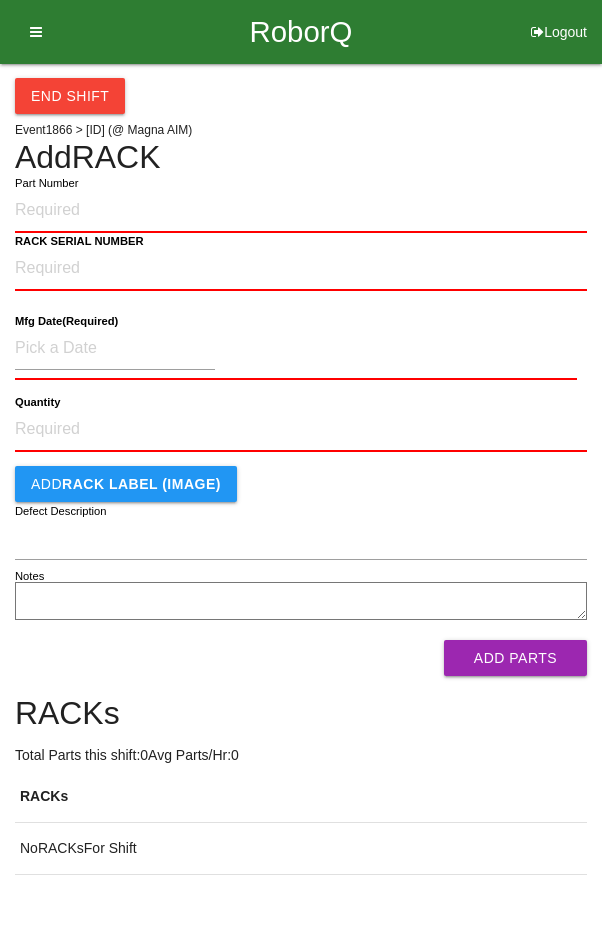 scroll, scrollTop: 0, scrollLeft: 0, axis: both 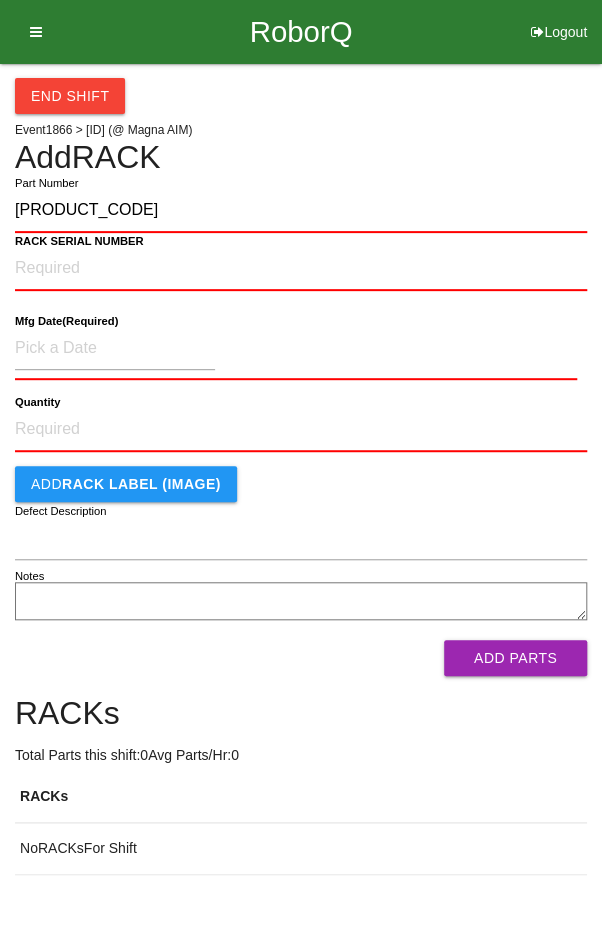 type on "[PRODUCT_CODE]" 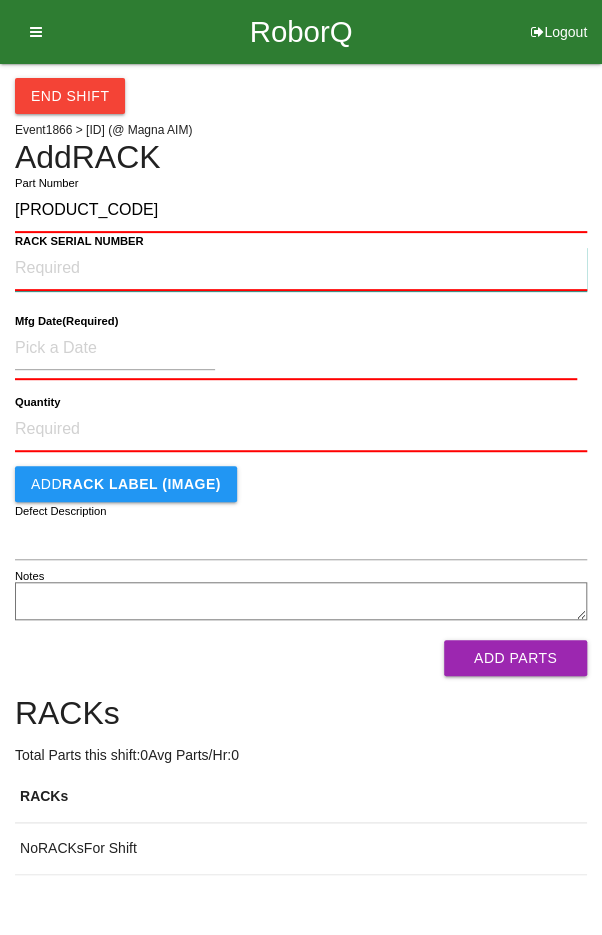 click on "RACK SERIAL NUMBER" at bounding box center (301, 269) 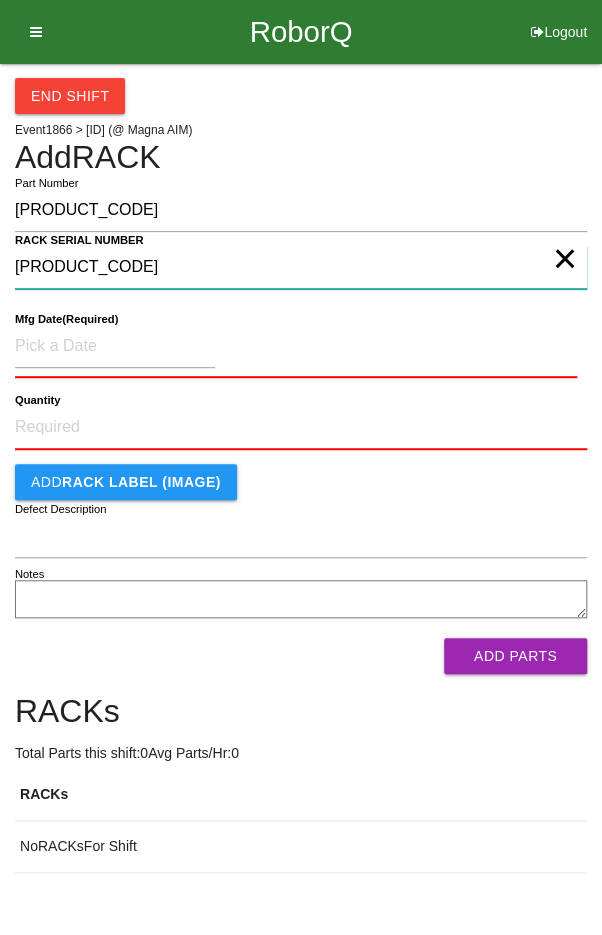 type on "[PRODUCT_CODE]" 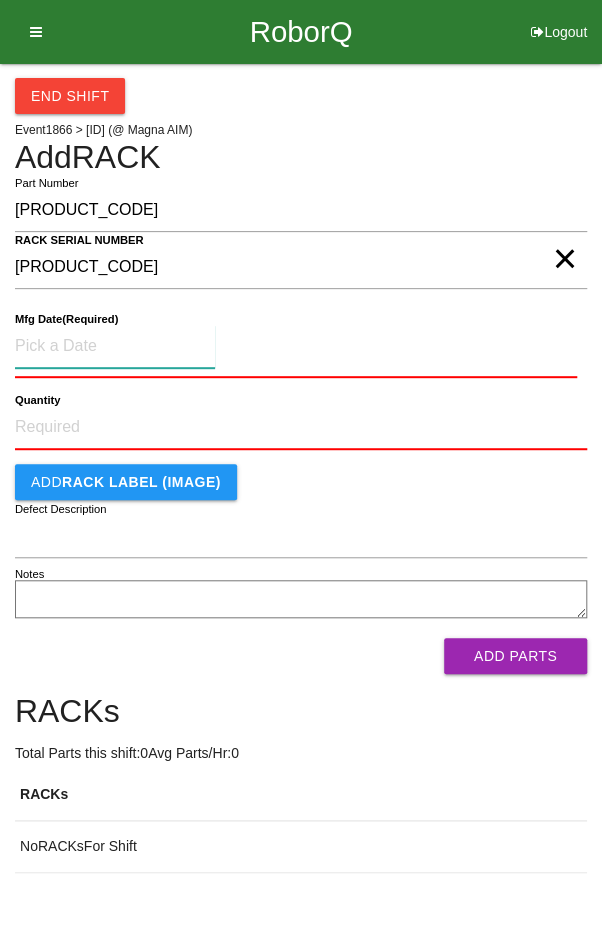 click at bounding box center (115, 346) 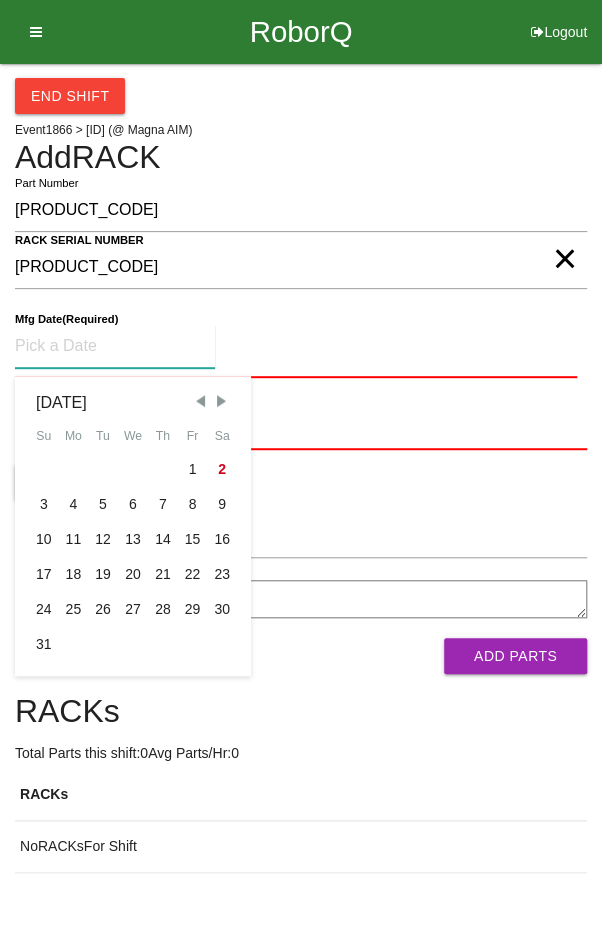 click at bounding box center [200, 401] 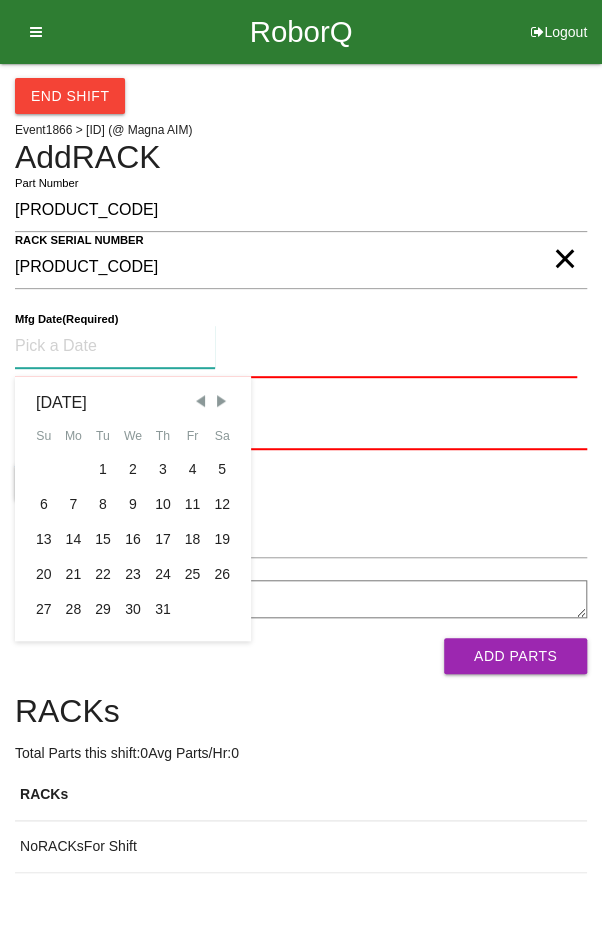 click on "12" at bounding box center [222, 504] 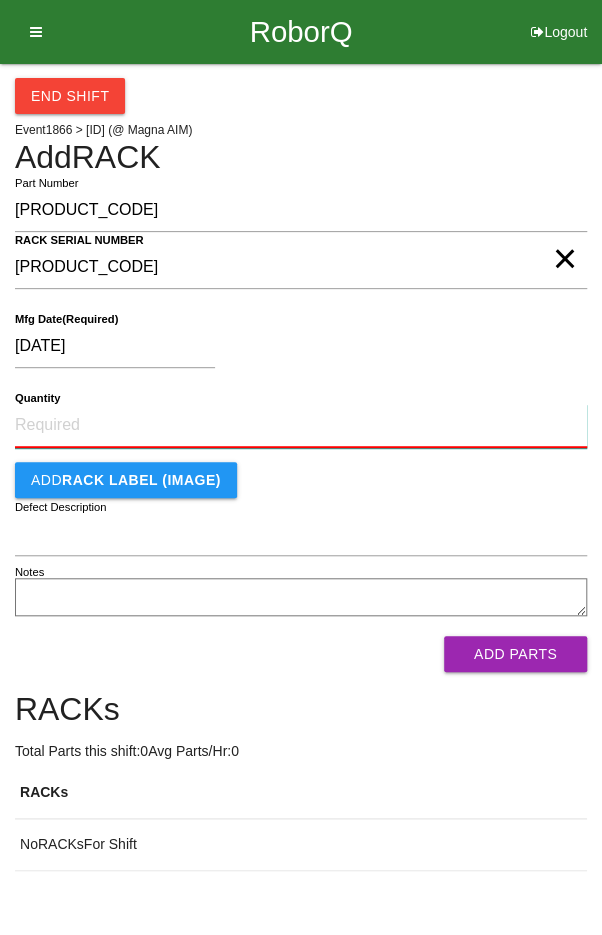 click on "Quantity" at bounding box center [301, 426] 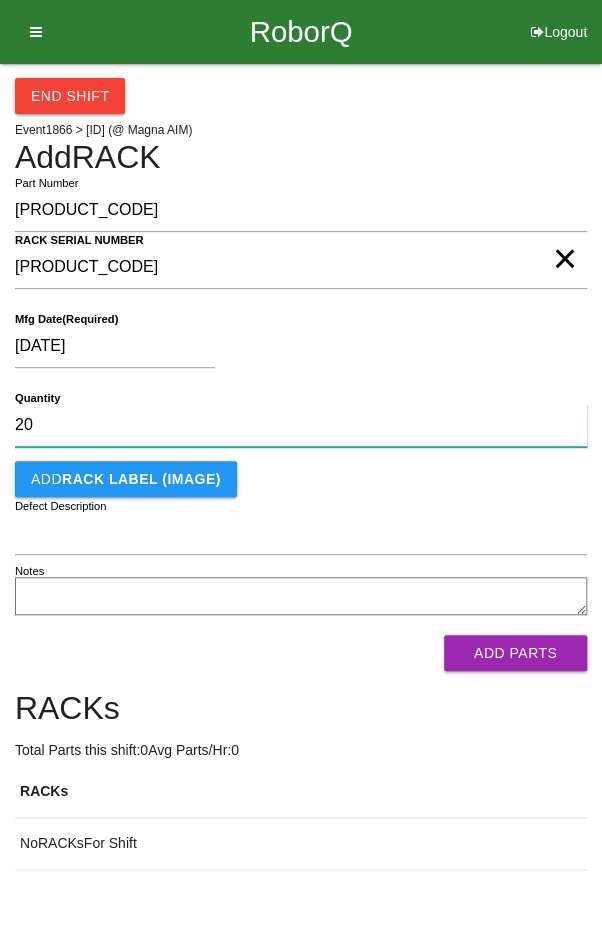 type on "20" 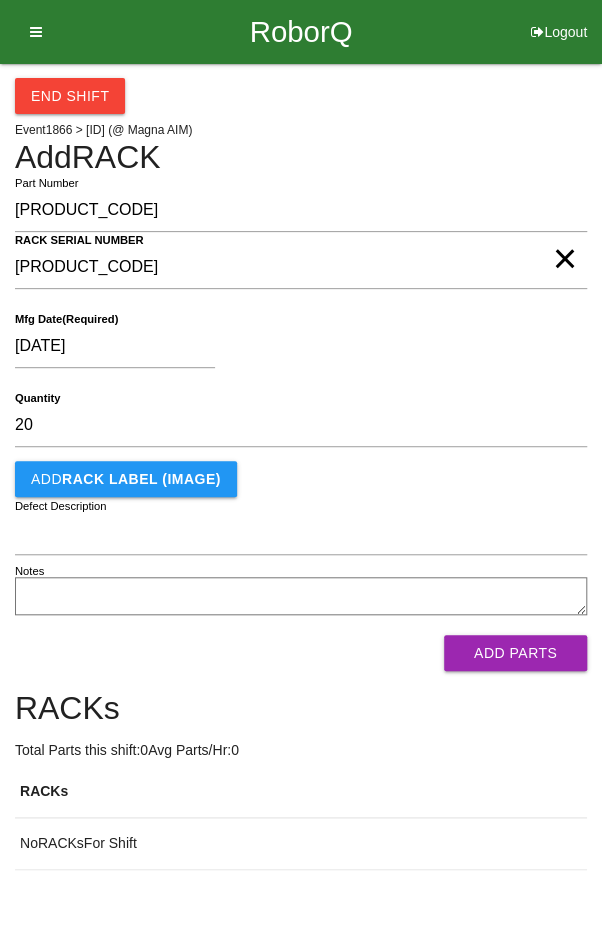 click on "[DATE]" at bounding box center (296, 350) 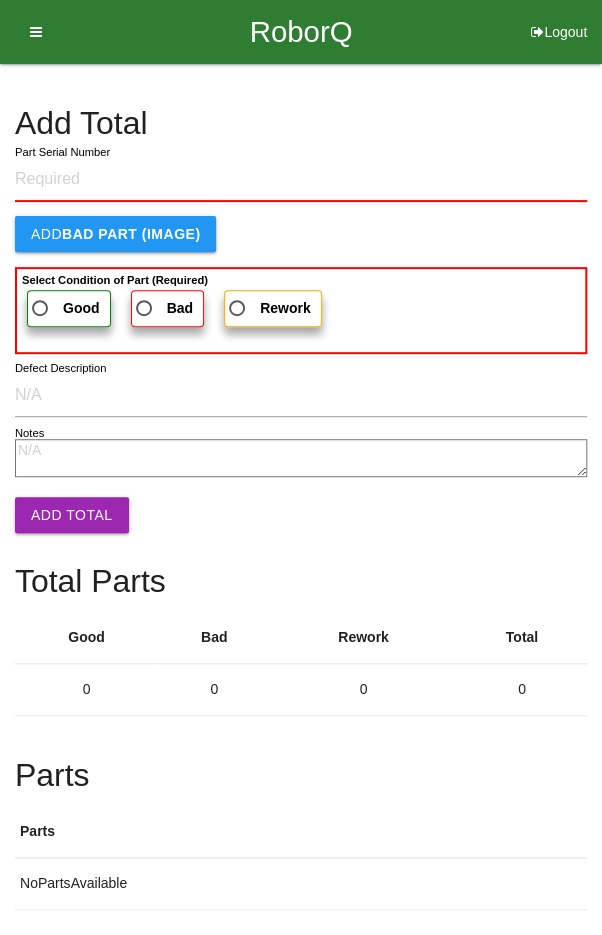 click on "Part Serial Number" at bounding box center [62, 152] 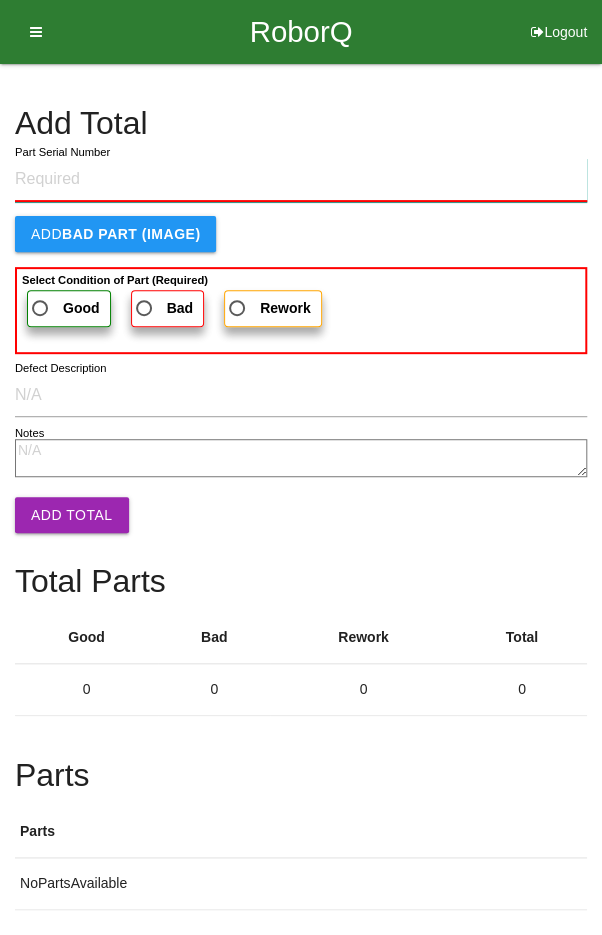 click on "Part Serial Number" at bounding box center [301, 180] 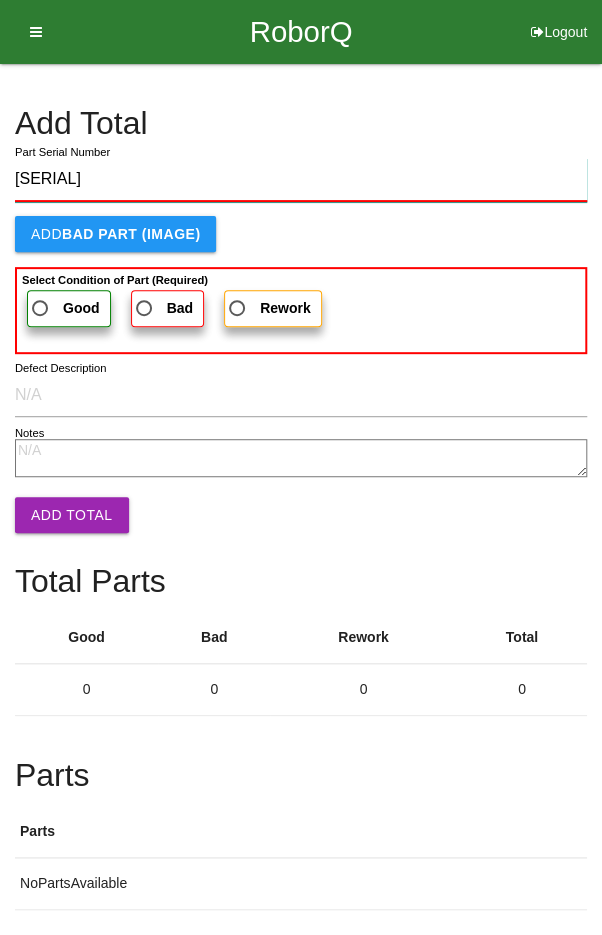 type on "[SERIAL]" 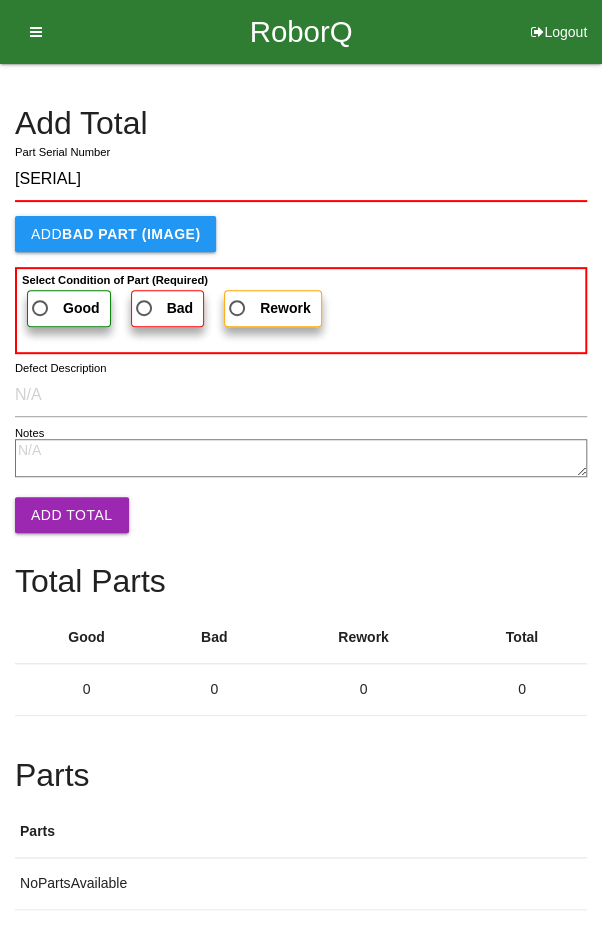 click on "Good" at bounding box center (64, 308) 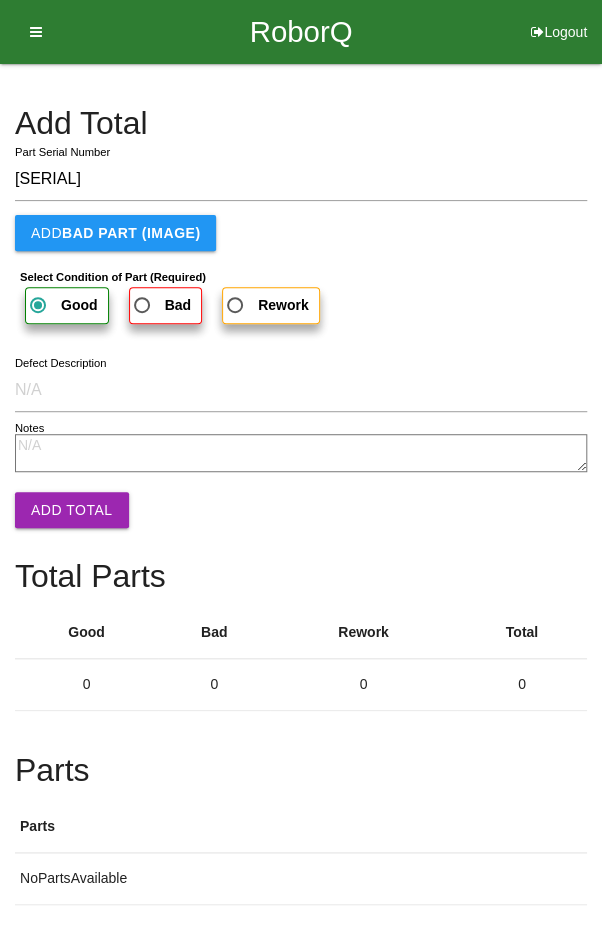 click on "Add Total" at bounding box center [72, 510] 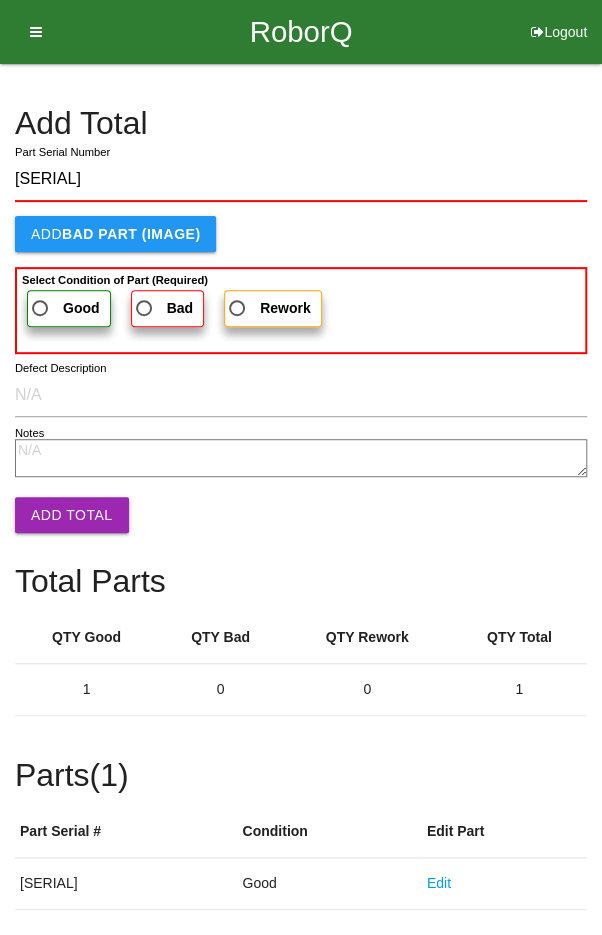 type on "[SERIAL]" 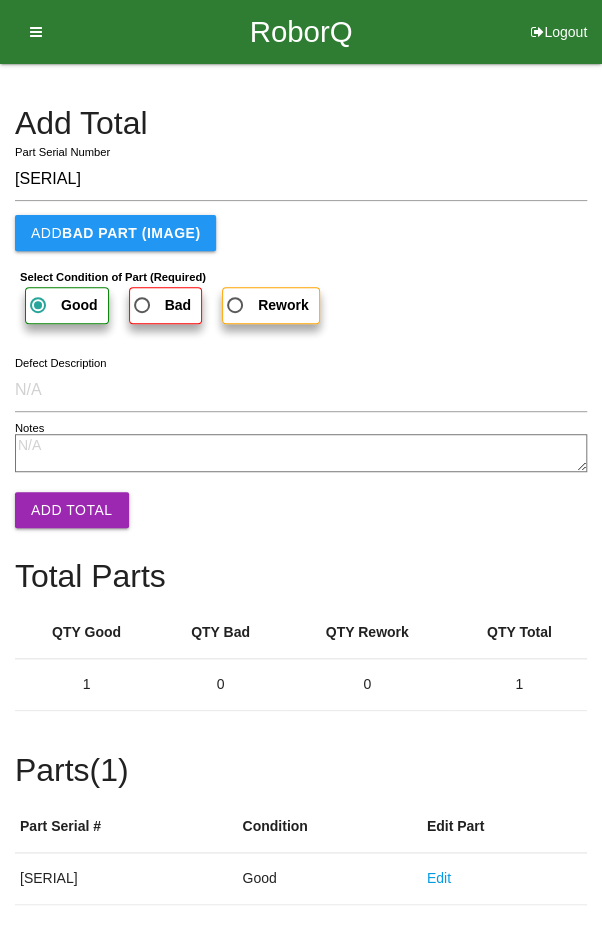 click on "Add Total" at bounding box center [72, 510] 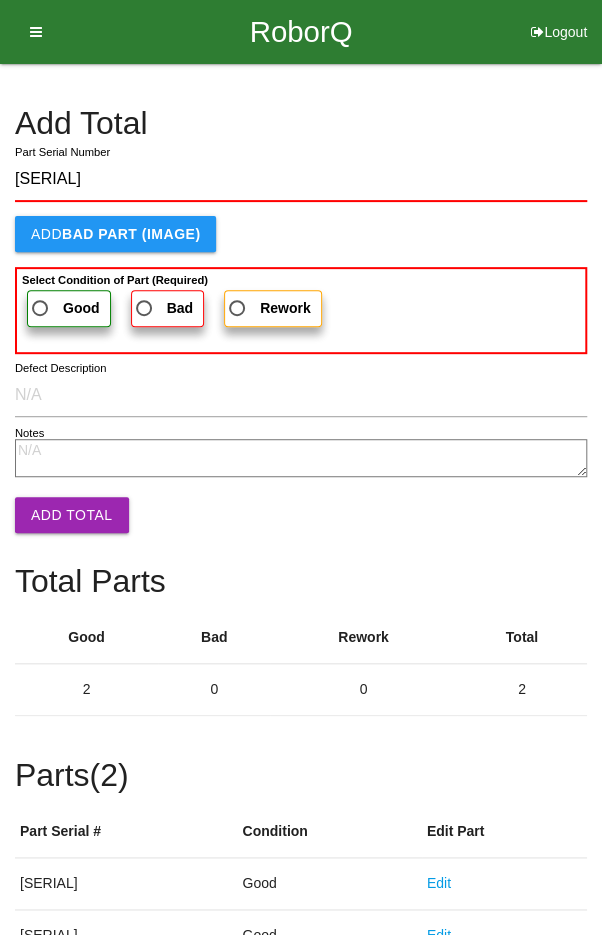 type on "[SERIAL]" 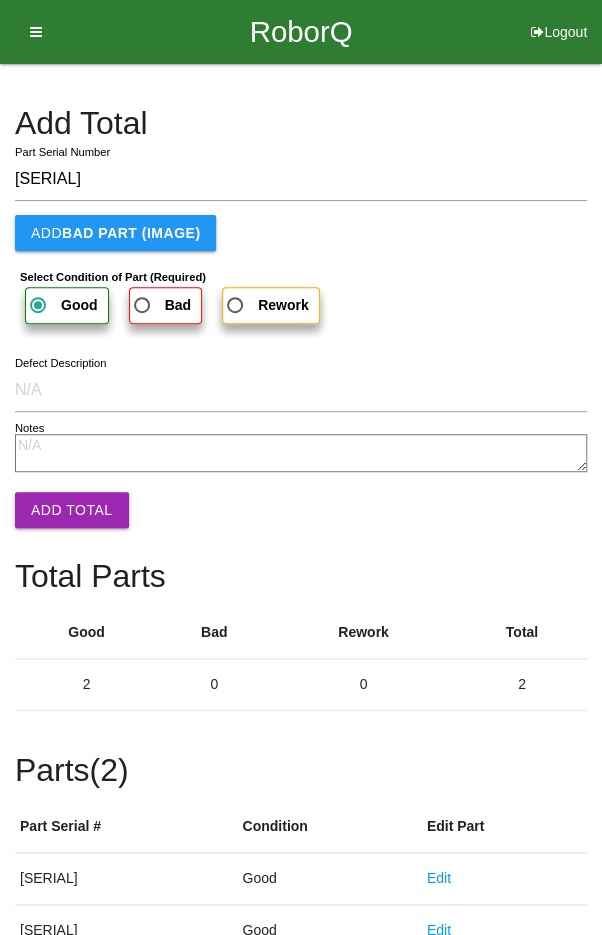 click on "Add Total" at bounding box center (72, 510) 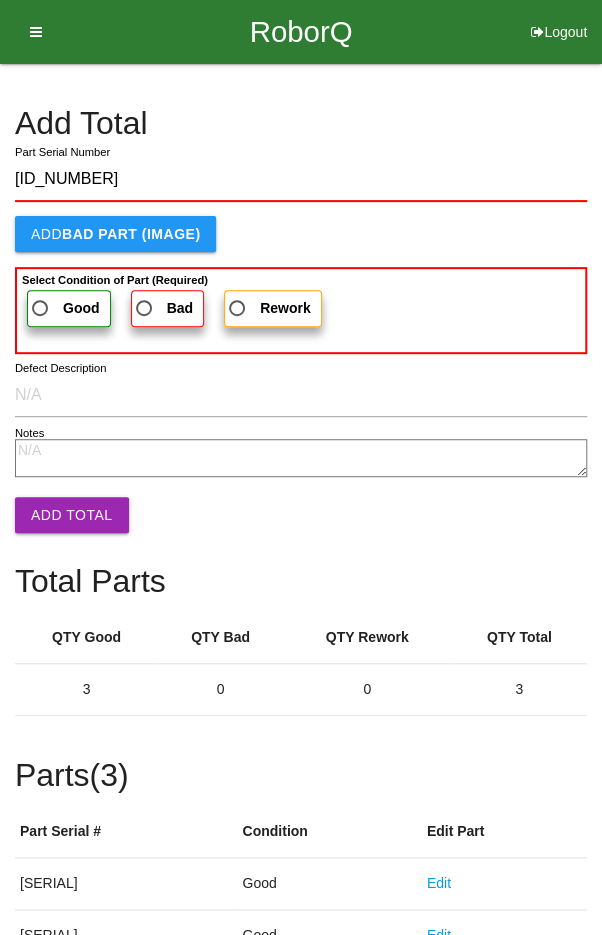 type on "[ID_NUMBER]" 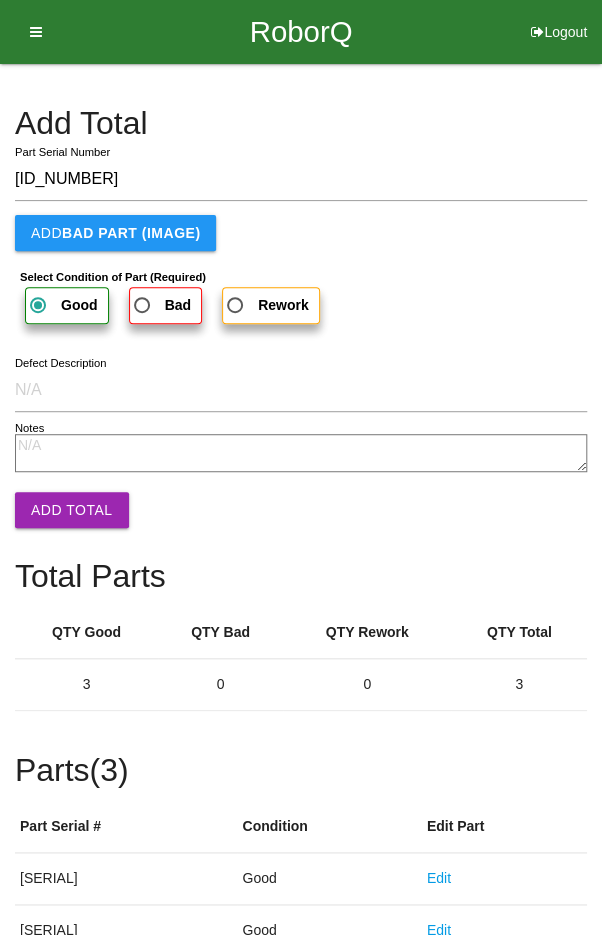 click on "Add Total" at bounding box center (72, 510) 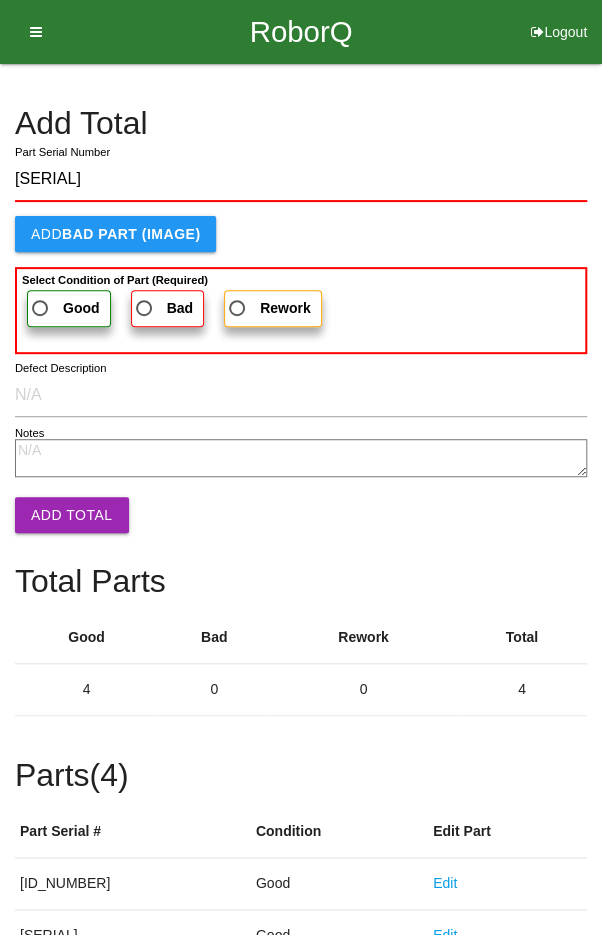 type on "[SERIAL]" 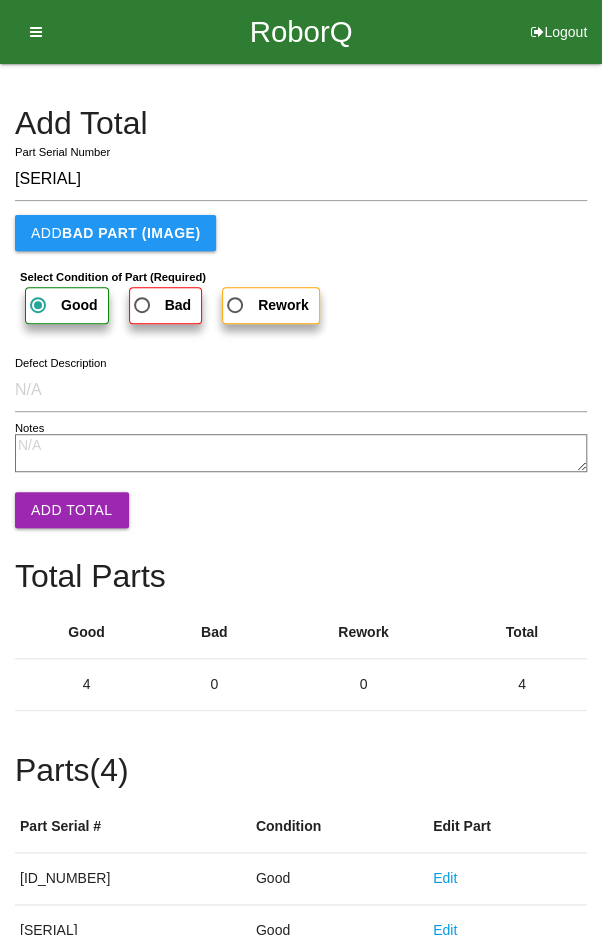 click on "Add Total" at bounding box center (72, 510) 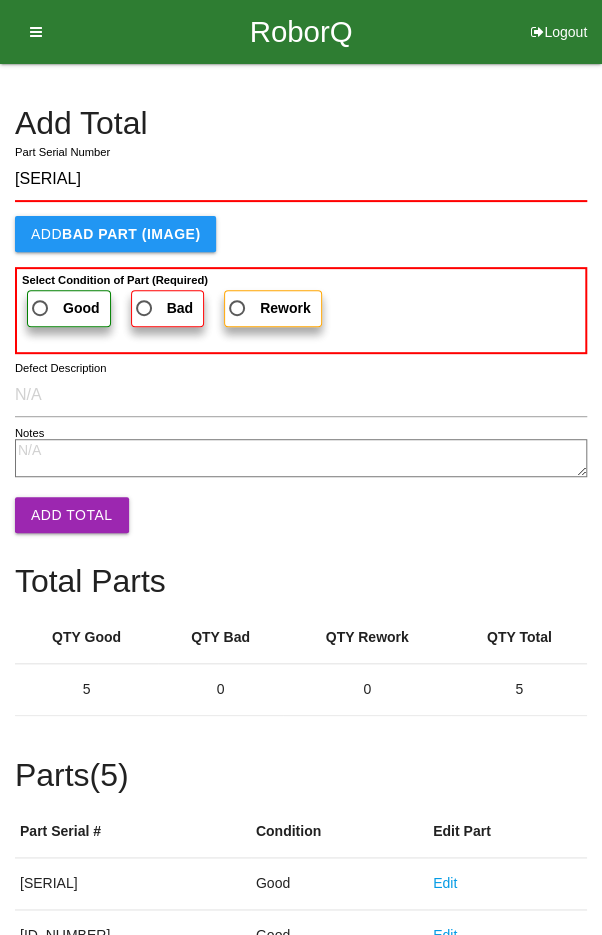 type on "[SERIAL]" 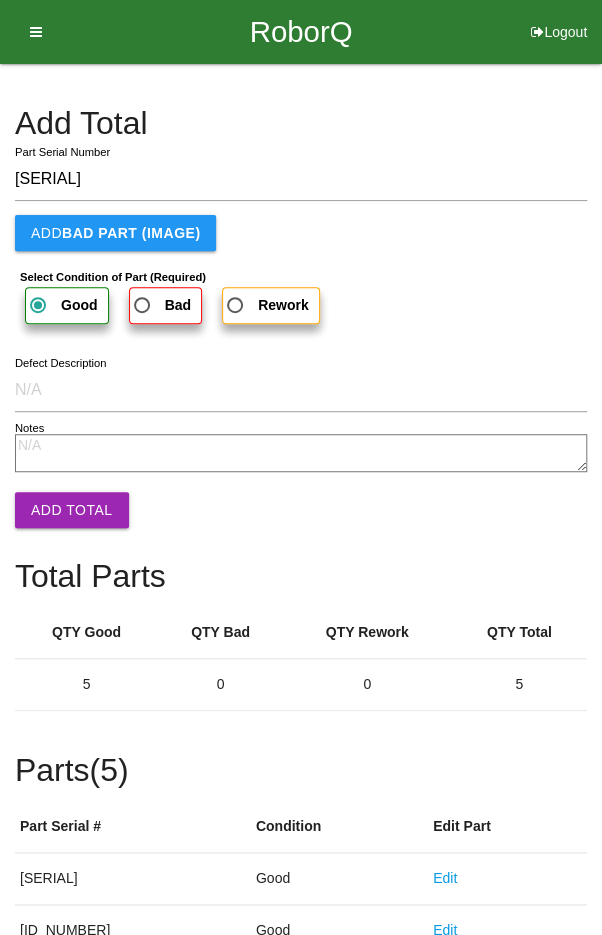 click on "Add Total" at bounding box center (72, 510) 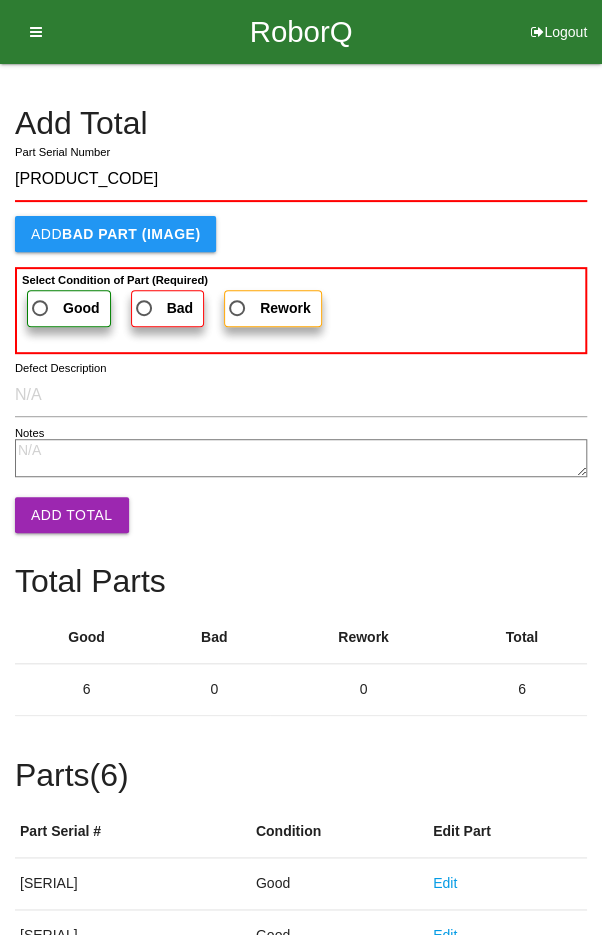 type on "[PRODUCT_CODE]" 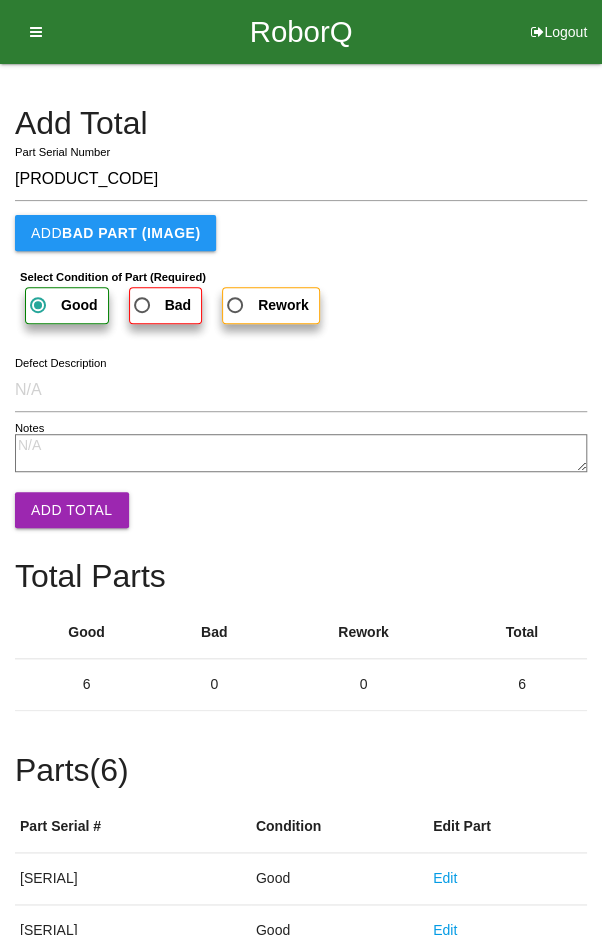 click on "Add Total" at bounding box center [72, 510] 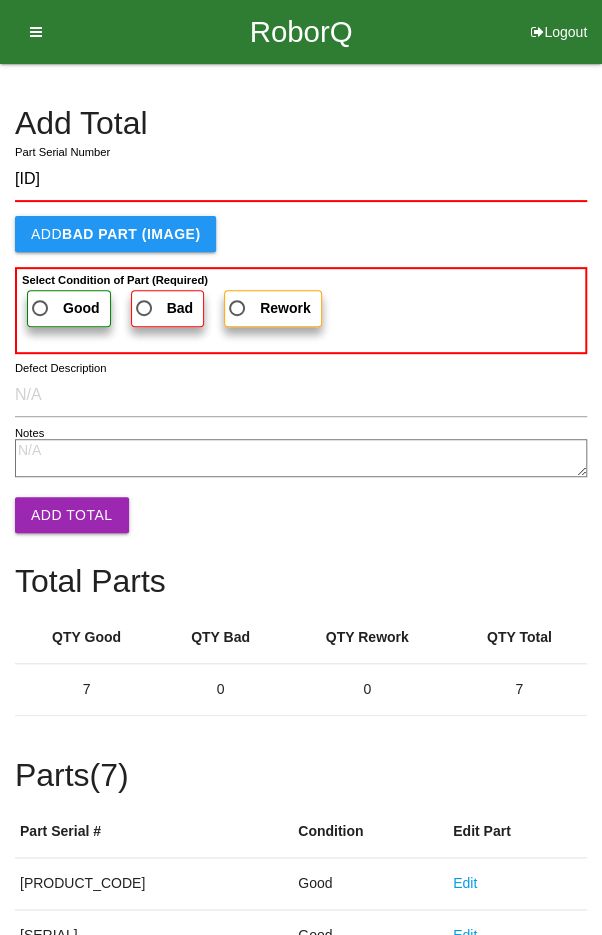 type on "[ID]" 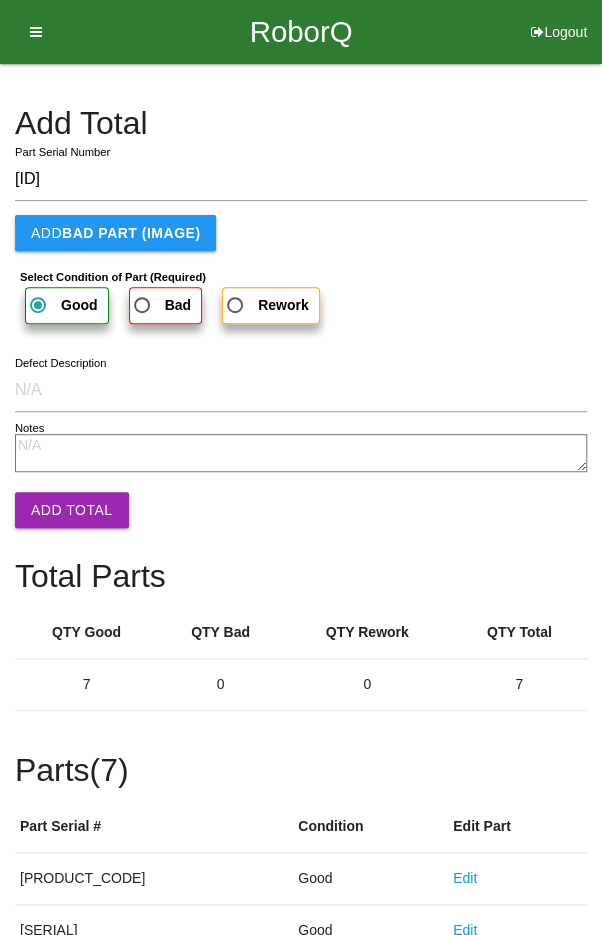 click on "Add Total" at bounding box center [72, 510] 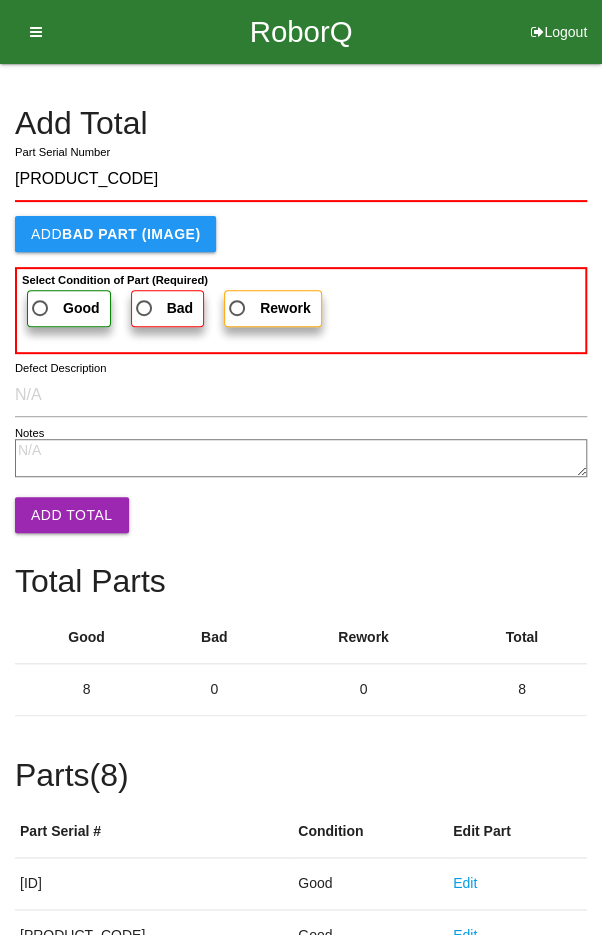 type on "[PRODUCT_CODE]" 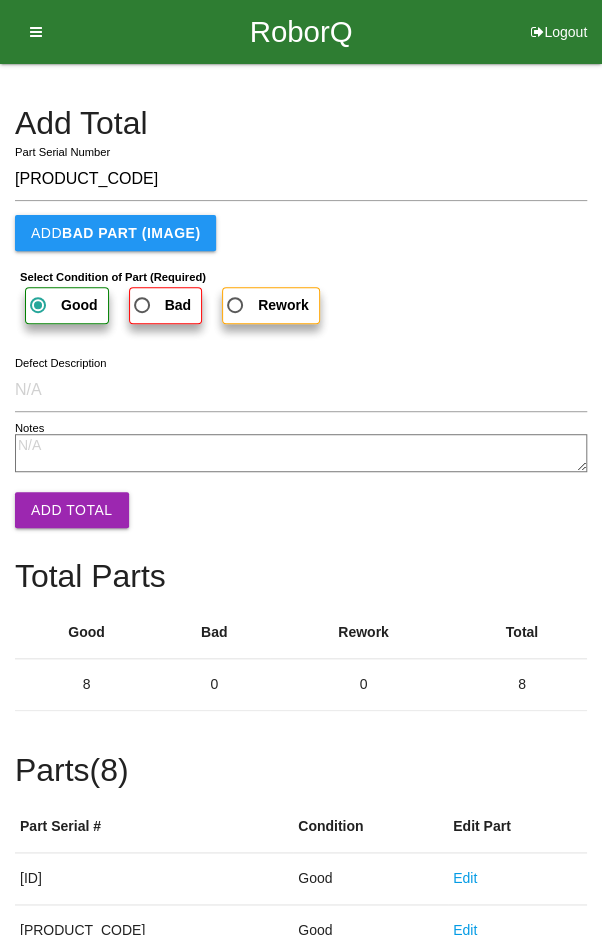 click on "Add Total" at bounding box center [72, 510] 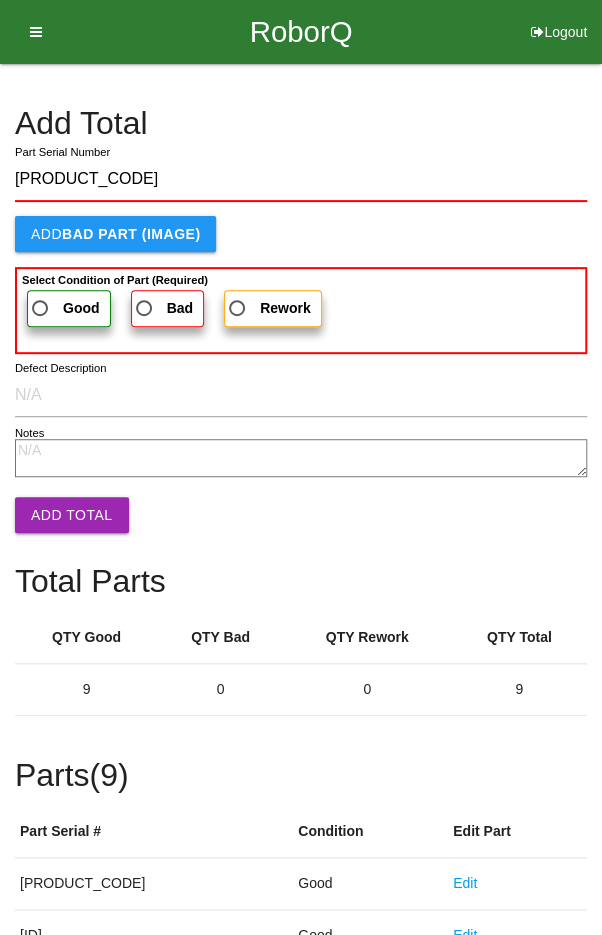 type on "[PRODUCT_CODE]" 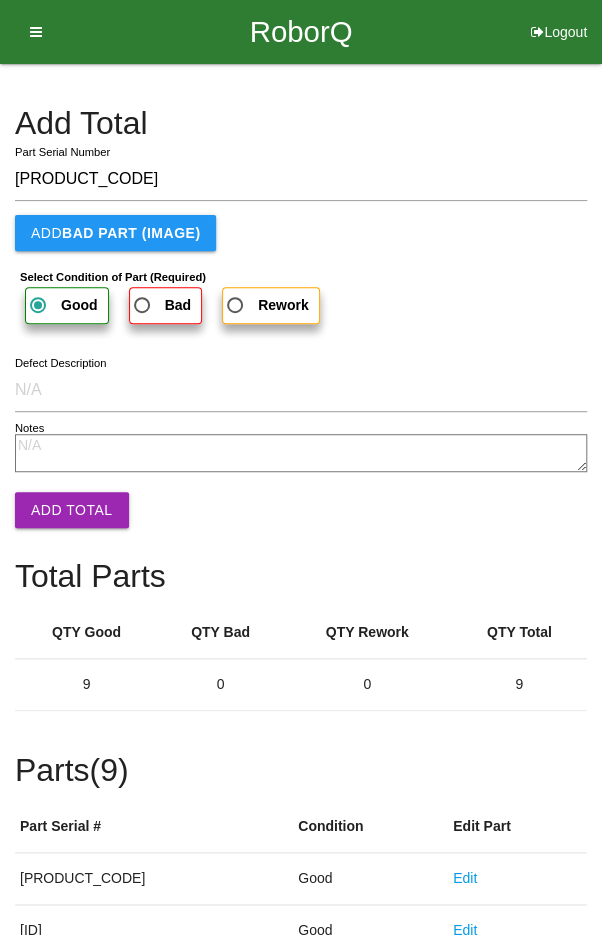 click on "Add Total" at bounding box center [72, 510] 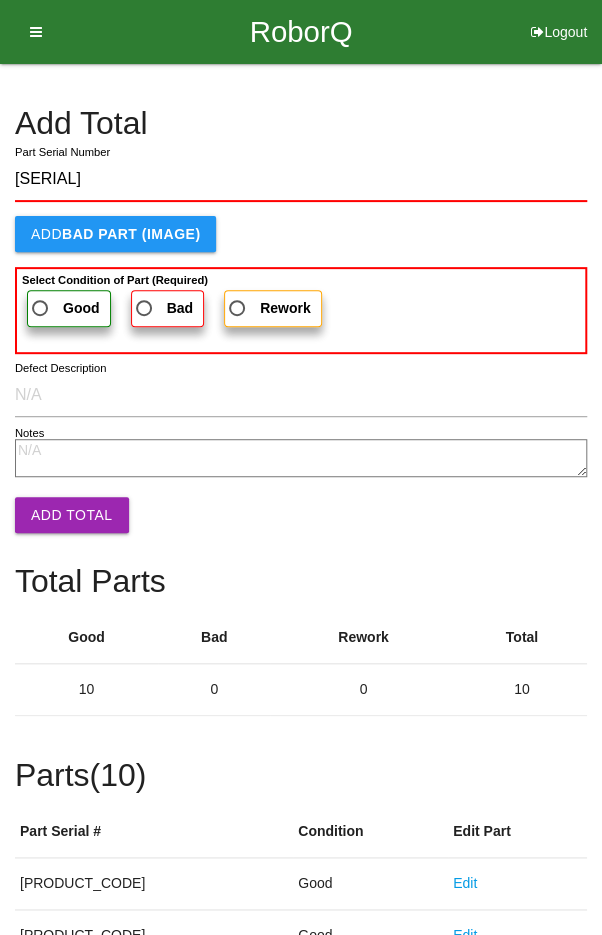 type on "[SERIAL]" 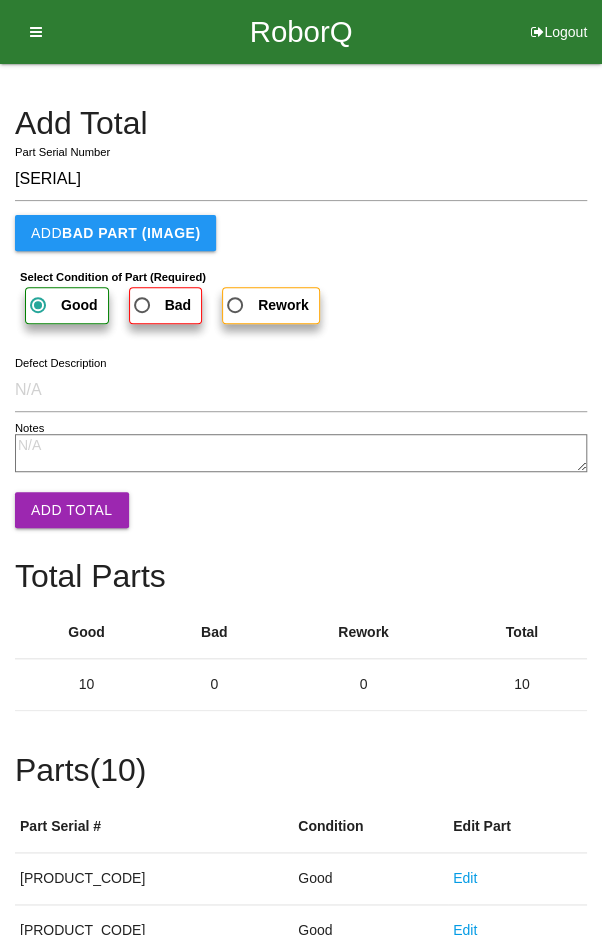 click on "Add Total" at bounding box center (72, 510) 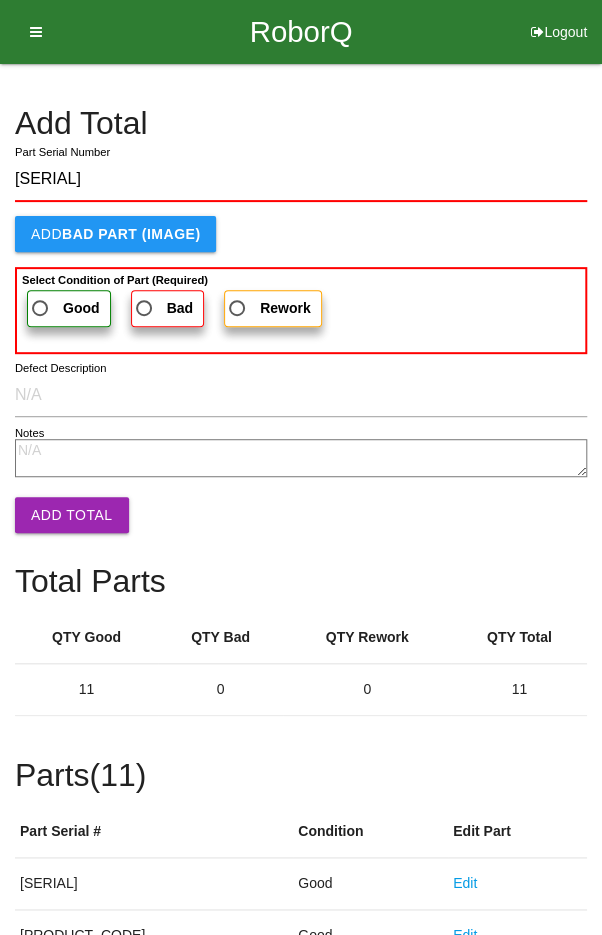 type on "[SERIAL]" 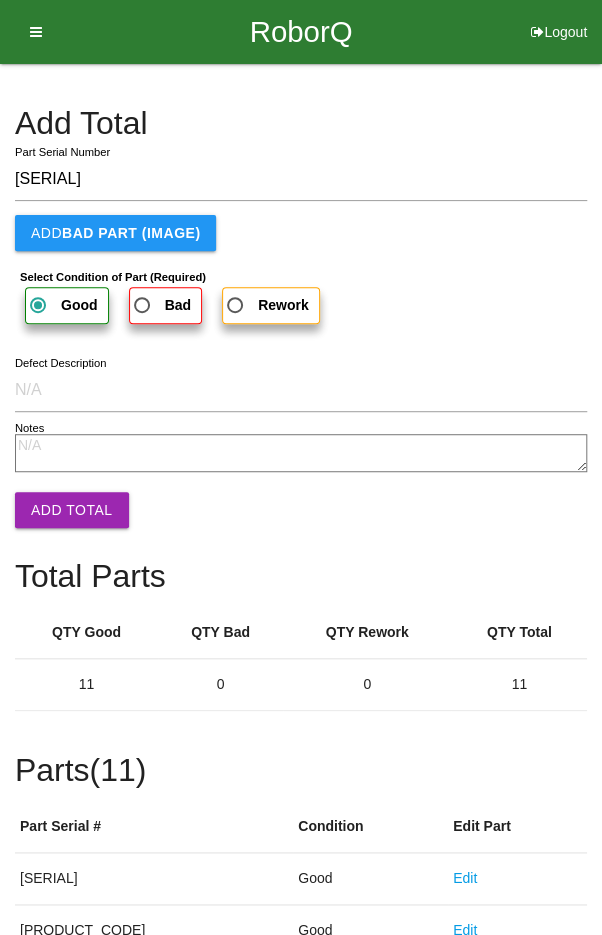 click on "Add Total" at bounding box center [72, 510] 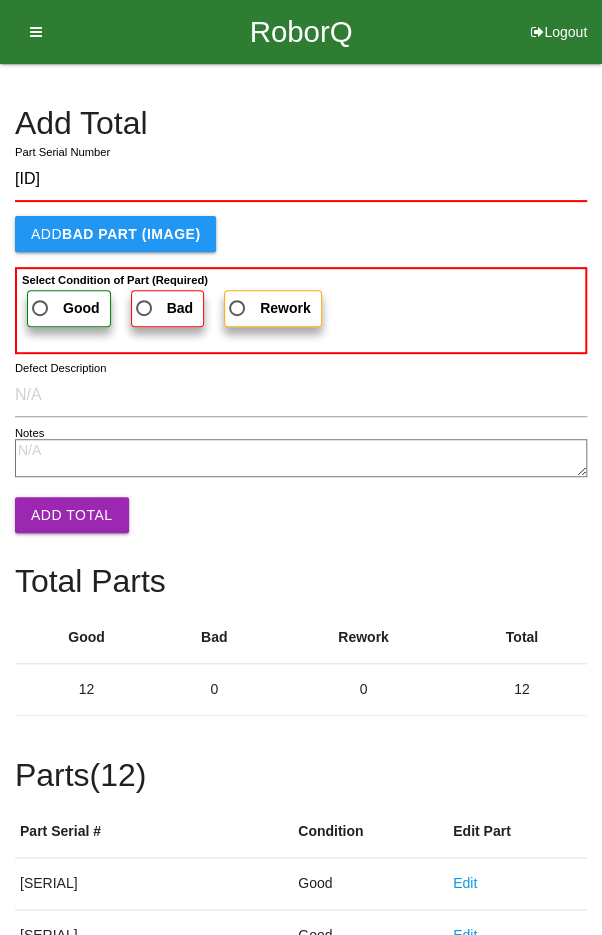 type on "[ID]" 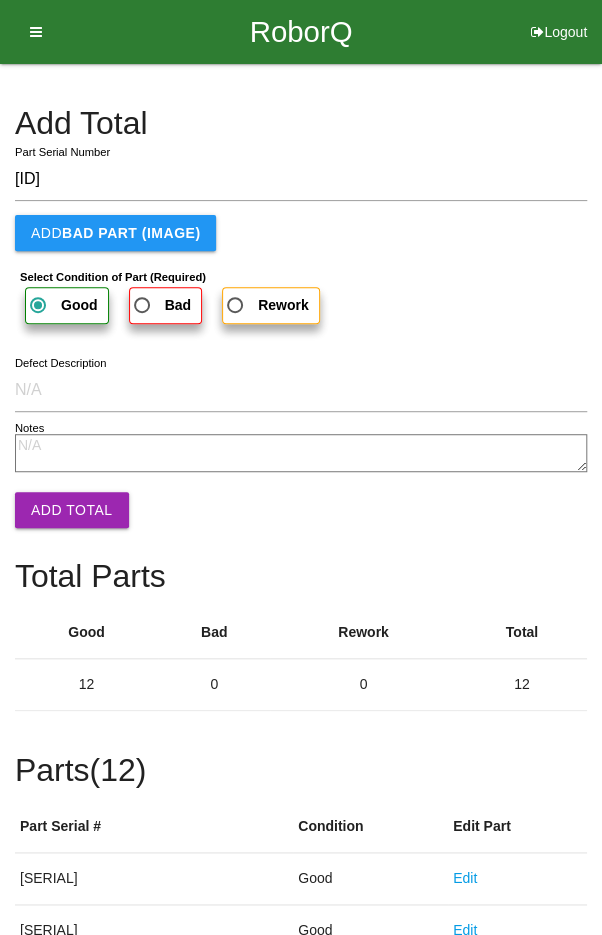click on "Add Total" at bounding box center (72, 510) 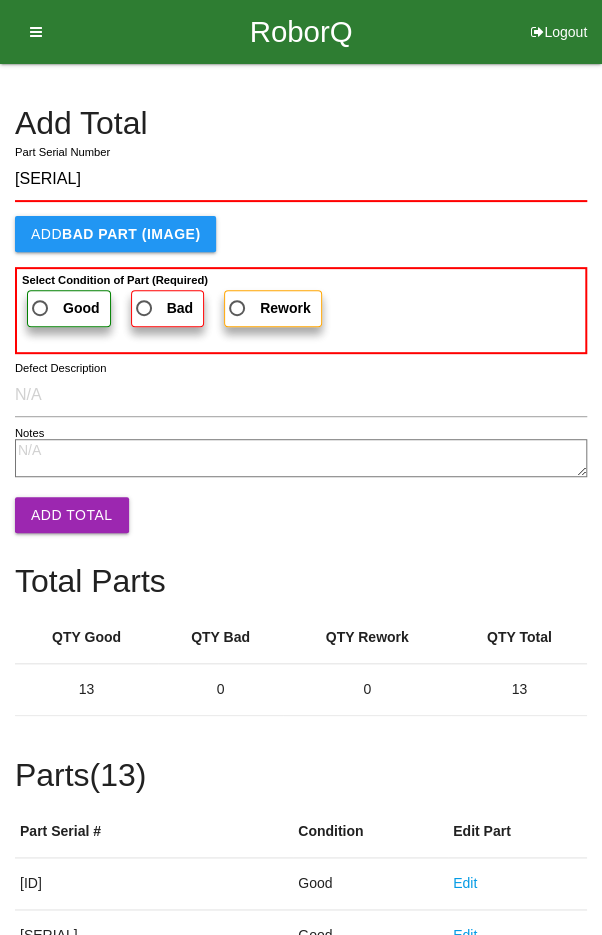 type on "[SERIAL]" 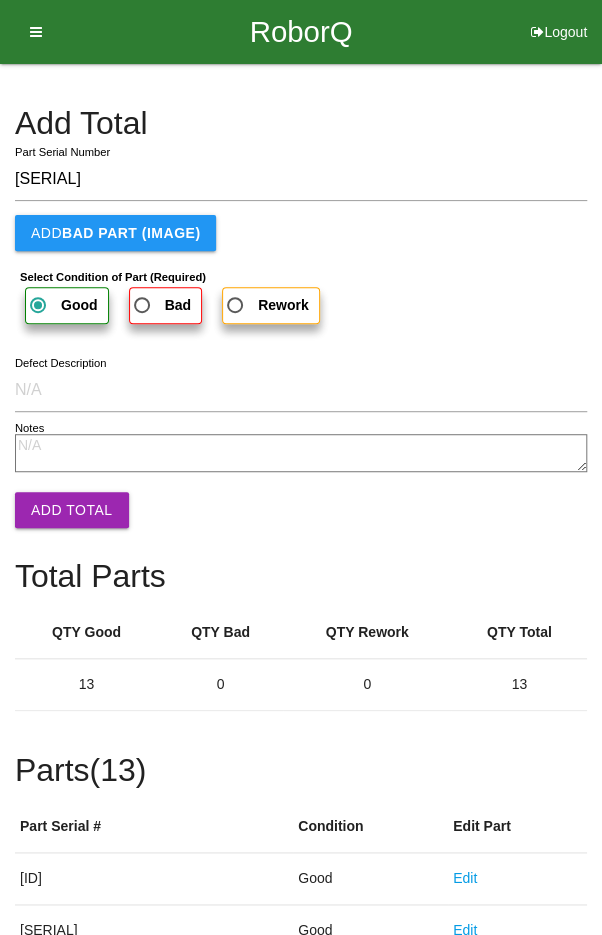 click on "Add Total" at bounding box center [72, 510] 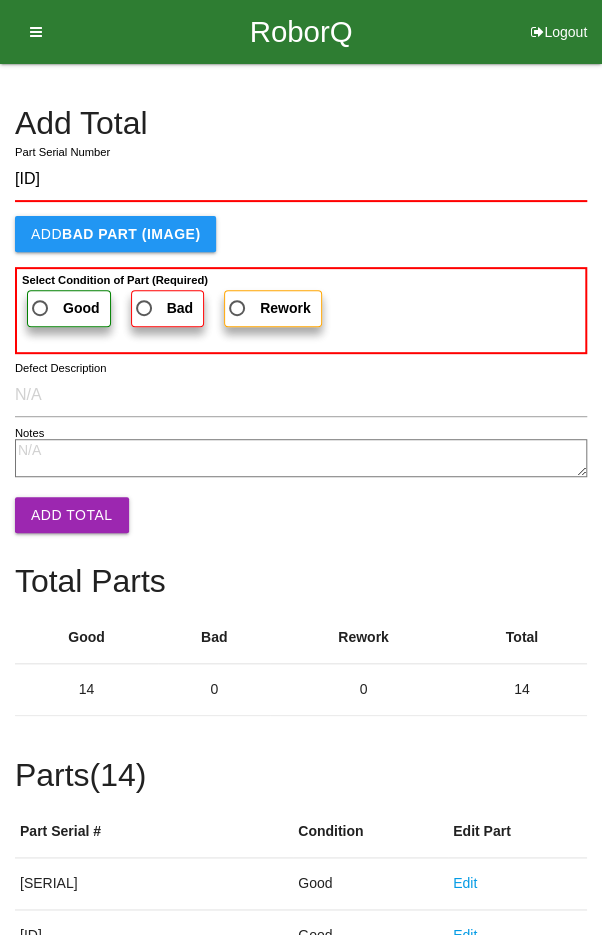 type on "[ID]" 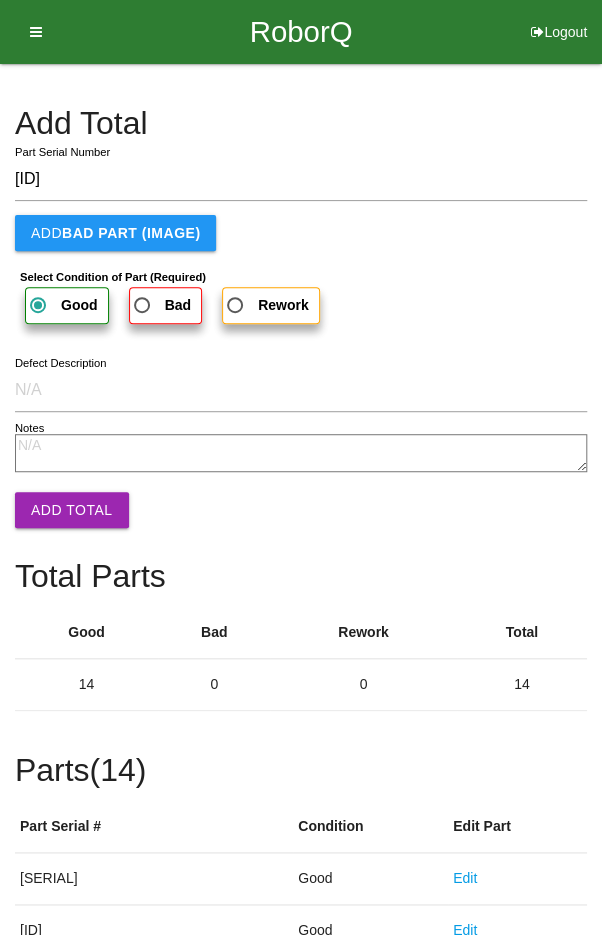 click on "Add Total" at bounding box center (72, 510) 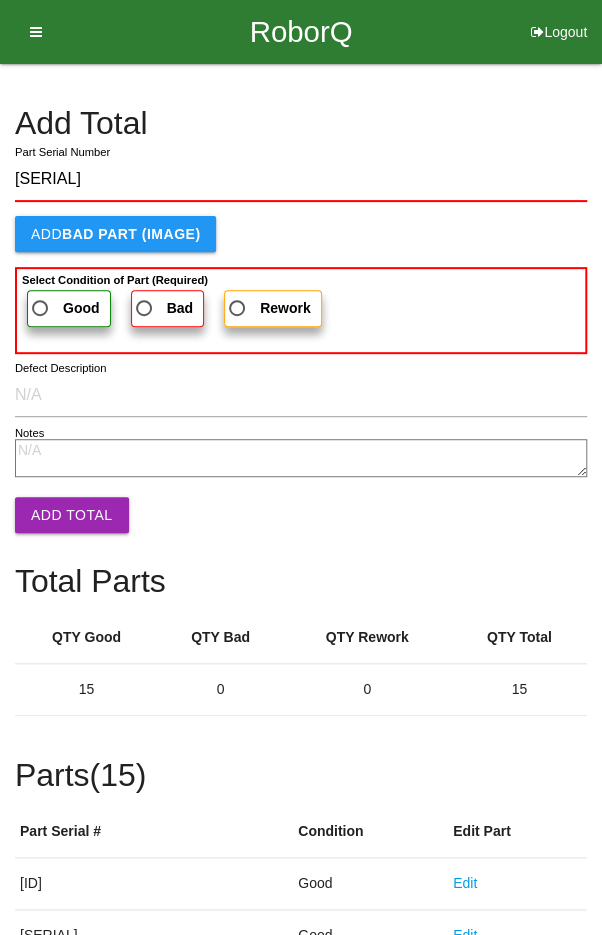 type on "[SERIAL]" 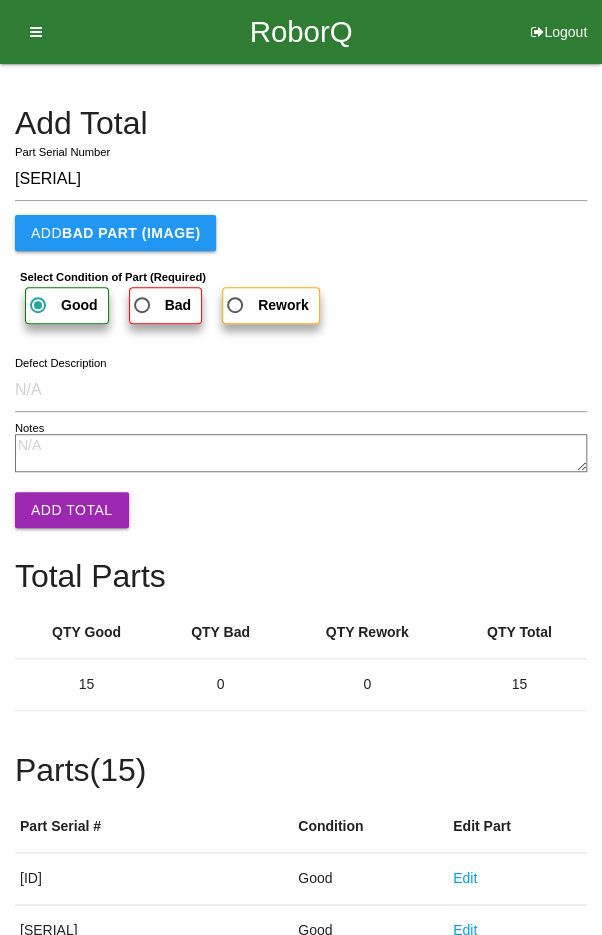 click on "Add Total" at bounding box center (72, 510) 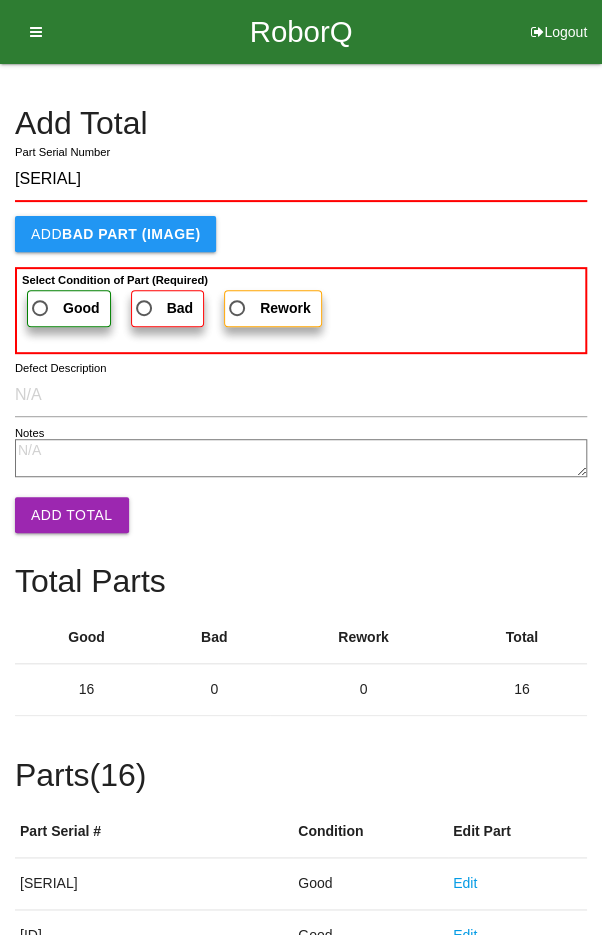type on "[SERIAL]" 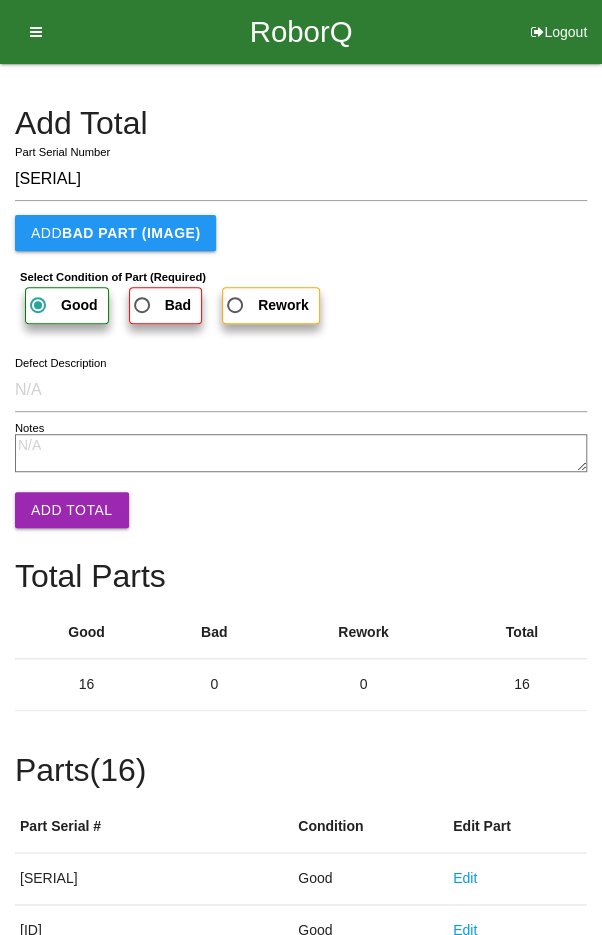 click on "Add Total" at bounding box center (72, 510) 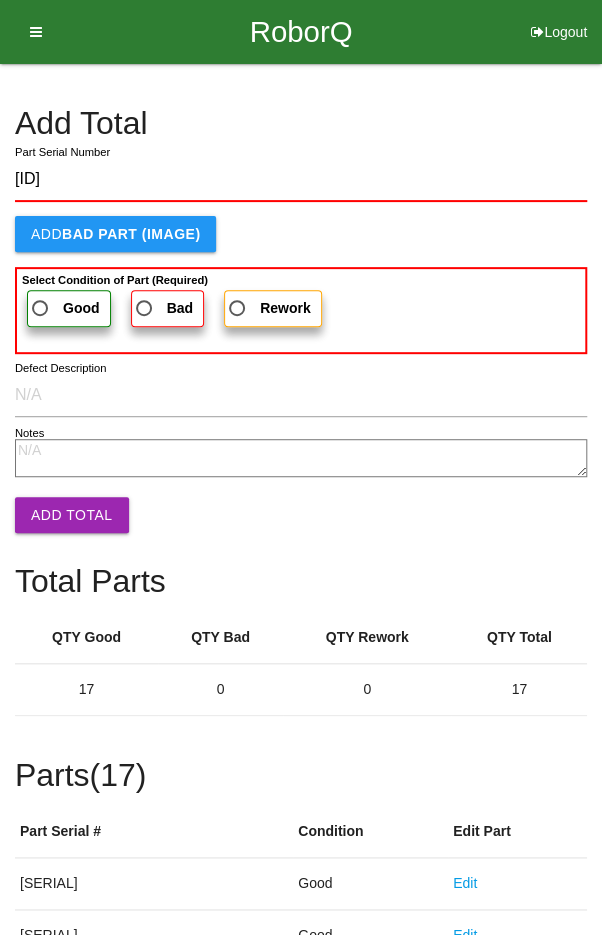 type on "[ID]" 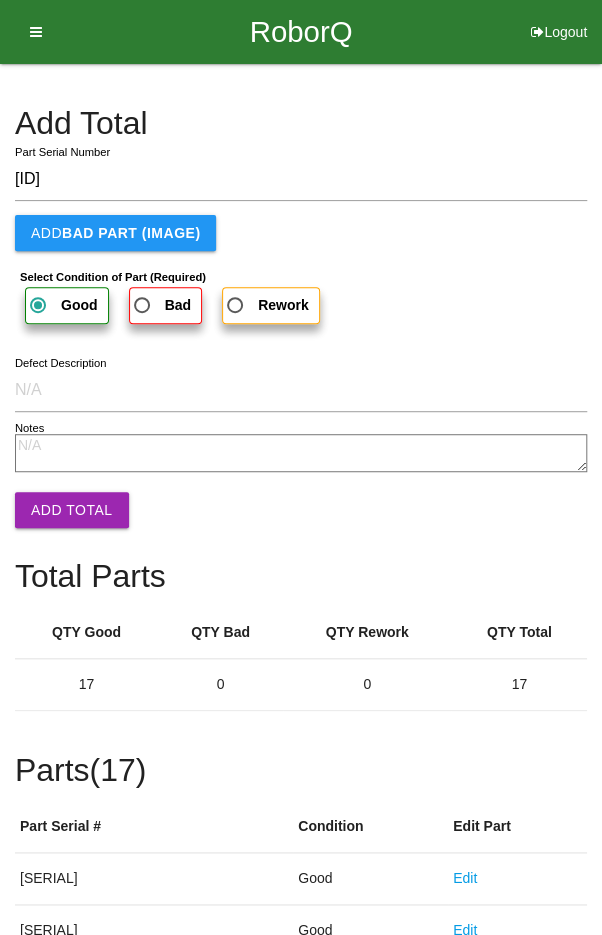 click on "Add Total" at bounding box center (72, 510) 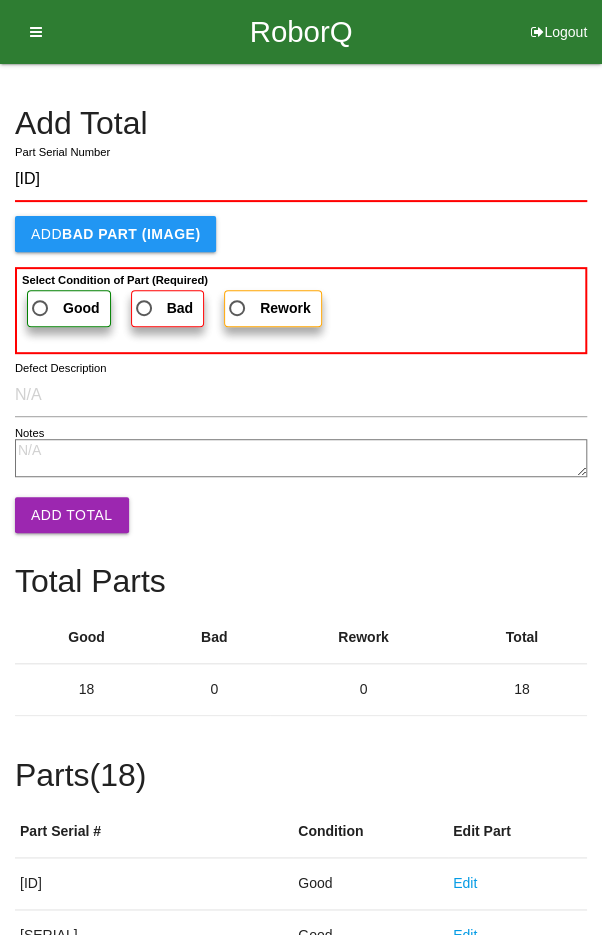 type on "[ID]" 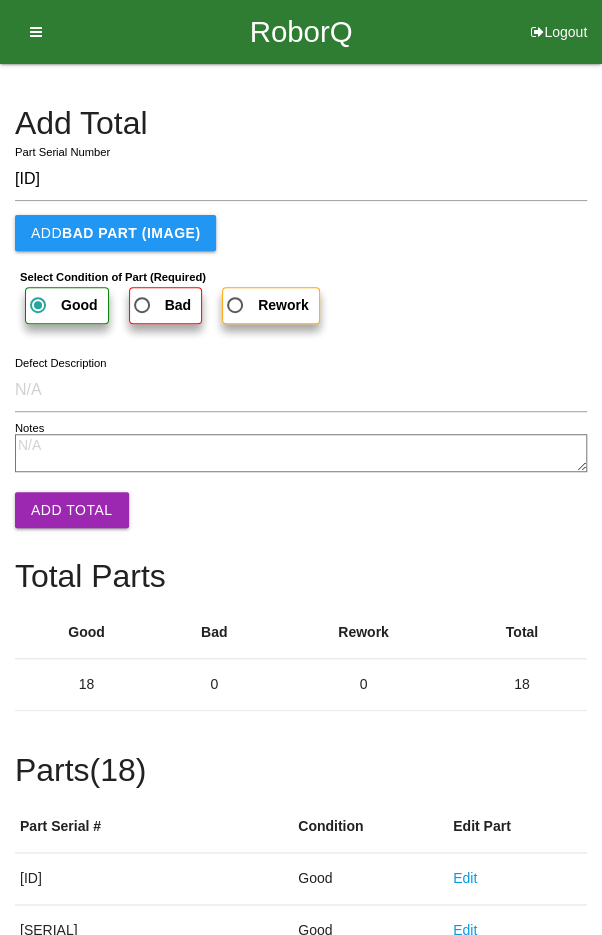 click on "Add Total" at bounding box center [72, 510] 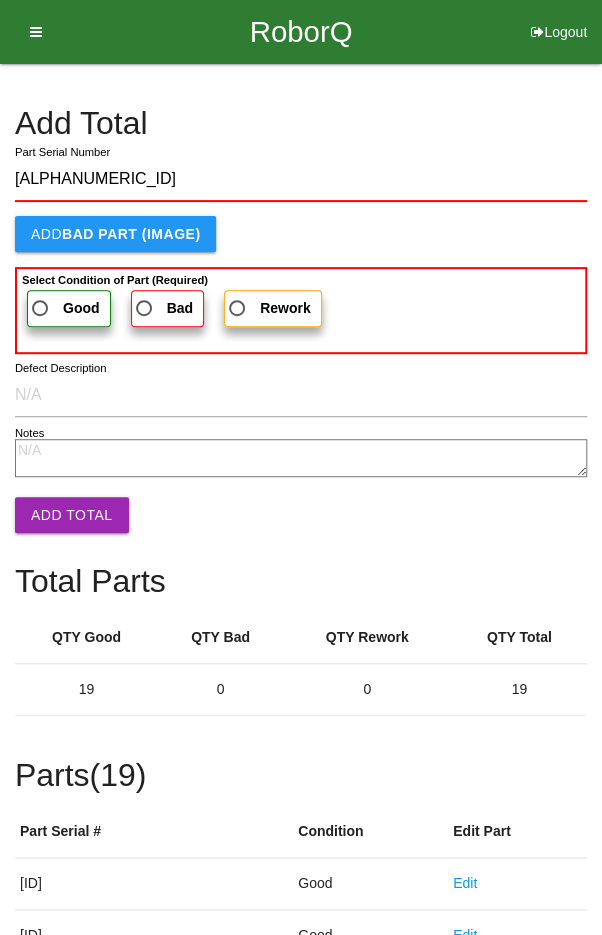 type on "[ALPHANUMERIC_ID]" 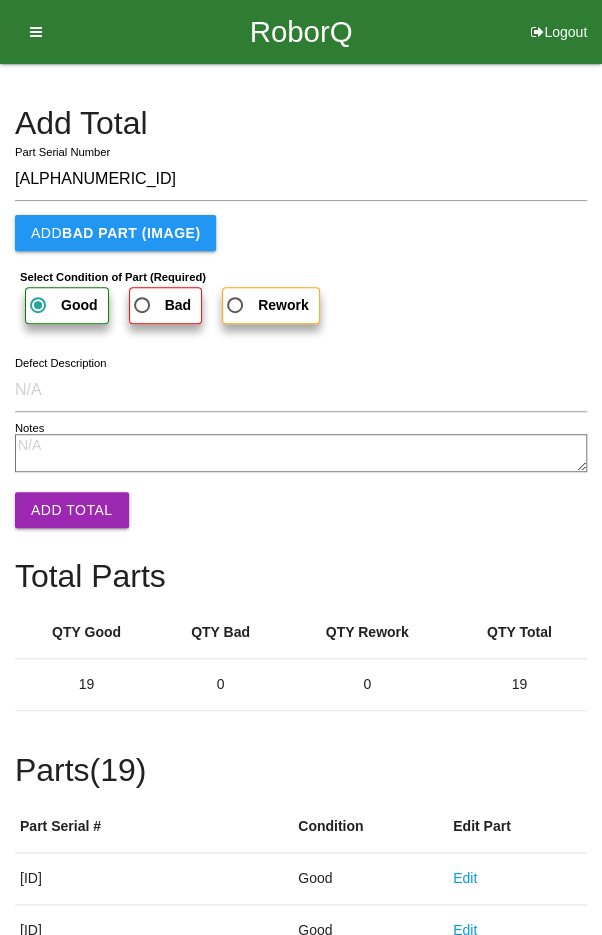 click on "Add Total" at bounding box center (72, 510) 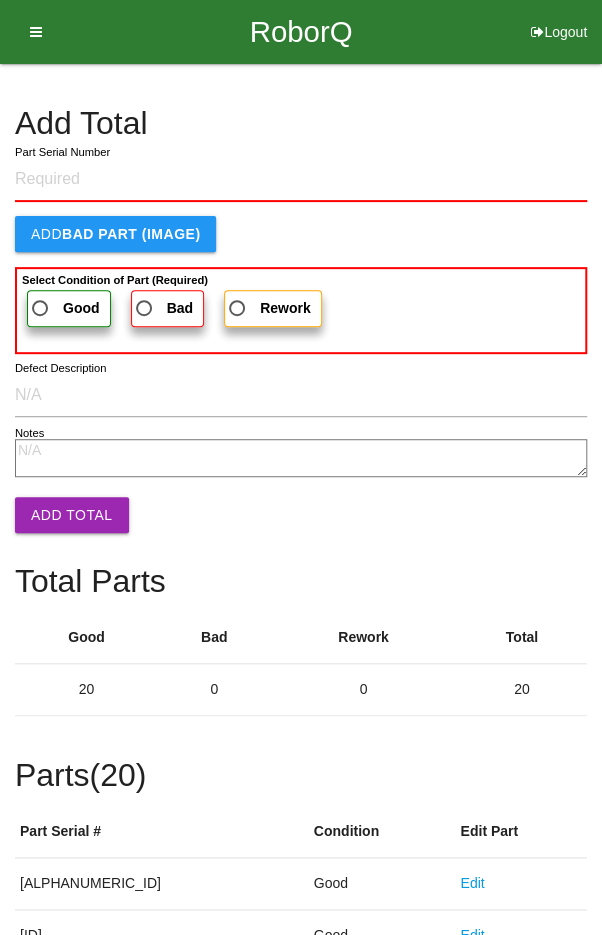 click on "Add Total" at bounding box center [301, 123] 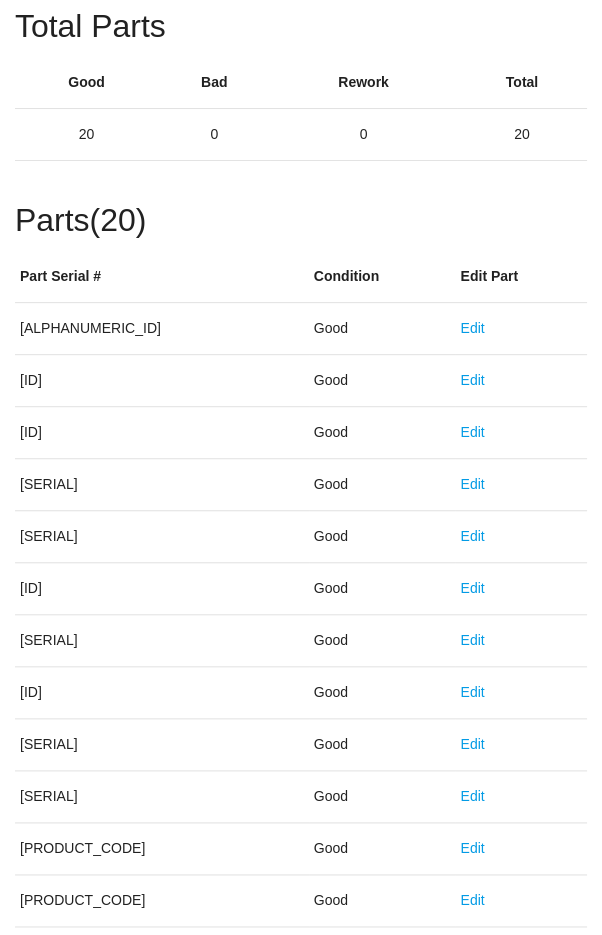 scroll, scrollTop: 1111, scrollLeft: 0, axis: vertical 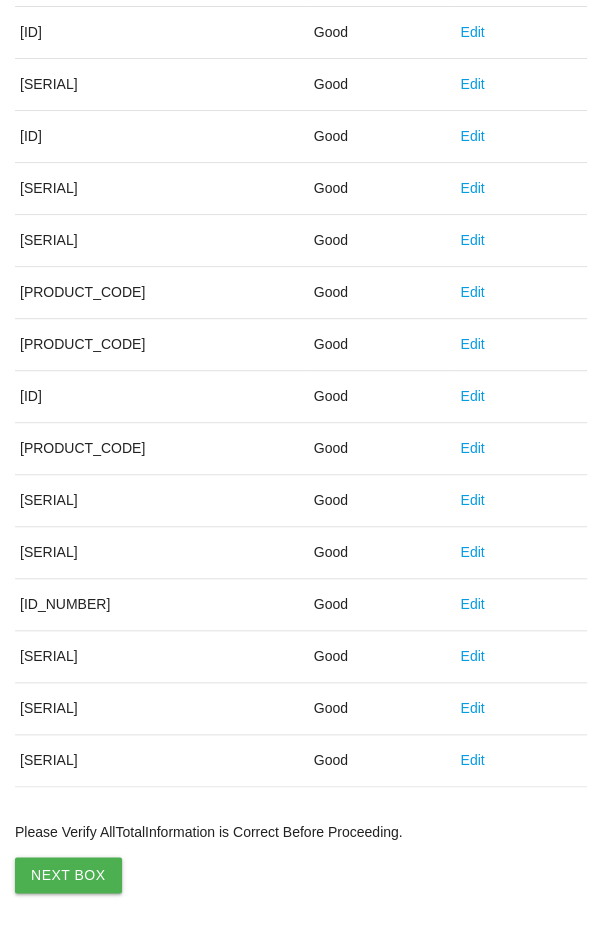 click on "Next Box" at bounding box center (68, 875) 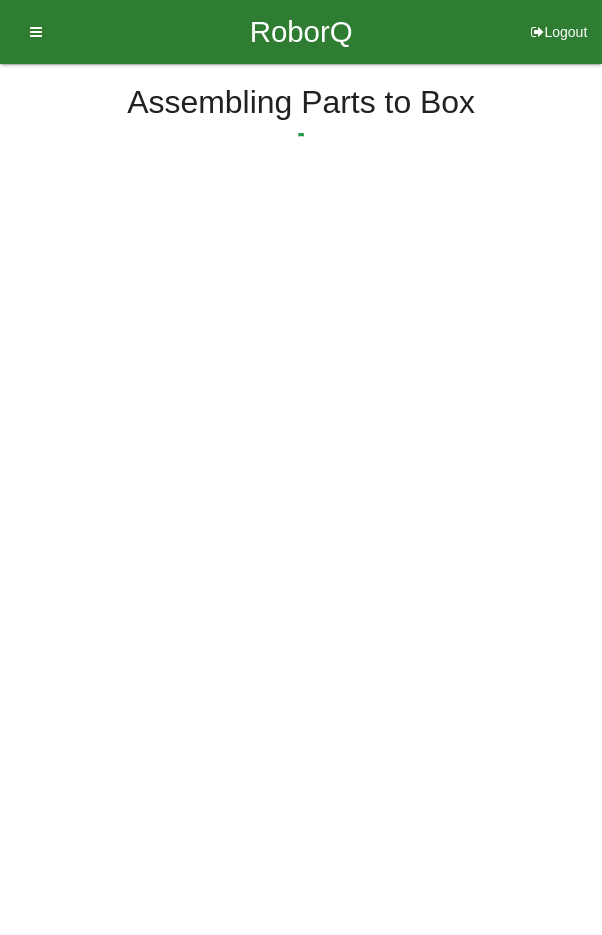 scroll, scrollTop: 0, scrollLeft: 0, axis: both 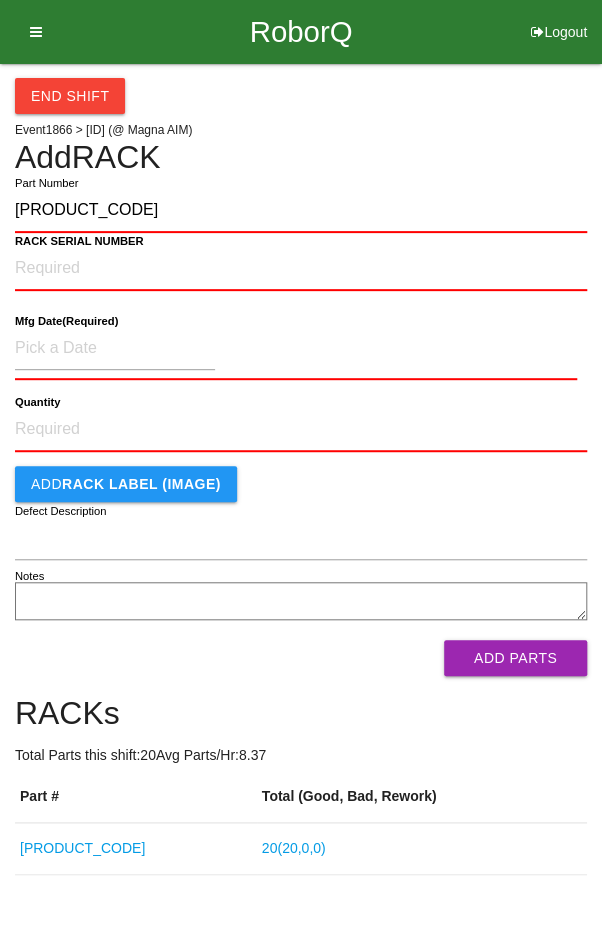 type on "[PRODUCT_CODE]" 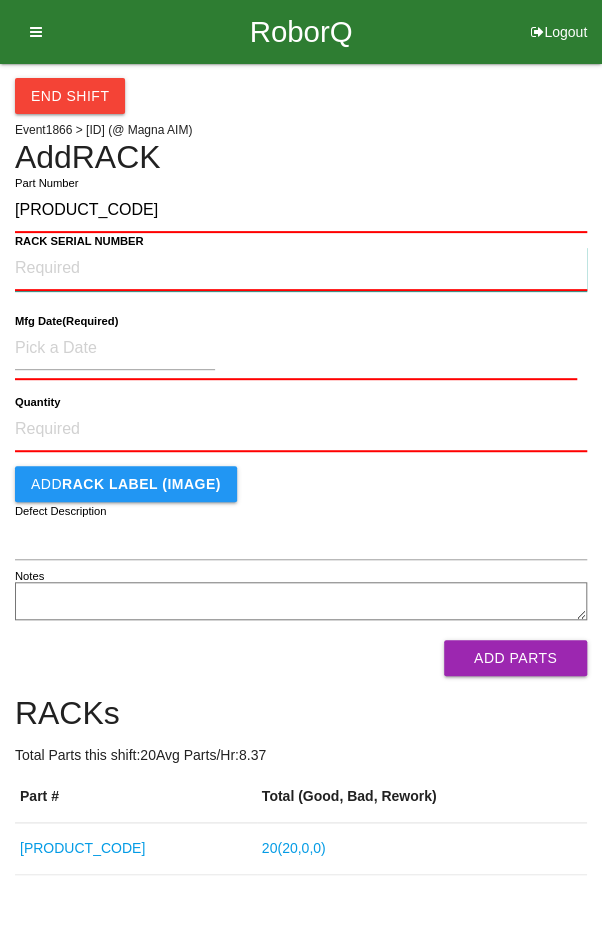 click on "RACK SERIAL NUMBER" at bounding box center [301, 269] 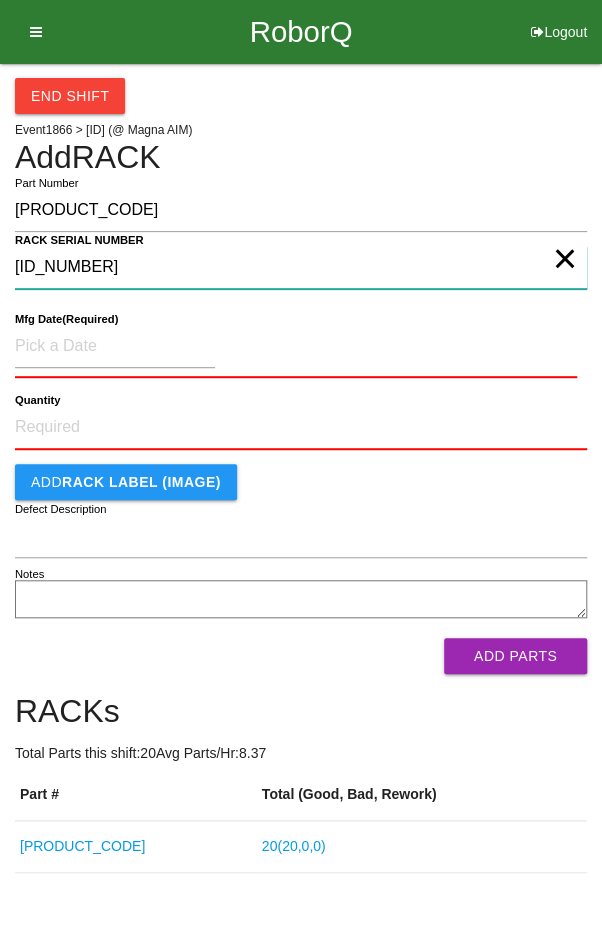 type on "[ID_NUMBER]" 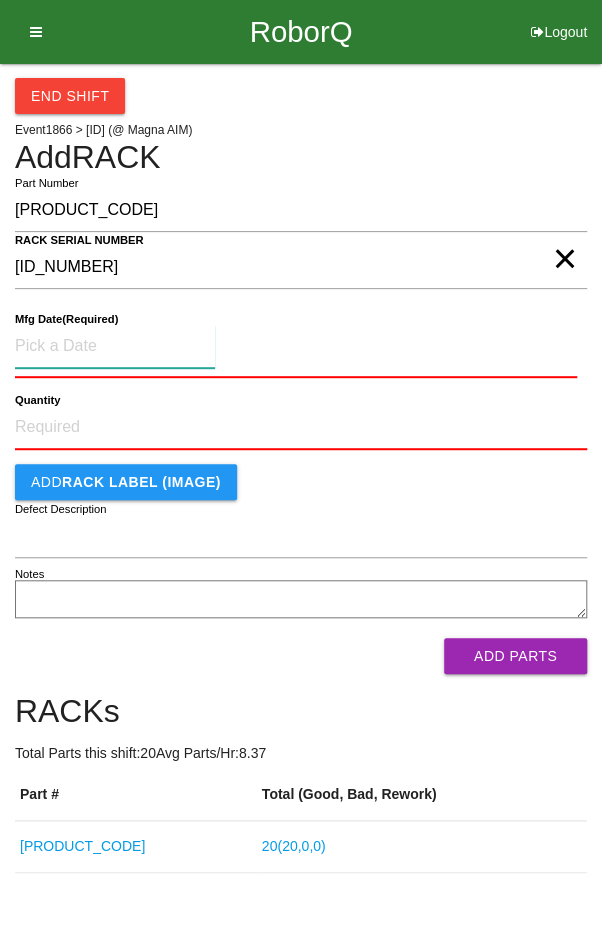 click at bounding box center (115, 346) 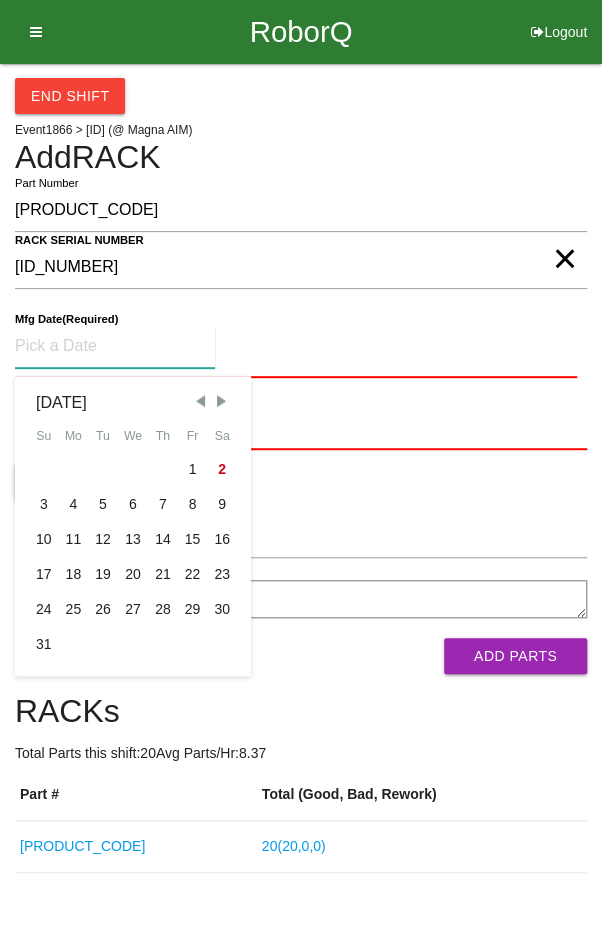 click at bounding box center (200, 401) 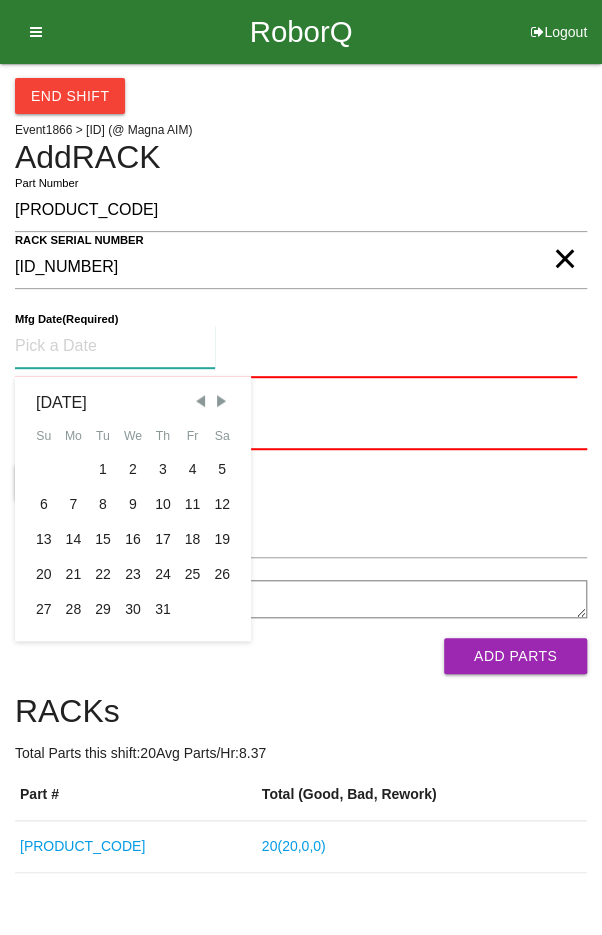 click on "12" at bounding box center [222, 504] 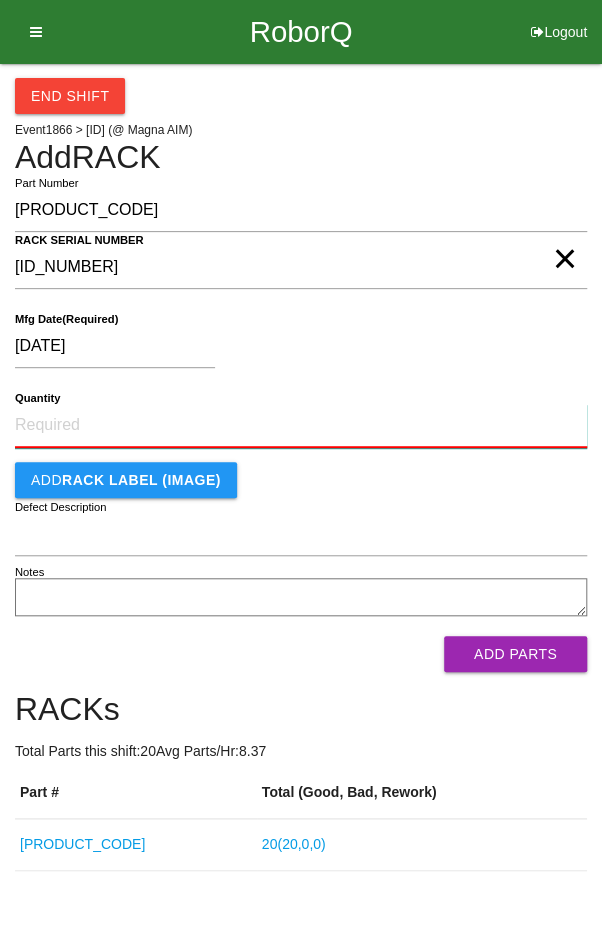 click on "Quantity" at bounding box center [301, 426] 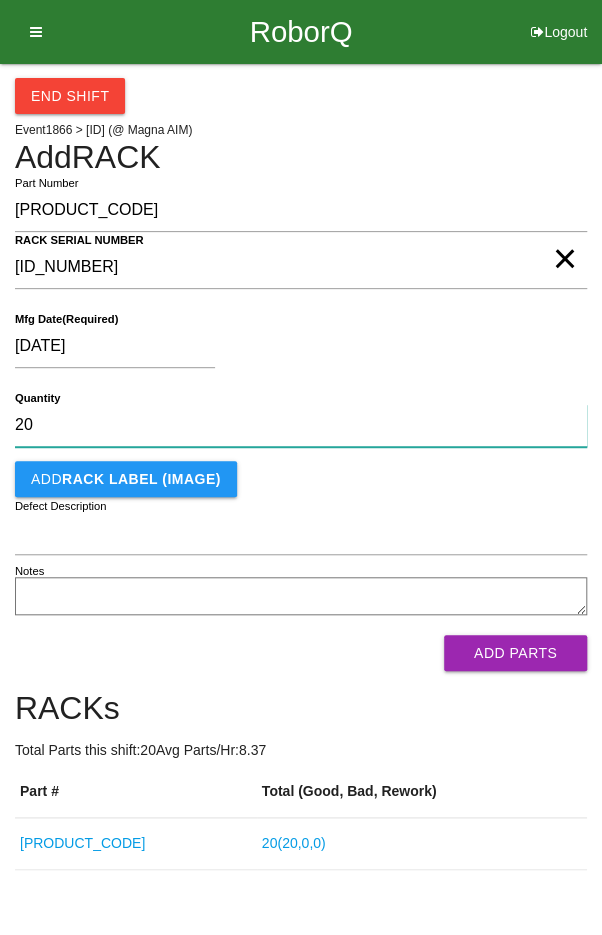 type on "20" 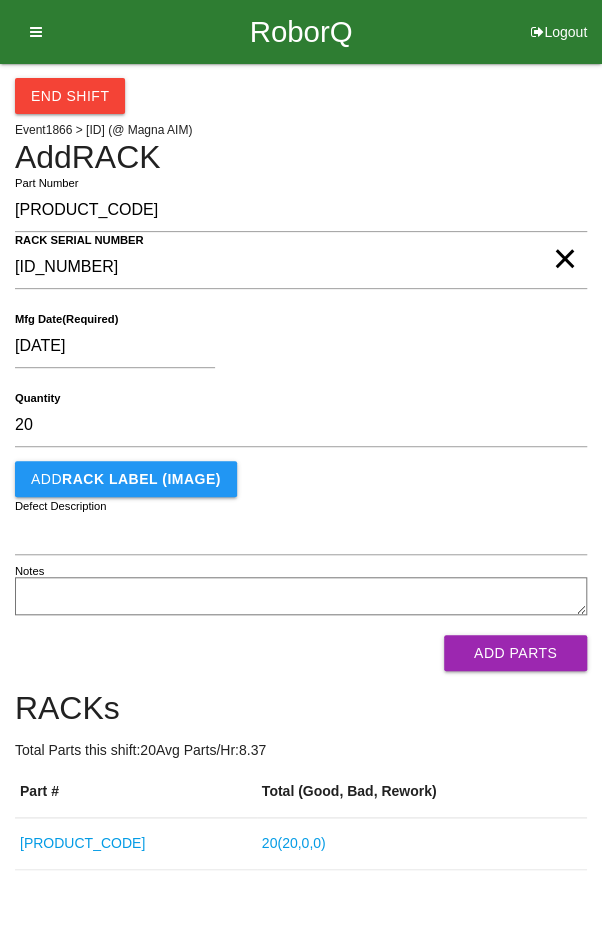 click on "[DATE] Mfg Date  (Required)" at bounding box center (301, 350) 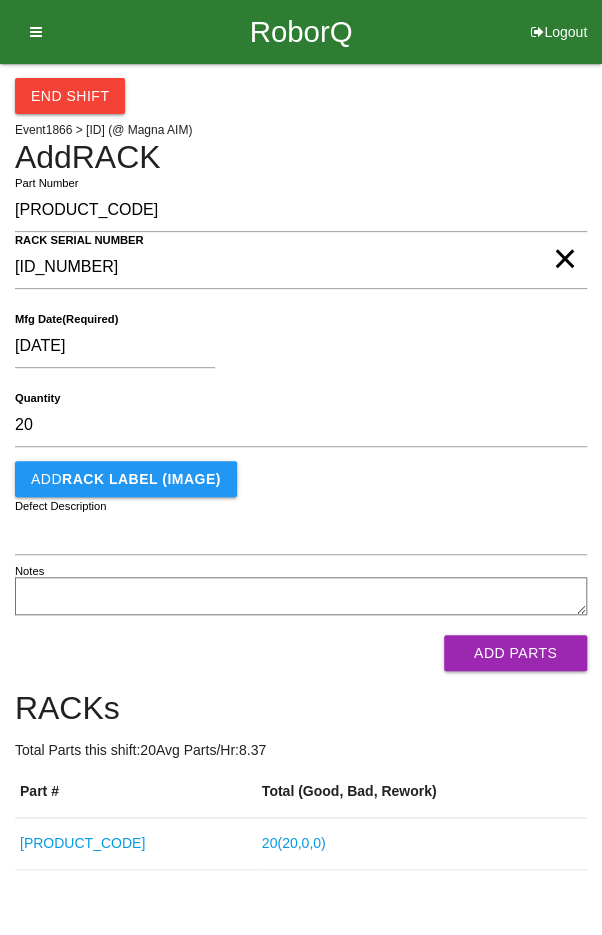 click on "Add Parts" at bounding box center (515, 653) 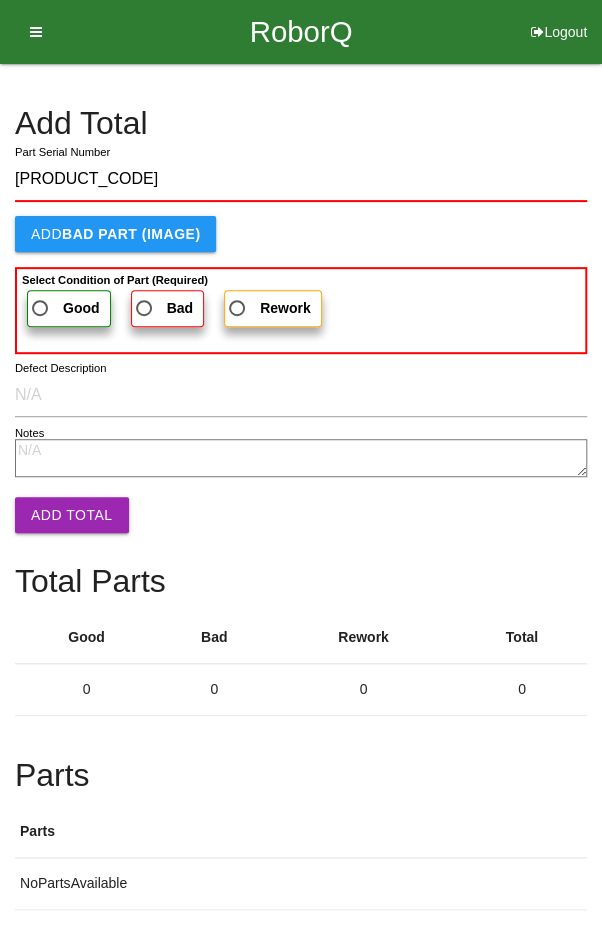 type on "[PRODUCT_CODE]" 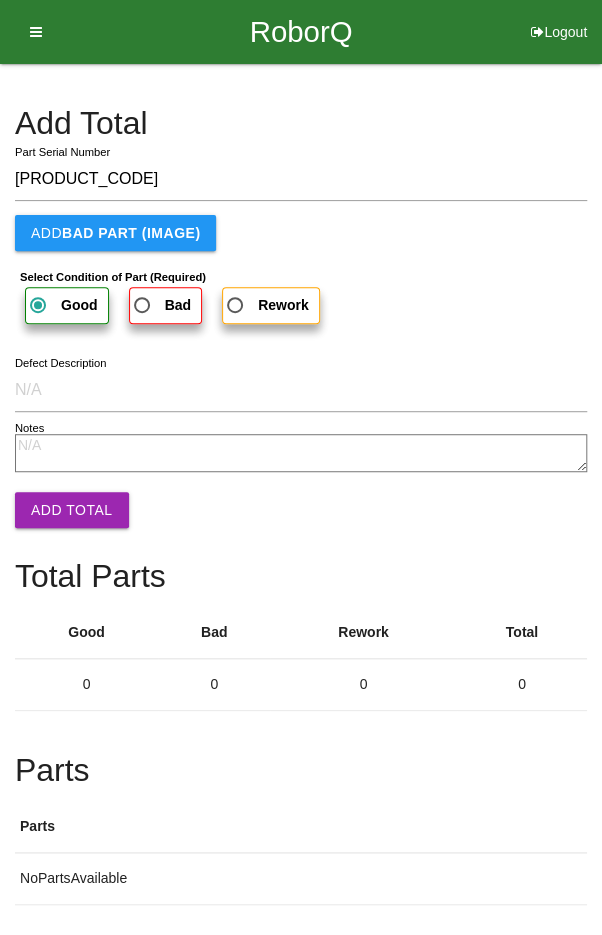 click on "Add Total" at bounding box center [72, 510] 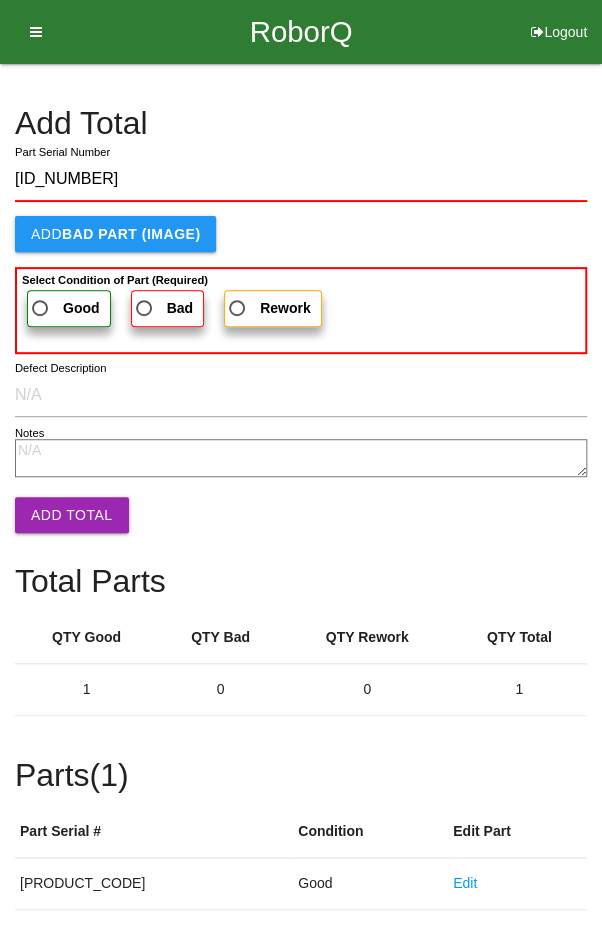 type on "[ID_NUMBER]" 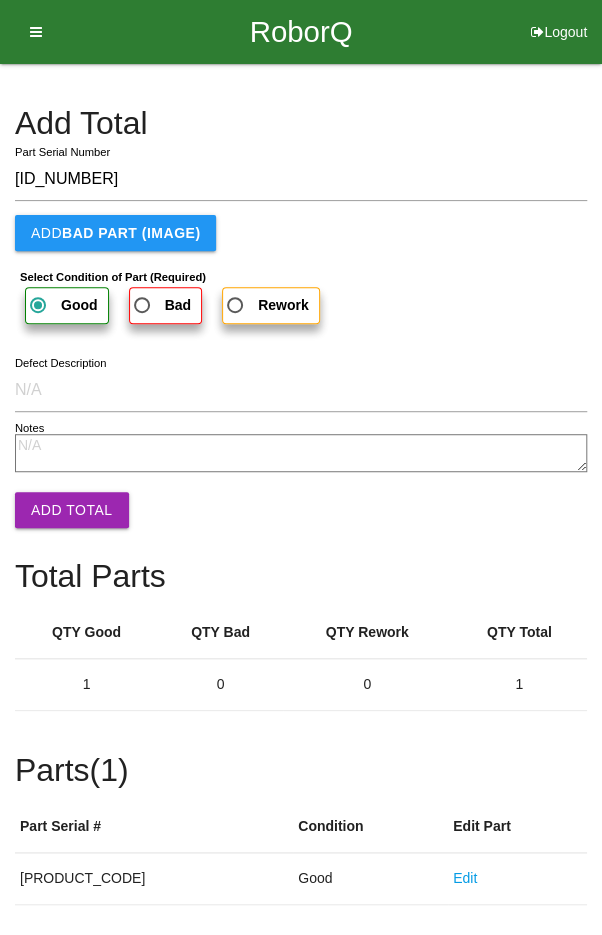 click on "Add Total" at bounding box center (72, 510) 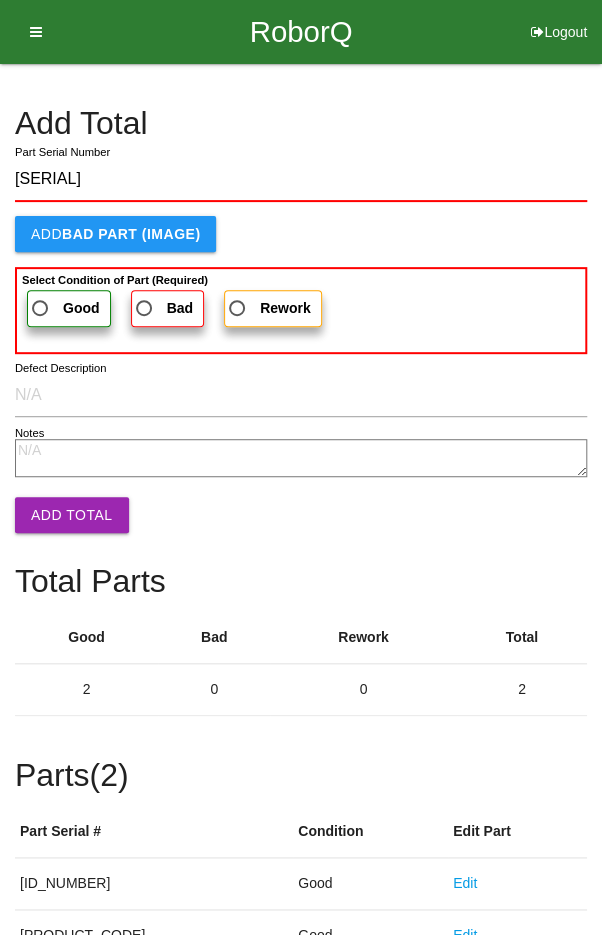 type on "[SERIAL]" 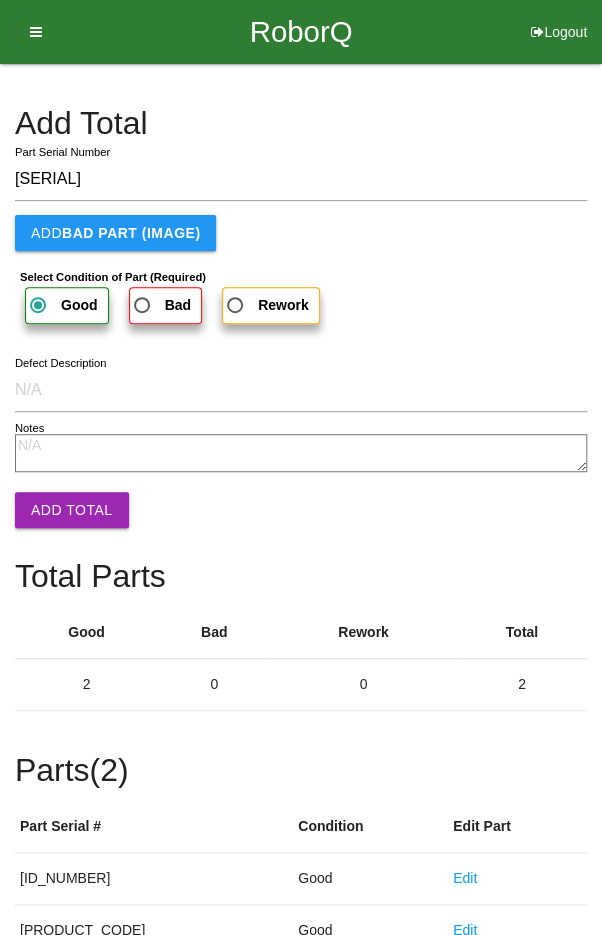 click on "Add Total" at bounding box center [72, 510] 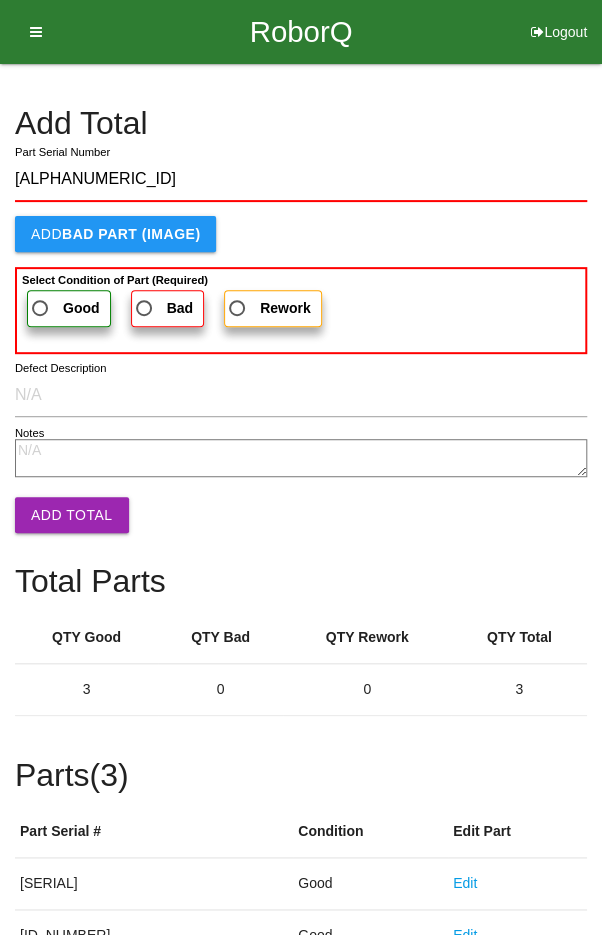 type on "[ALPHANUMERIC_ID]" 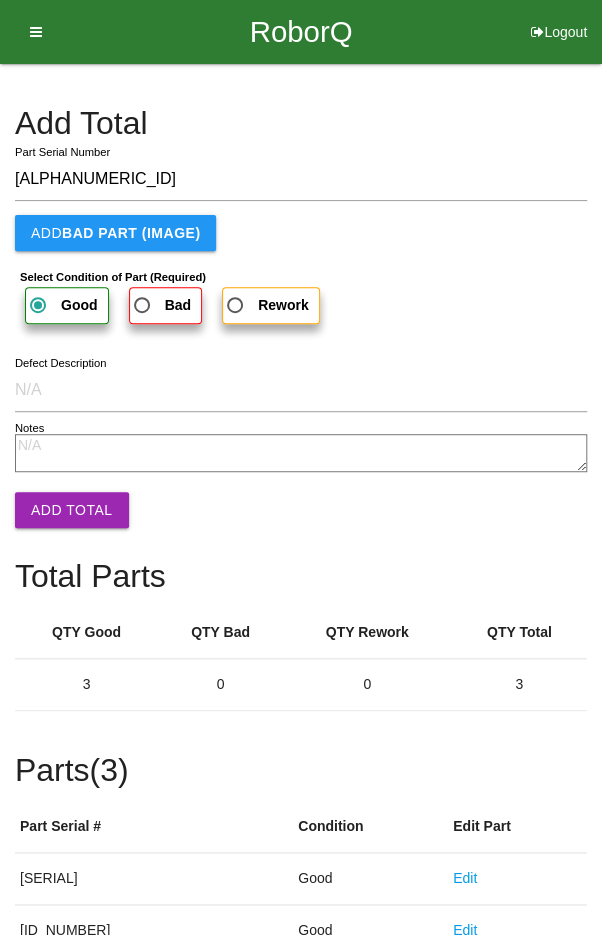 click on "Add Total" at bounding box center [72, 510] 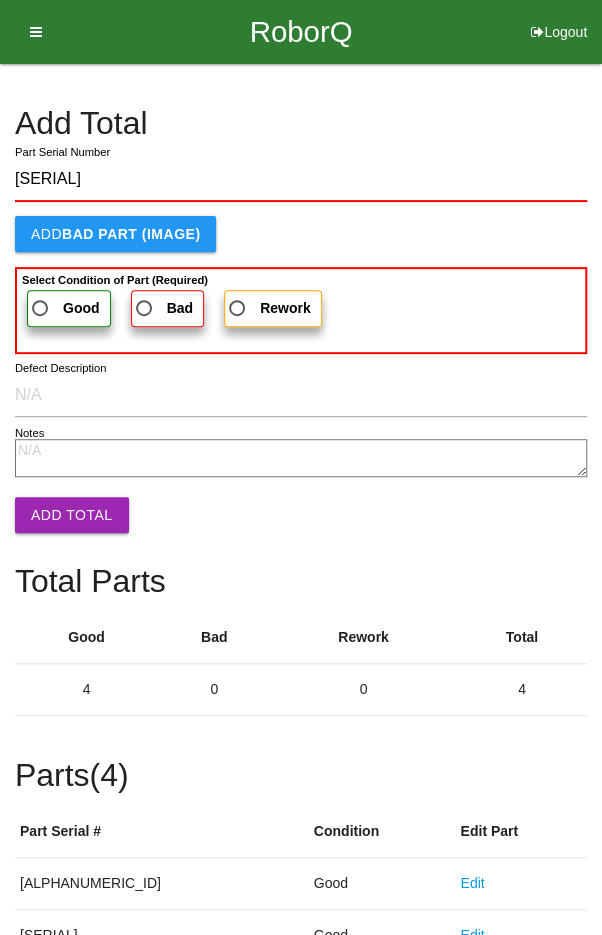 type on "[SERIAL]" 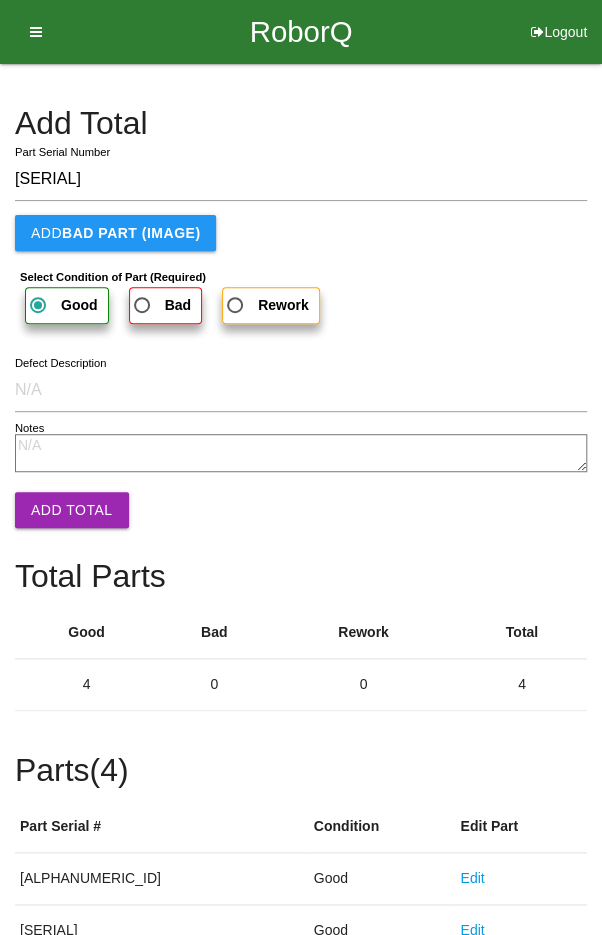 click on "Add Total" at bounding box center [72, 510] 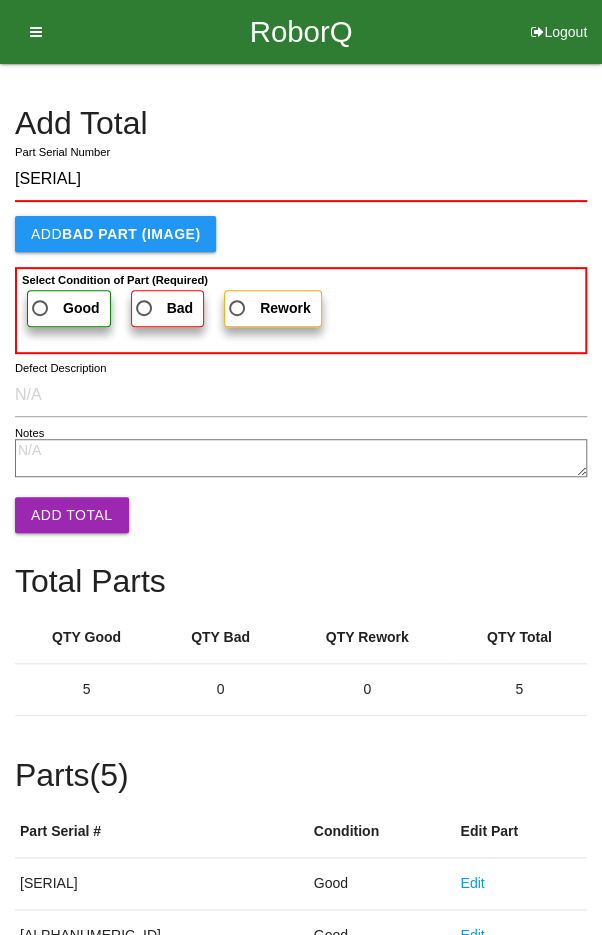 type on "[SERIAL]" 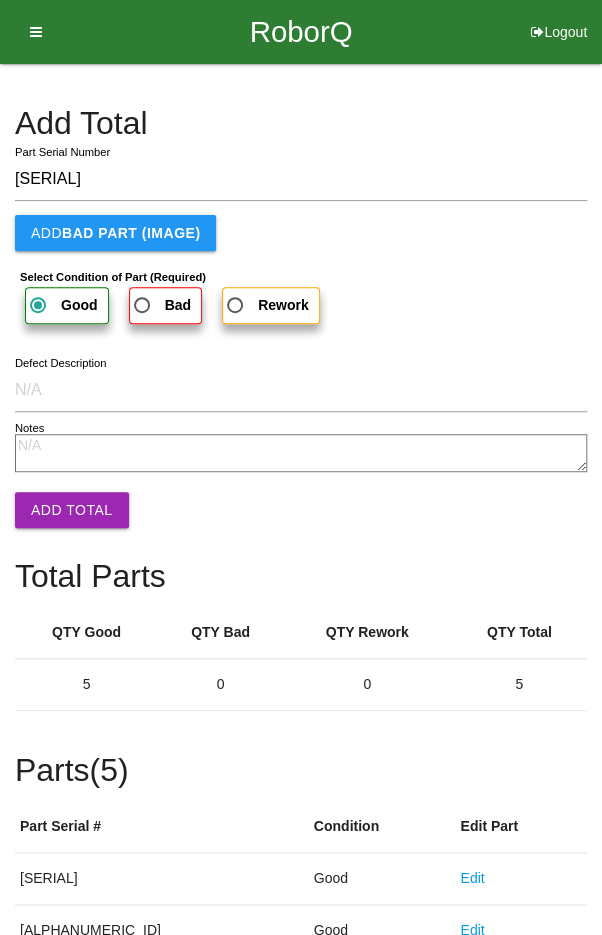 click on "Add Total" at bounding box center [72, 510] 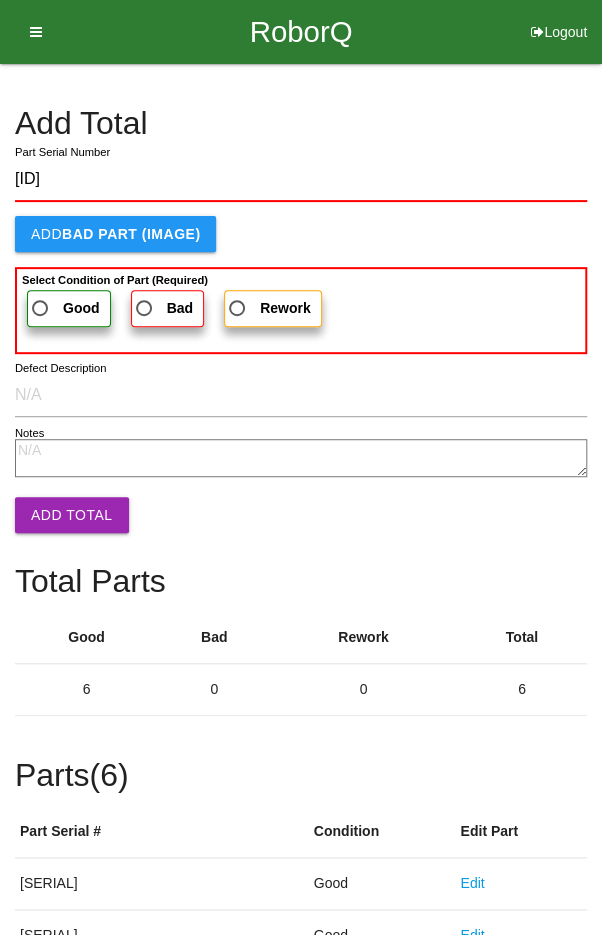 type on "[ID]" 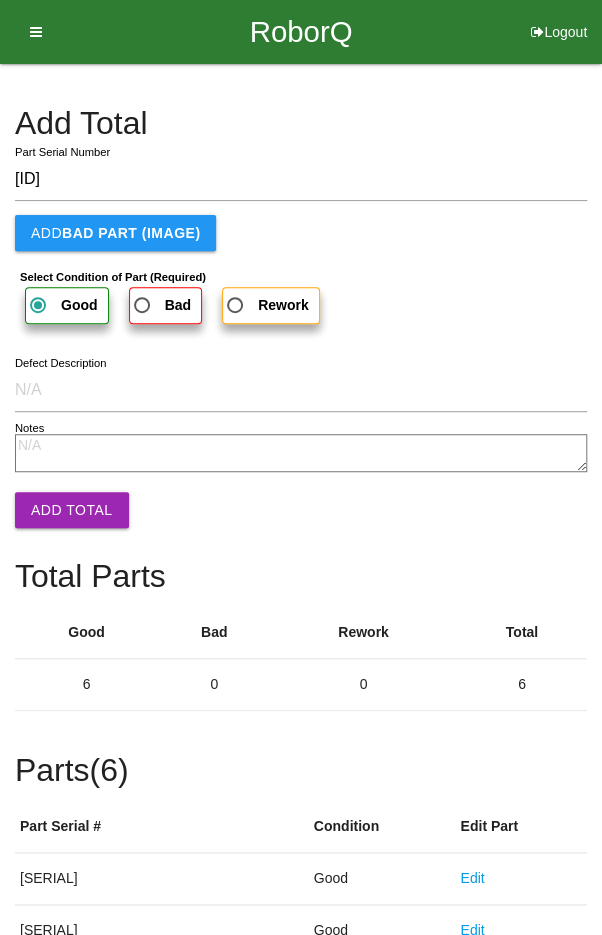 click on "Add Total" at bounding box center (72, 510) 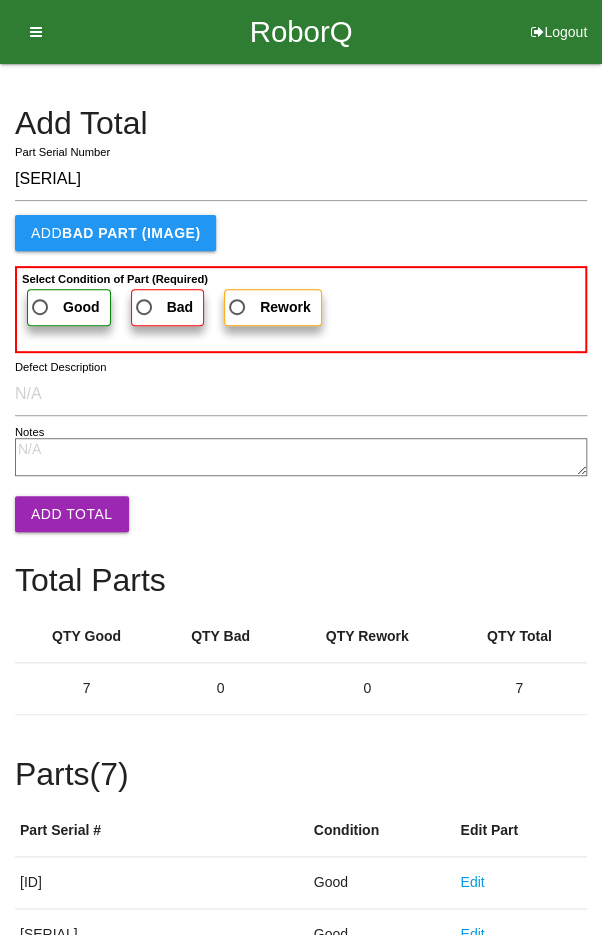 type on "[SERIAL]" 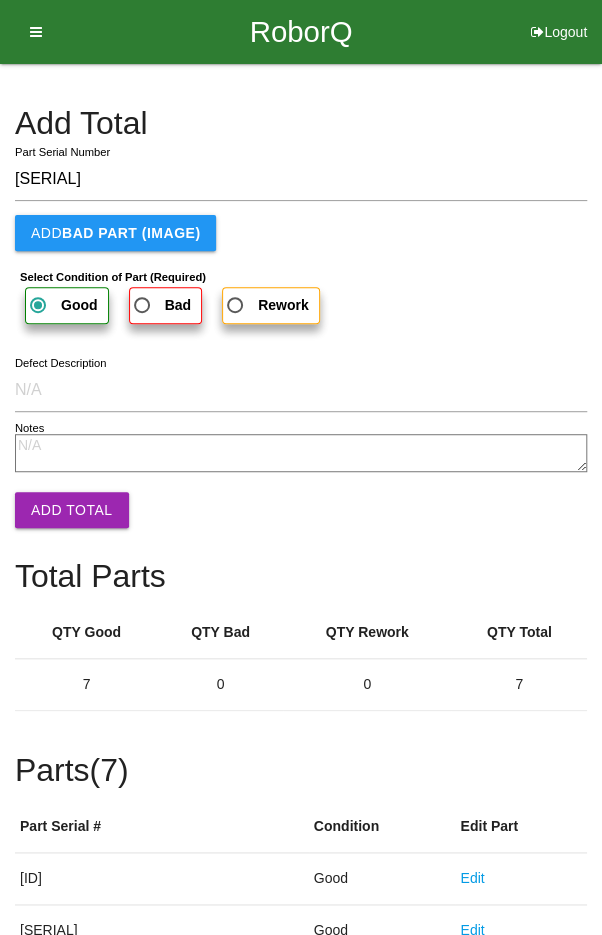 click on "Add Total" at bounding box center (72, 510) 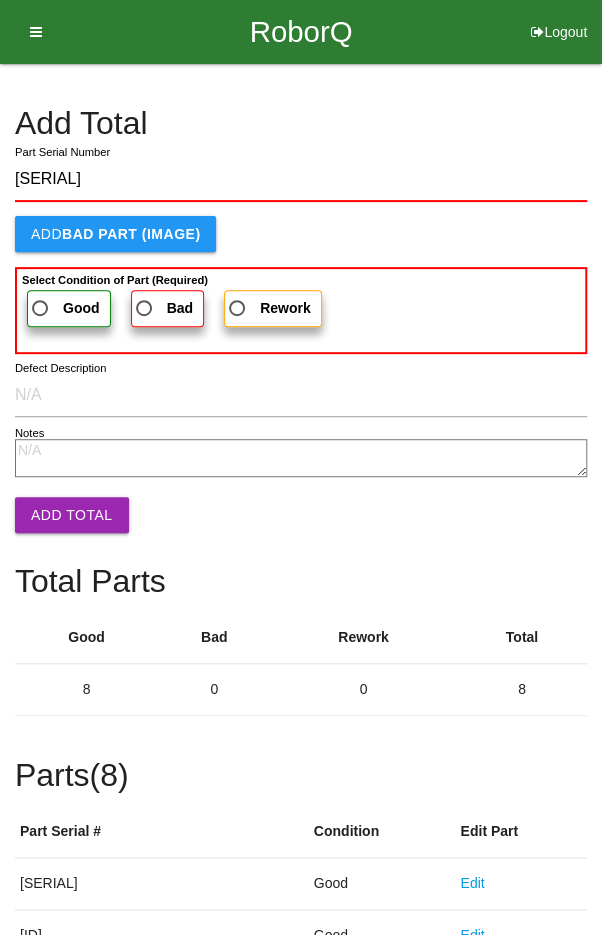 type on "[SERIAL]" 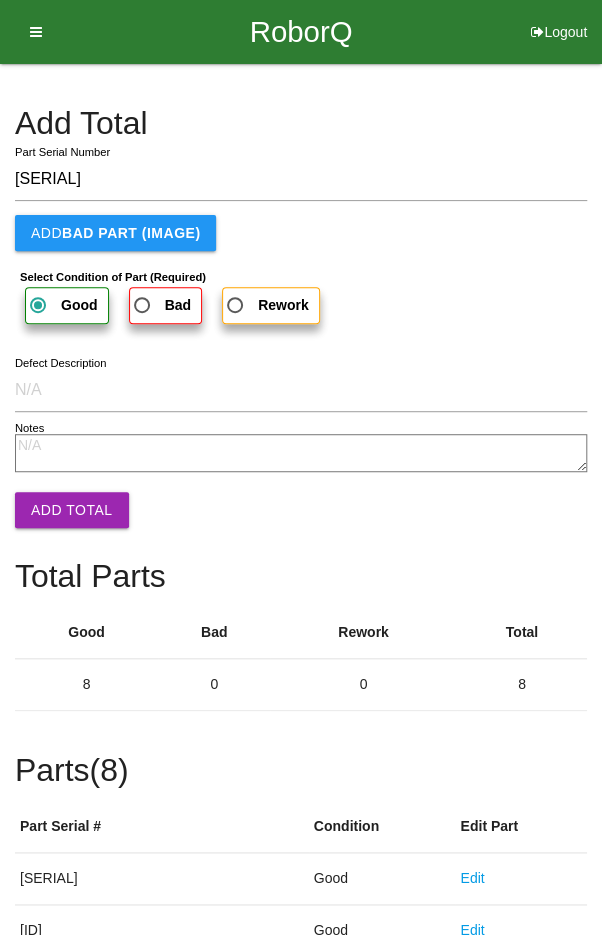 click on "Add Total" at bounding box center [72, 510] 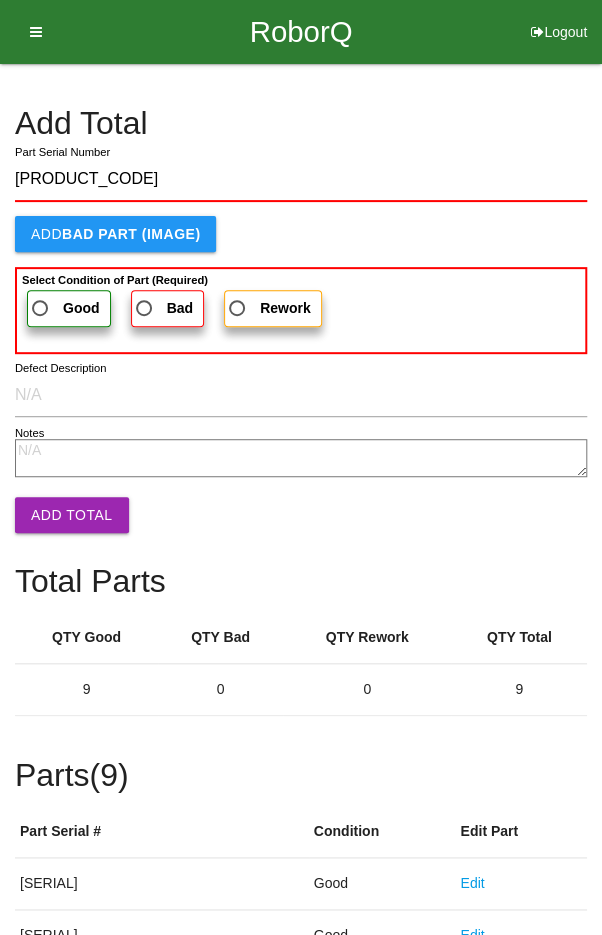 type on "[PRODUCT_CODE]" 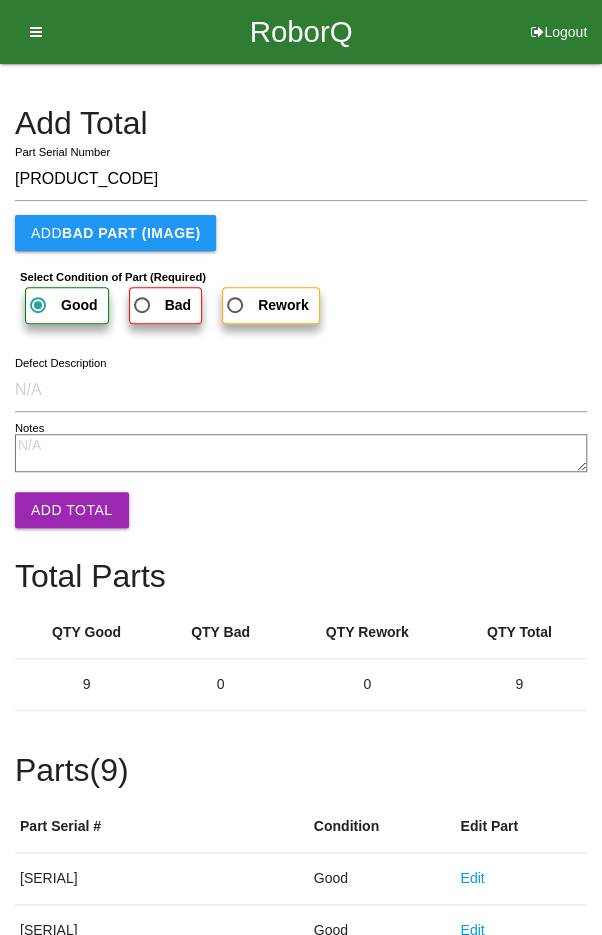 click on "Add Total" at bounding box center [72, 510] 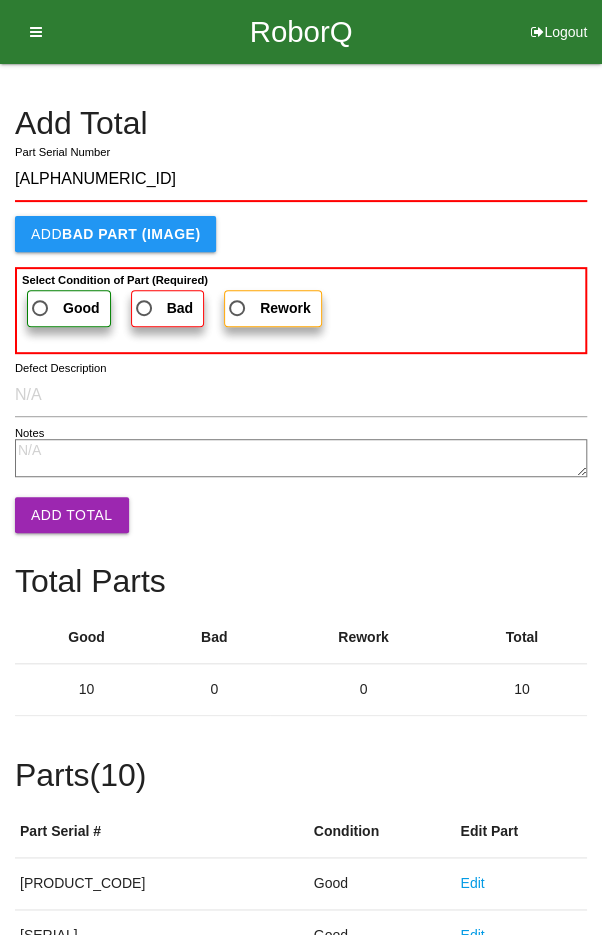 type on "[ALPHANUMERIC_ID]" 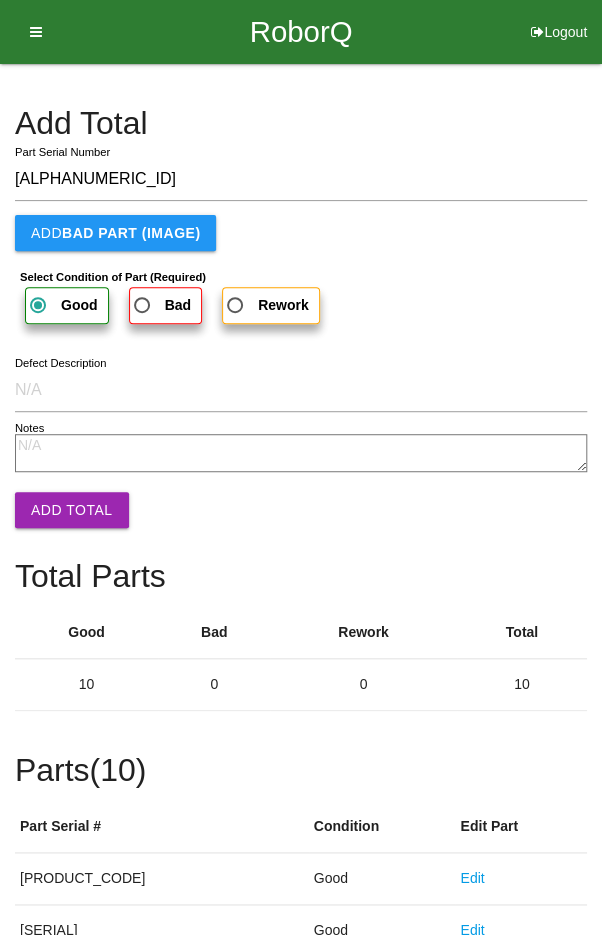 click on "Add Total" at bounding box center [72, 510] 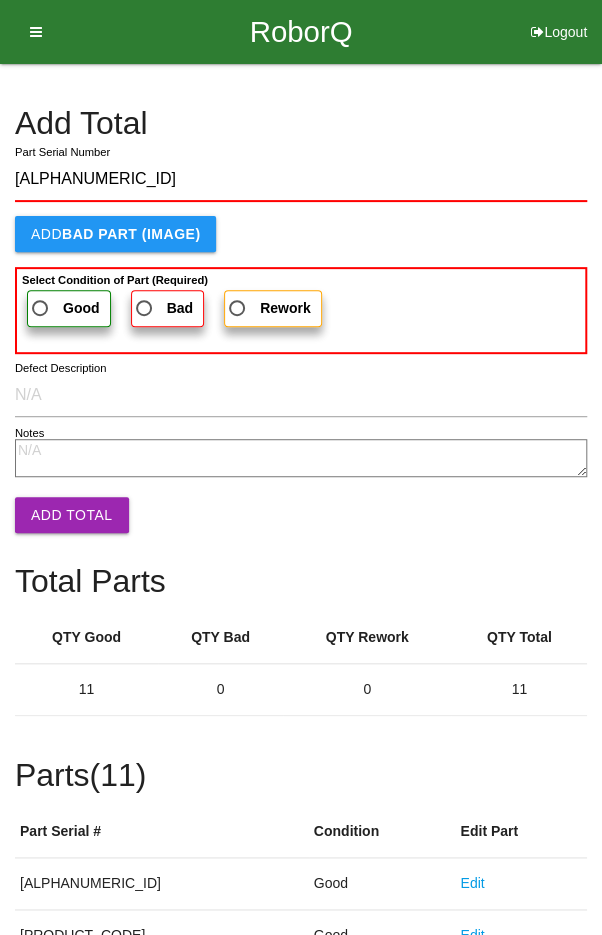 type on "[ALPHANUMERIC_ID]" 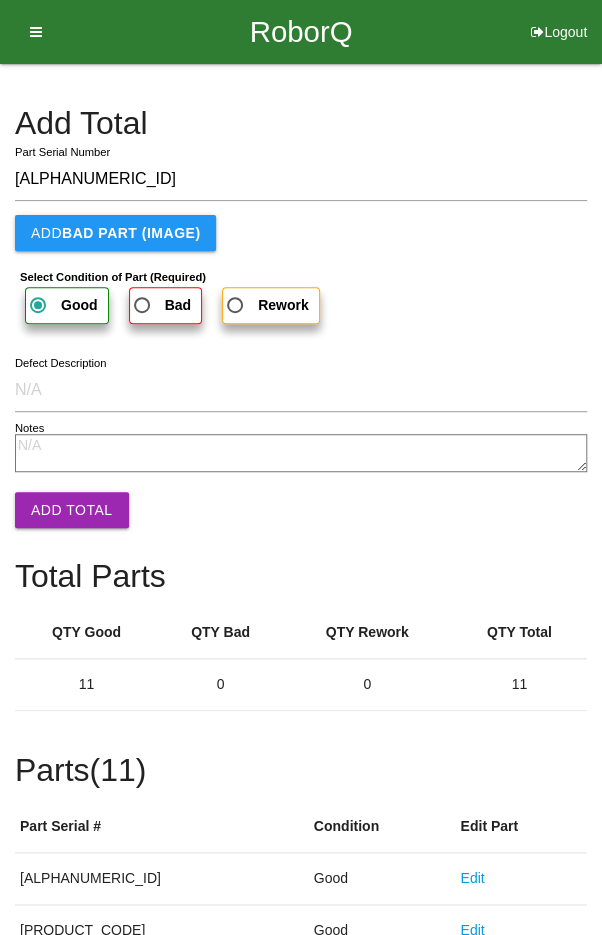 click on "Add Total" at bounding box center [72, 510] 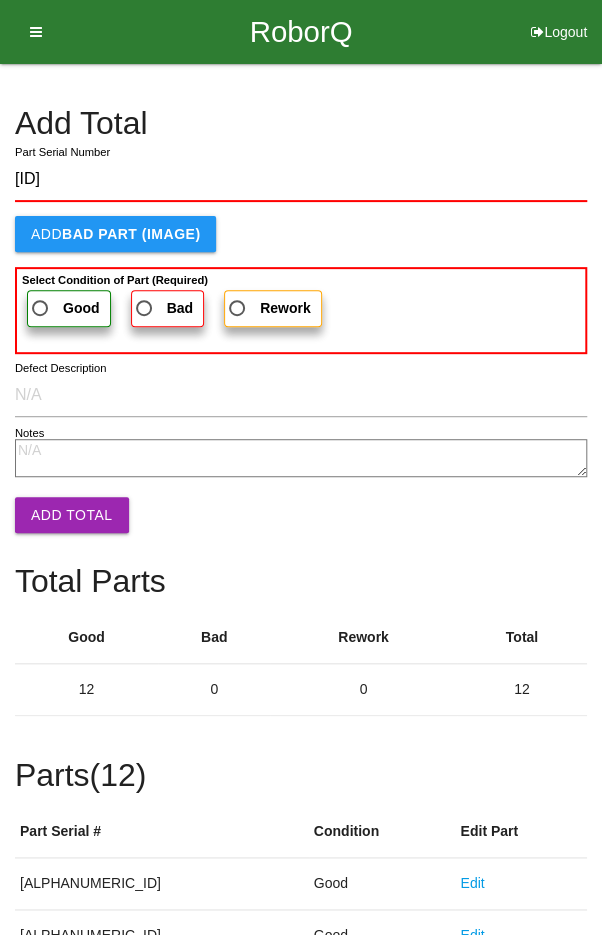 type on "[ID]" 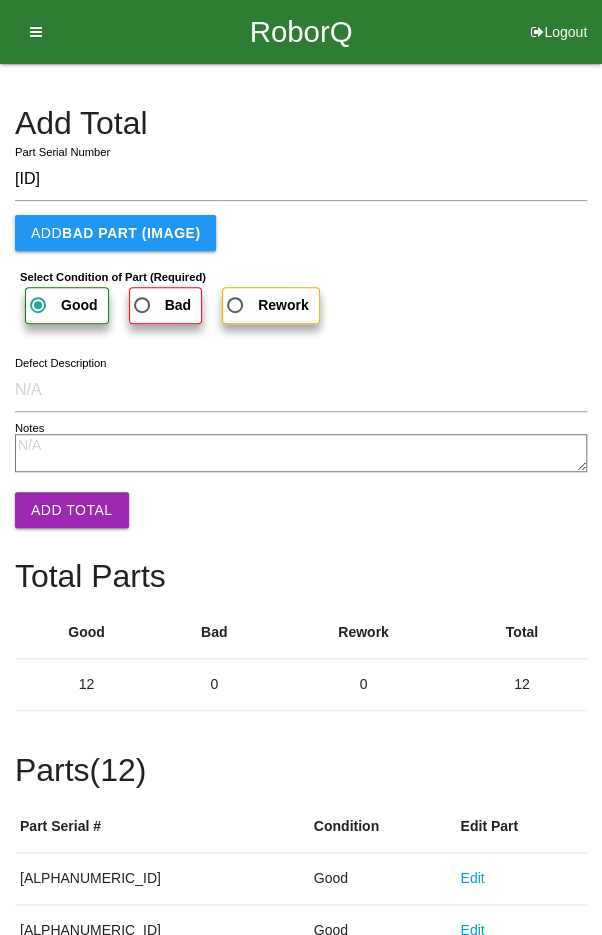 click on "Add Total" at bounding box center (72, 510) 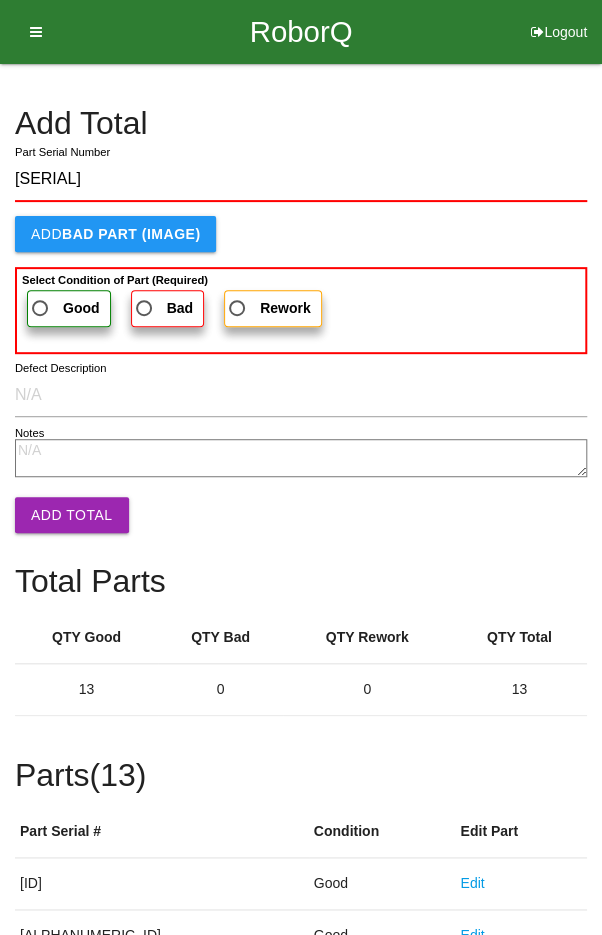 type on "[SERIAL]" 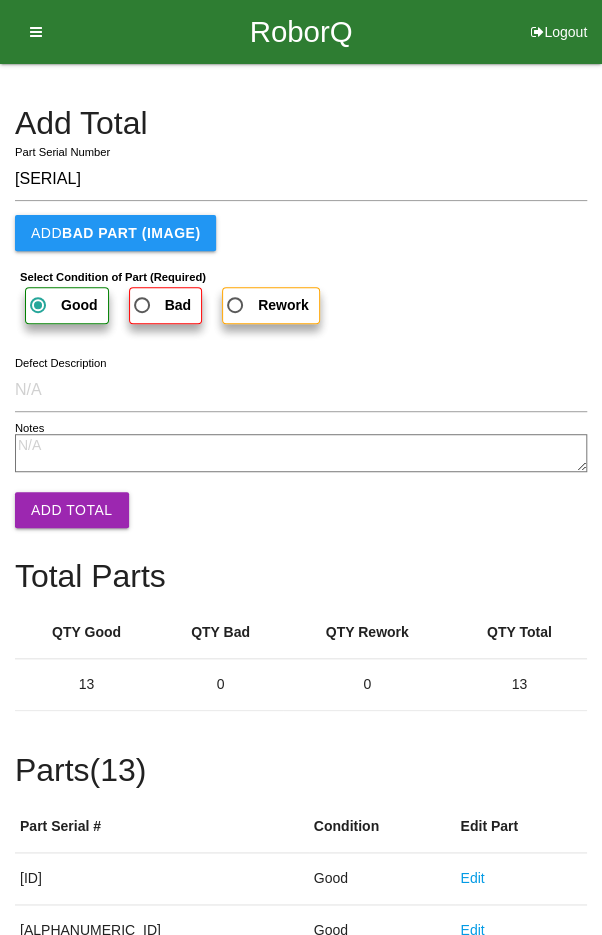 click on "Add Total" at bounding box center [72, 510] 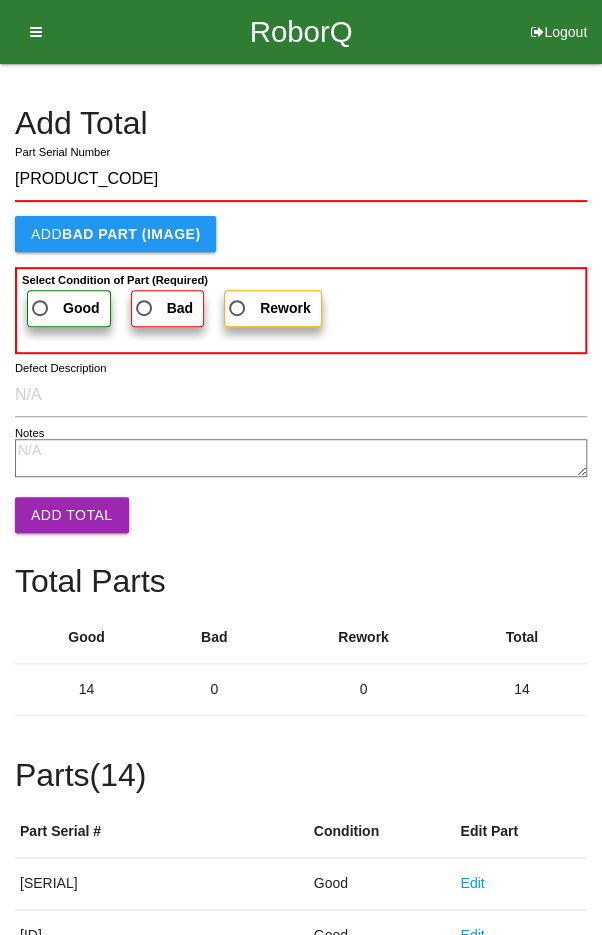 type on "[PRODUCT_CODE]" 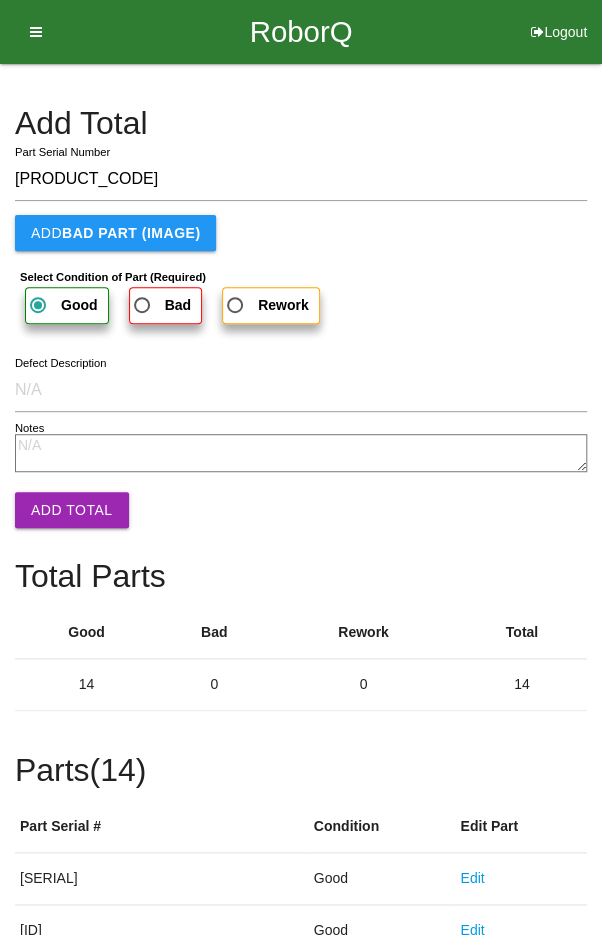click on "Add Total" at bounding box center (72, 510) 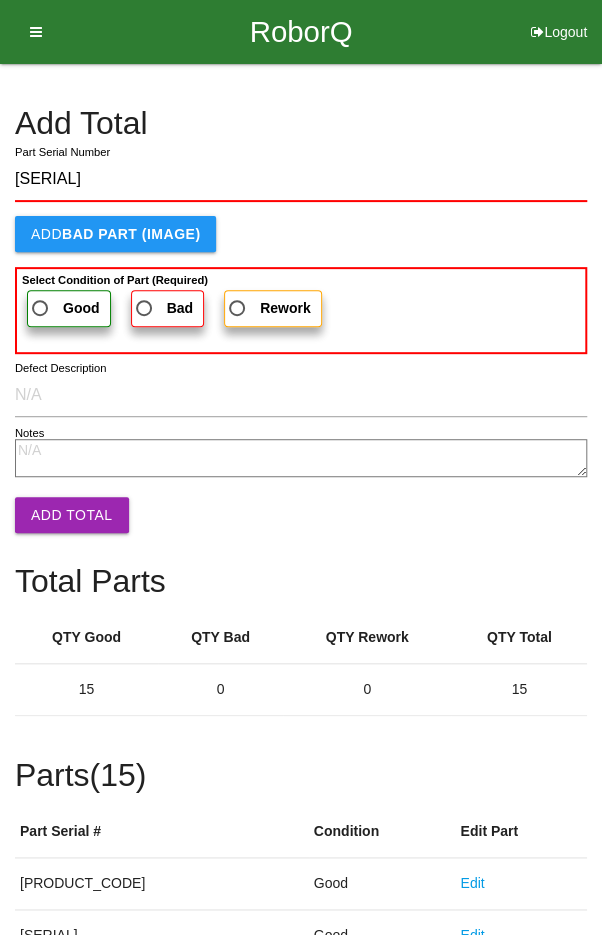 type on "[SERIAL]" 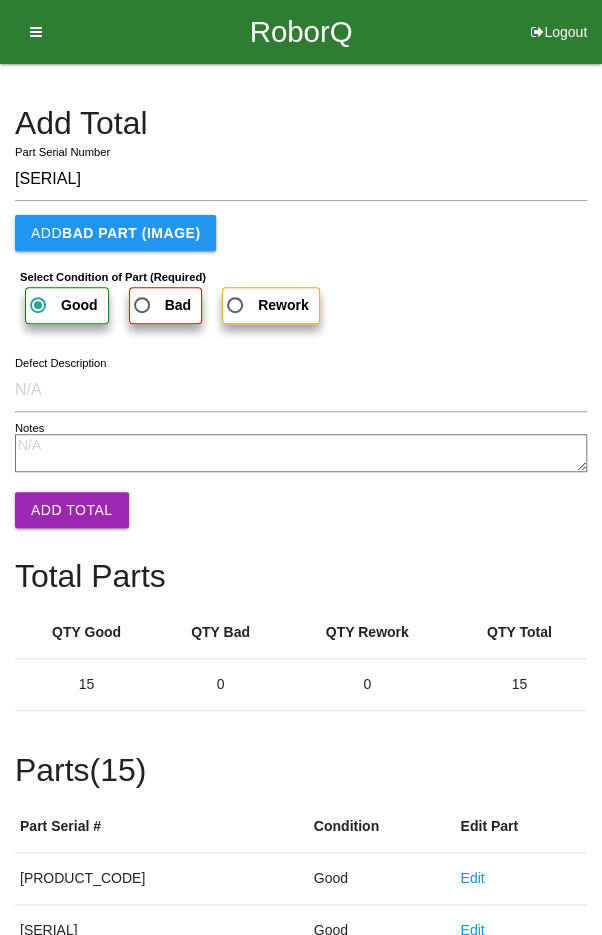 click on "Add Total" at bounding box center [72, 510] 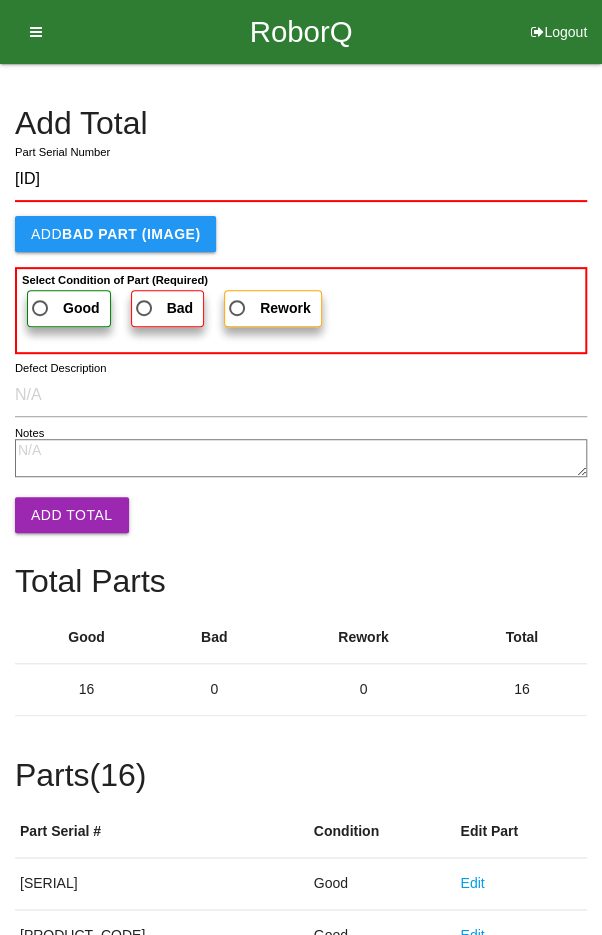 type on "[ID]" 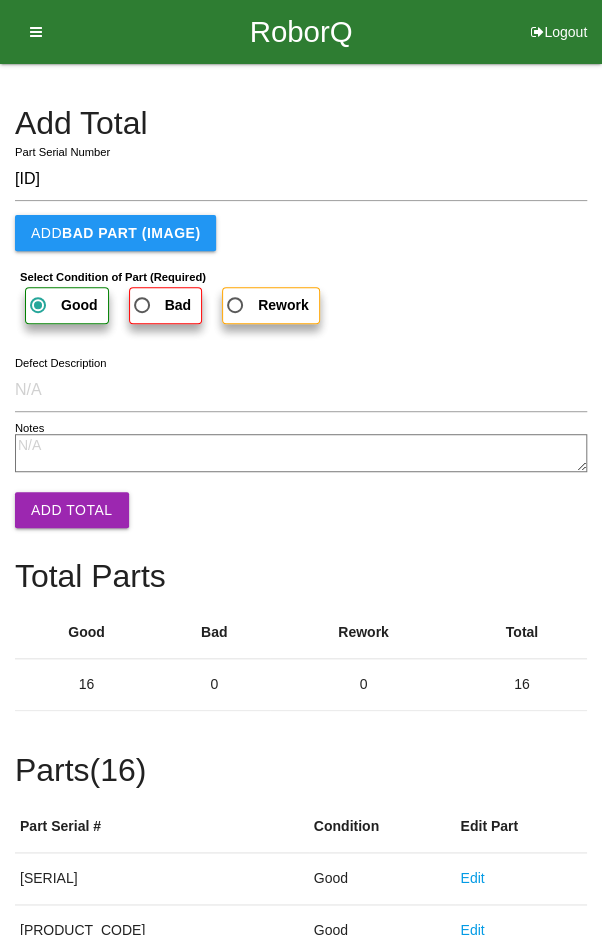 click on "Add Total" at bounding box center [72, 510] 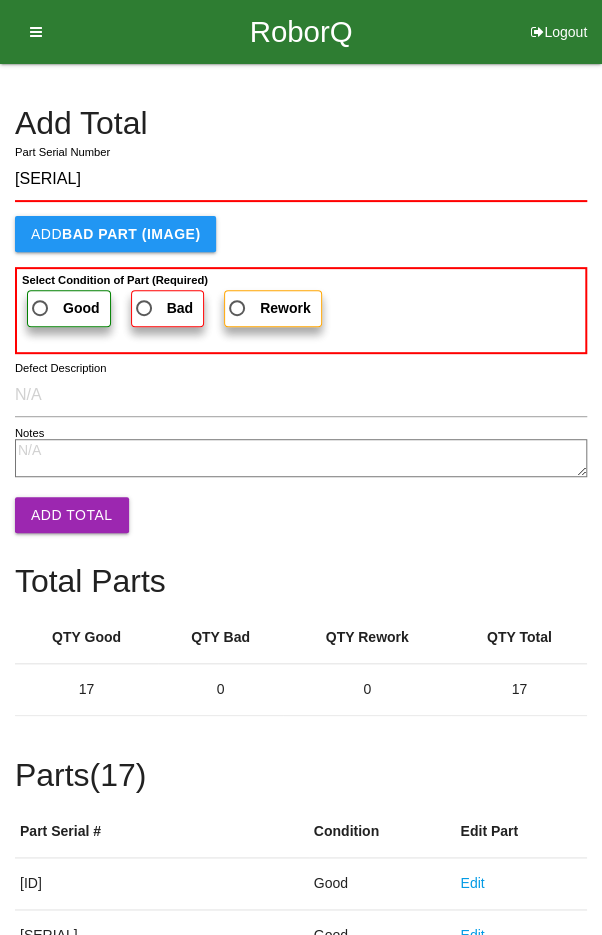 type on "[SERIAL]" 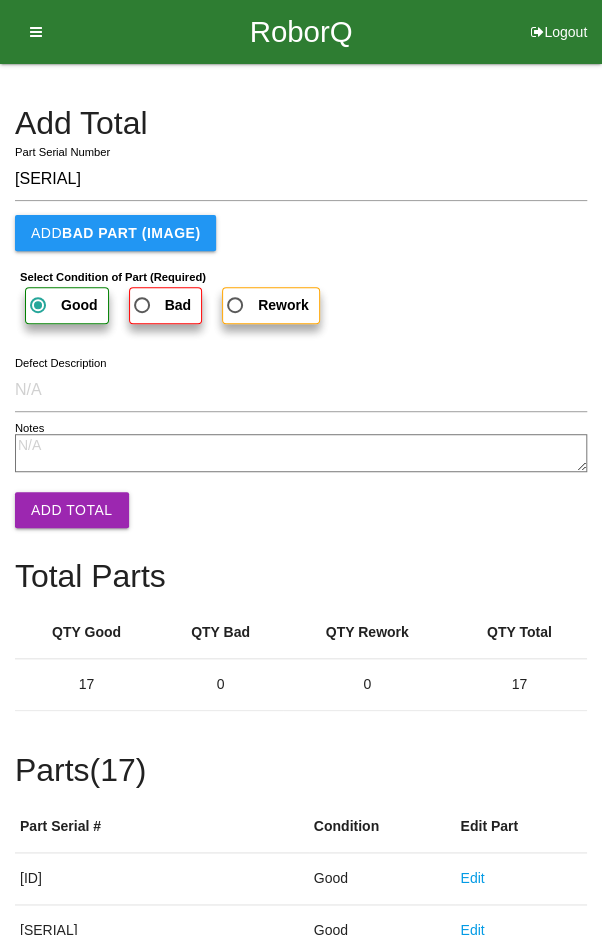 click on "Add Total" at bounding box center (72, 510) 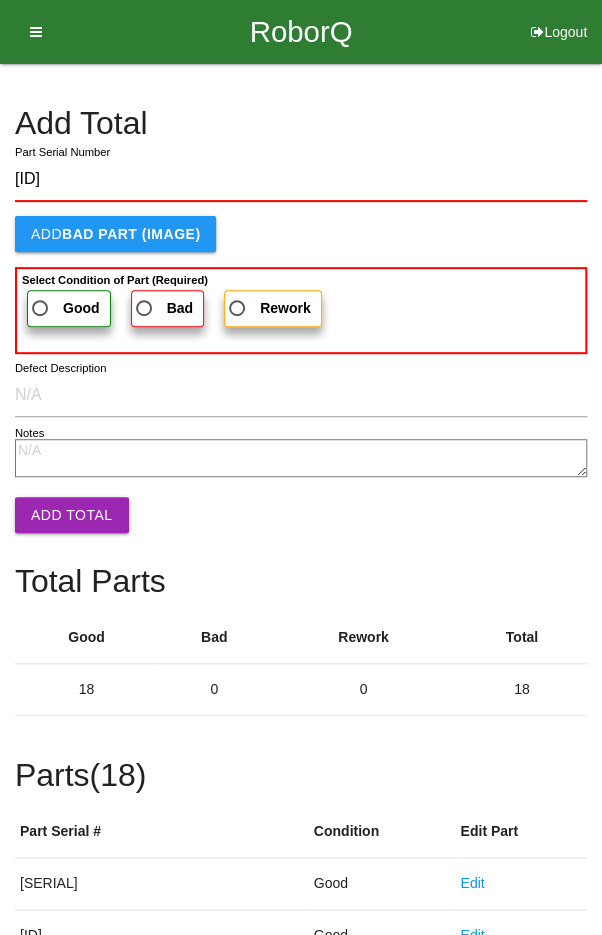 type on "[ID]" 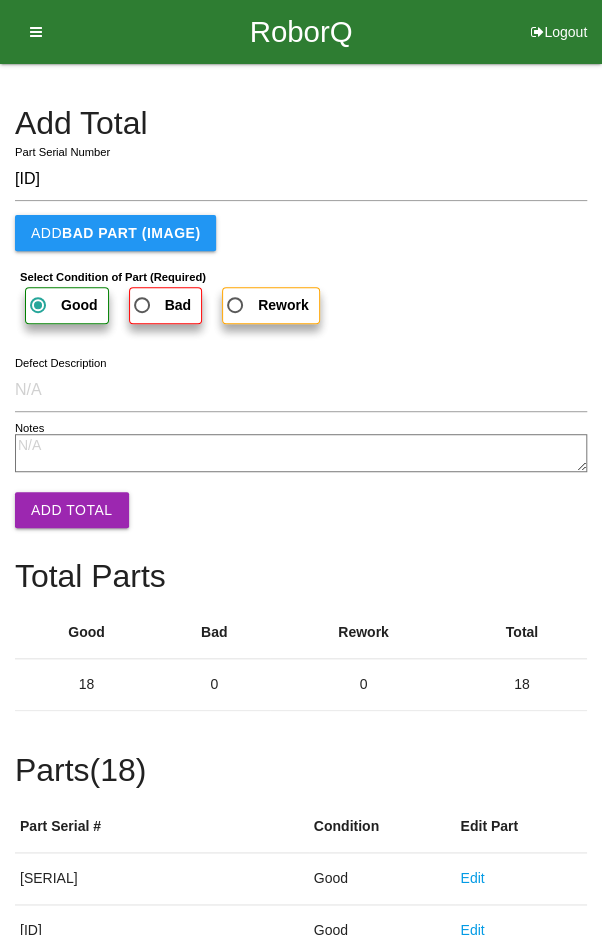 click on "Add Total" at bounding box center (72, 510) 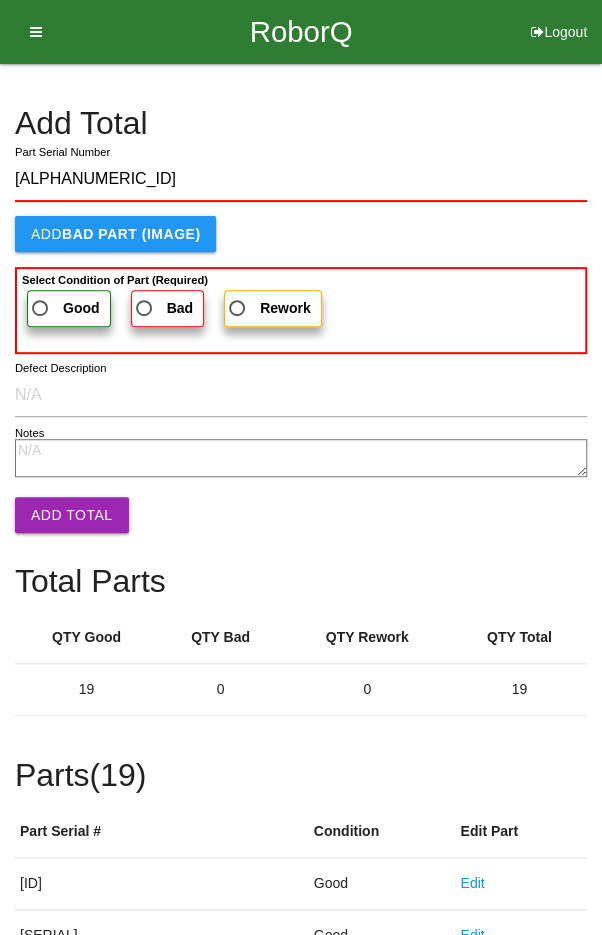 type on "[ALPHANUMERIC_ID]" 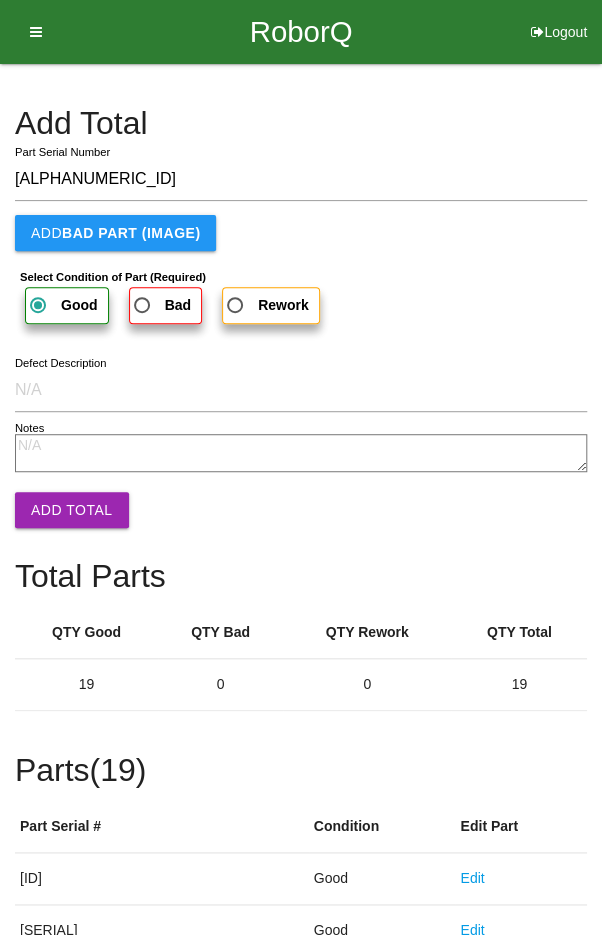 click on "Add Total" at bounding box center (72, 510) 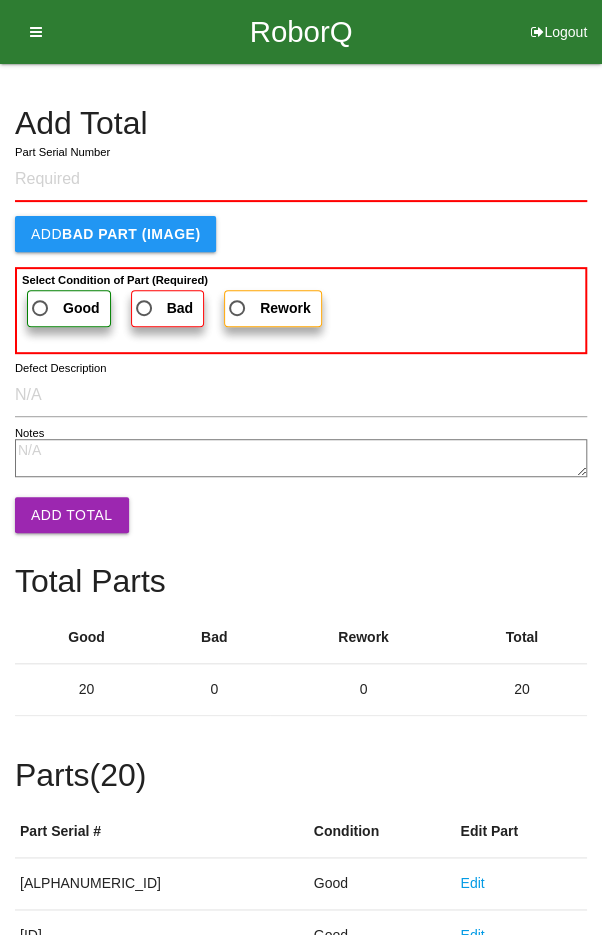 click on "Add Total" at bounding box center [301, 123] 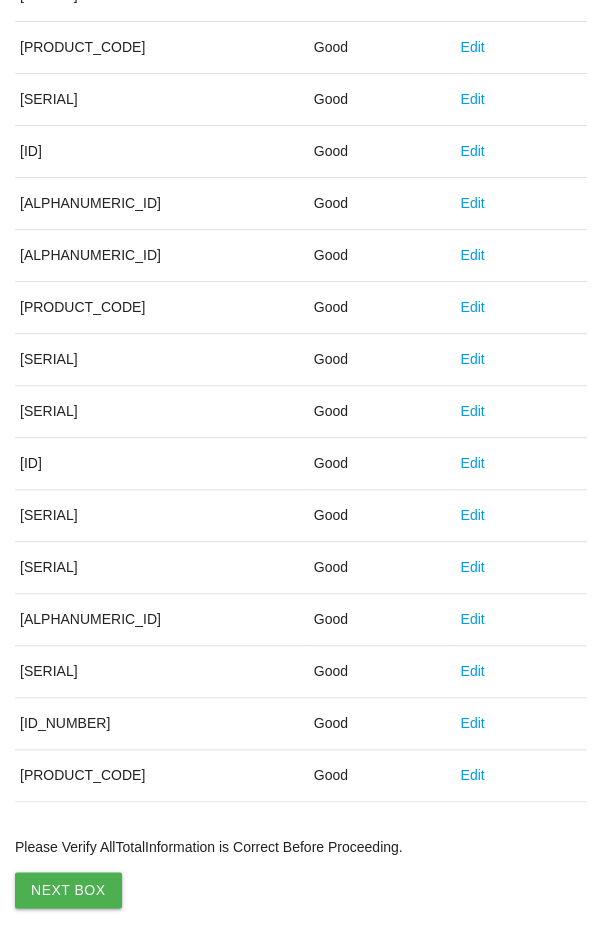 scroll, scrollTop: 1090, scrollLeft: 0, axis: vertical 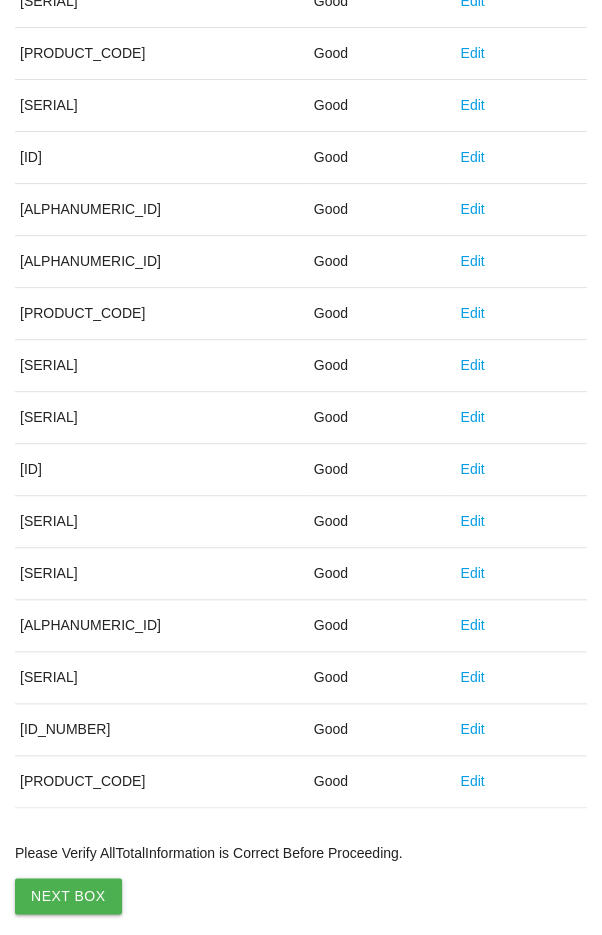 click on "Next Box" at bounding box center (68, 896) 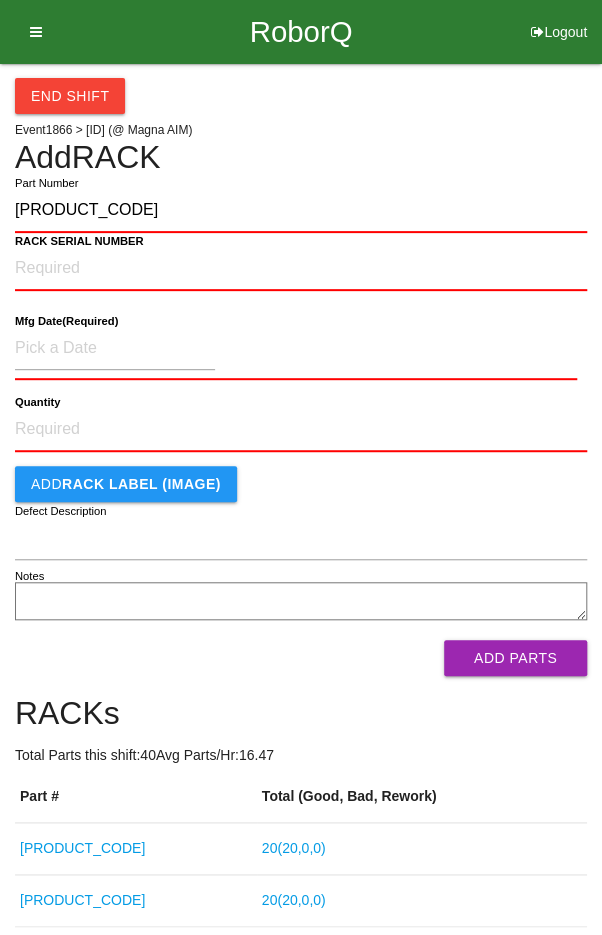 type on "[PRODUCT_CODE]" 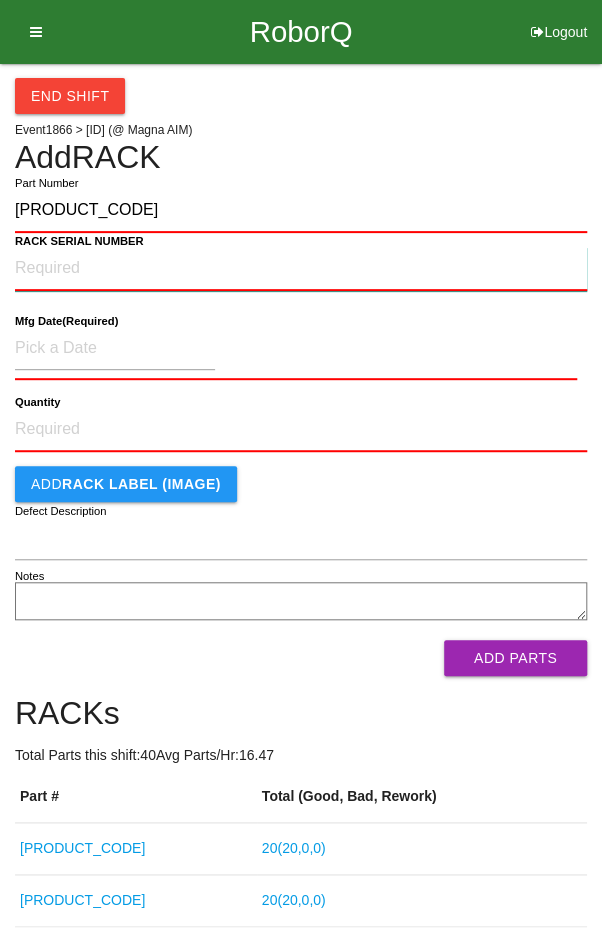 click on "RACK SERIAL NUMBER" at bounding box center (301, 269) 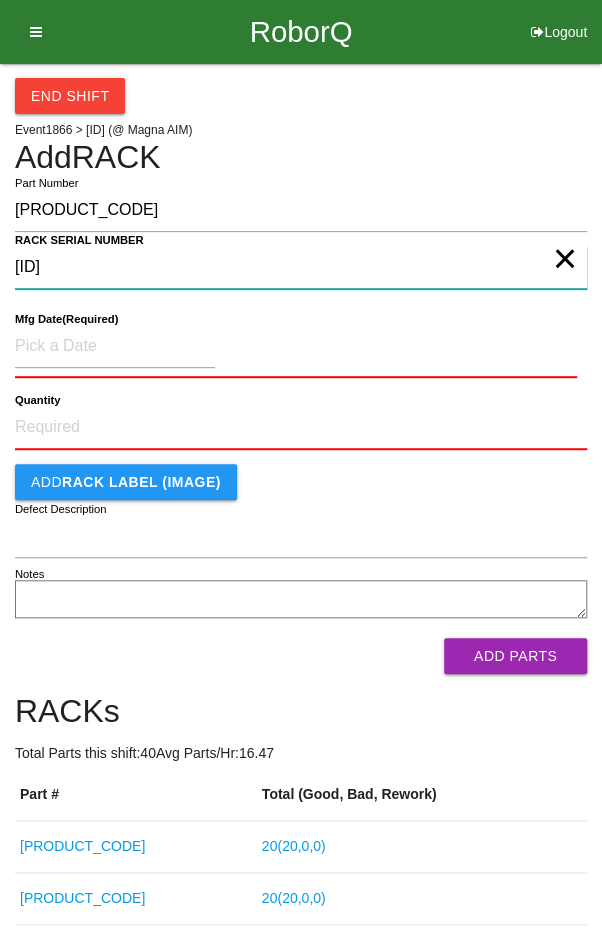 type on "[ID]" 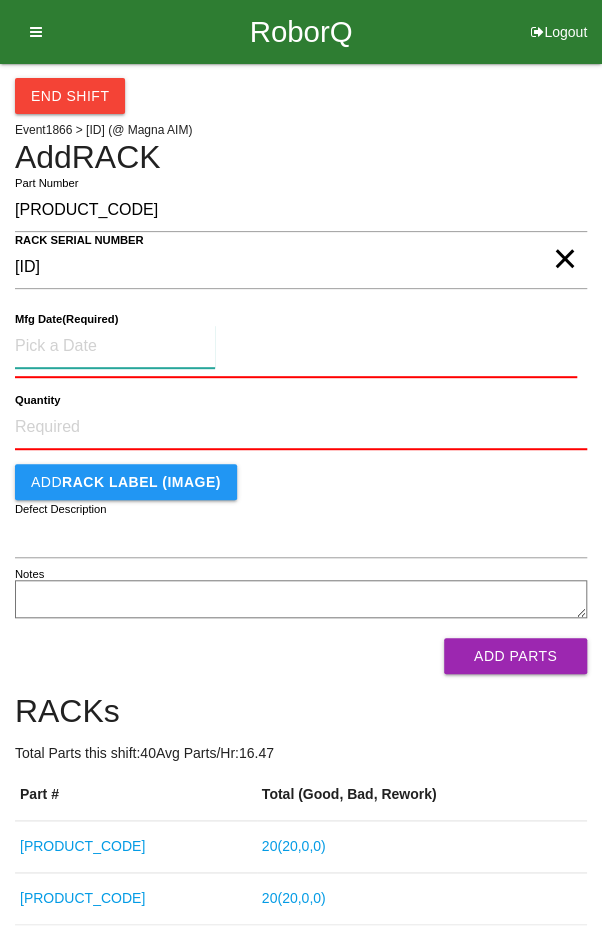 click at bounding box center (115, 346) 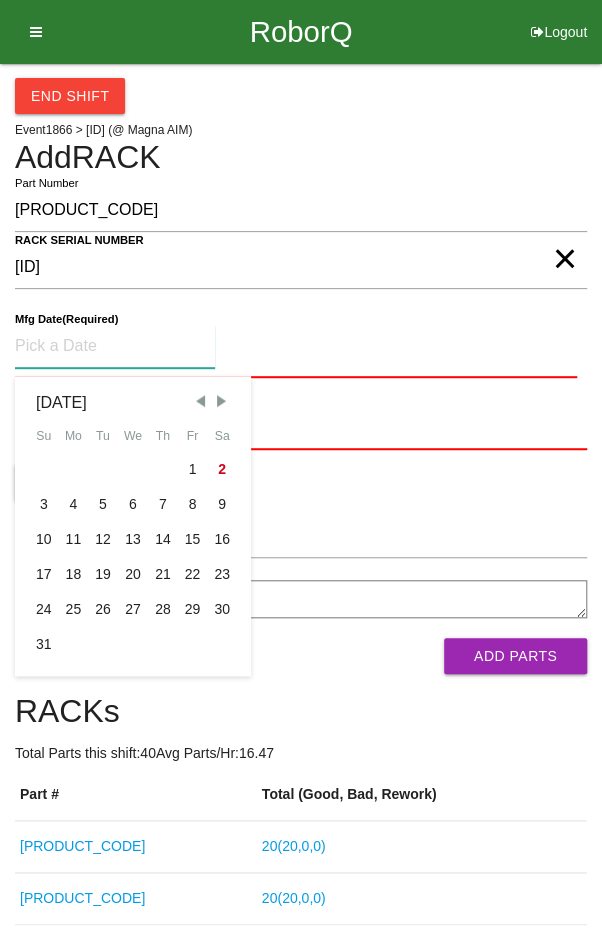 click at bounding box center (200, 401) 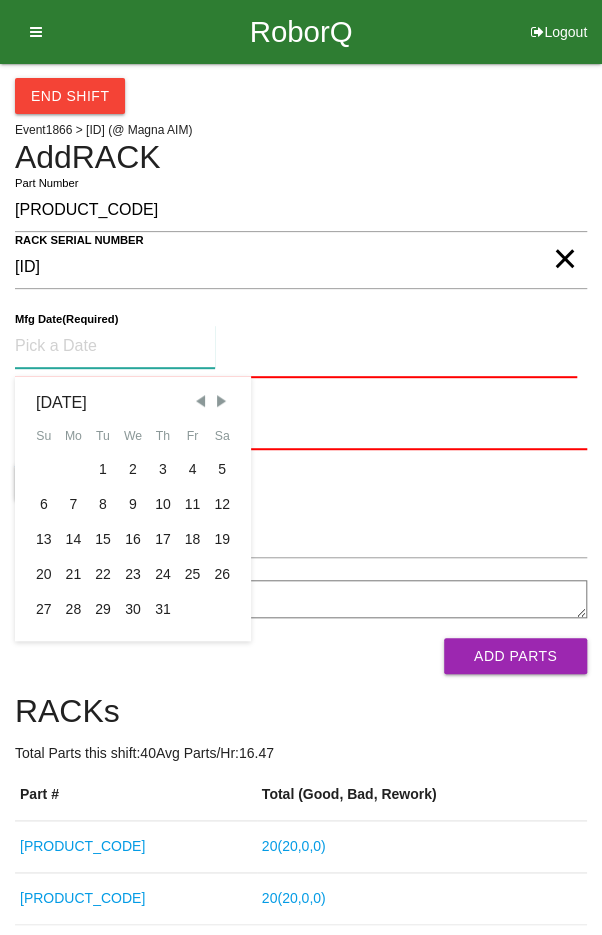 click on "12" at bounding box center (222, 504) 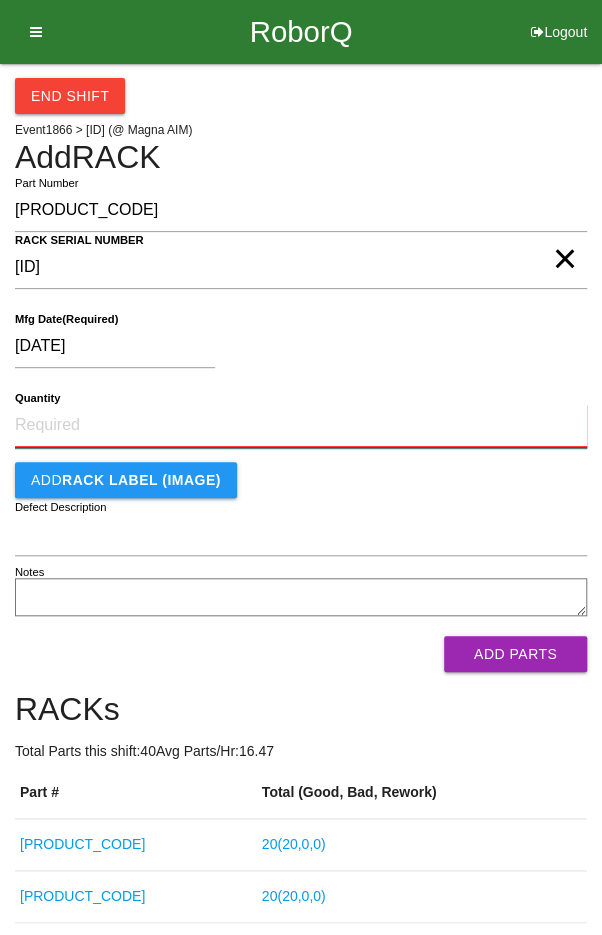 click on "Quantity" at bounding box center (301, 426) 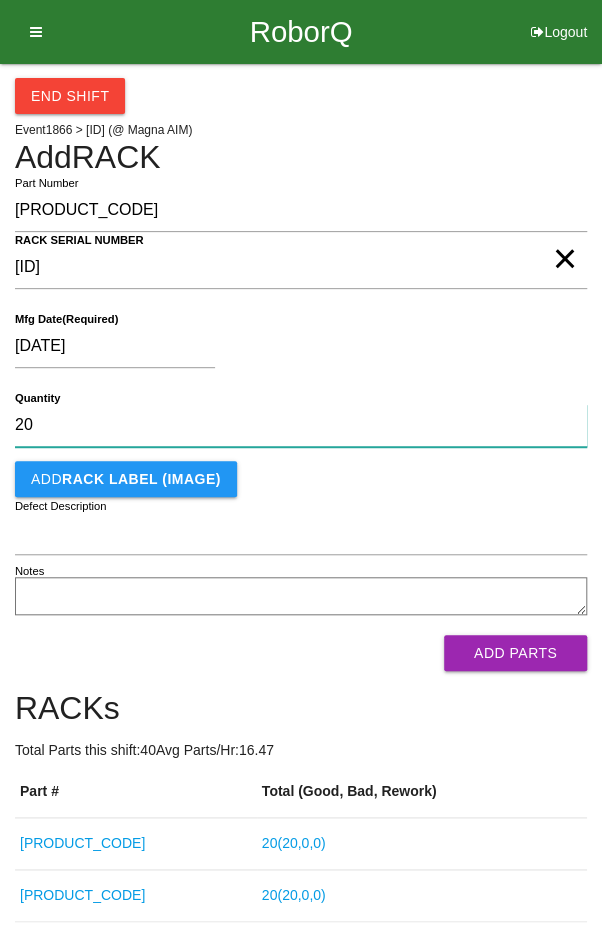 type on "20" 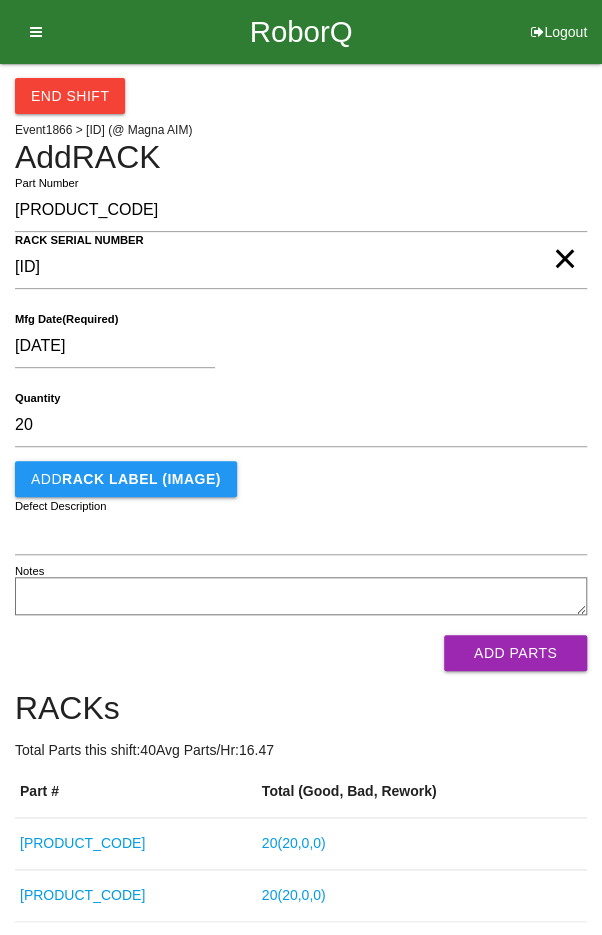 click on "[DATE]" at bounding box center (296, 350) 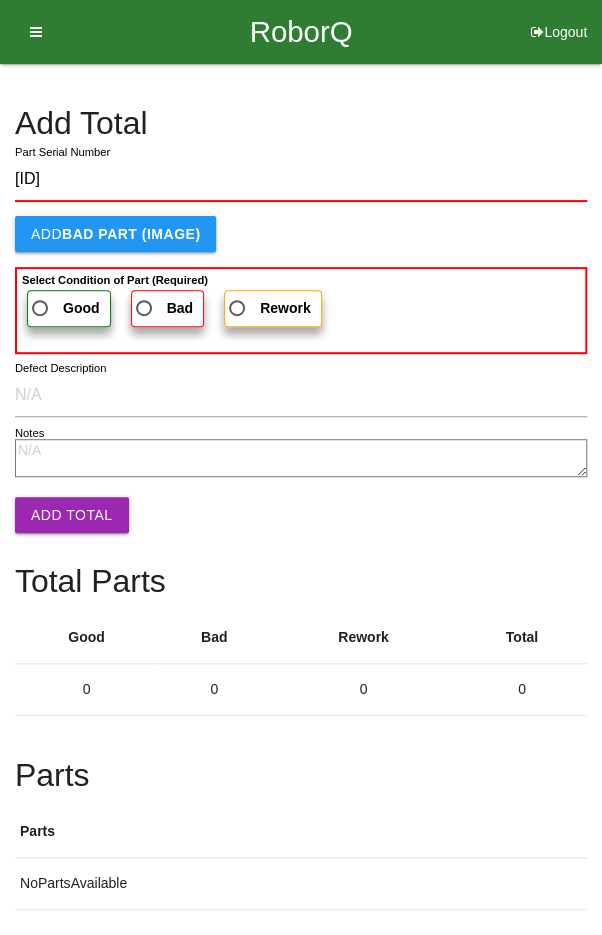type on "[ID]" 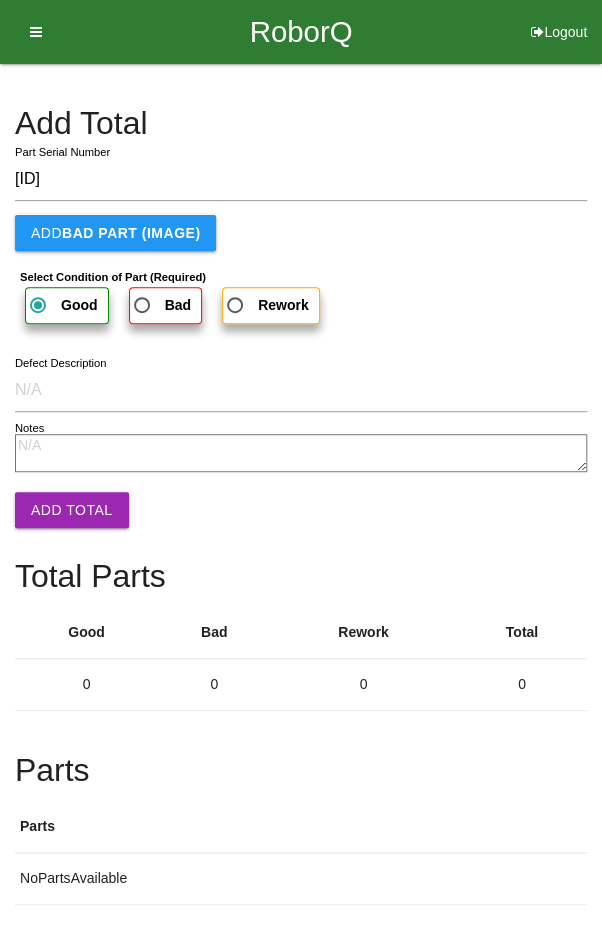 click on "Add Total" at bounding box center (72, 510) 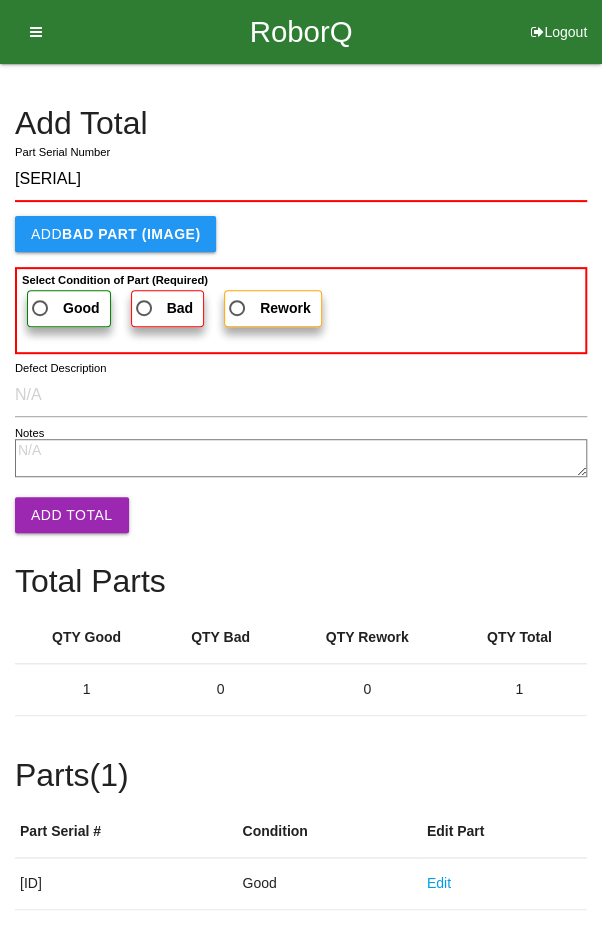 type on "[SERIAL]" 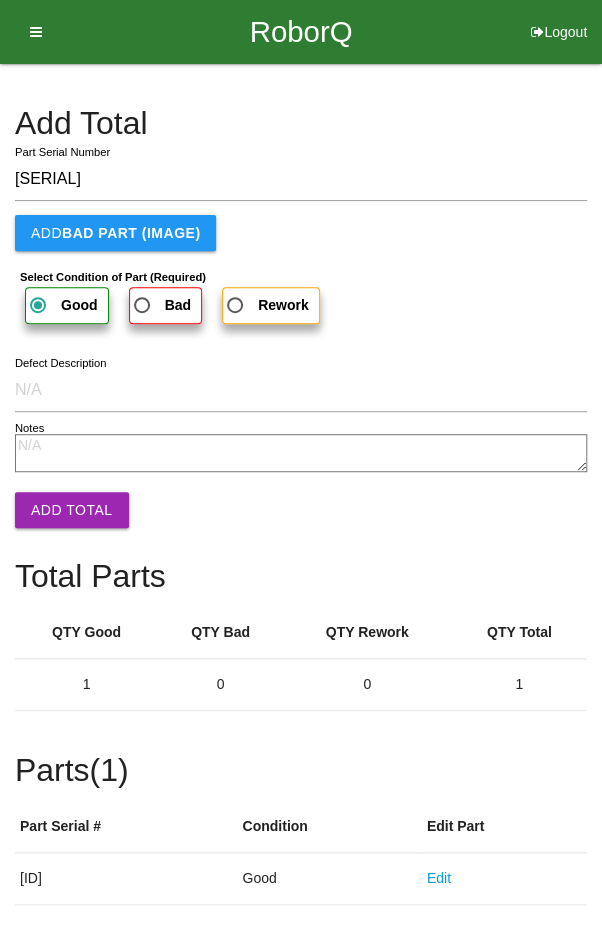 click on "Add Total" at bounding box center (72, 510) 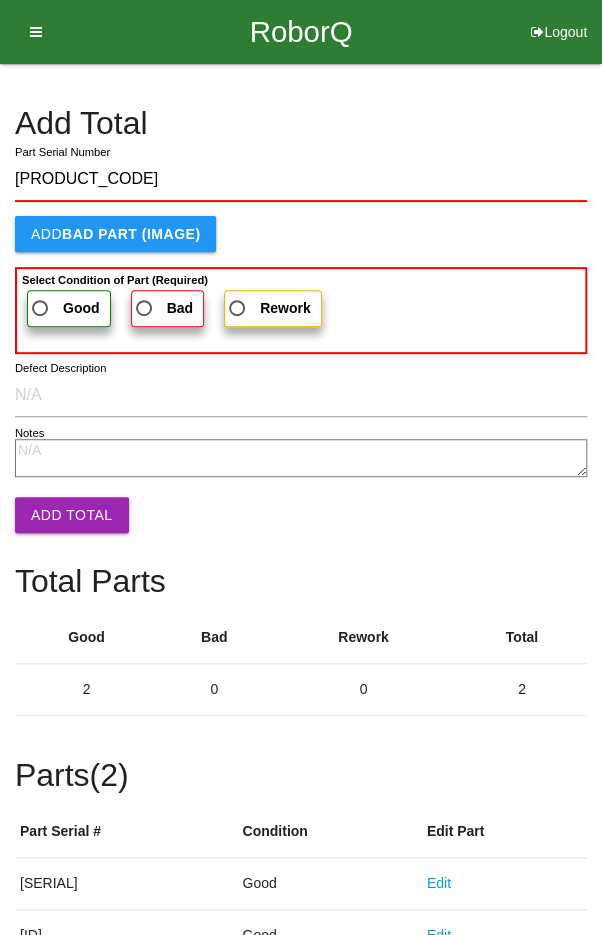 type on "[PRODUCT_CODE]" 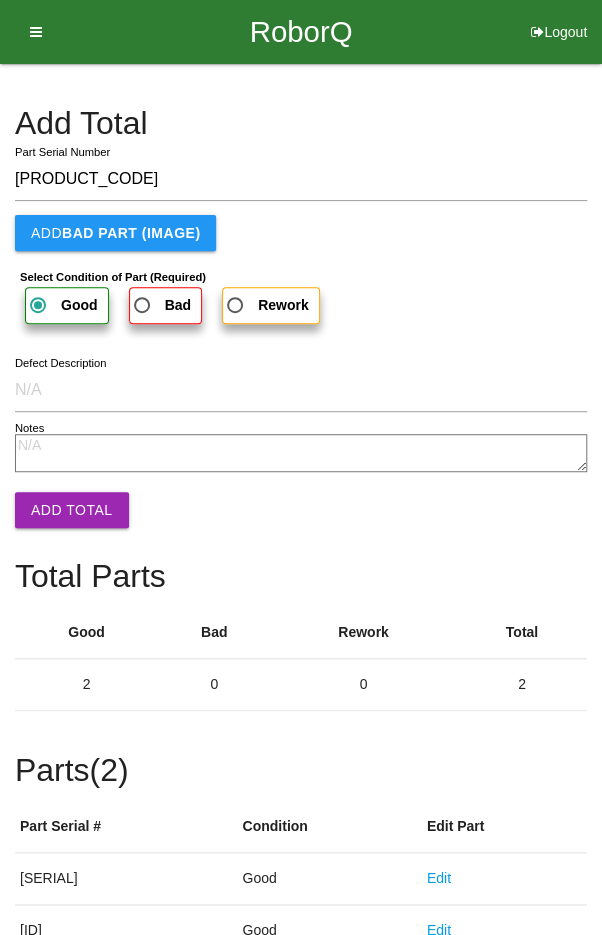 click on "Add Total" at bounding box center [72, 510] 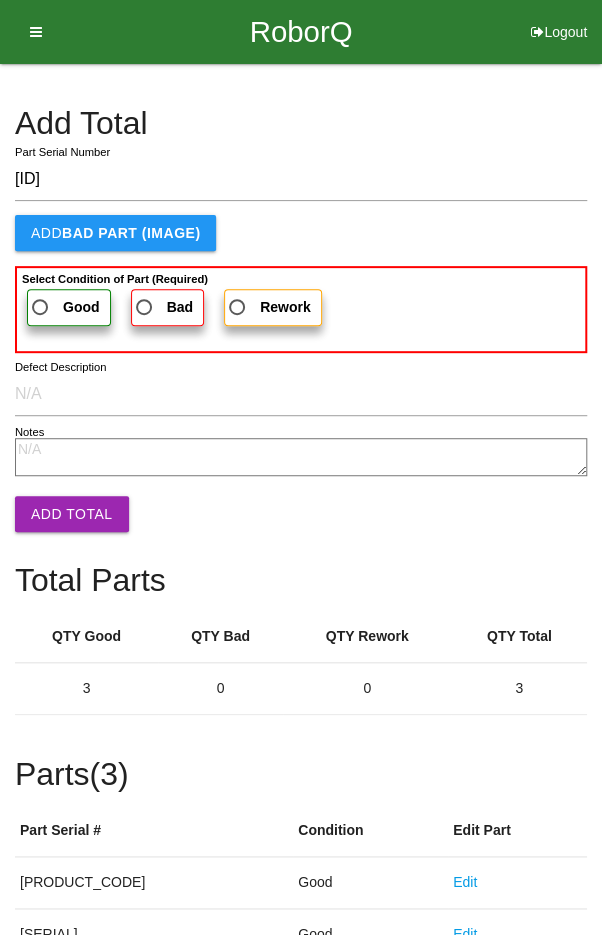 type on "[ID]" 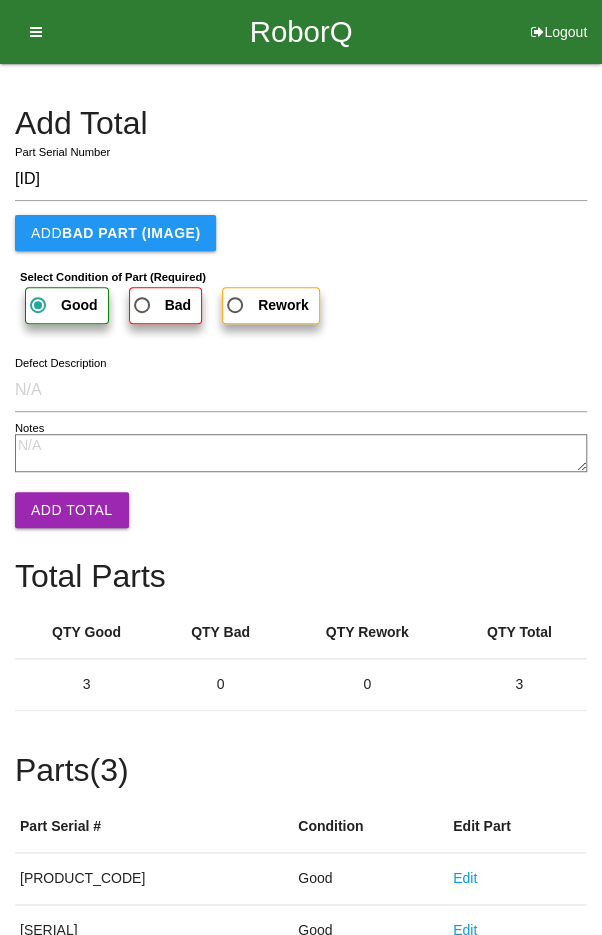 click on "Add Total" at bounding box center (72, 510) 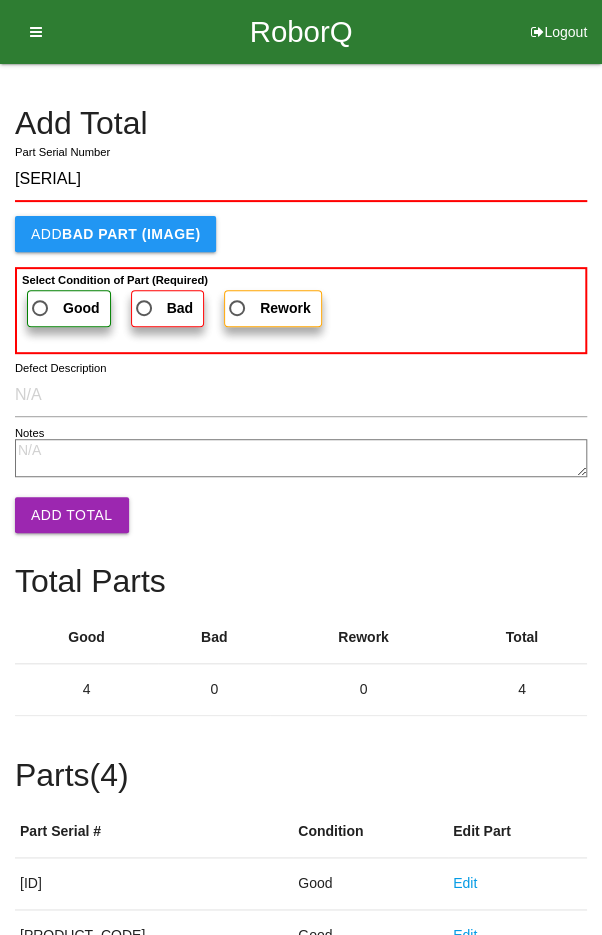 type on "[SERIAL]" 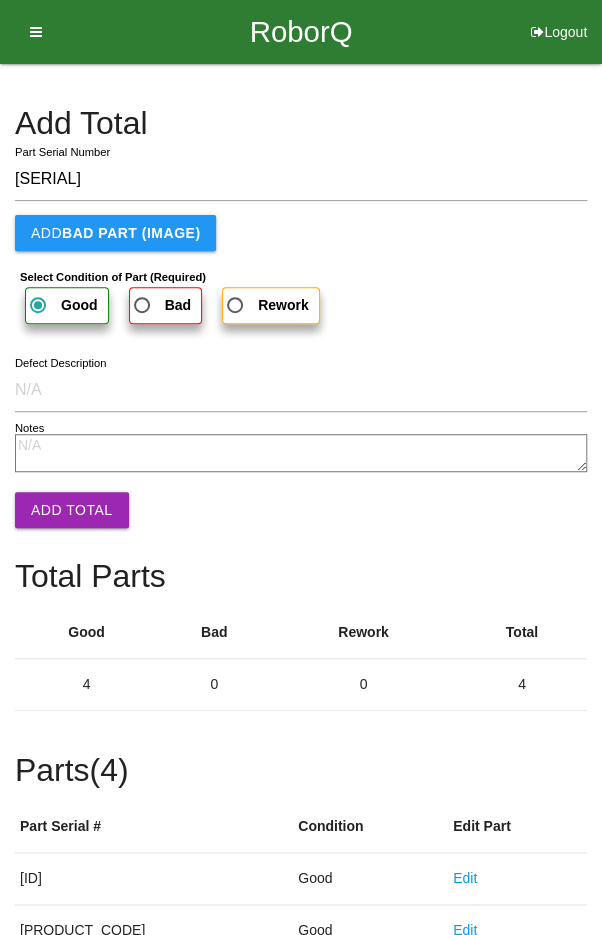 click on "Add Total" at bounding box center [72, 510] 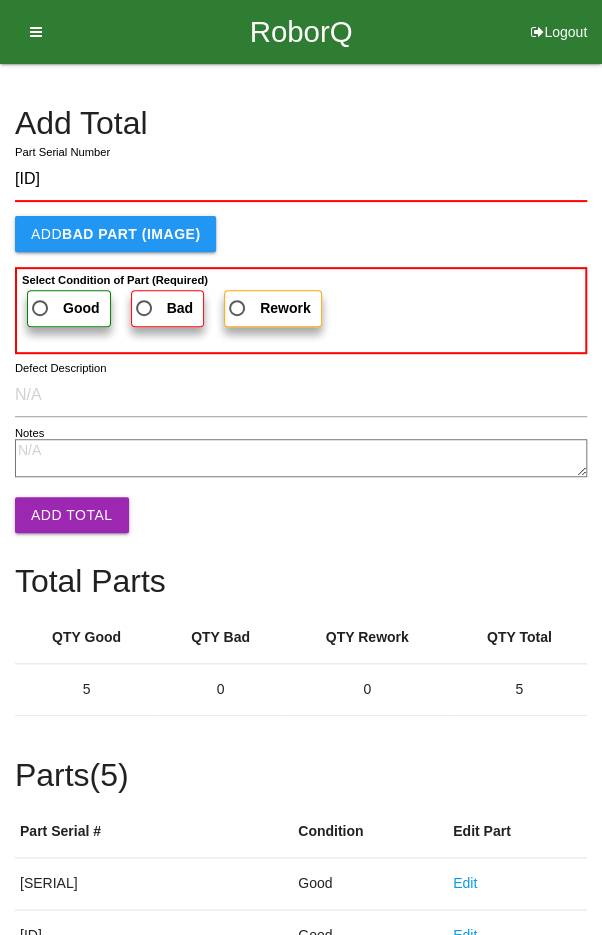 type on "[ID]" 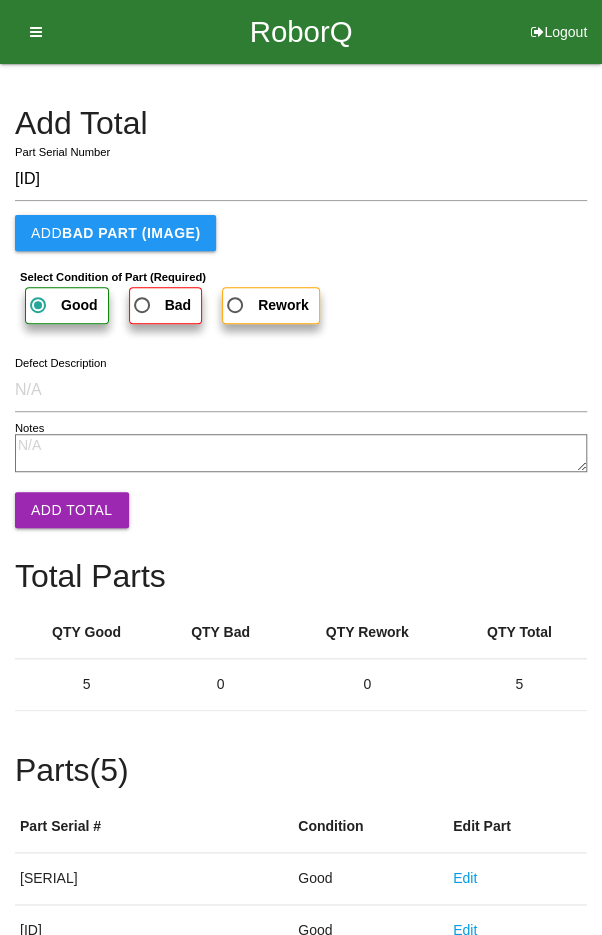 click on "Add Total" at bounding box center (72, 510) 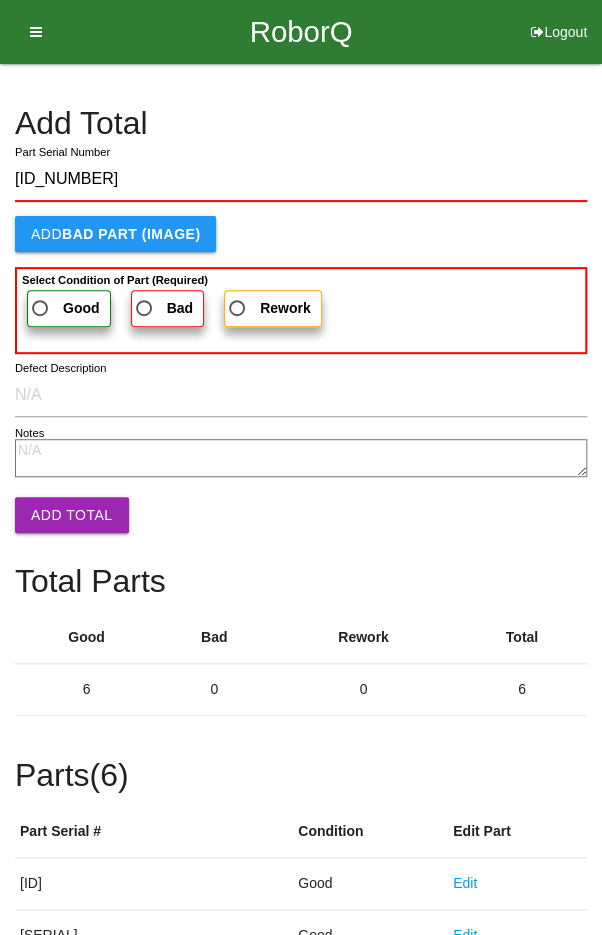 type on "[ID_NUMBER]" 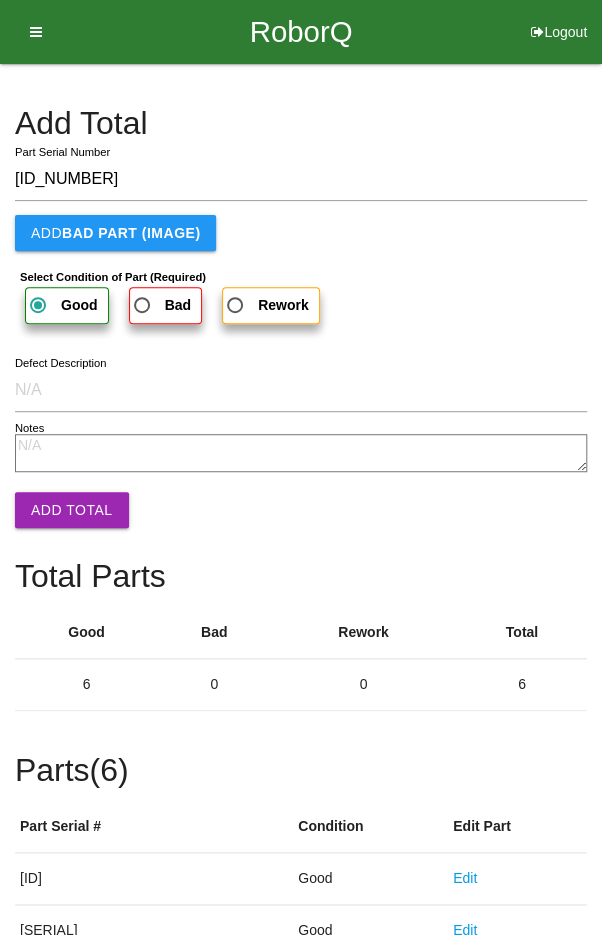 click on "Add Total" at bounding box center [72, 510] 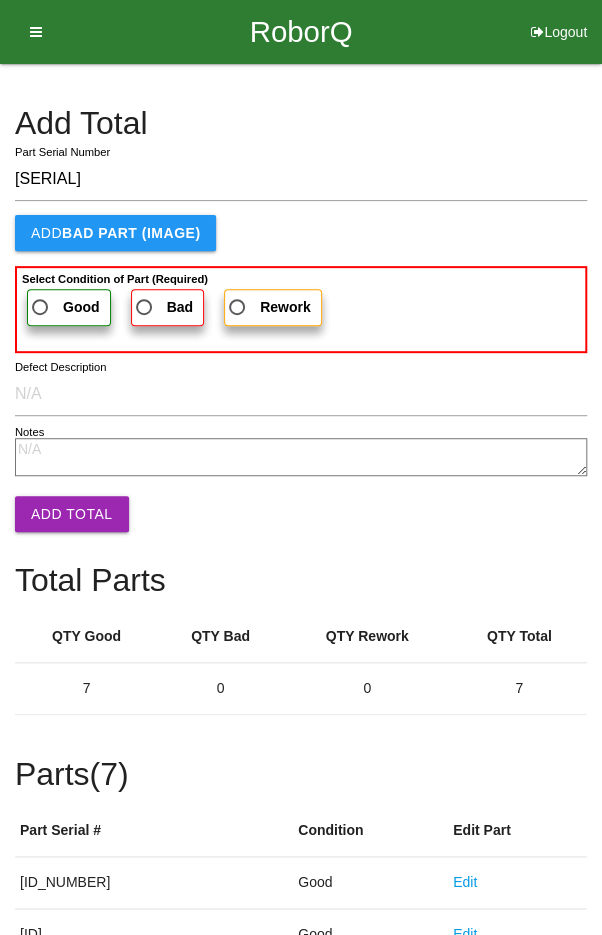 type on "[SERIAL]" 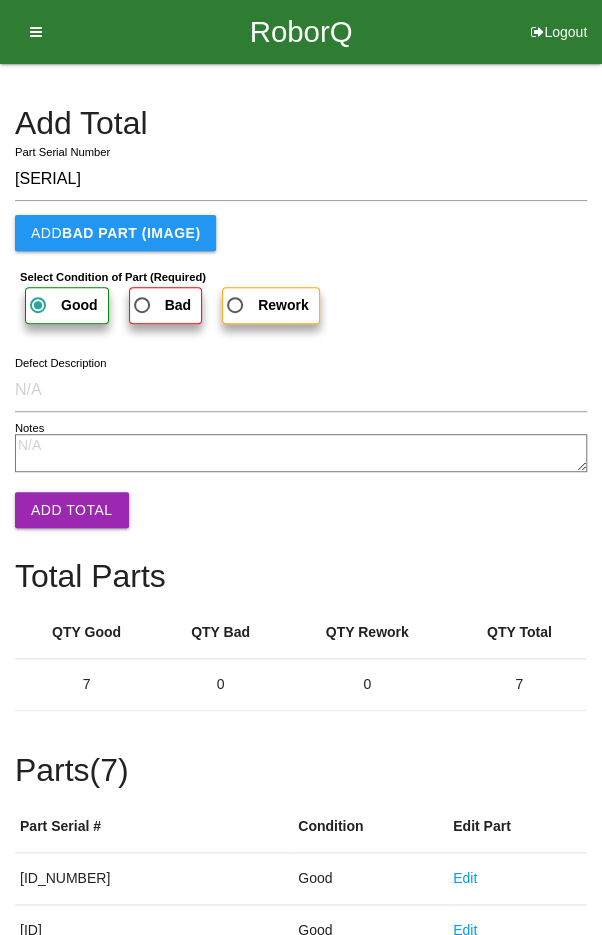 click on "Add Total" at bounding box center [72, 510] 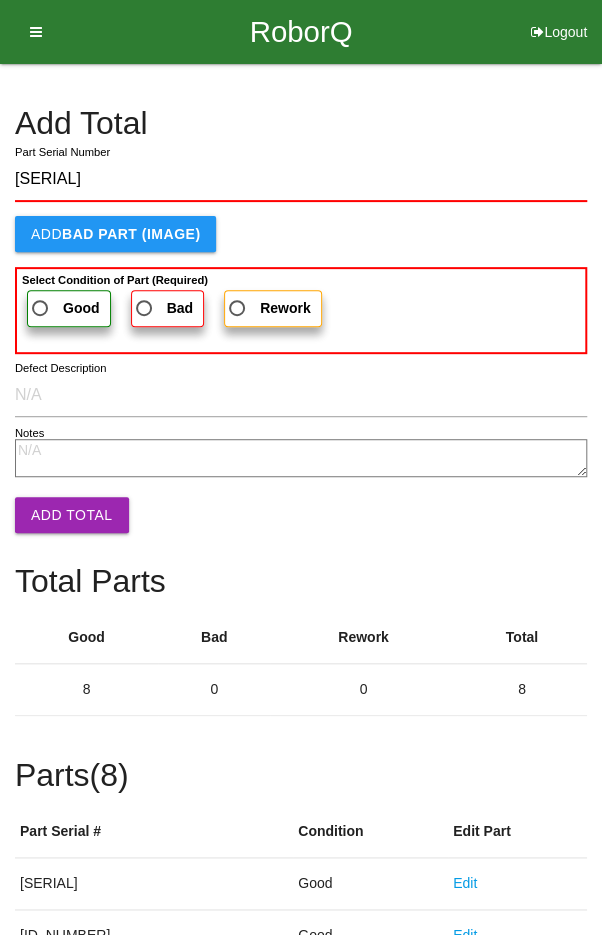 type on "[SERIAL]" 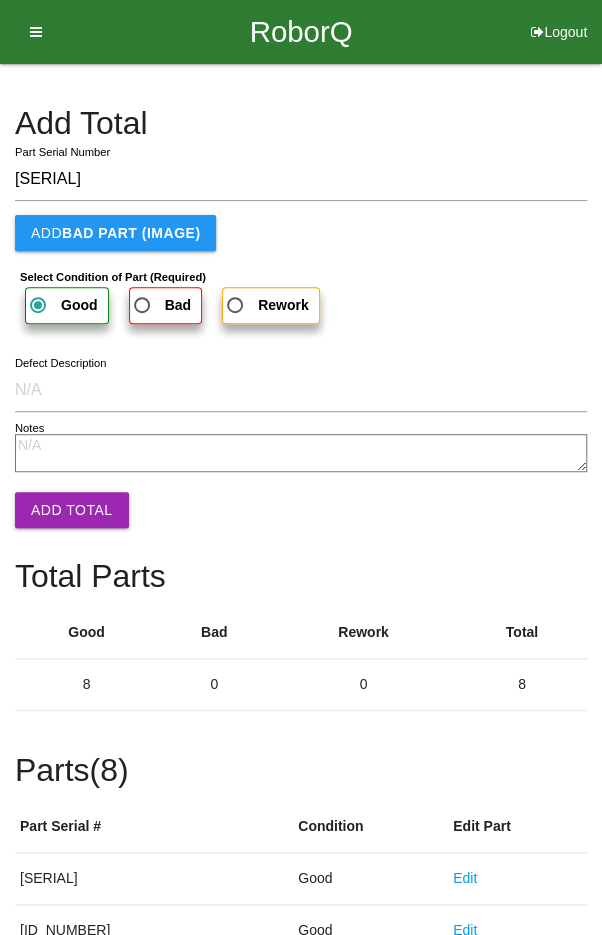 click on "Add Total" at bounding box center [72, 510] 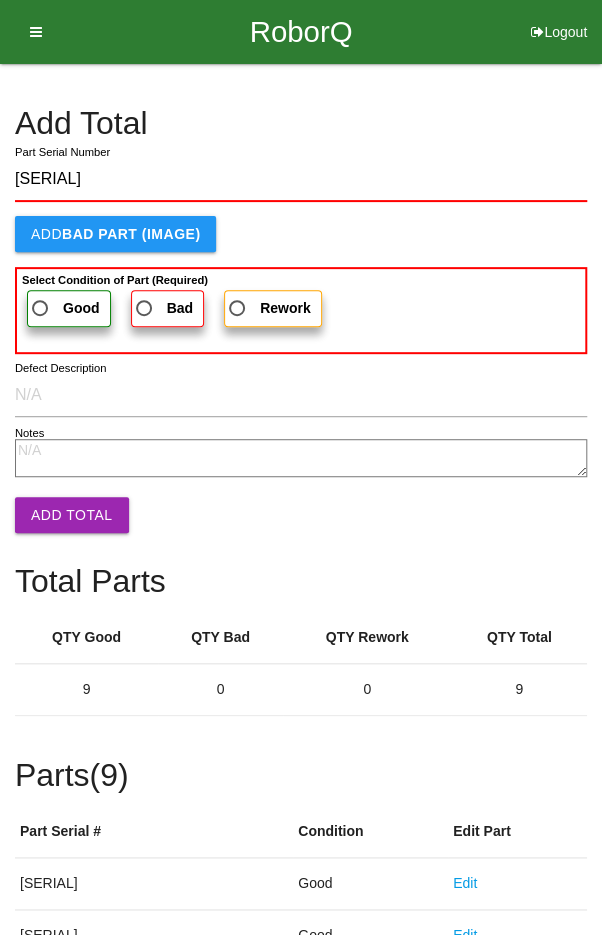 type on "[SERIAL]" 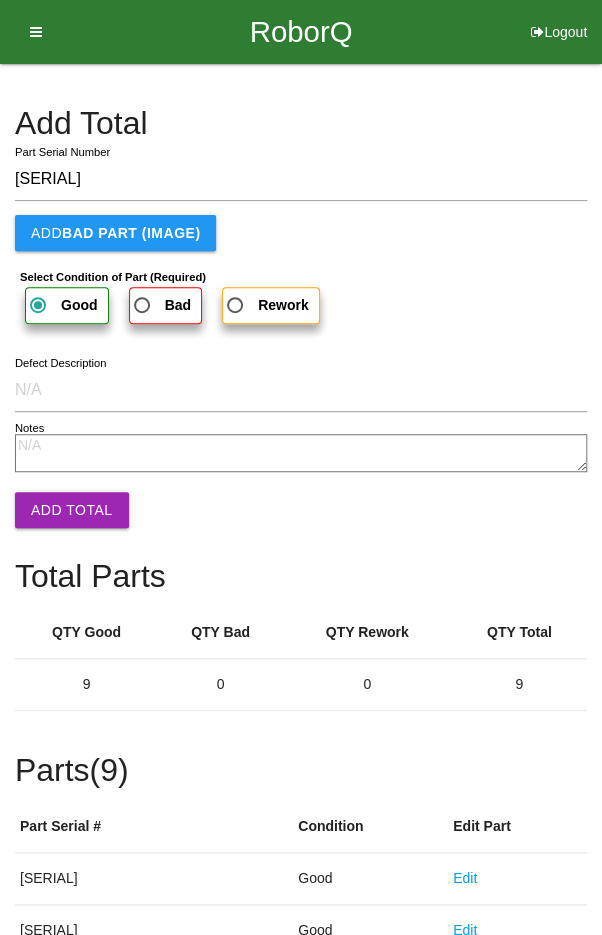 click on "Add Total" at bounding box center (72, 510) 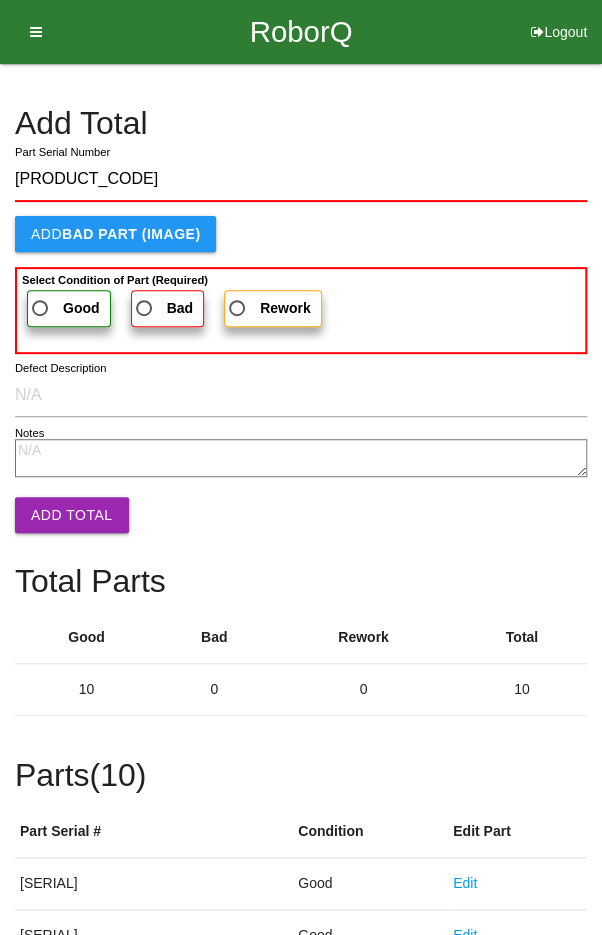type on "[PRODUCT_CODE]" 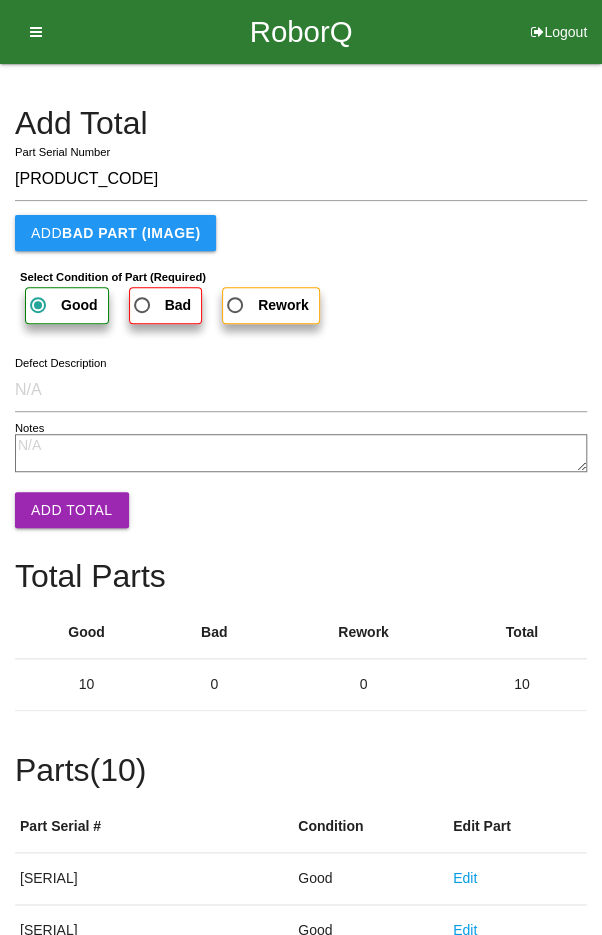 click on "Add Total" at bounding box center [72, 510] 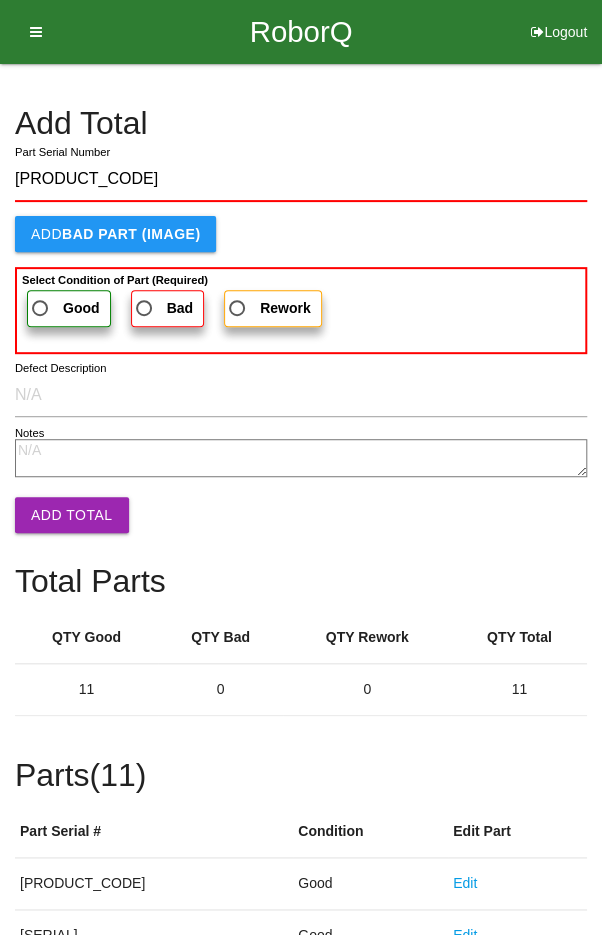 type on "[PRODUCT_CODE]" 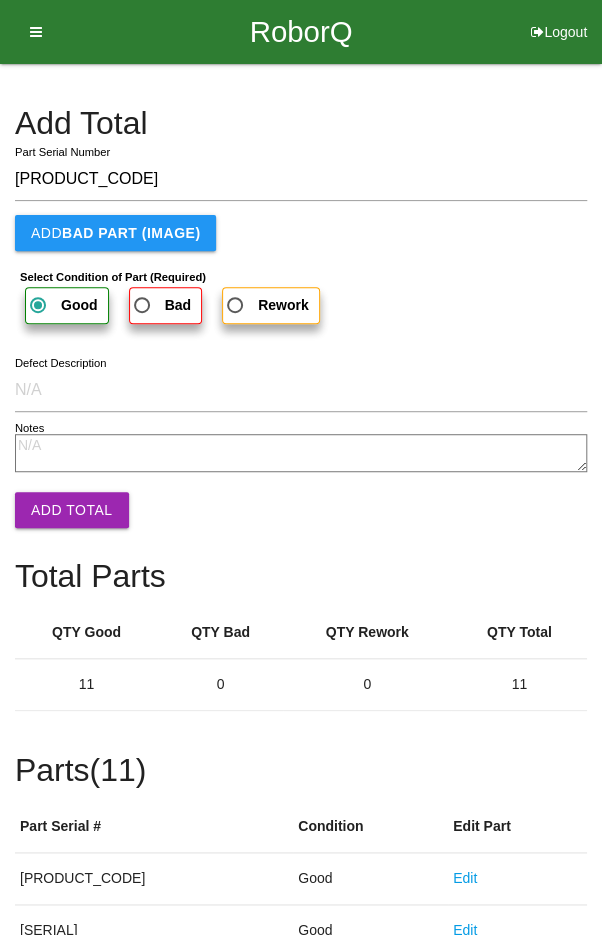 click on "Add Total" at bounding box center [72, 510] 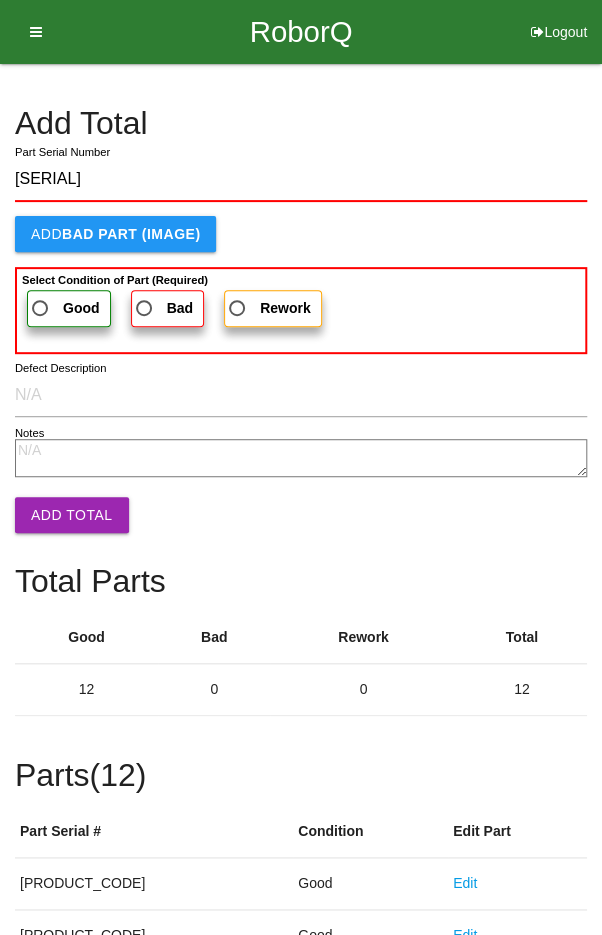 type on "[SERIAL]" 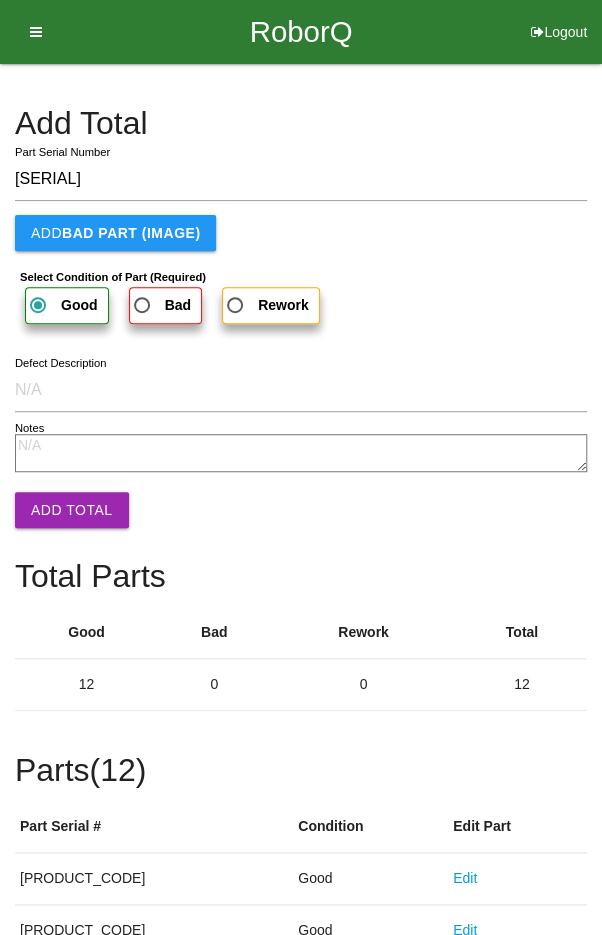 click on "Add Total" at bounding box center [72, 510] 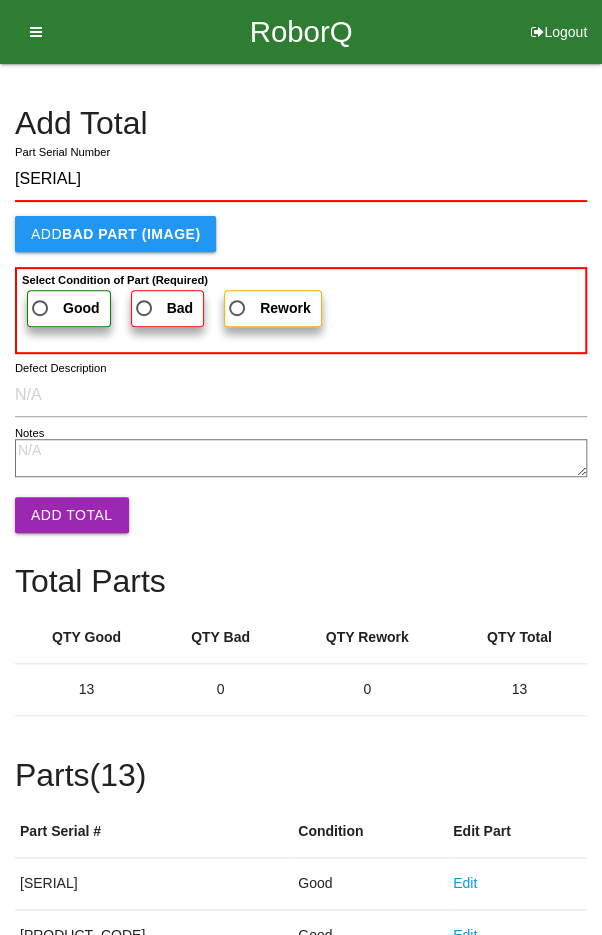 type on "[SERIAL]" 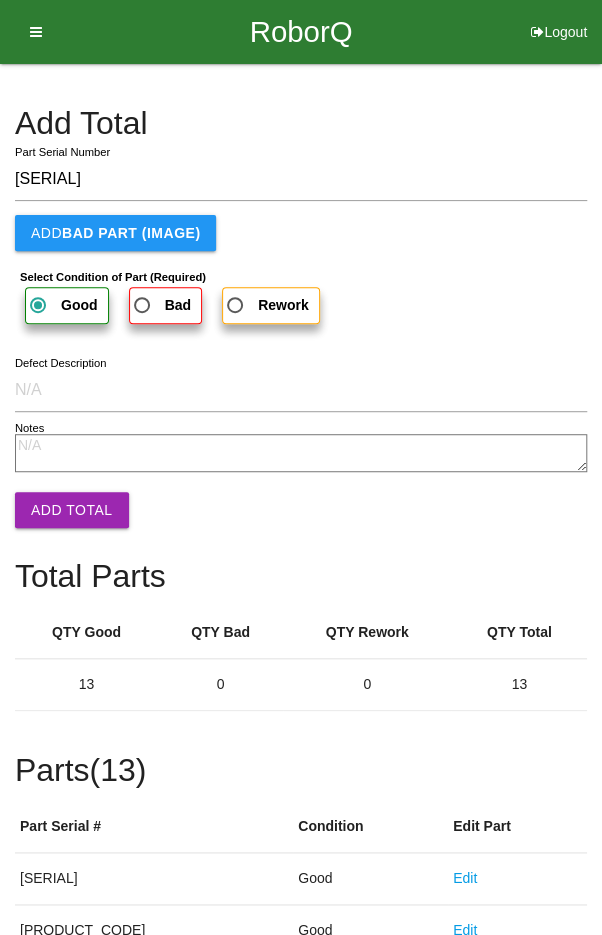 click on "Add Total" at bounding box center [72, 510] 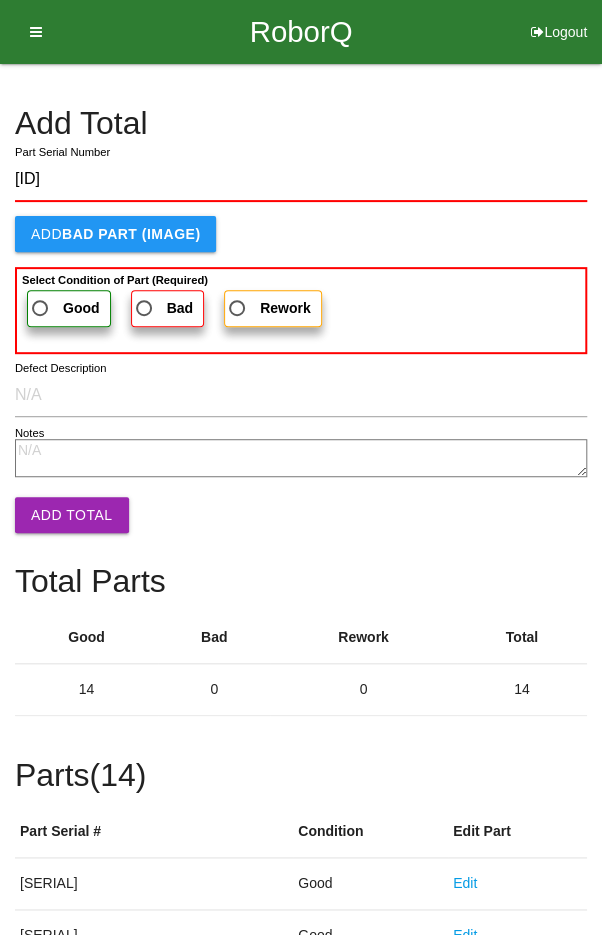 type on "[ID]" 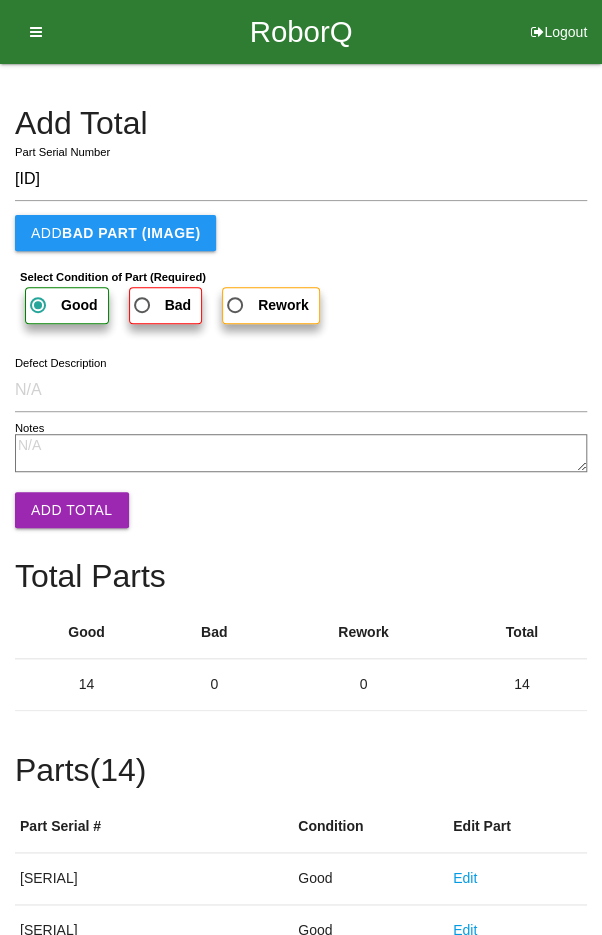 click on "Add Total" at bounding box center [72, 510] 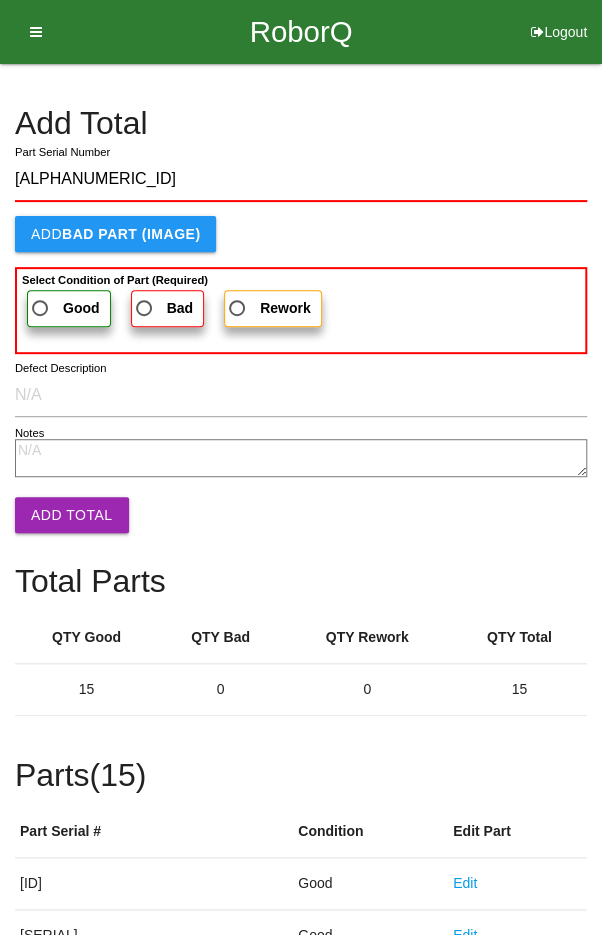 type on "[ALPHANUMERIC_ID]" 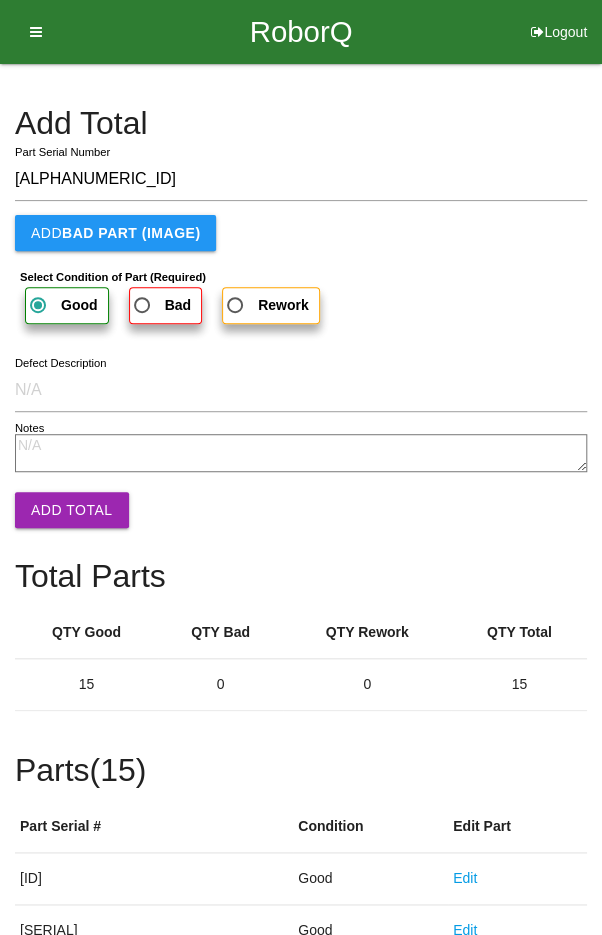 click on "Add Total" at bounding box center [72, 510] 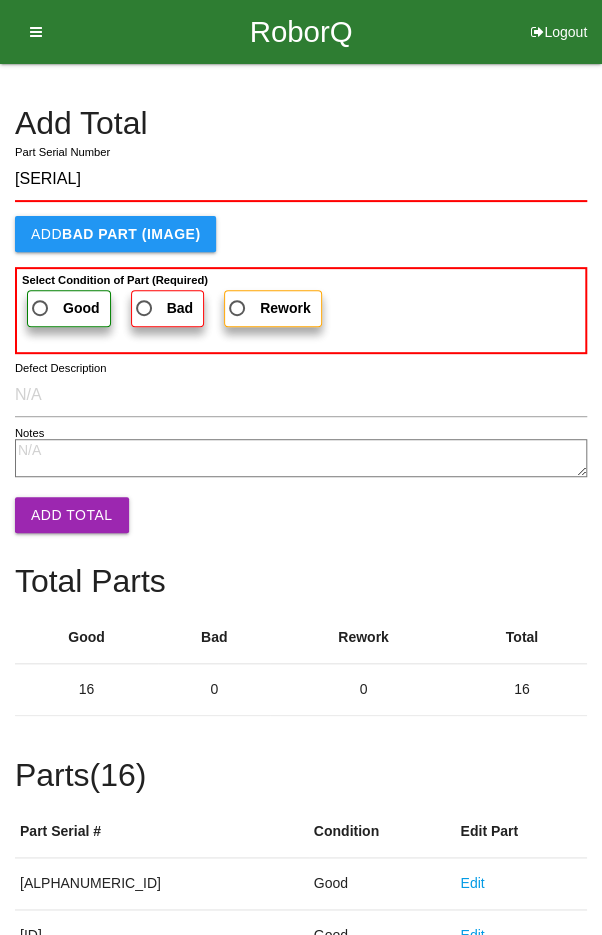type on "[SERIAL]" 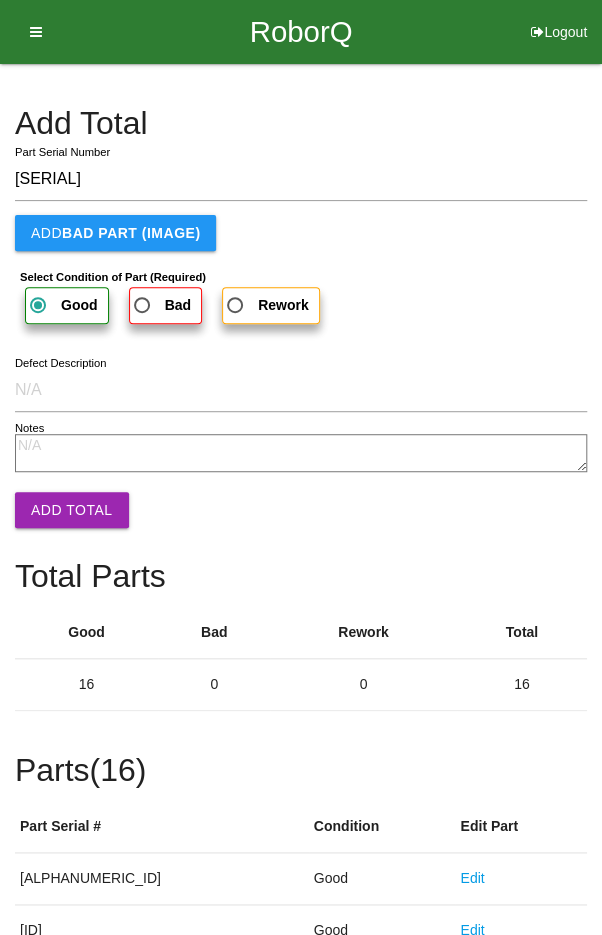 click on "Add Total" at bounding box center (72, 510) 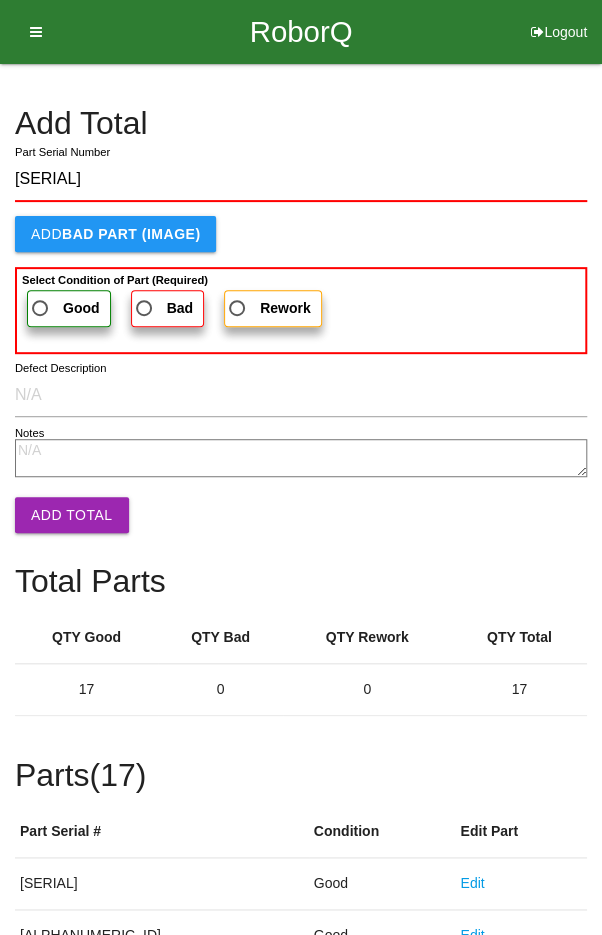 type on "[SERIAL]" 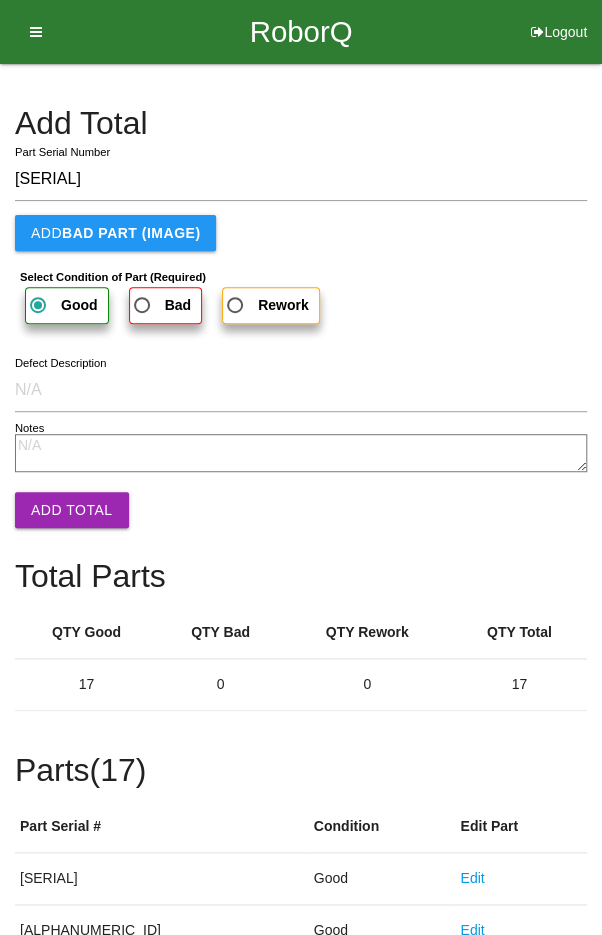 click on "Add Total" at bounding box center [72, 510] 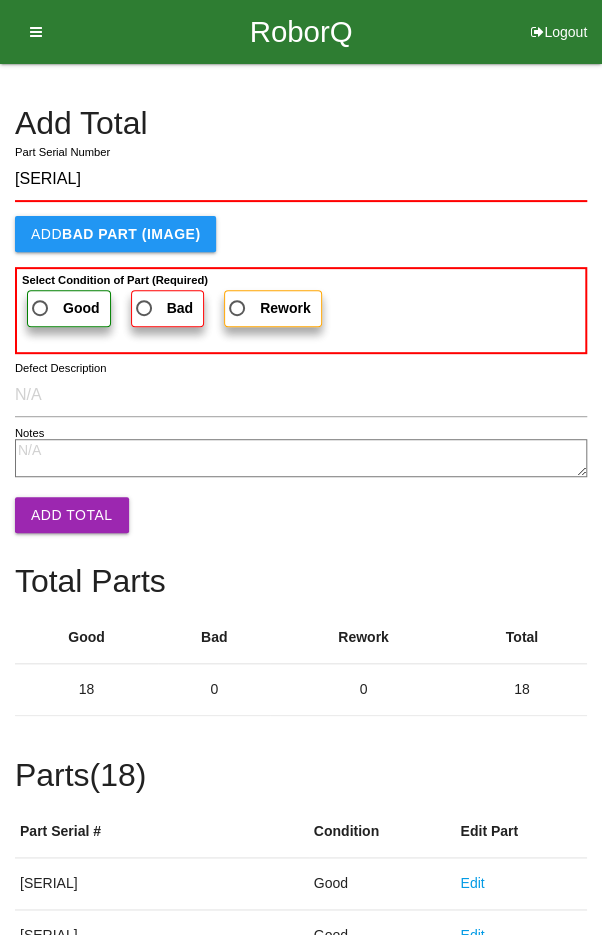 type on "[SERIAL]" 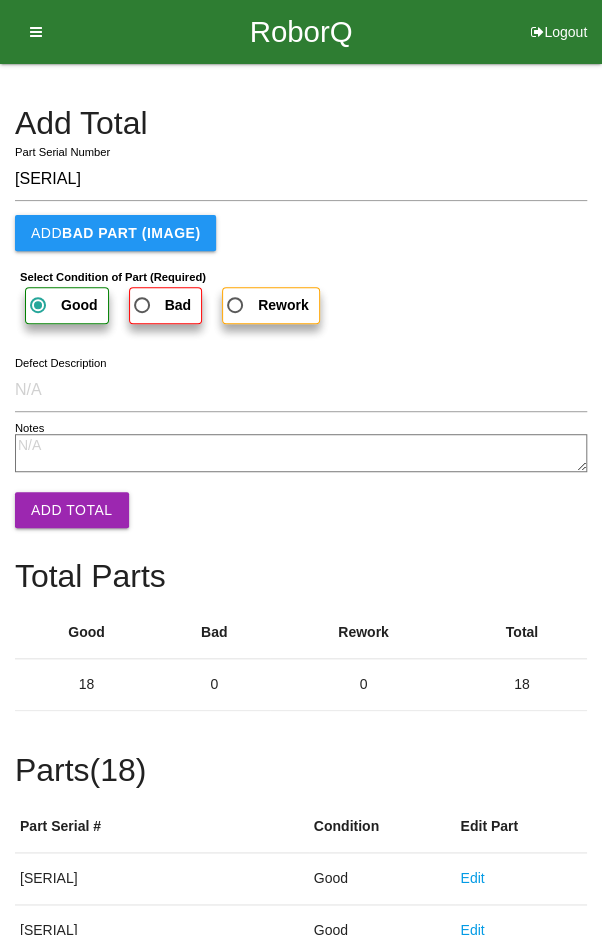 click on "Add Total" at bounding box center (72, 510) 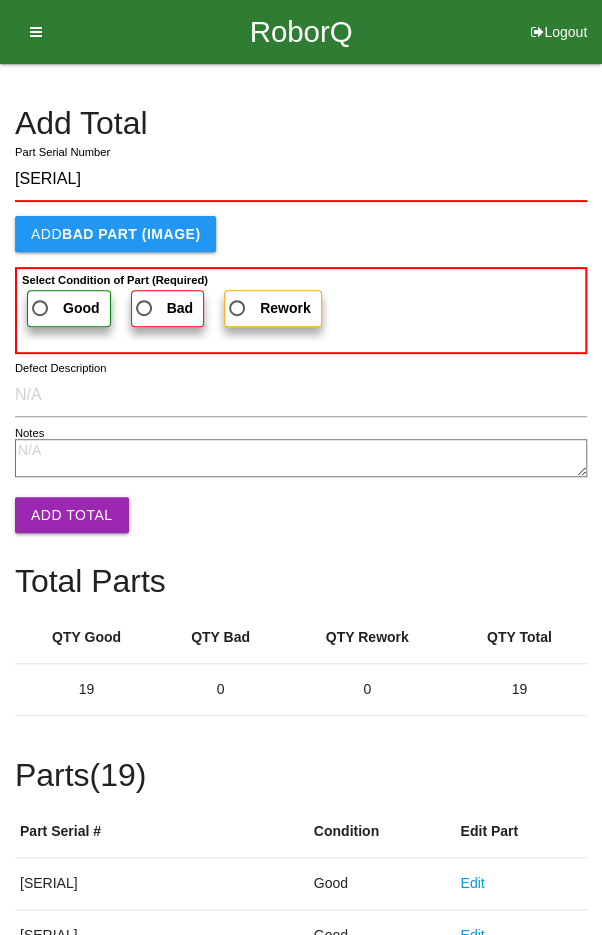 type on "[SERIAL]" 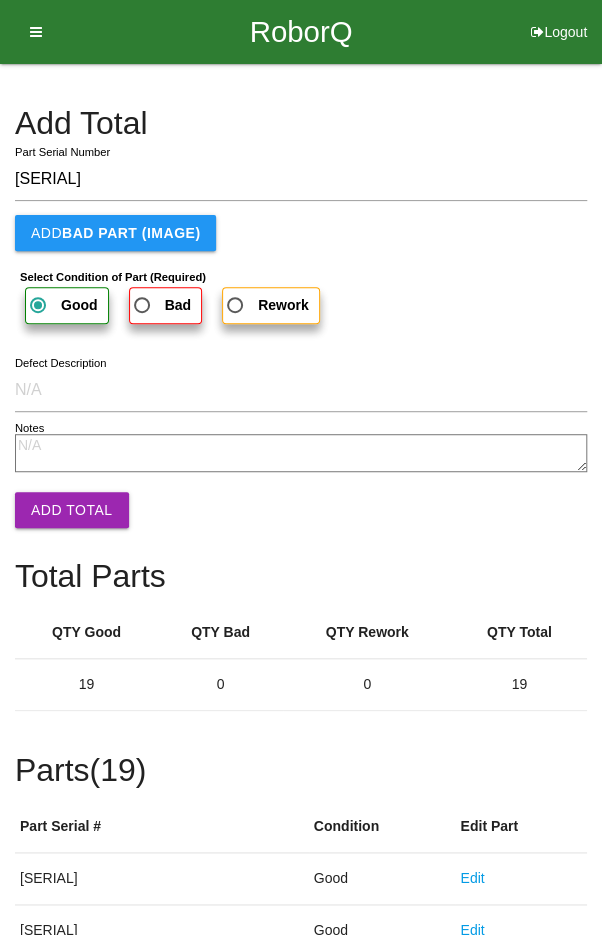 click on "Add Total" at bounding box center (72, 510) 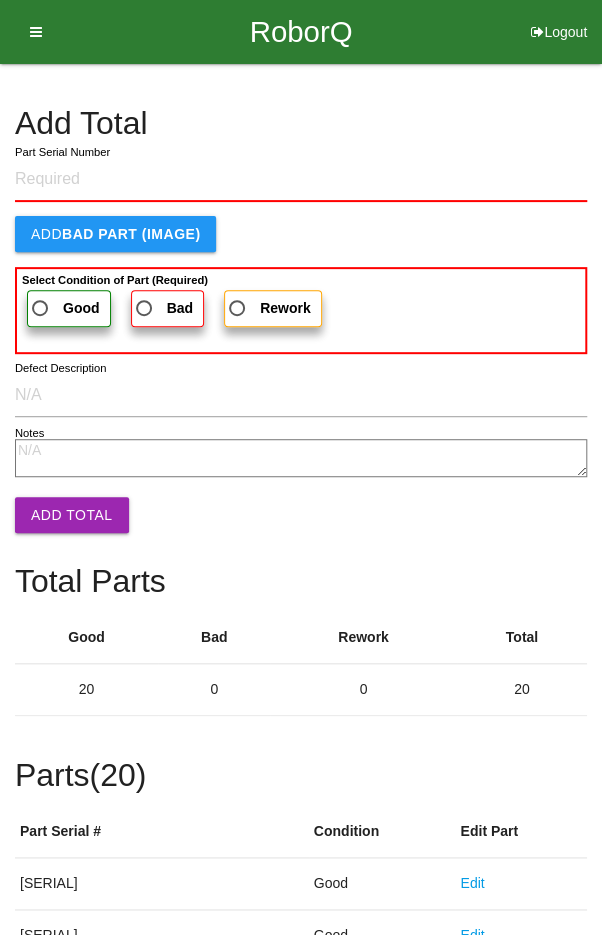 click on "Add Total" at bounding box center [301, 123] 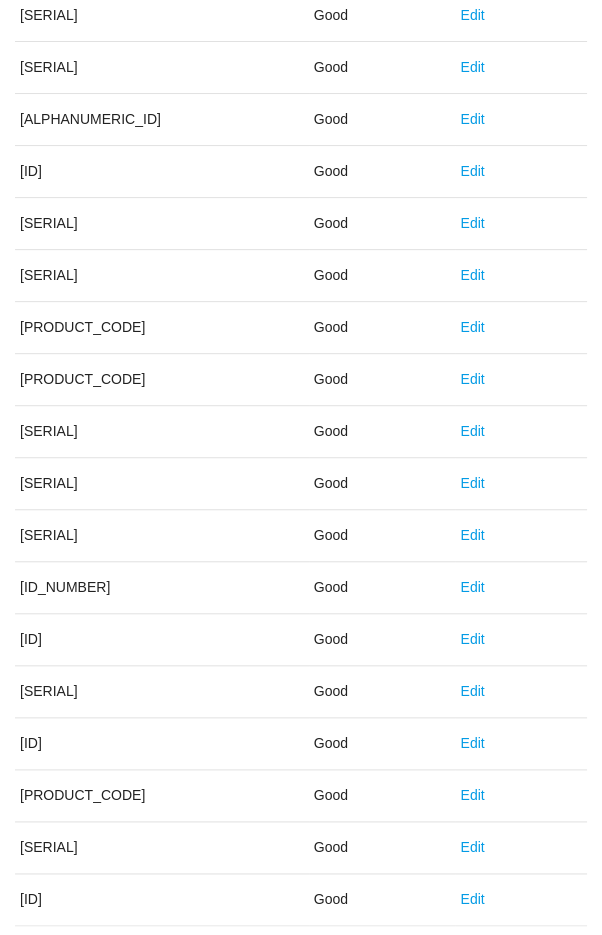 scroll, scrollTop: 1111, scrollLeft: 0, axis: vertical 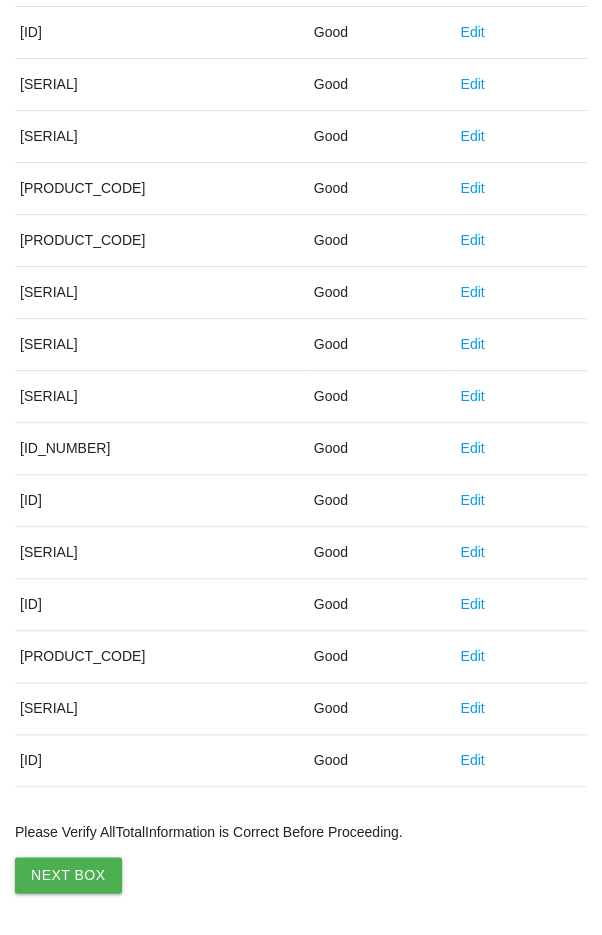 click on "Next Box" at bounding box center (68, 875) 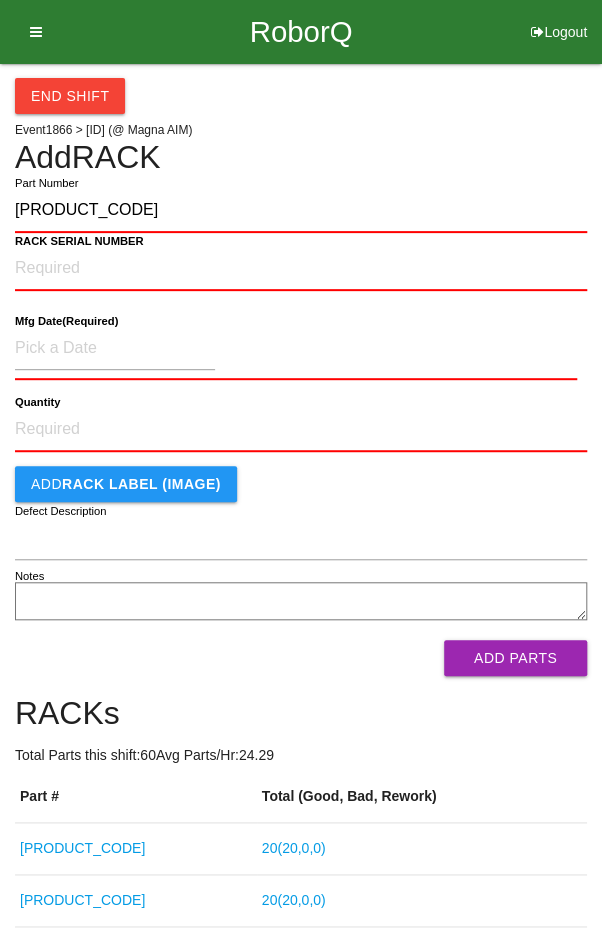 type on "[PRODUCT_CODE]" 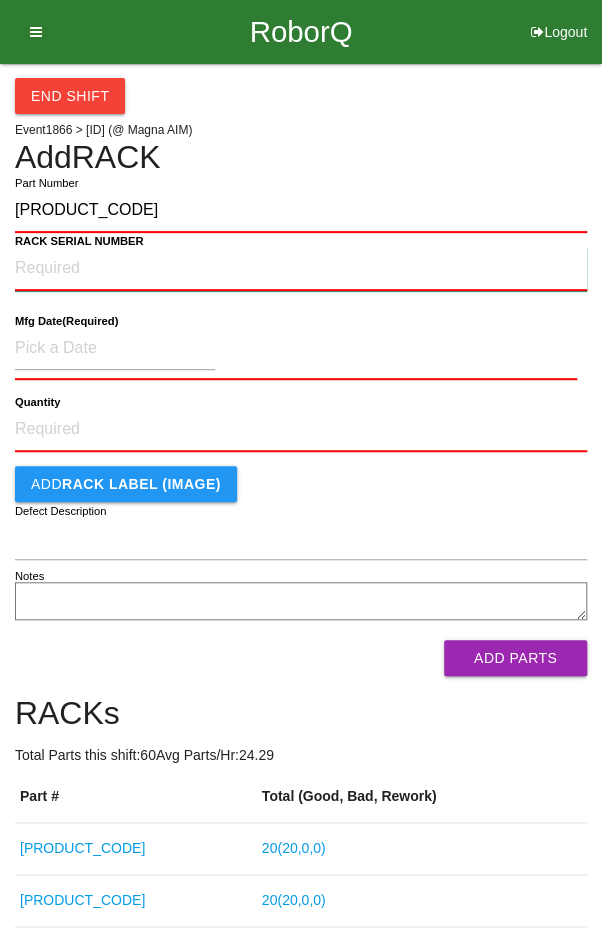 click on "RACK SERIAL NUMBER" at bounding box center (301, 269) 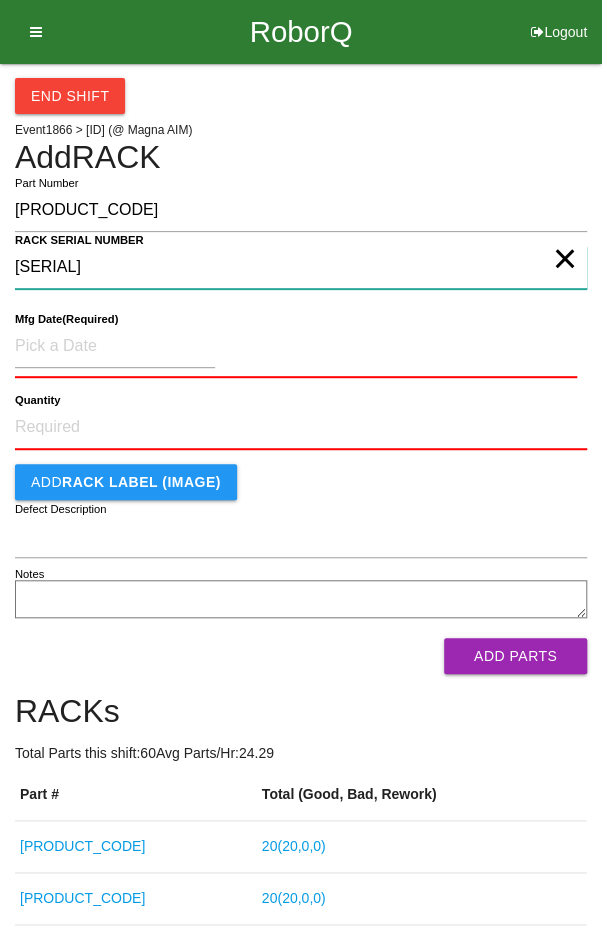 type on "[SERIAL]" 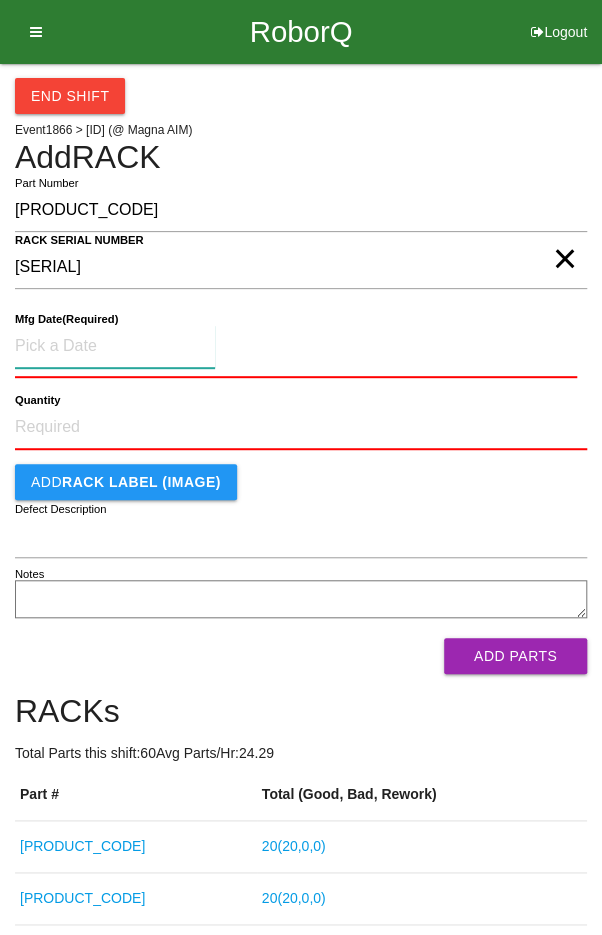 click at bounding box center [115, 346] 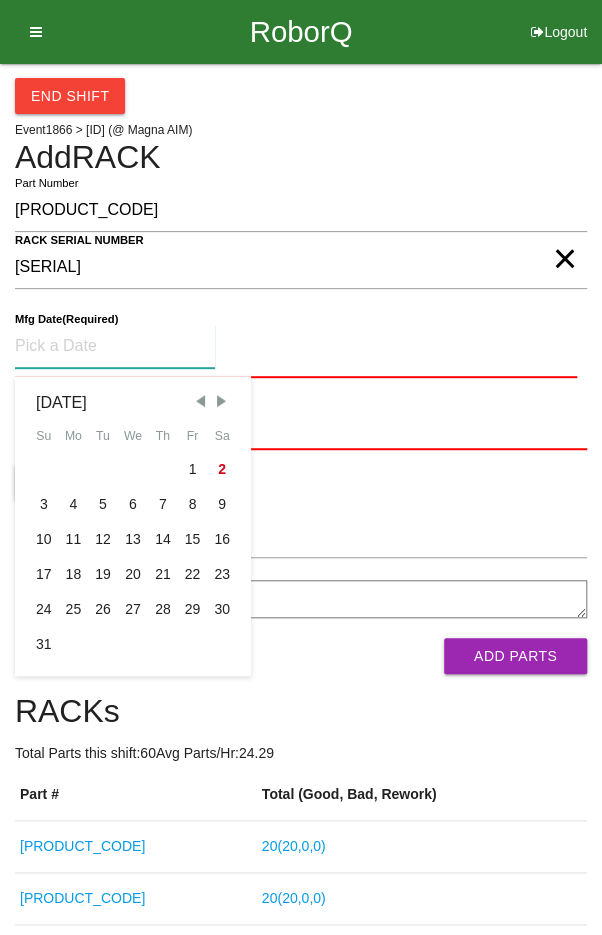 click at bounding box center [200, 401] 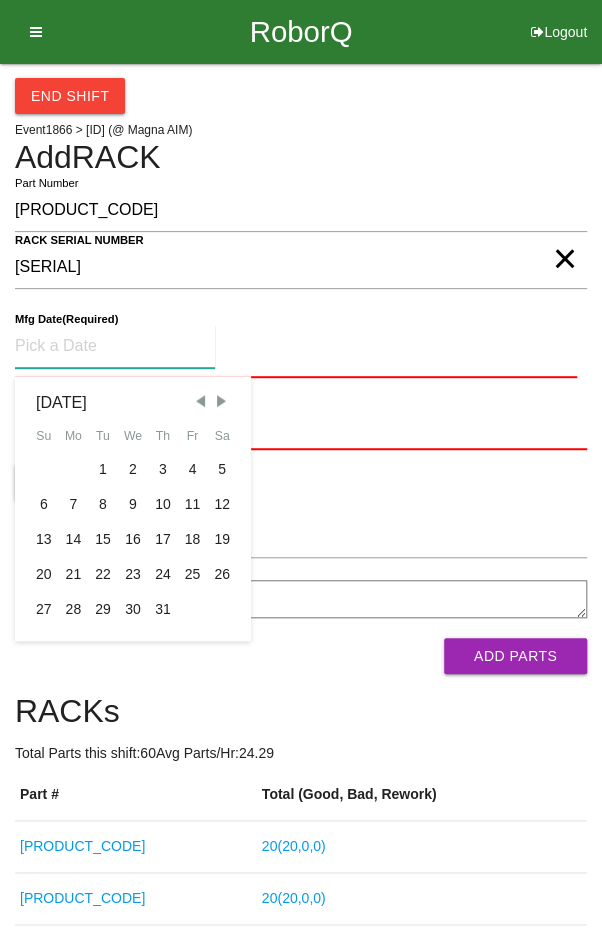 click on "12" at bounding box center [222, 504] 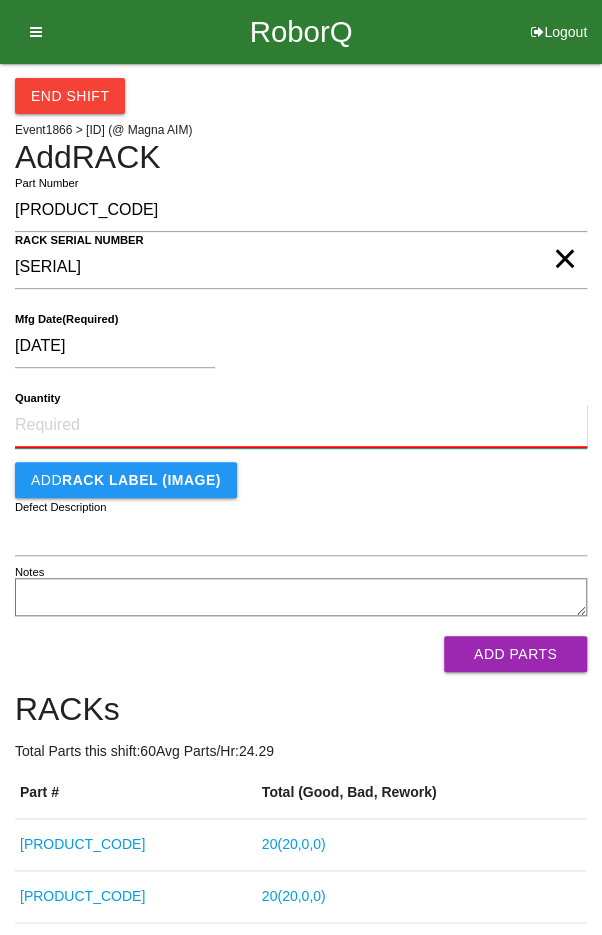 click on "Quantity" at bounding box center [301, 426] 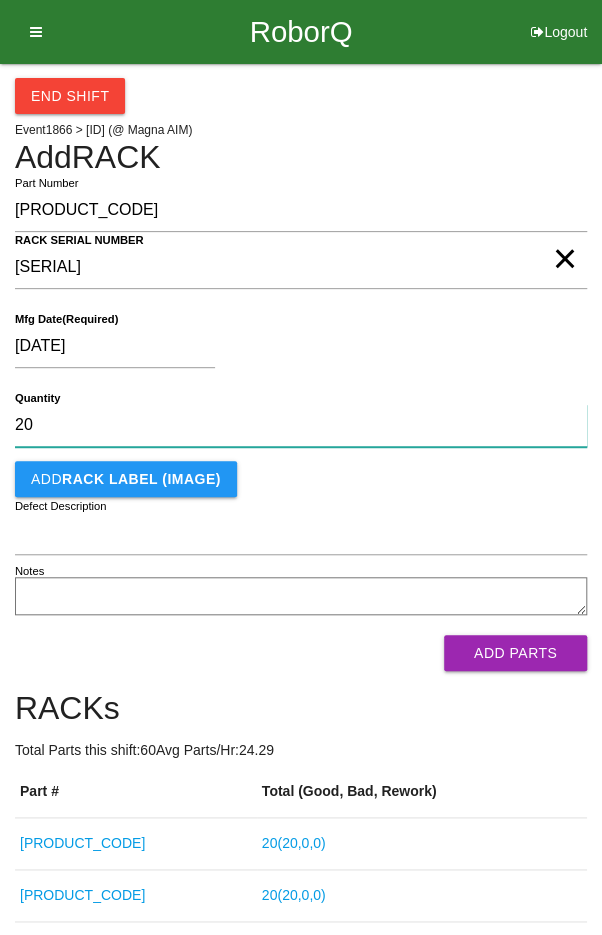 type on "20" 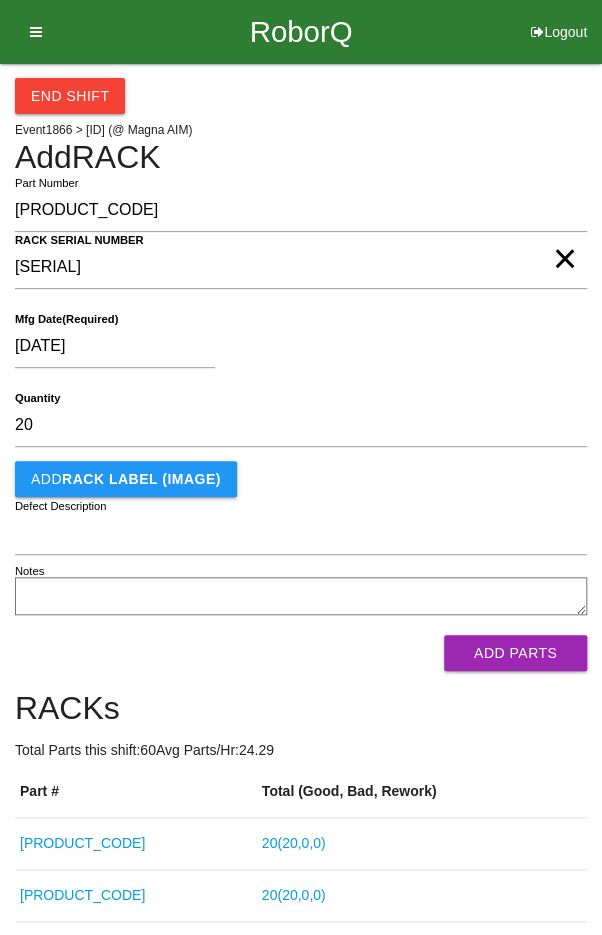 click on "[DATE]" at bounding box center (296, 350) 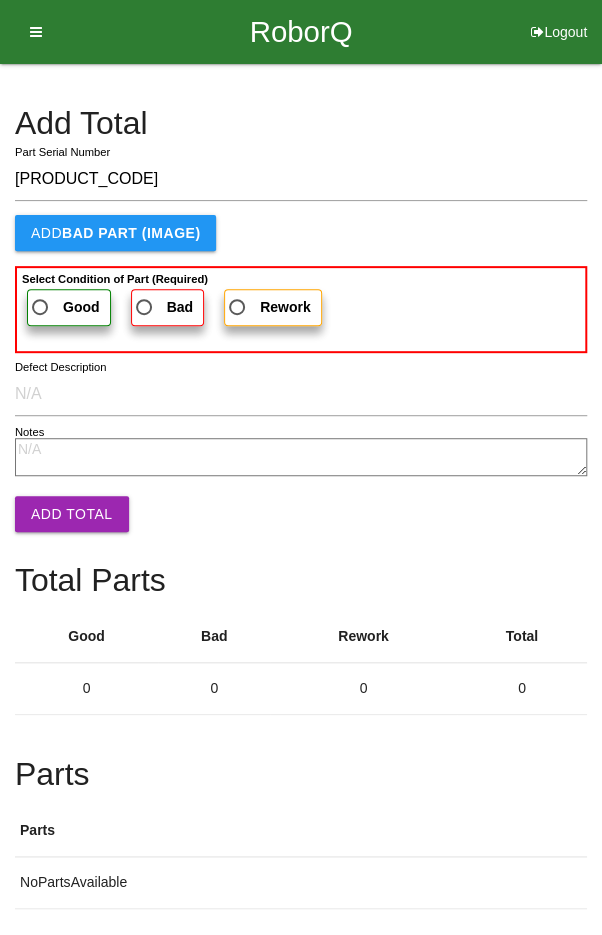 type on "[PRODUCT_CODE]" 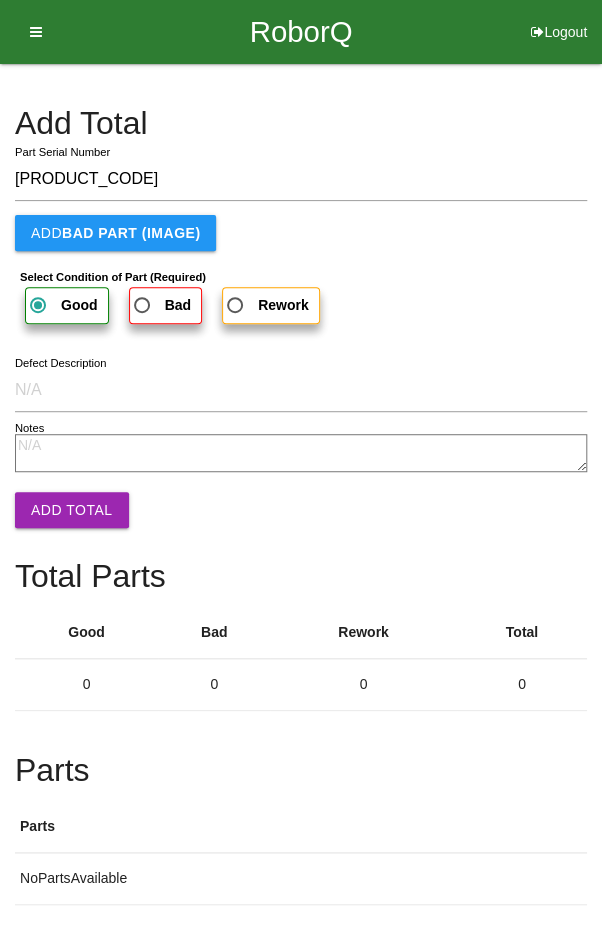 click on "Add Total" at bounding box center (72, 510) 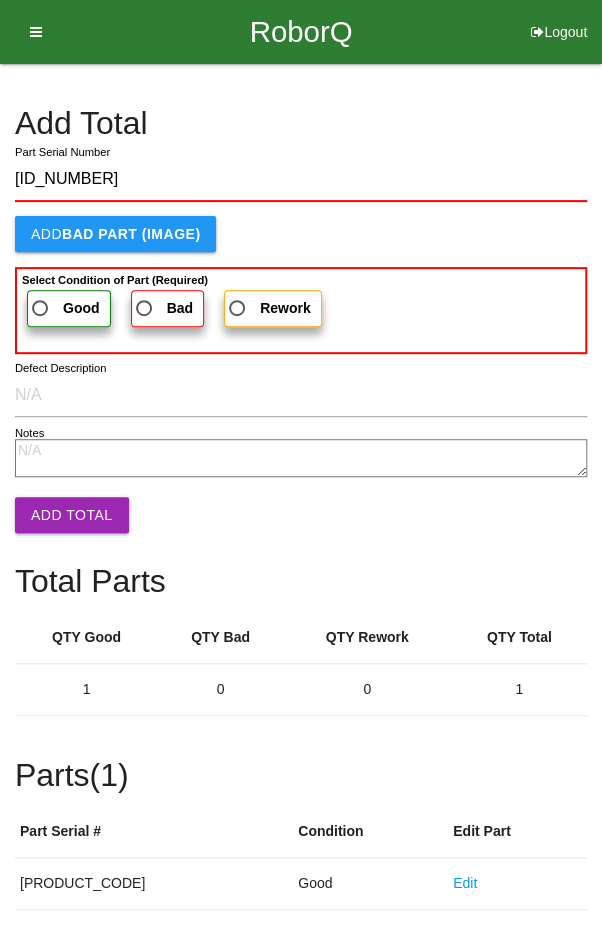 type on "[ID_NUMBER]" 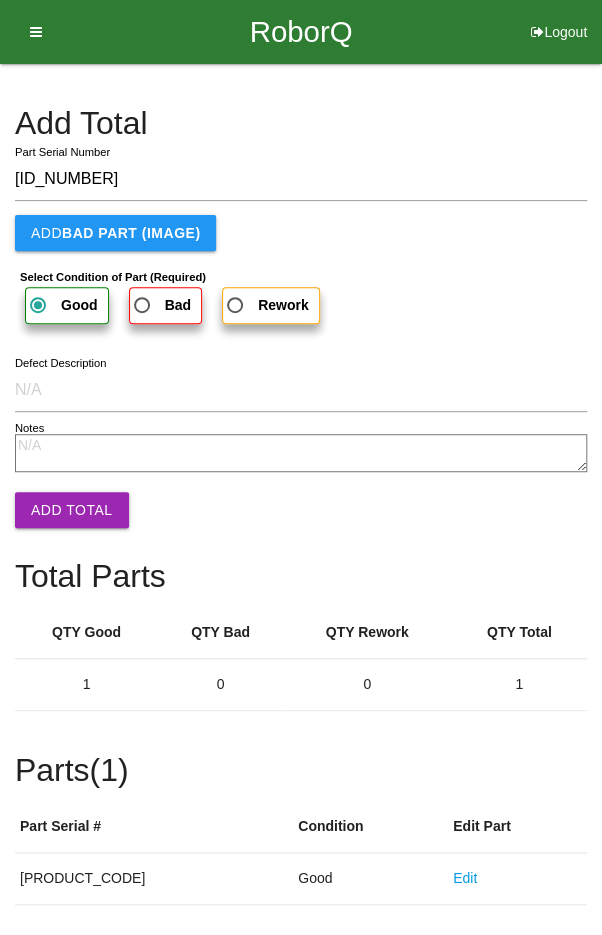 click on "Add Total" at bounding box center (72, 510) 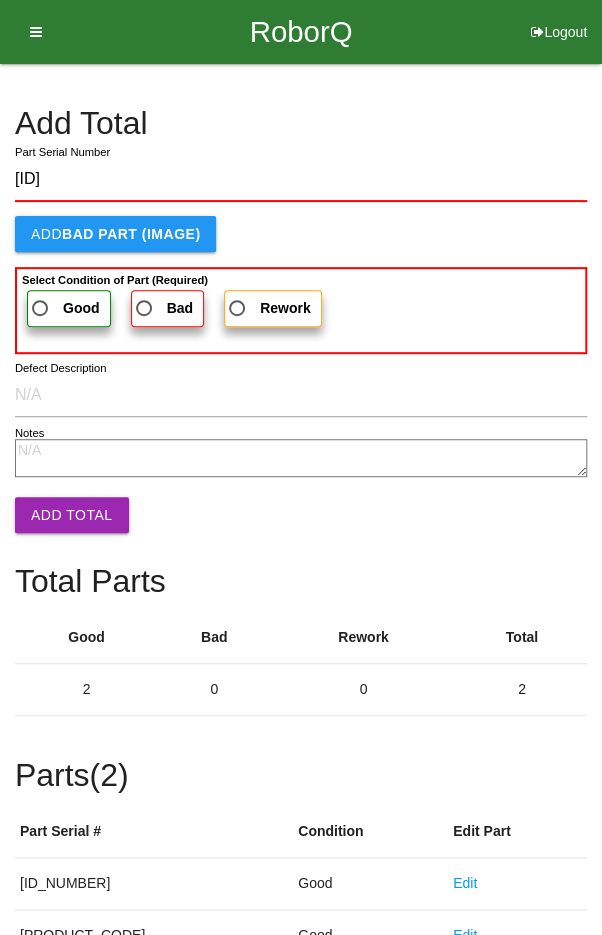 type on "[ID]" 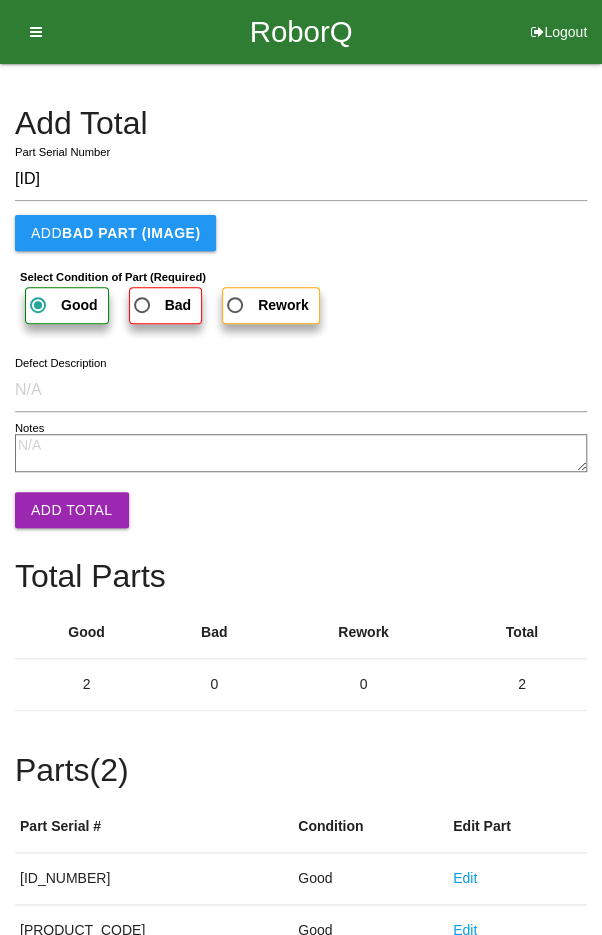 click on "Add Total" at bounding box center (72, 510) 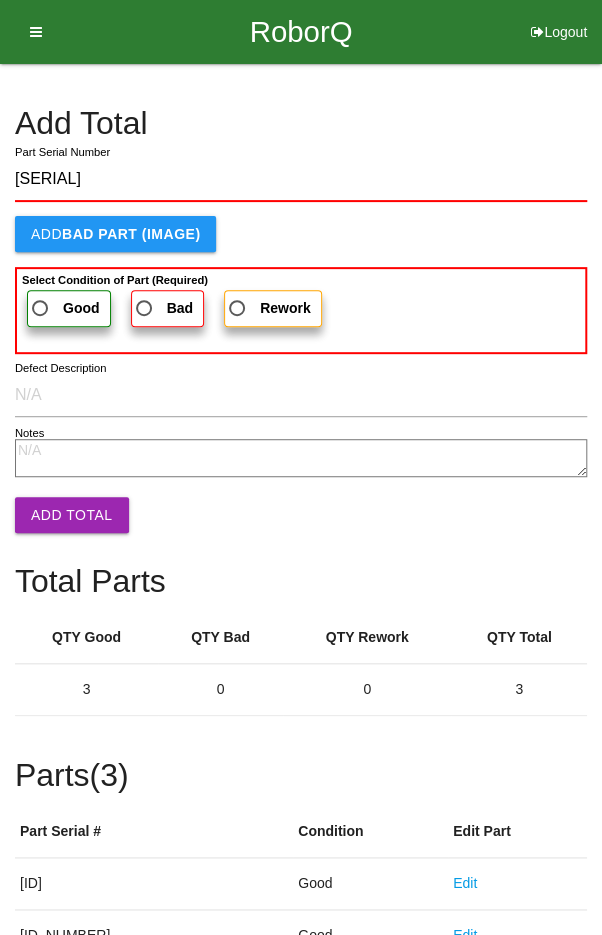 type on "[SERIAL]" 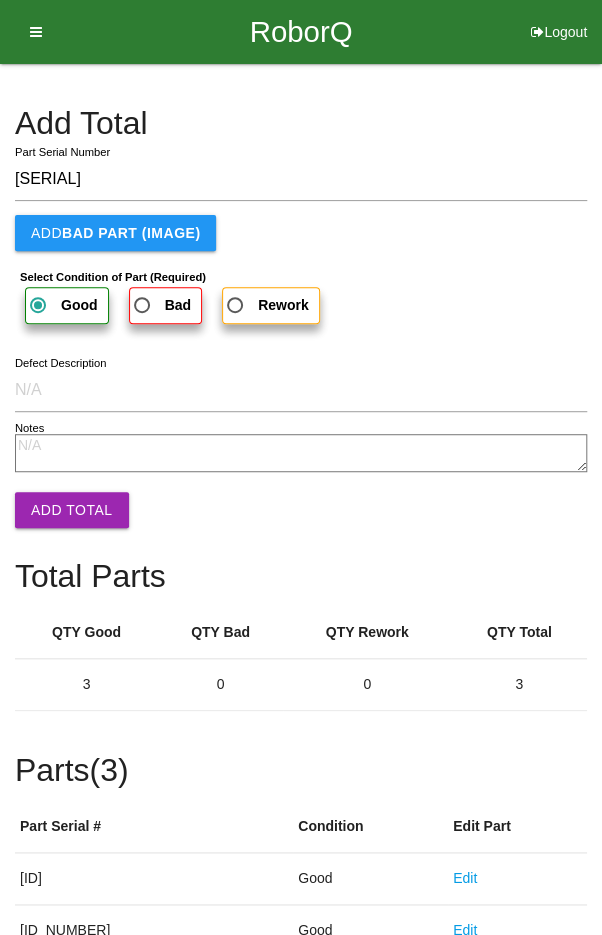 click on "Add Total" at bounding box center [72, 510] 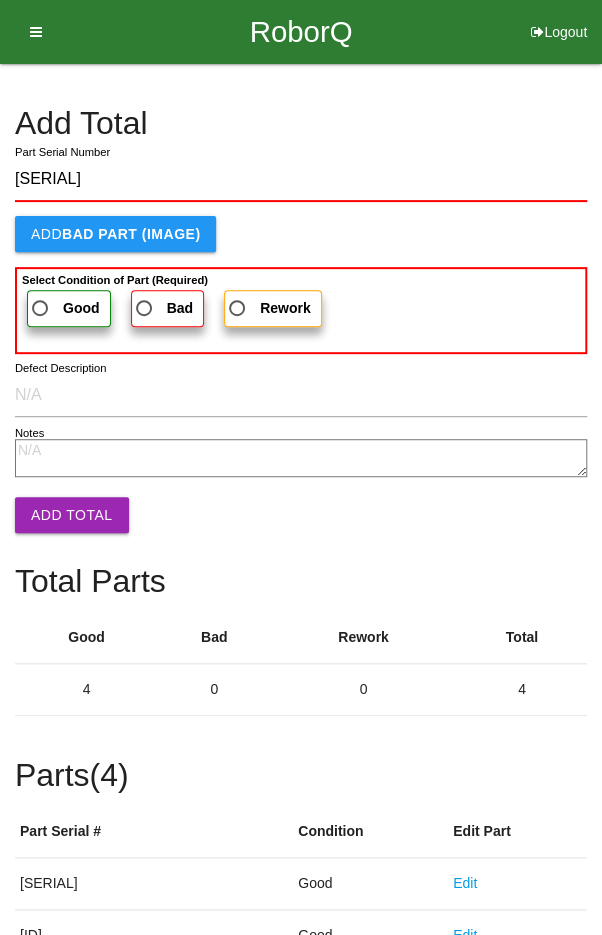 type on "[SERIAL]" 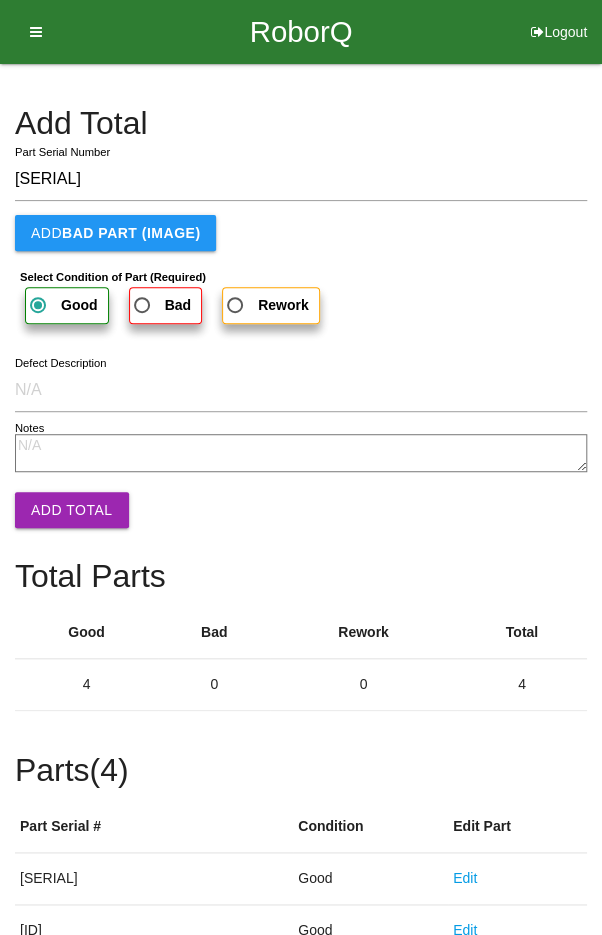 click on "Add Total" at bounding box center (72, 510) 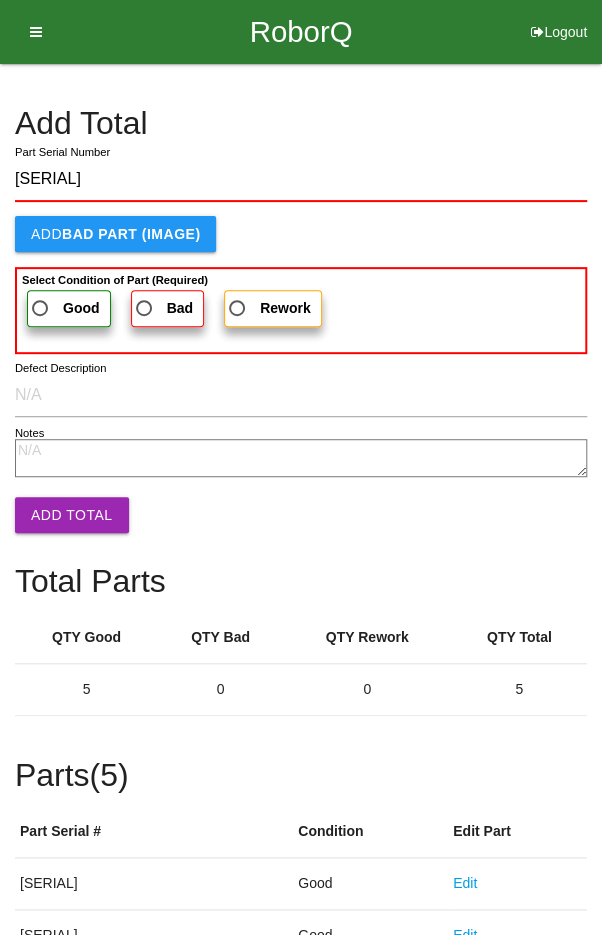 type on "[SERIAL]" 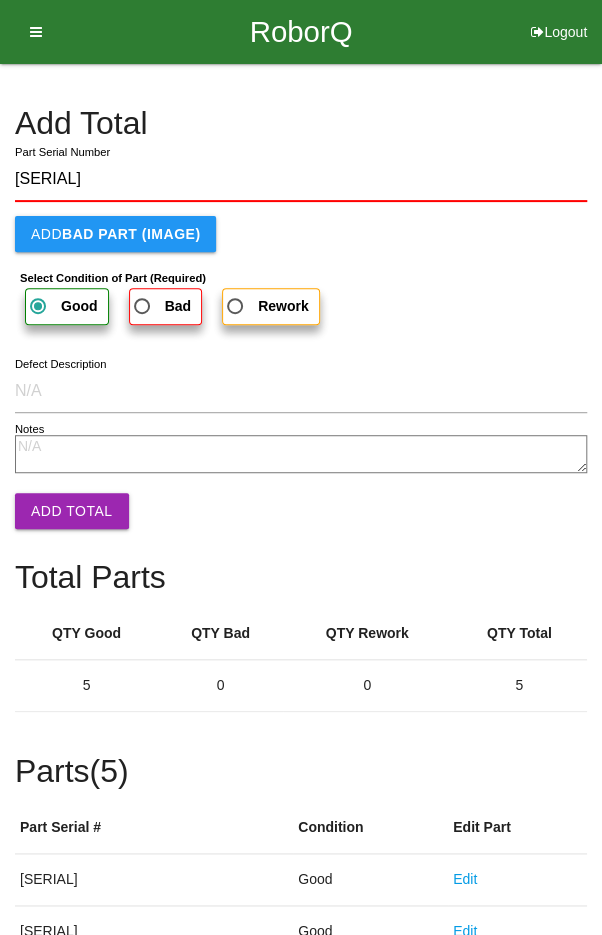 click on "Add Total" at bounding box center (72, 511) 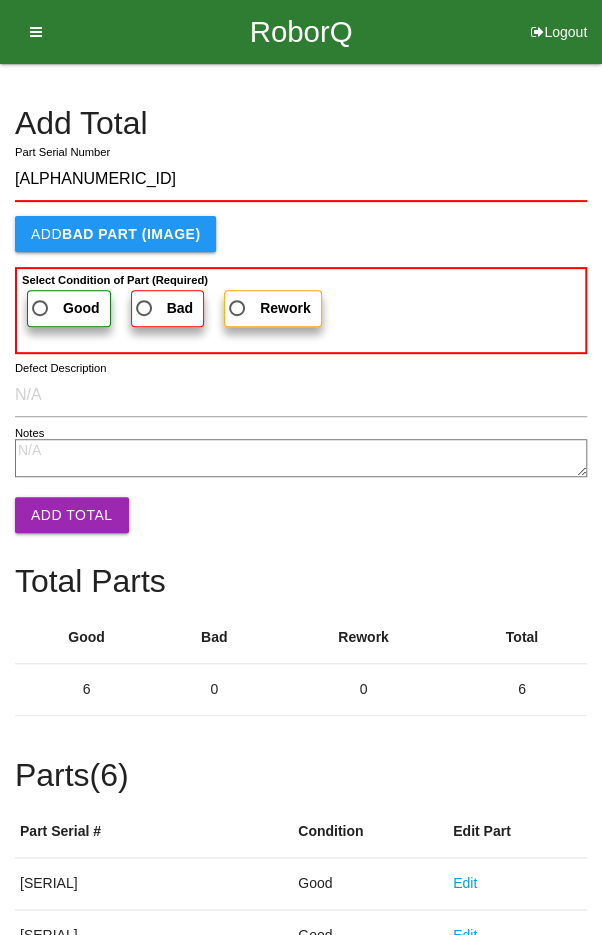 type on "[ALPHANUMERIC_ID]" 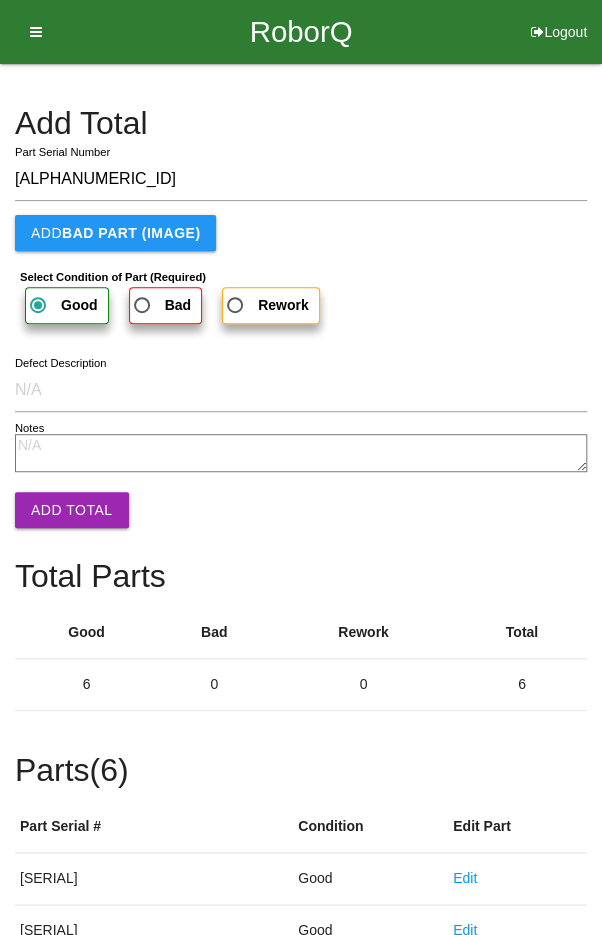 click on "Add Total" at bounding box center [72, 510] 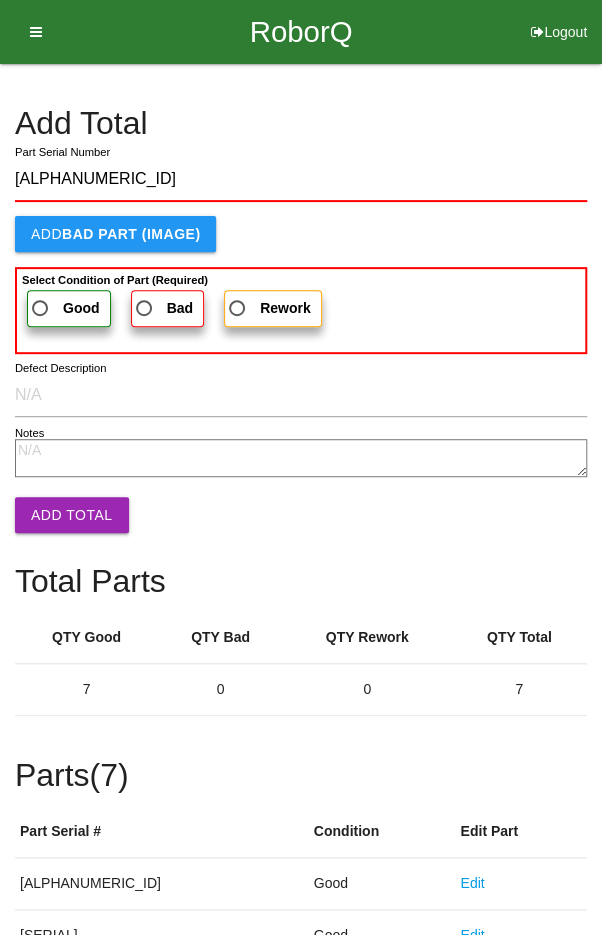 type on "[ALPHANUMERIC_ID]" 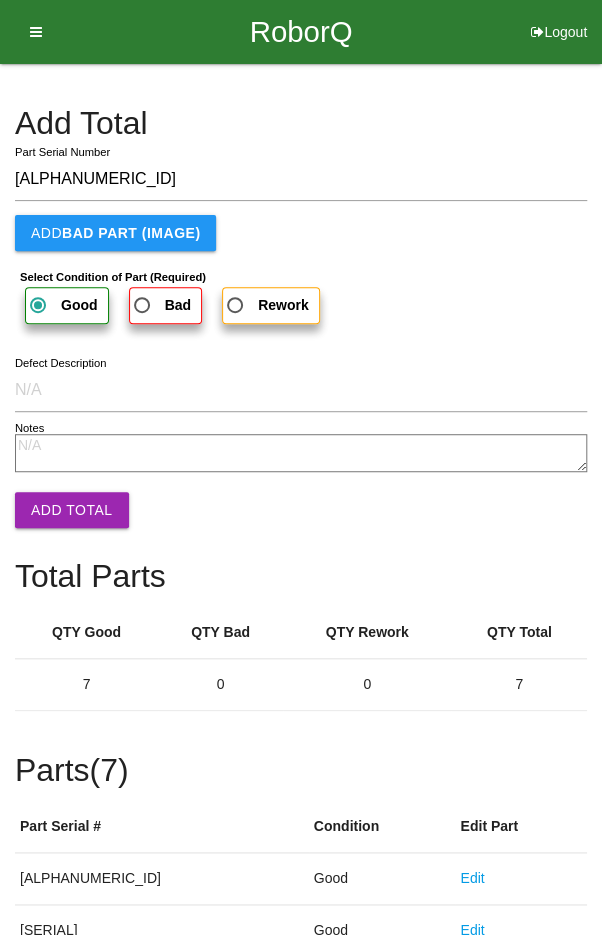 click on "Add Total" at bounding box center [72, 510] 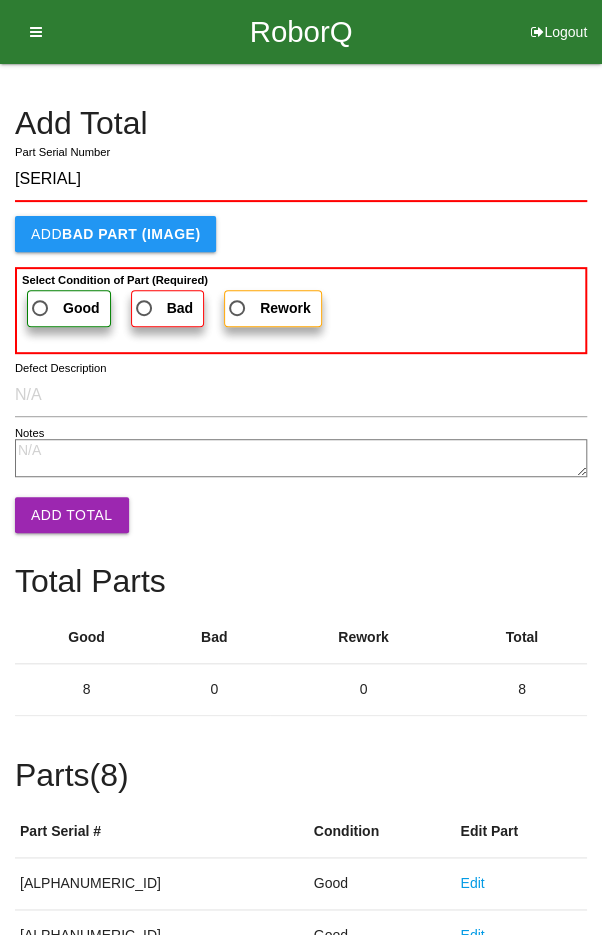 type on "[SERIAL]" 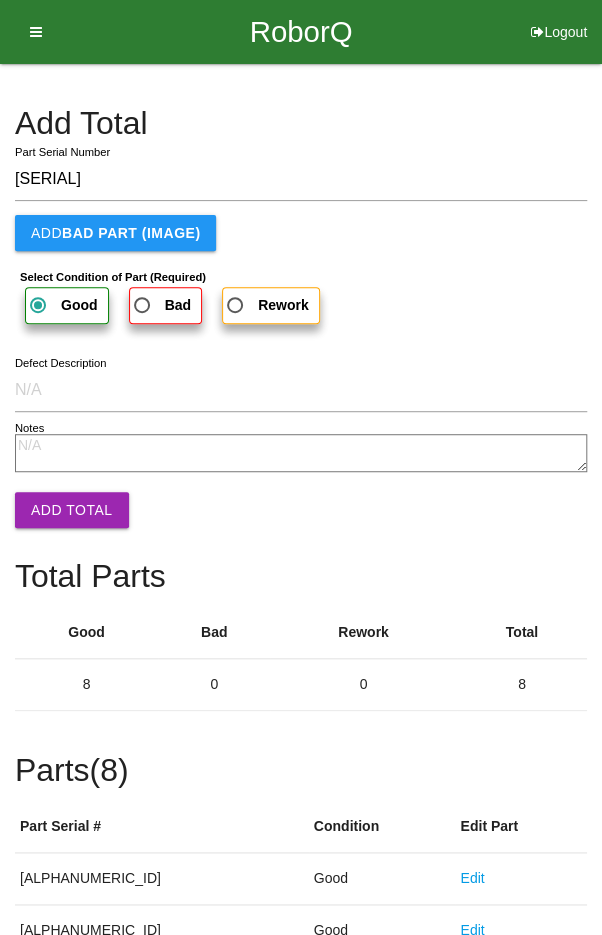 click on "Add Total" at bounding box center [72, 510] 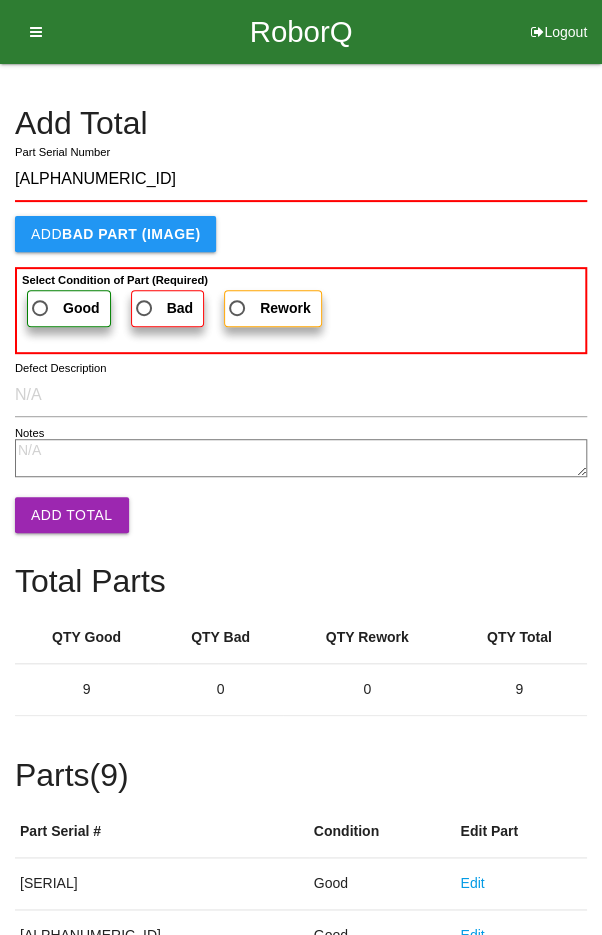 type on "[ALPHANUMERIC_ID]" 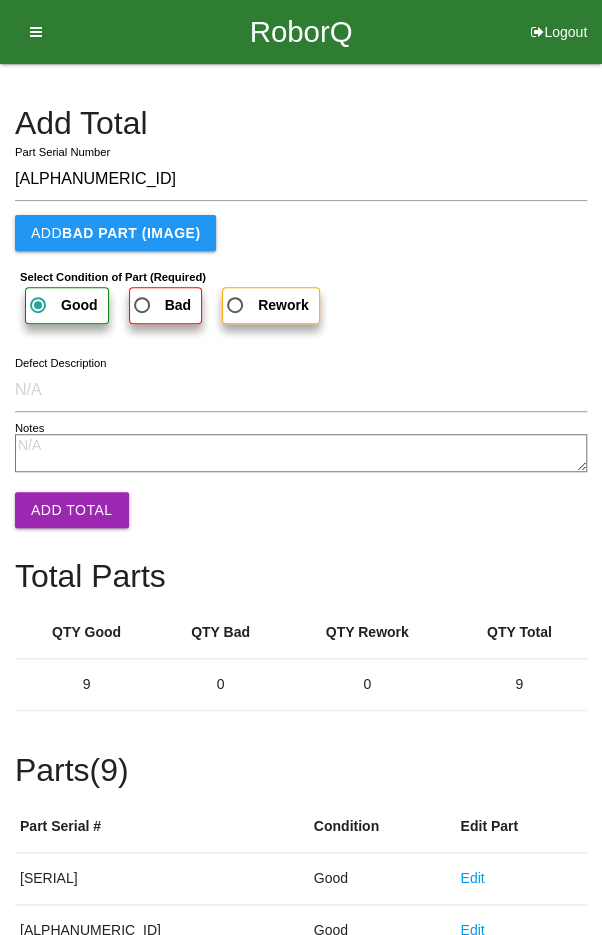 click on "Add Total" at bounding box center (72, 510) 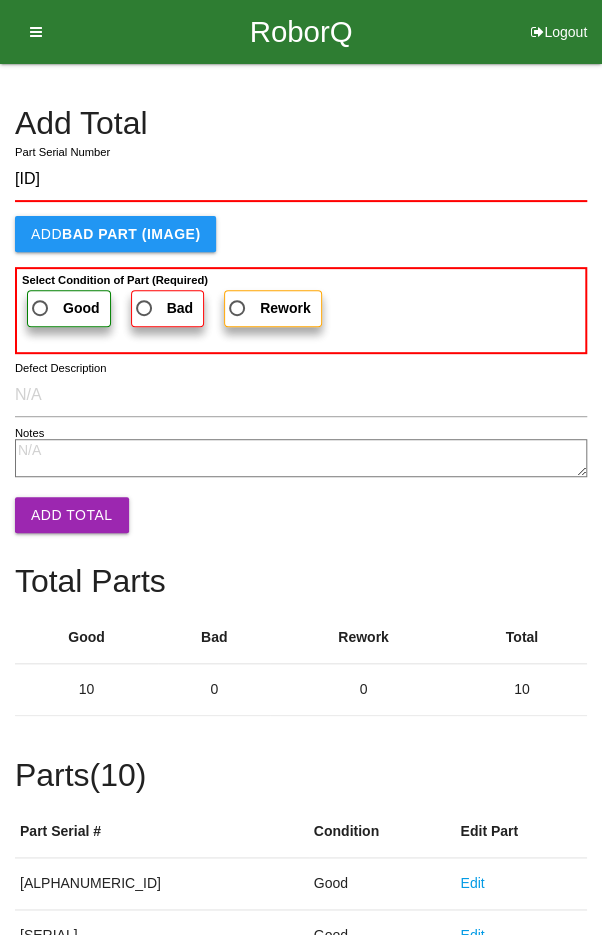 type on "[ID]" 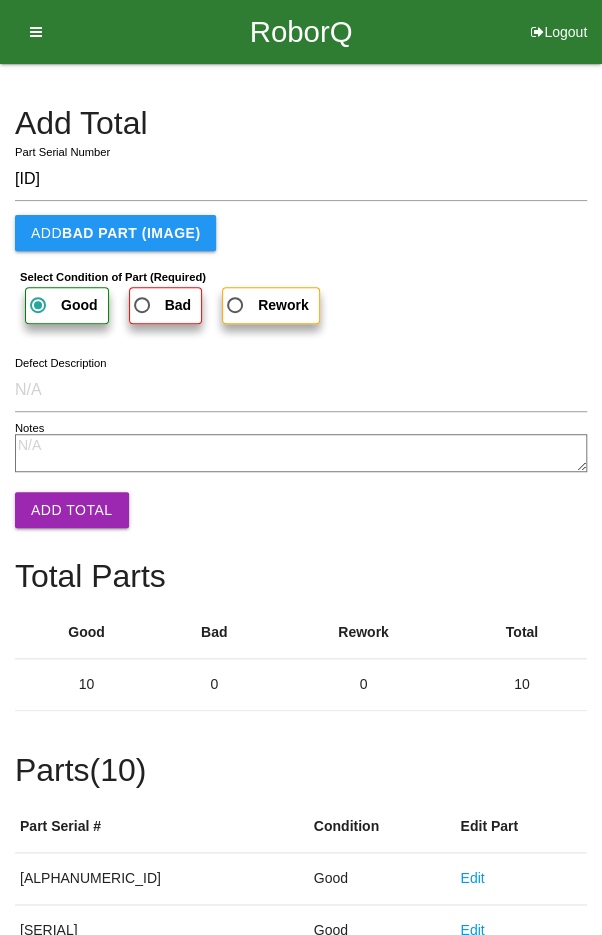 click on "Add Total" at bounding box center (72, 510) 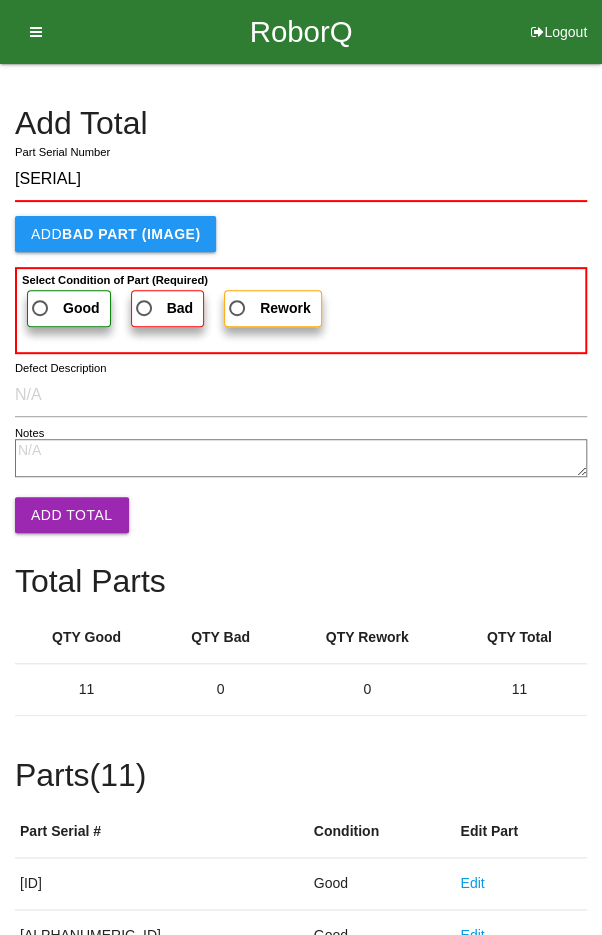 type on "[SERIAL]" 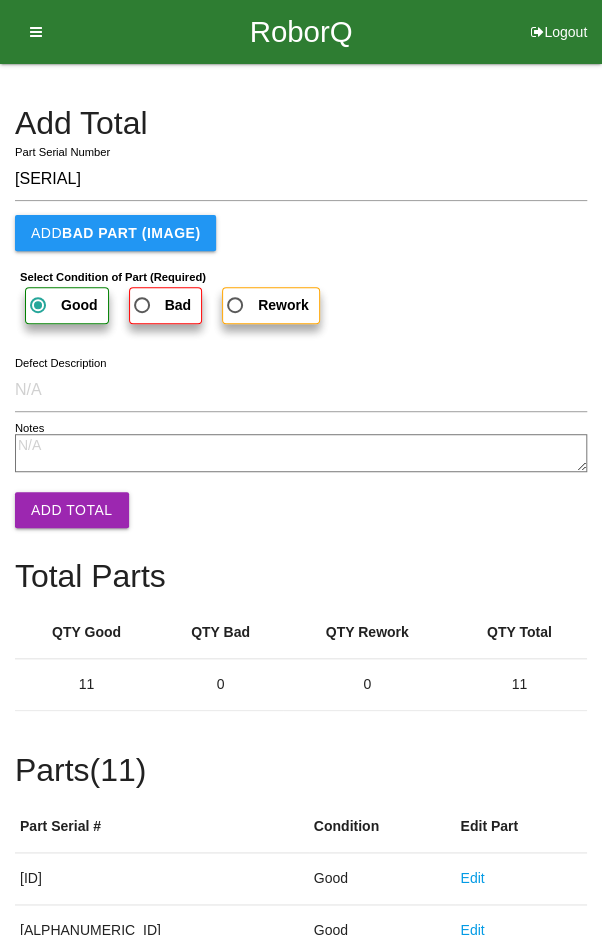 click on "Add Total" at bounding box center [72, 510] 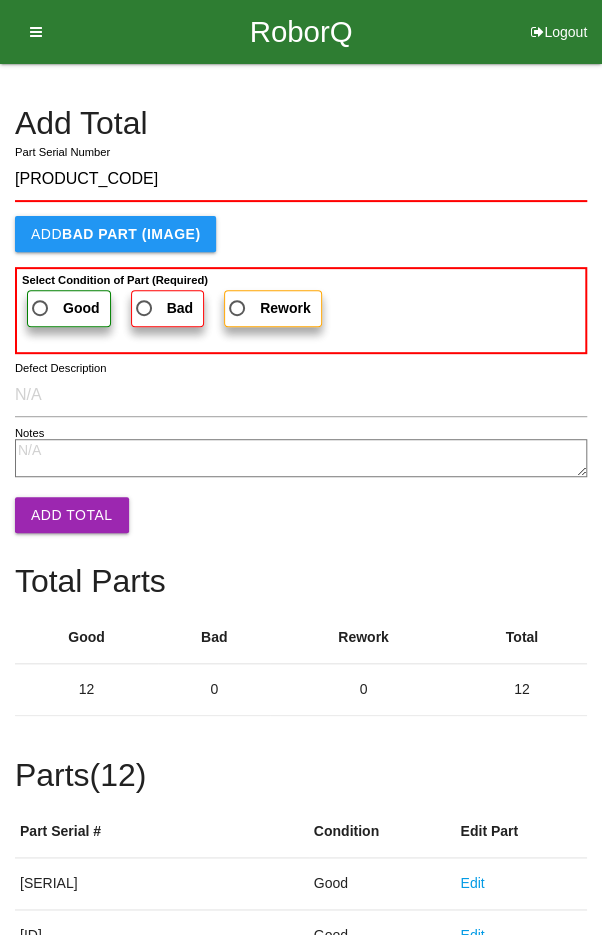 type on "[PRODUCT_CODE]" 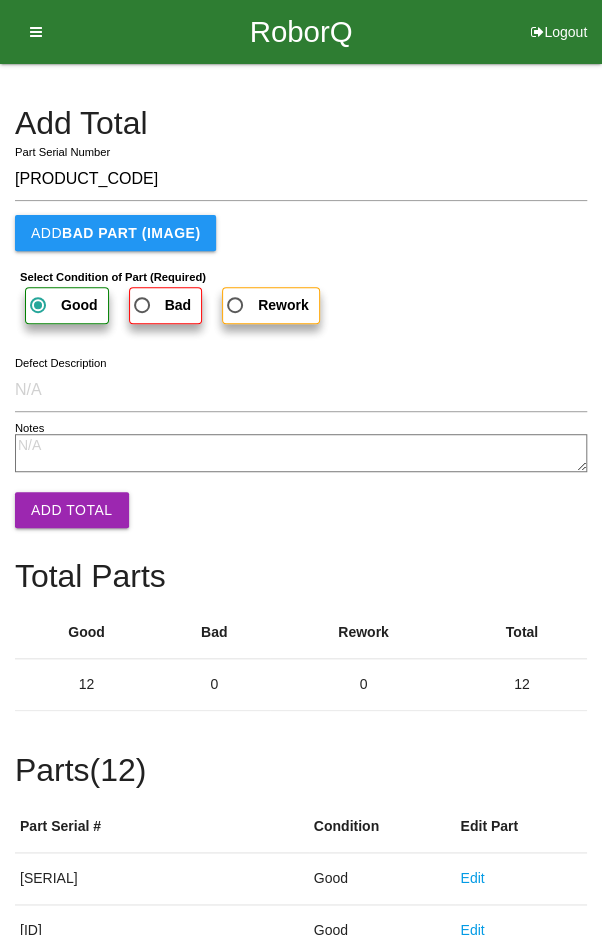 click on "Add Total" at bounding box center [72, 510] 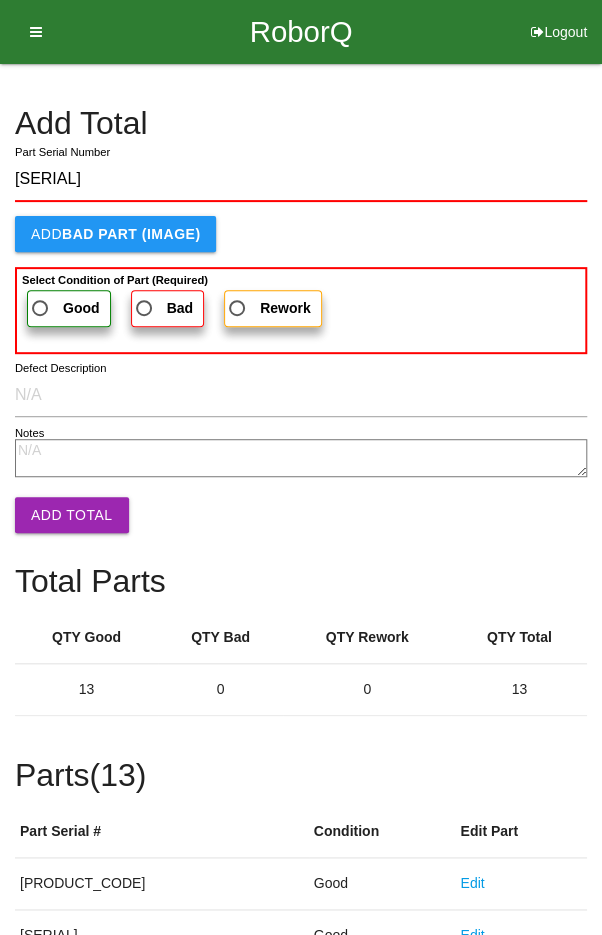 type on "[SERIAL]" 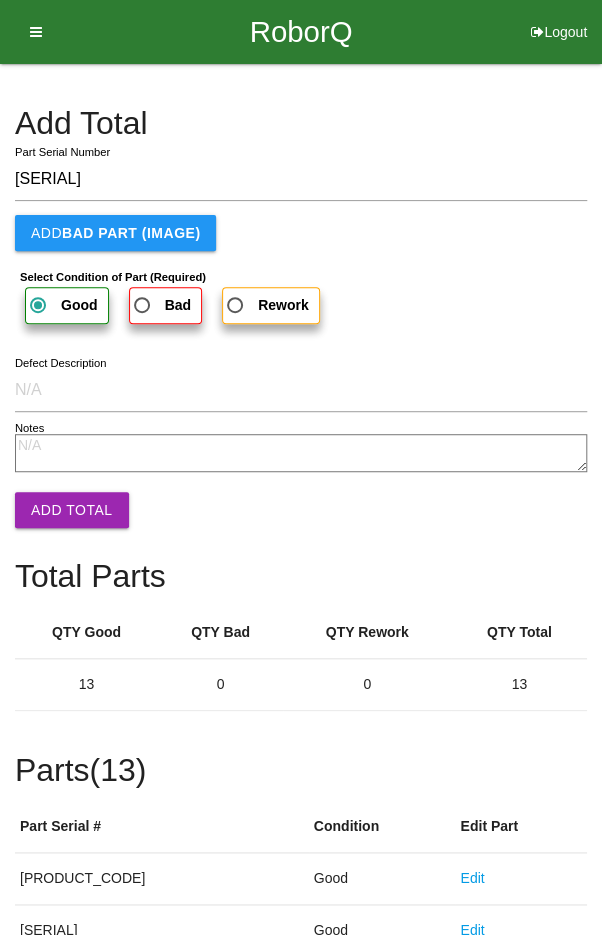 click on "Add Total" at bounding box center [72, 510] 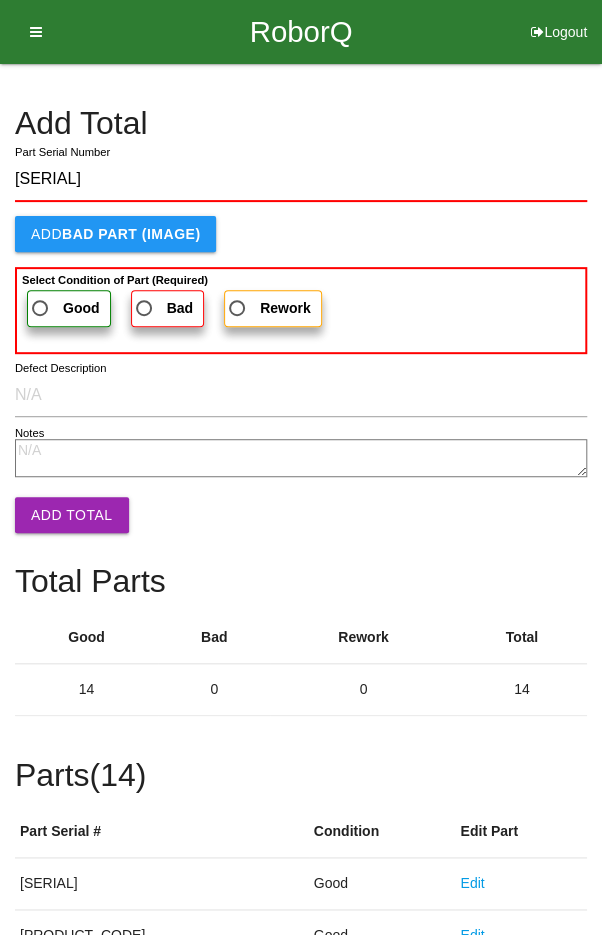type on "[SERIAL]" 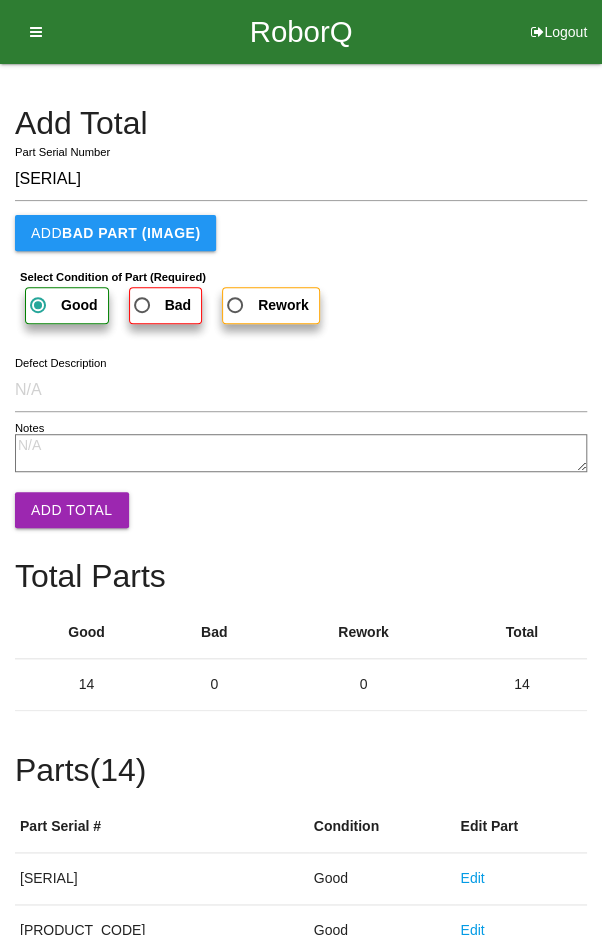 click on "Add Total" at bounding box center [72, 510] 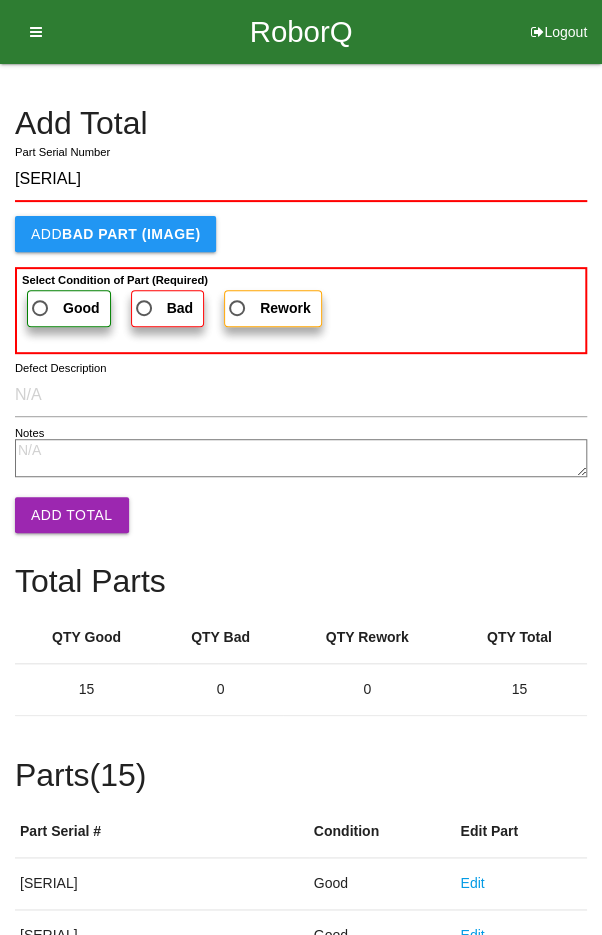 type on "[SERIAL]" 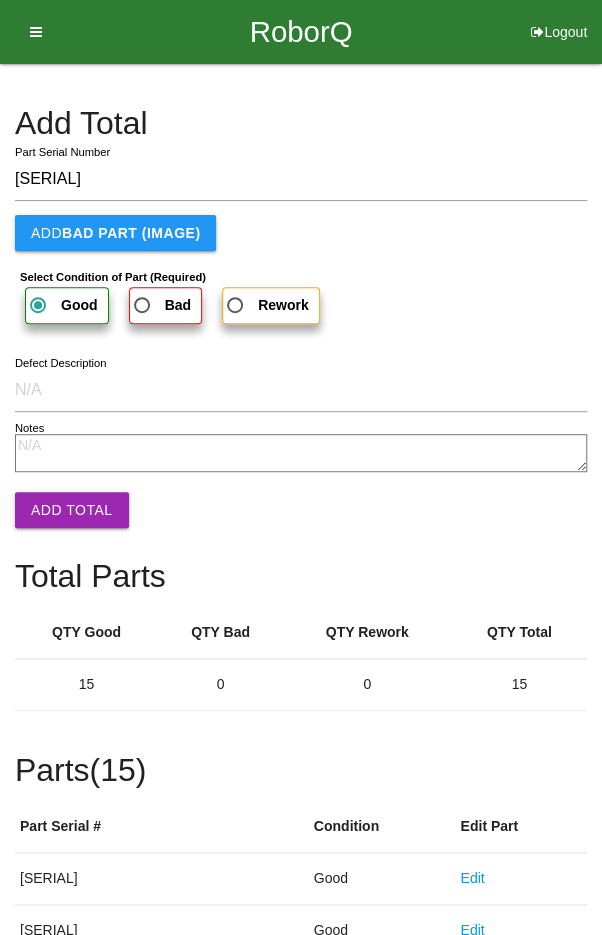 click on "Add Total" at bounding box center (72, 510) 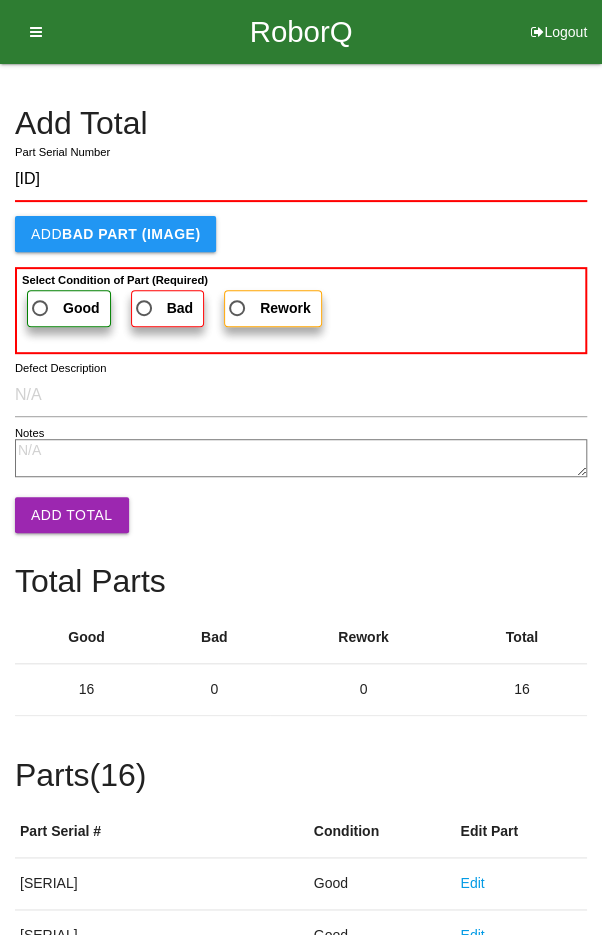 type on "[ID]" 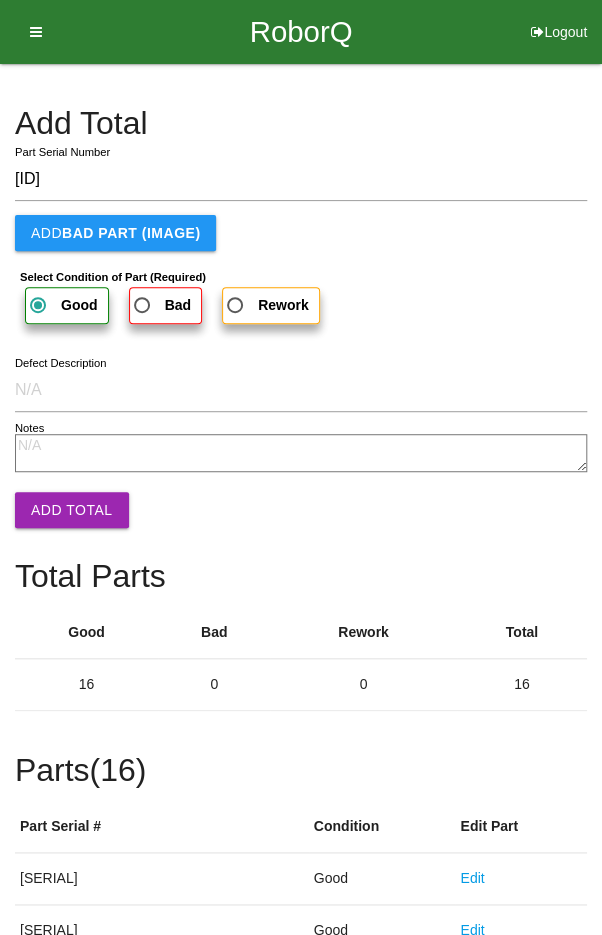 click on "Add Total" at bounding box center (72, 510) 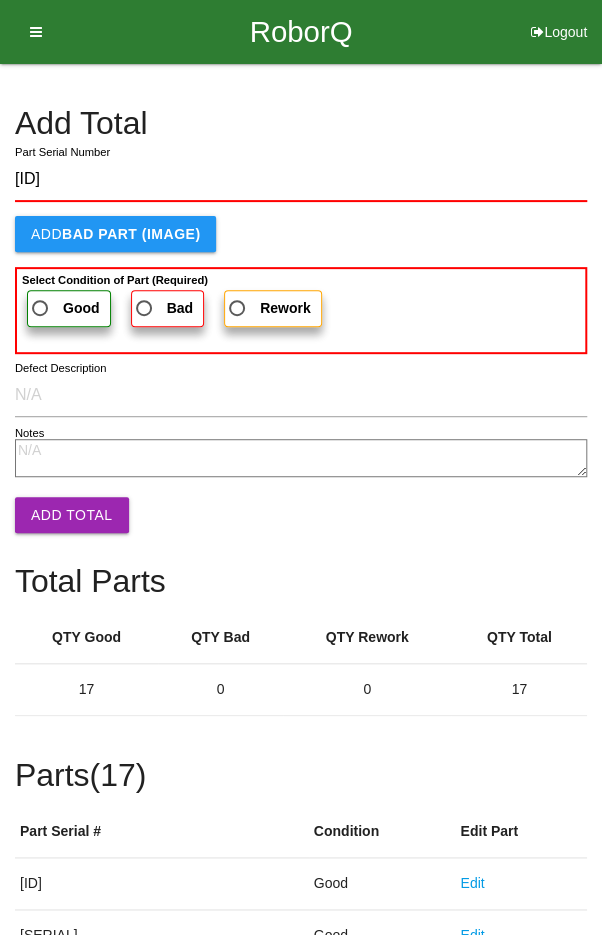type on "[ID]" 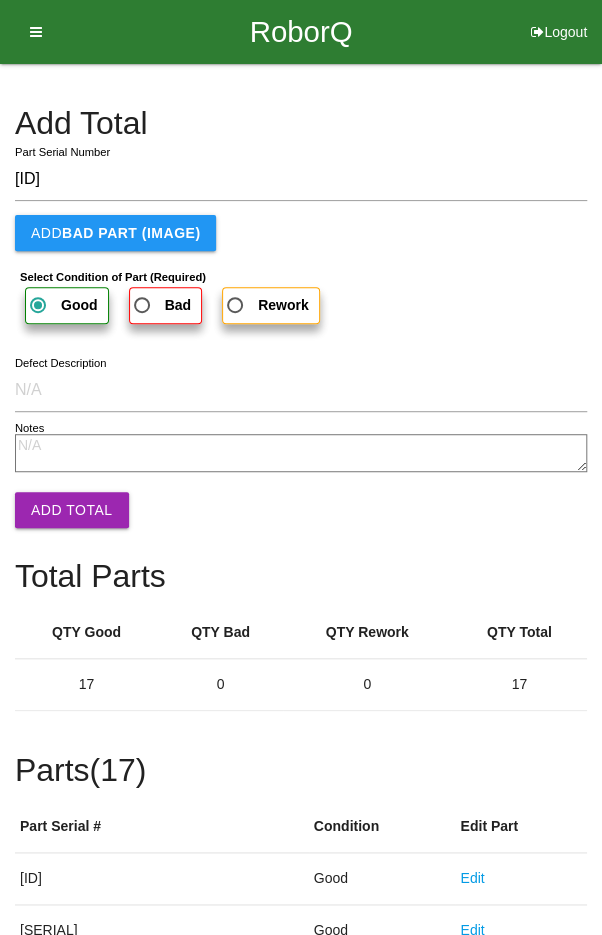 click on "Add Total" at bounding box center (72, 510) 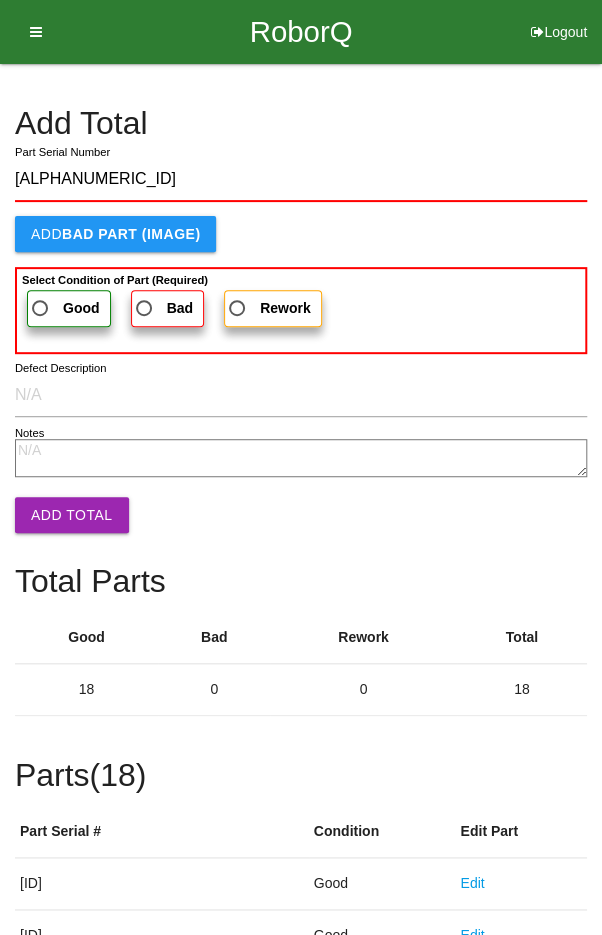 type on "[ALPHANUMERIC_ID]" 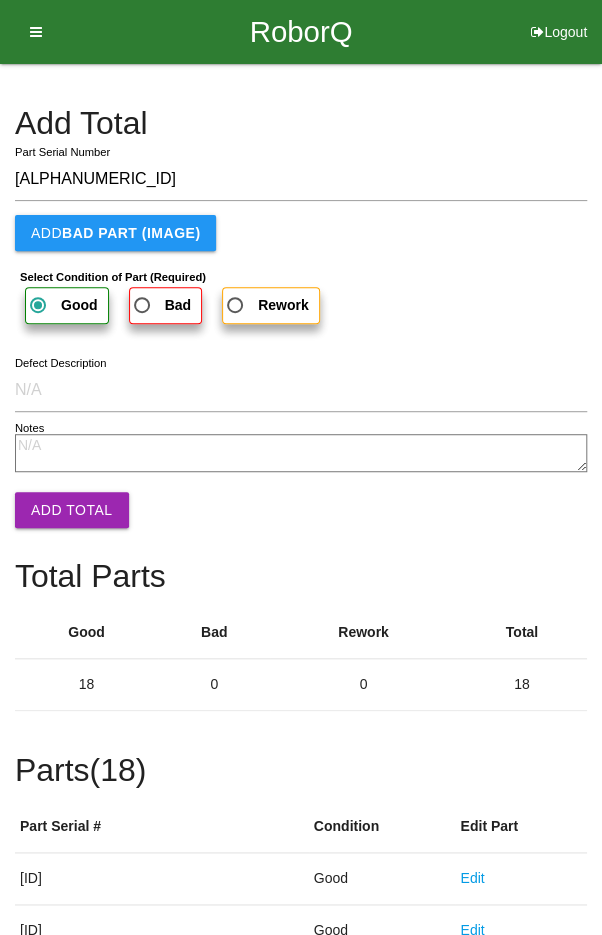 click on "Add Total" at bounding box center [72, 510] 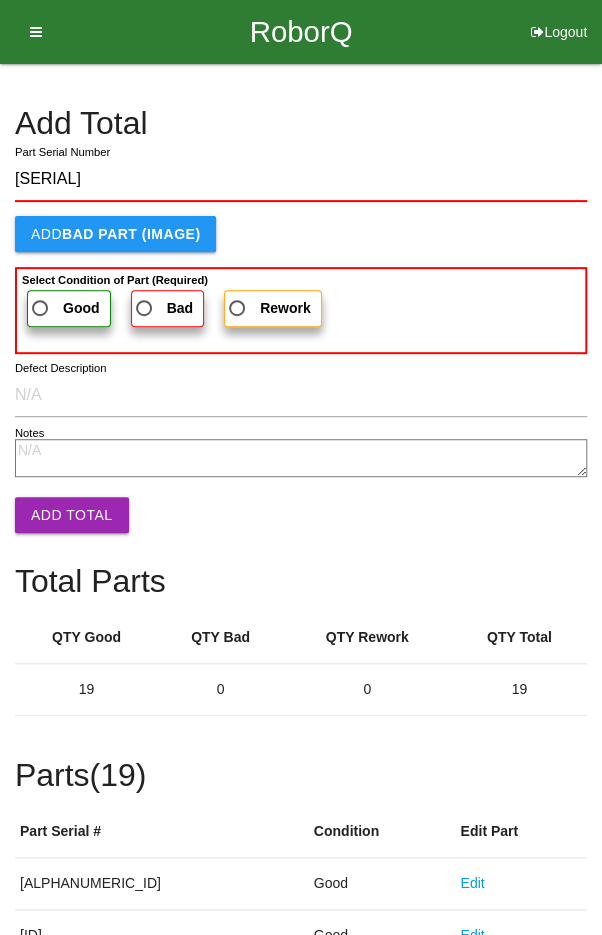 type on "[SERIAL]" 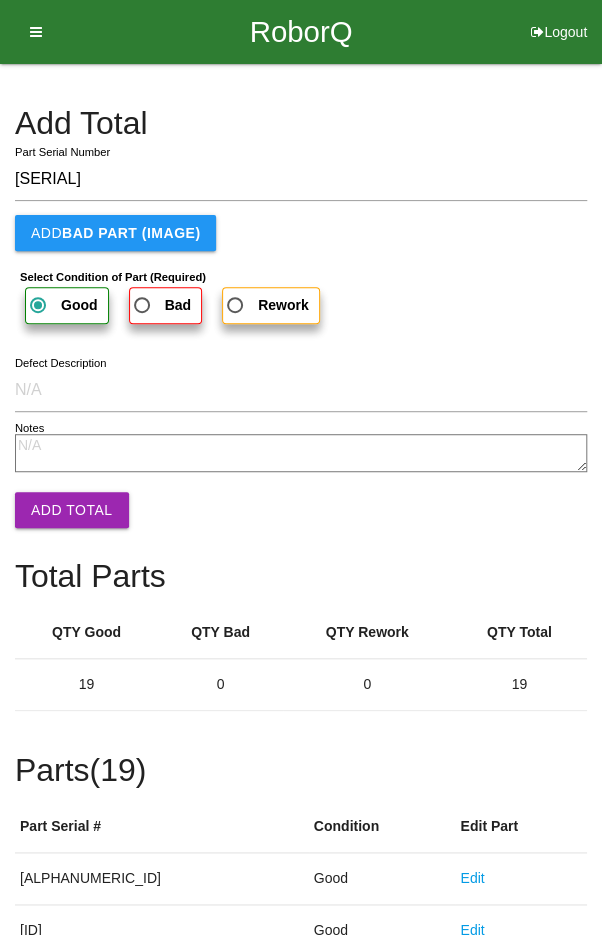 click on "Add Total" at bounding box center (72, 510) 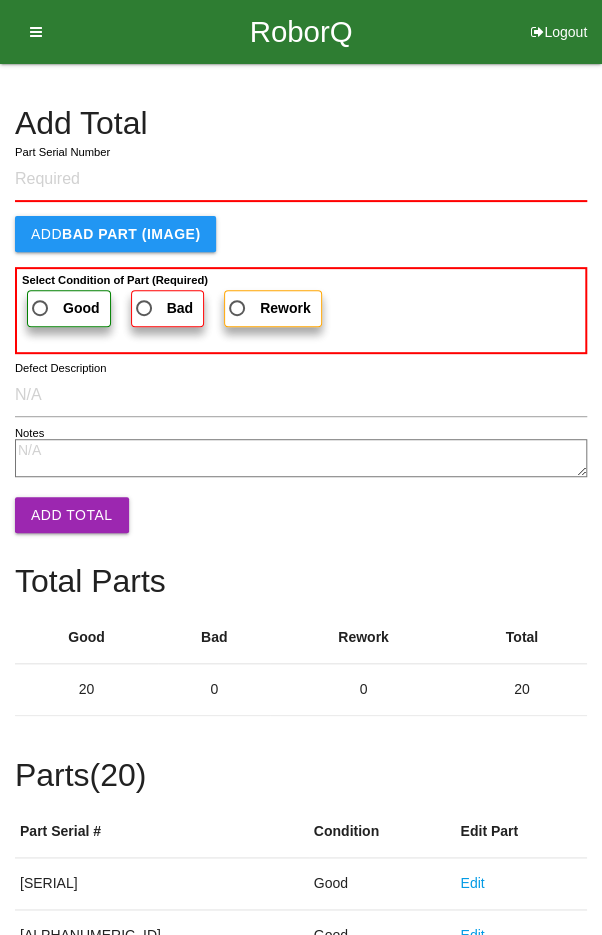 click on "Add Total" at bounding box center [301, 123] 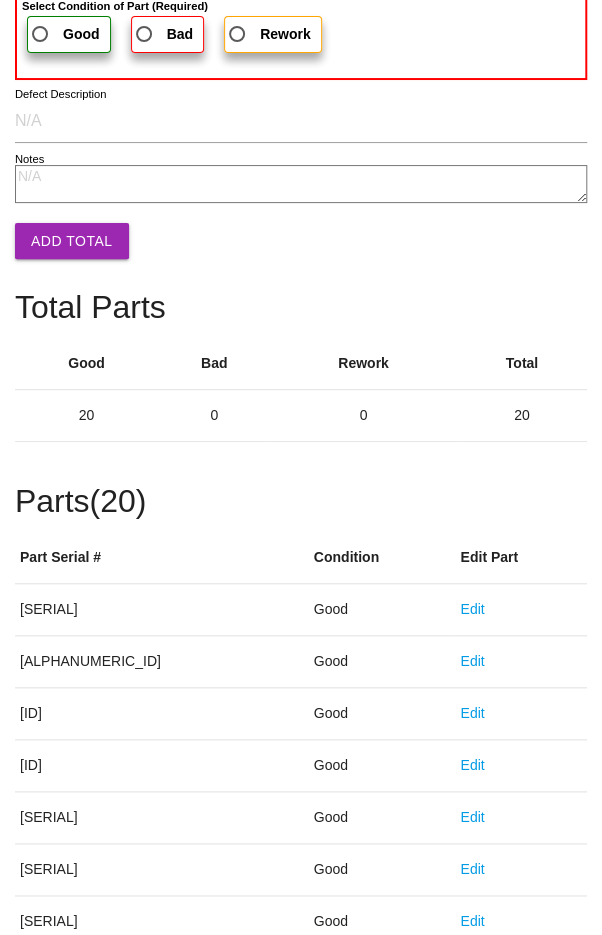 scroll, scrollTop: 1111, scrollLeft: 0, axis: vertical 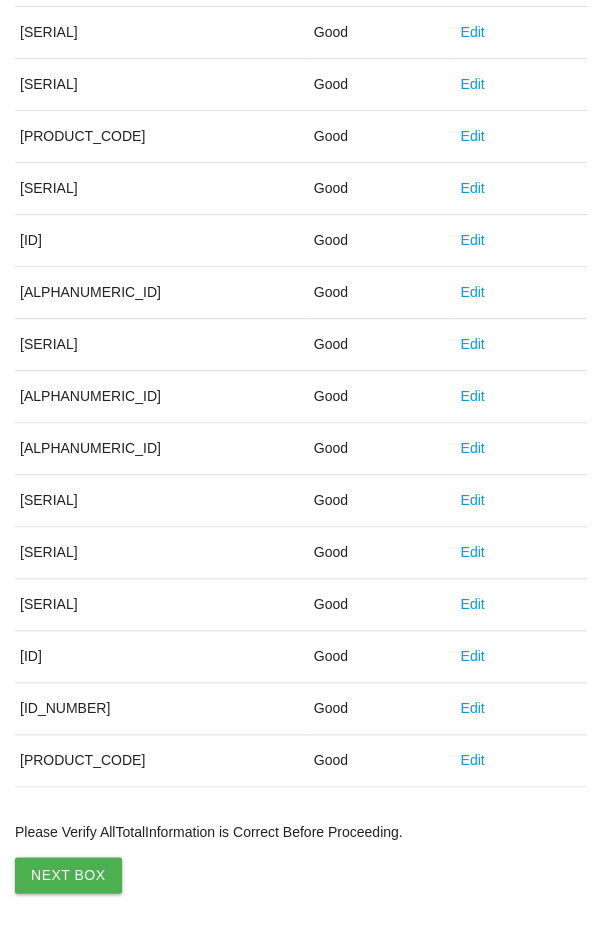 click on "Next Box" at bounding box center (68, 875) 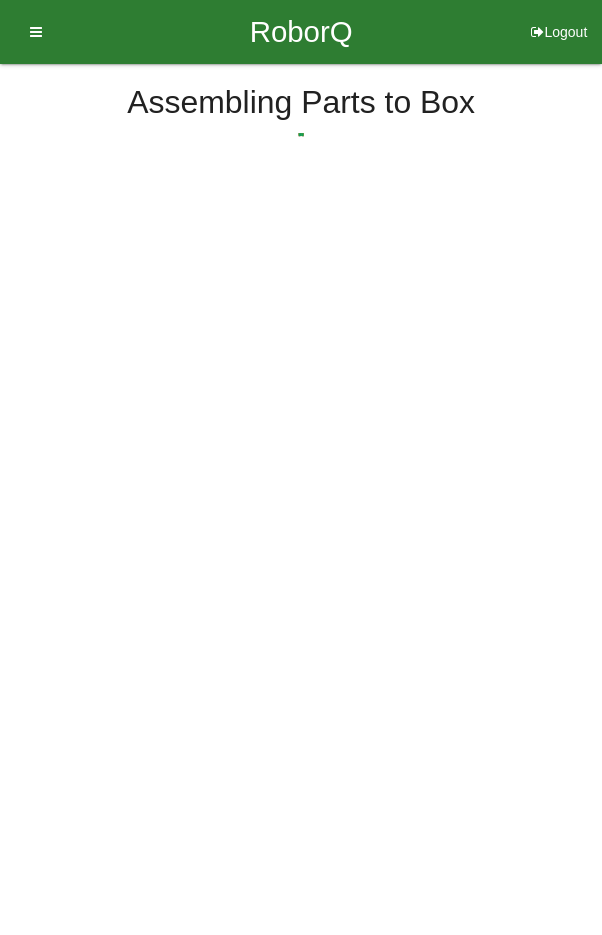 scroll, scrollTop: 0, scrollLeft: 0, axis: both 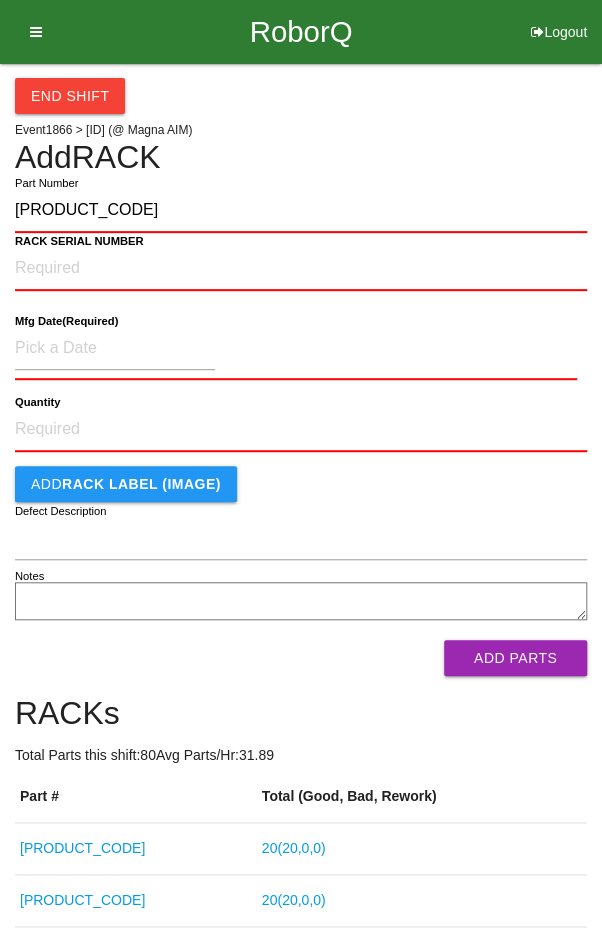 type on "[PRODUCT_CODE]" 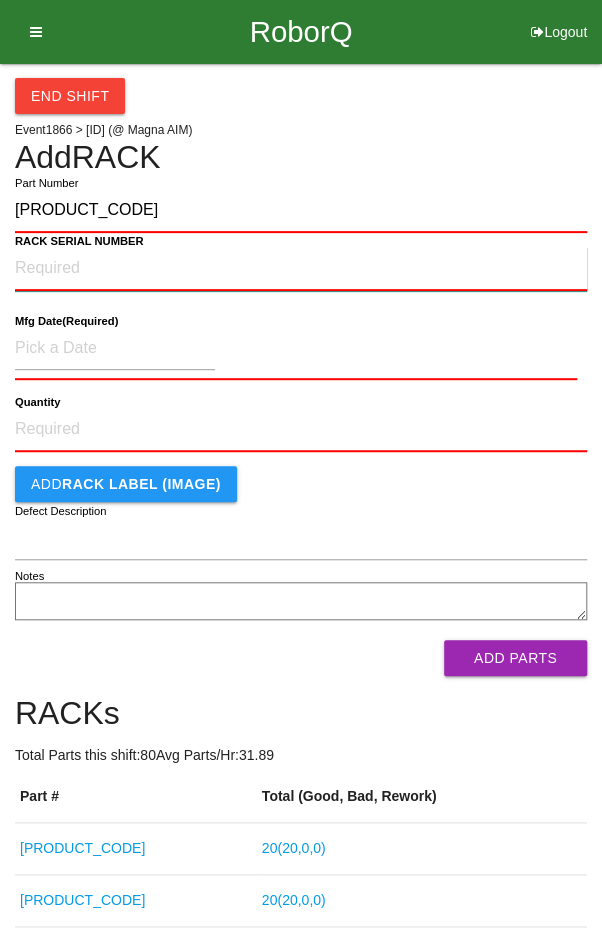 click on "RACK SERIAL NUMBER" at bounding box center (301, 269) 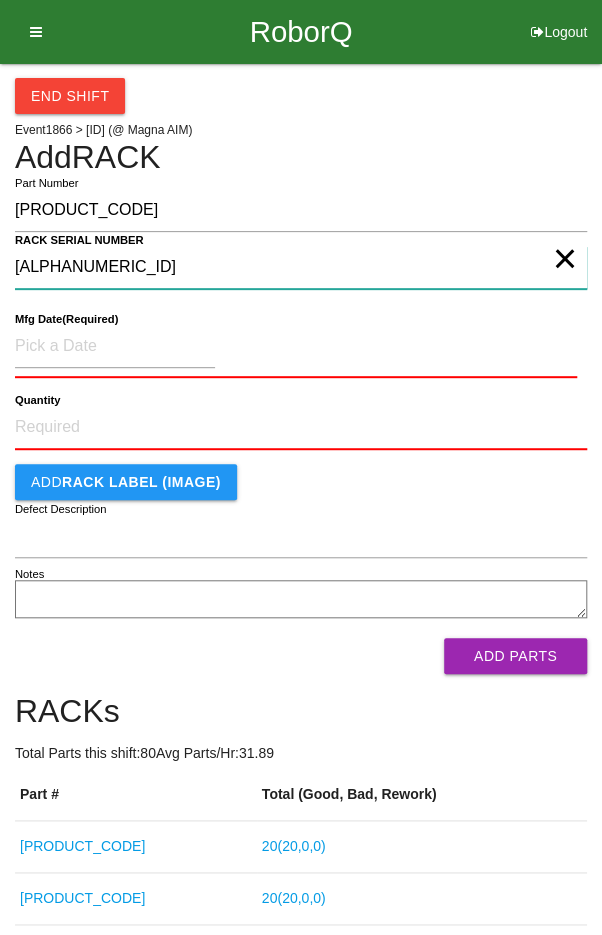 type on "[ALPHANUMERIC_ID]" 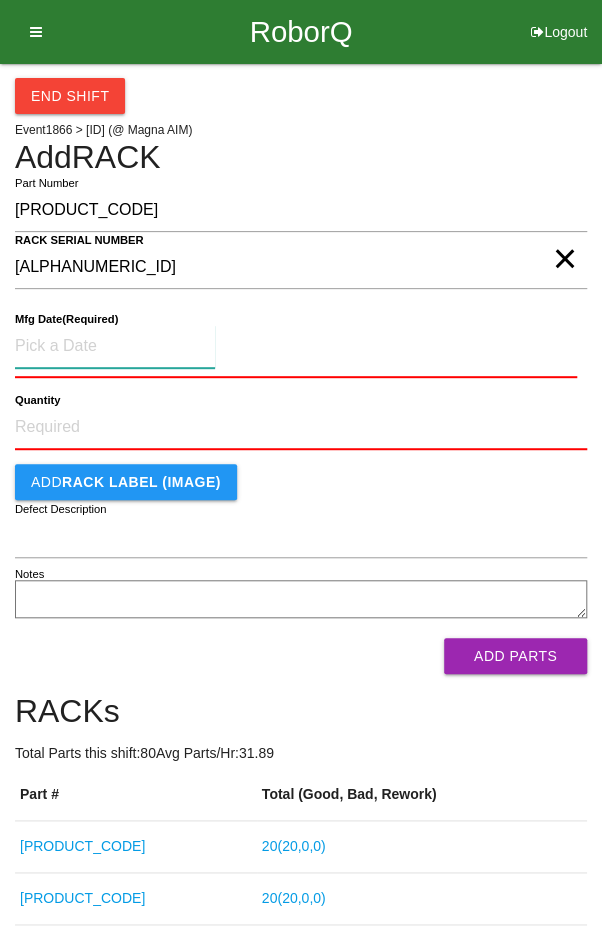 click at bounding box center [115, 346] 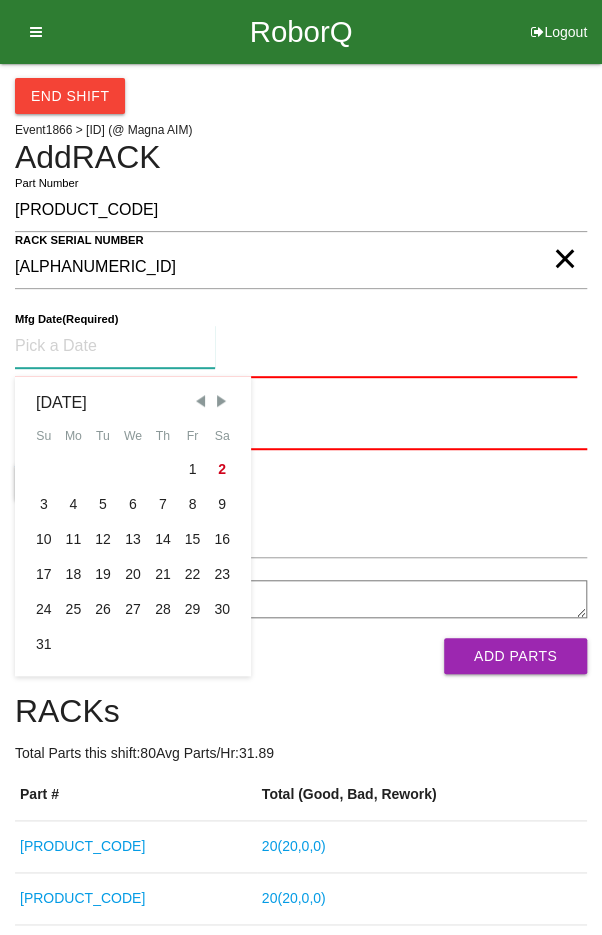 click at bounding box center (200, 401) 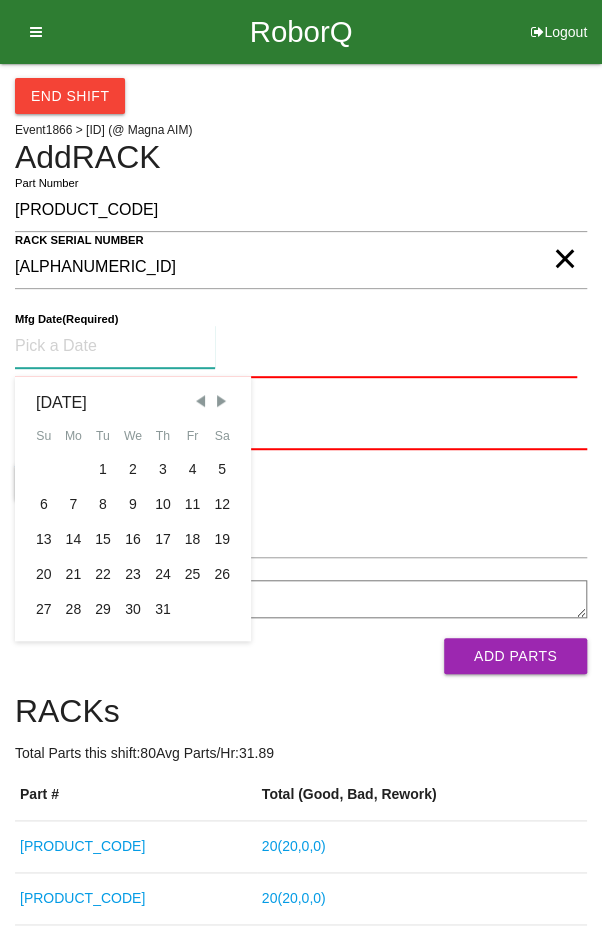 click on "16" at bounding box center [133, 539] 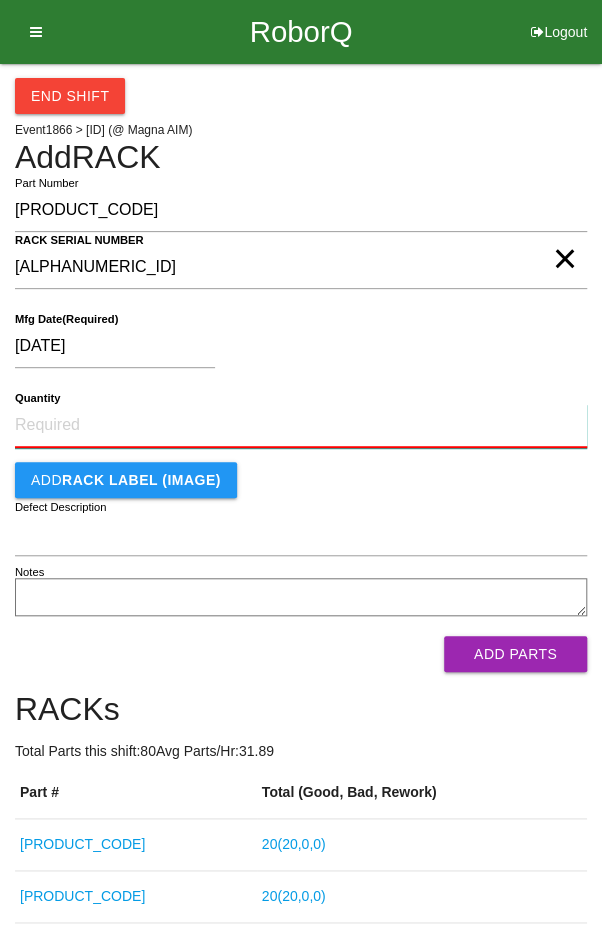 click on "Quantity" at bounding box center [301, 426] 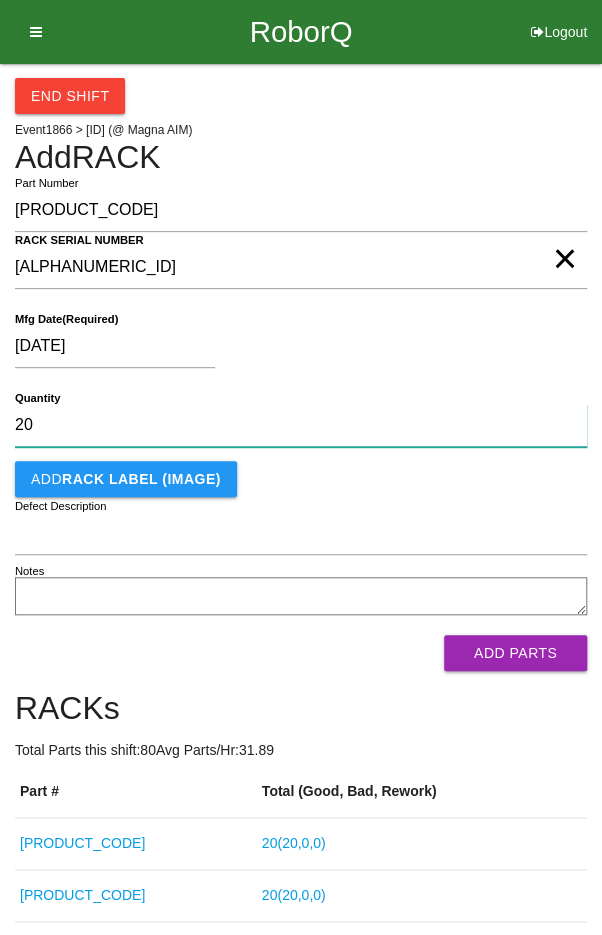 type on "20" 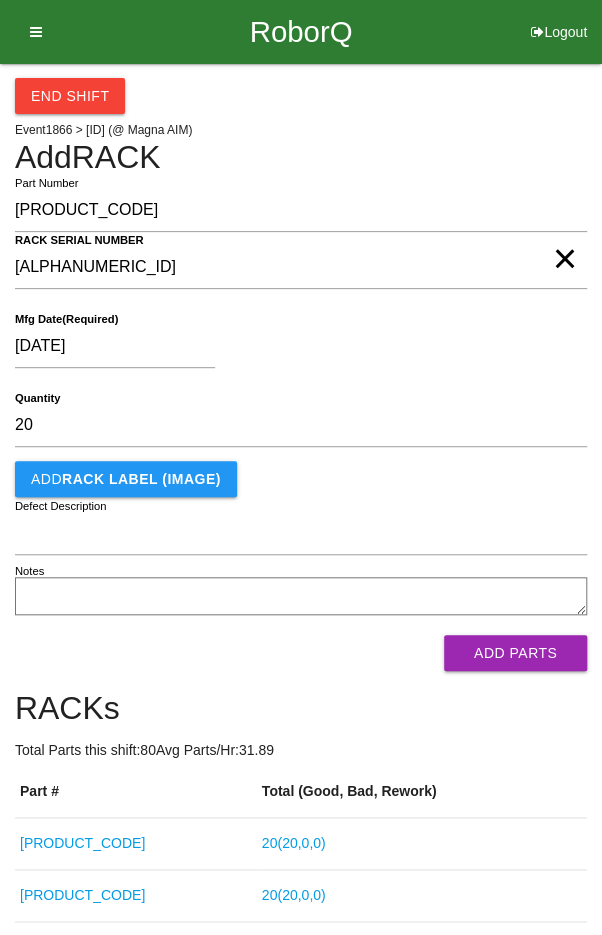 click on "[DATE]" at bounding box center (296, 350) 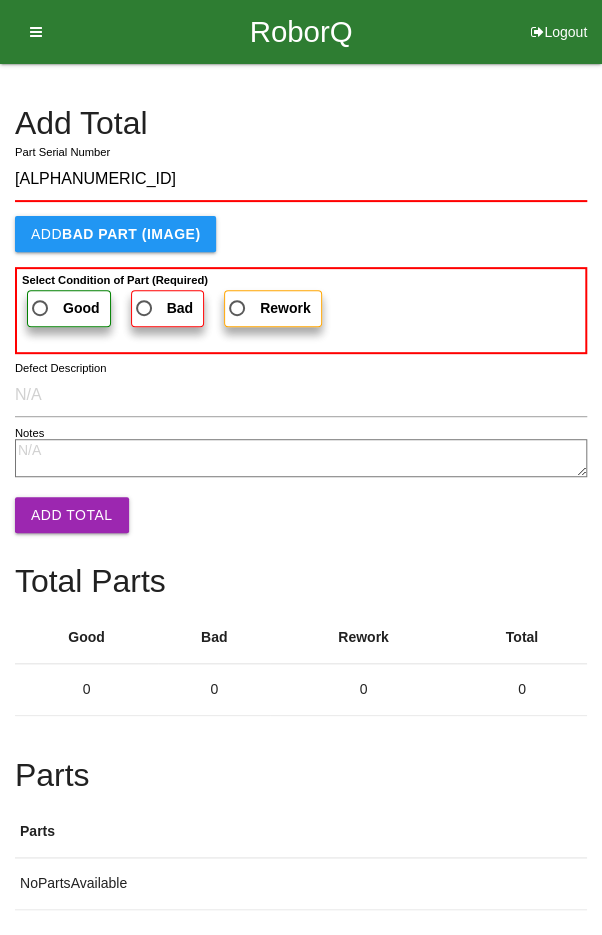 type on "[ALPHANUMERIC_ID]" 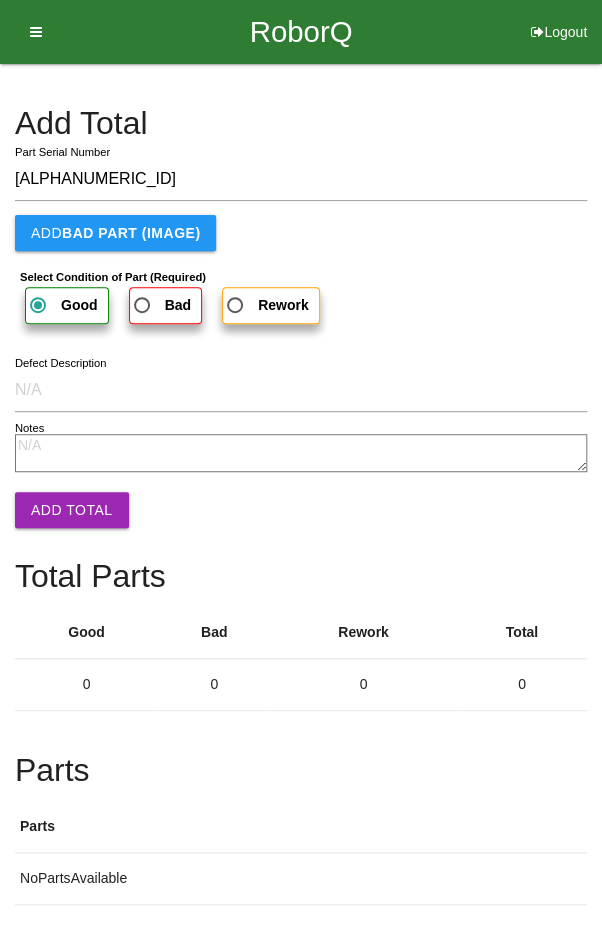 click on "Add Total" at bounding box center [72, 510] 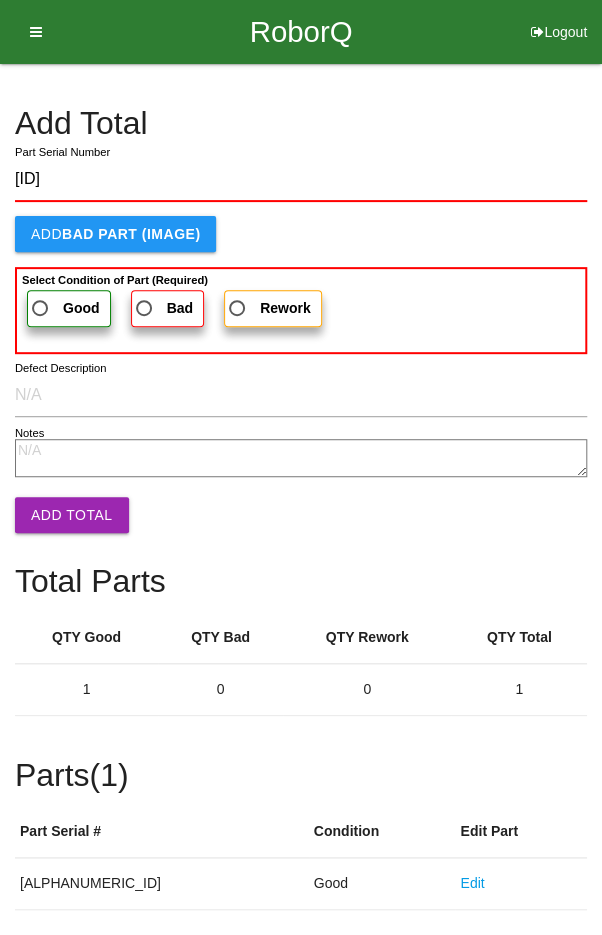 type on "[ID]" 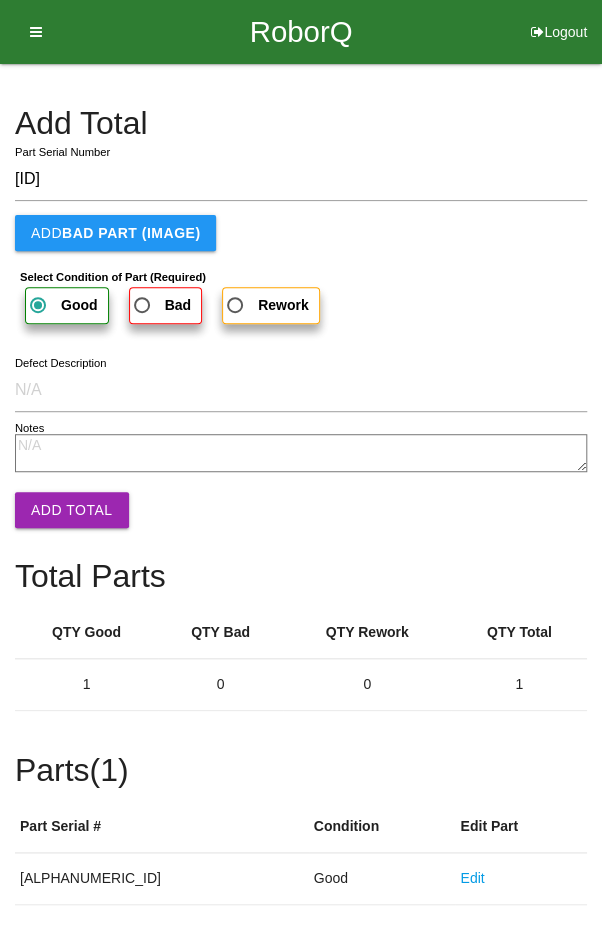 click on "Add Total" at bounding box center [72, 510] 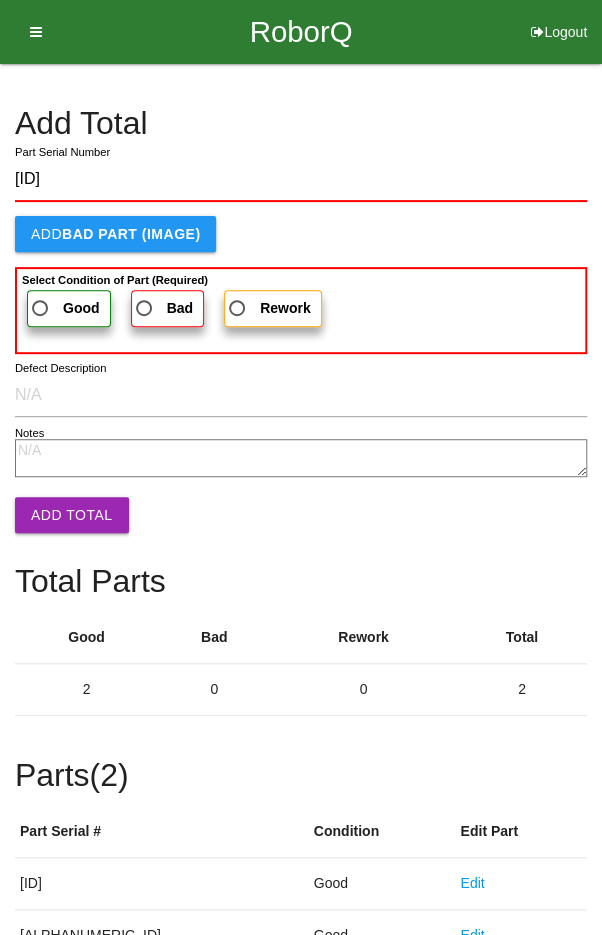 type on "[ID]" 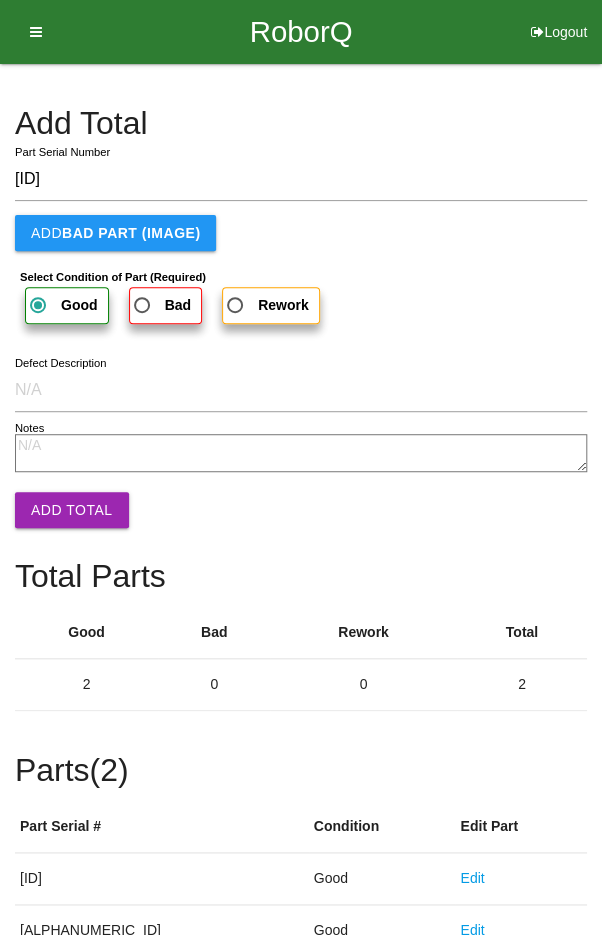 click on "Add Total" at bounding box center [72, 510] 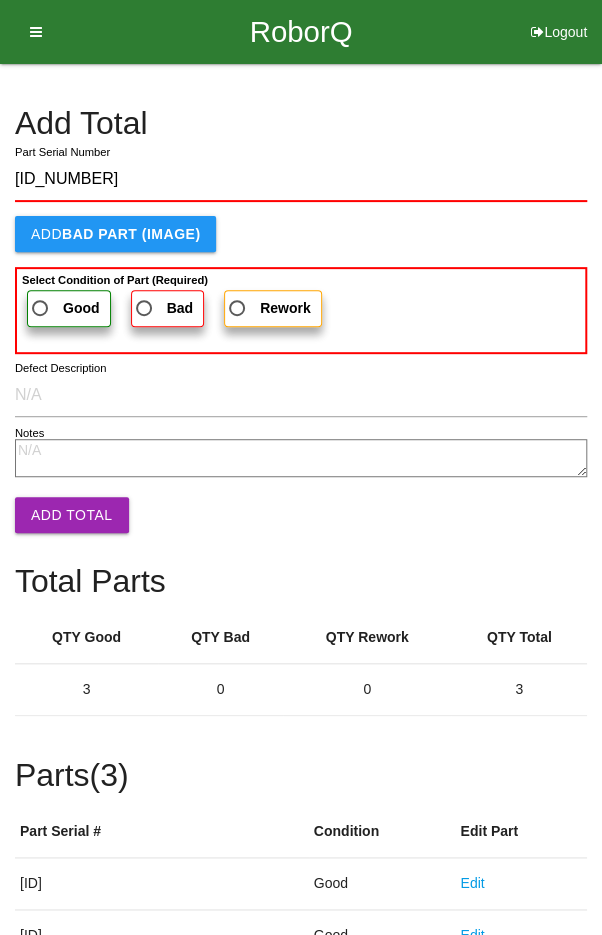 type on "[ID_NUMBER]" 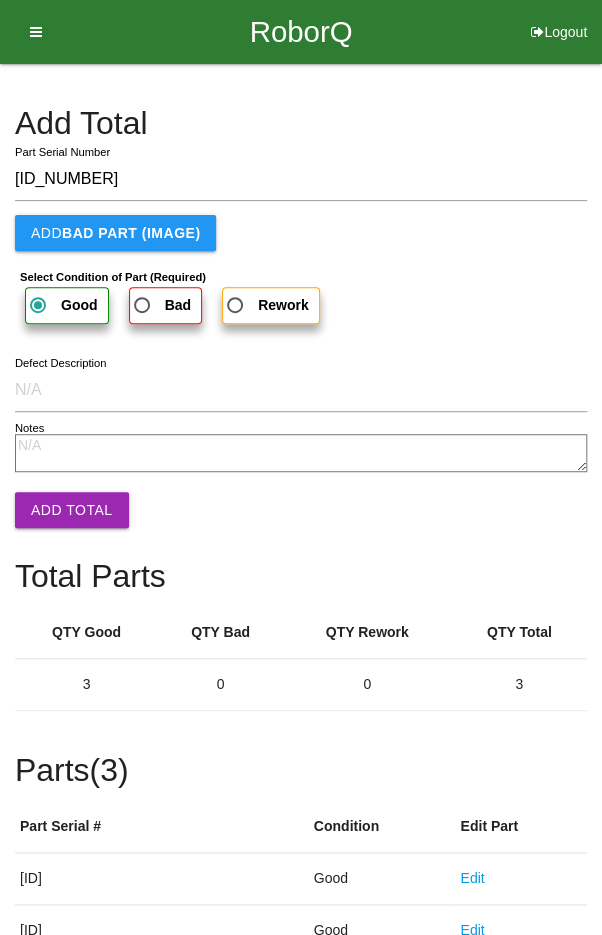 click on "Add Total" at bounding box center (72, 510) 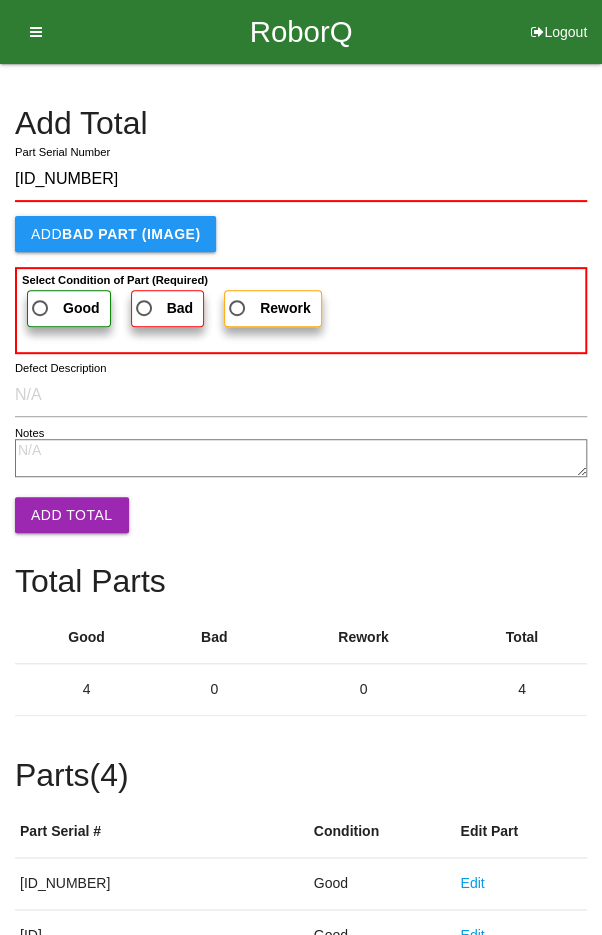 type on "[ID_NUMBER]" 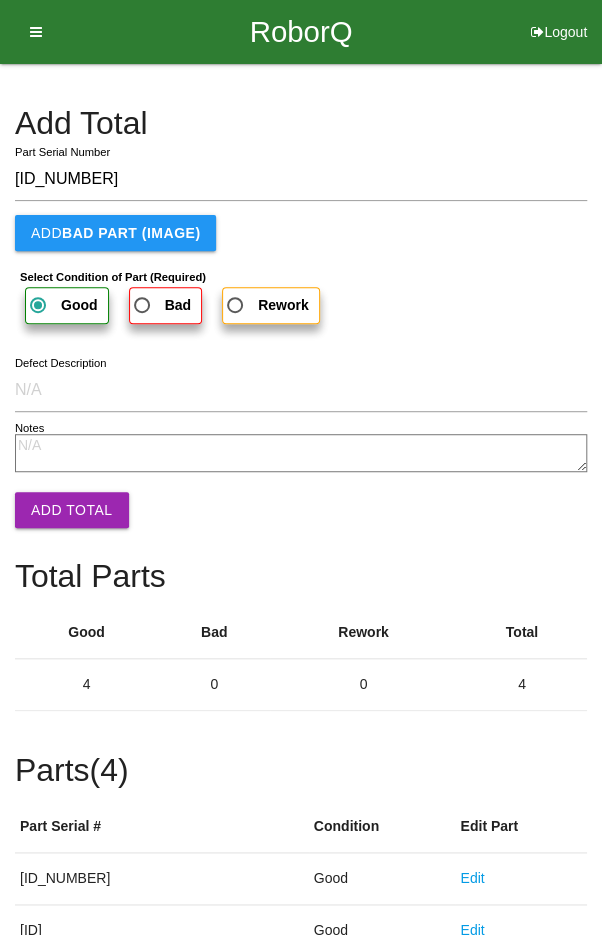 click on "Add Total" at bounding box center (72, 510) 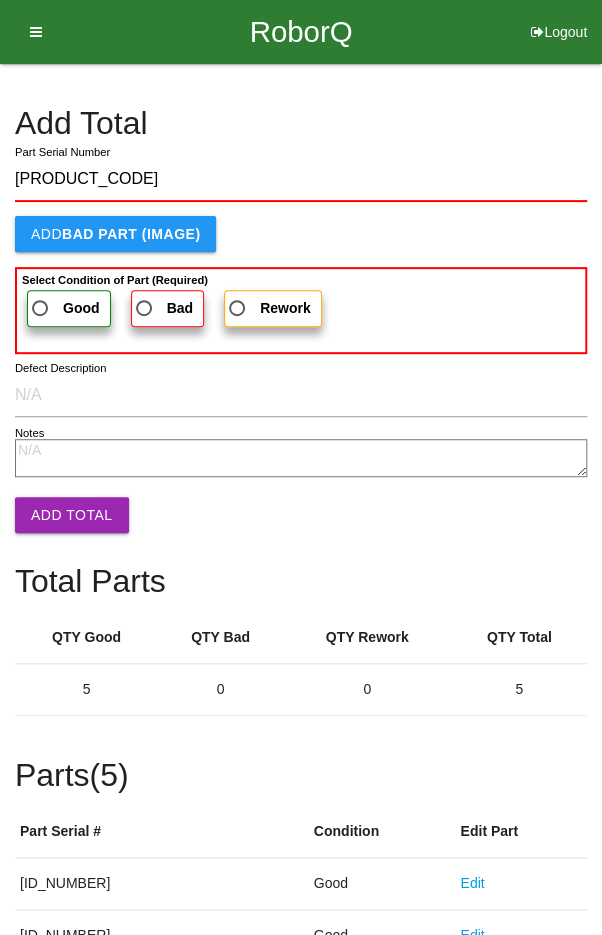 type on "[PRODUCT_CODE]" 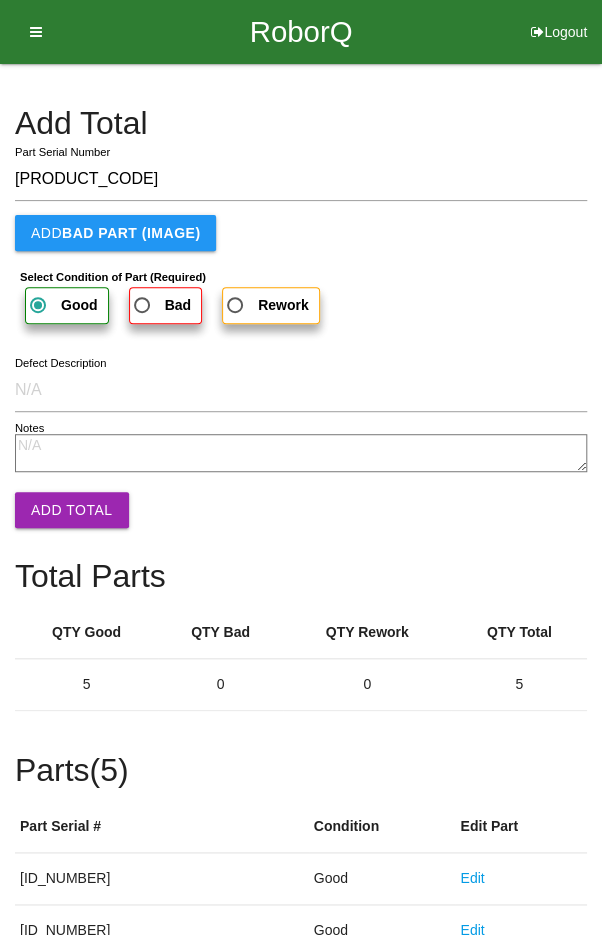 click on "Add Total" at bounding box center (72, 510) 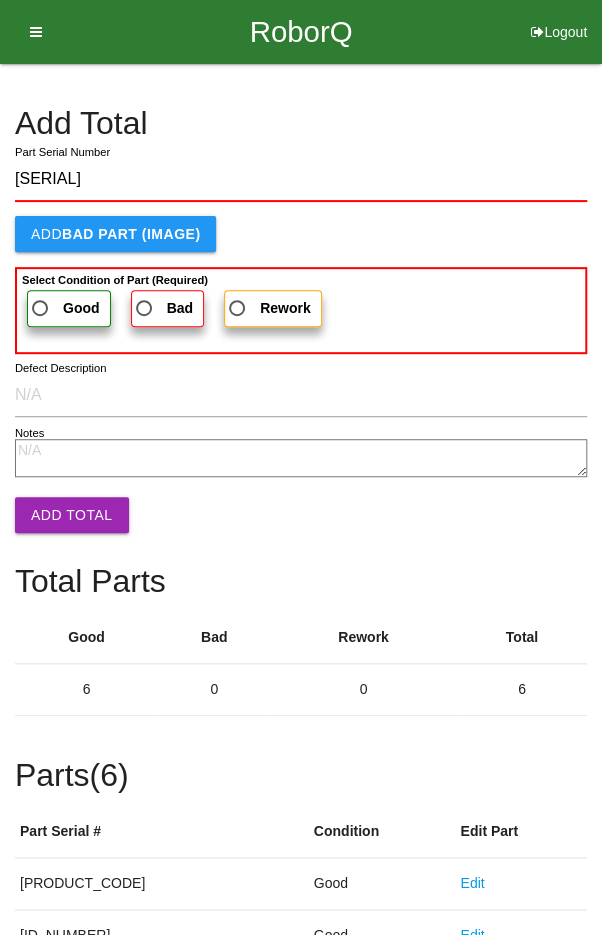 type on "[SERIAL]" 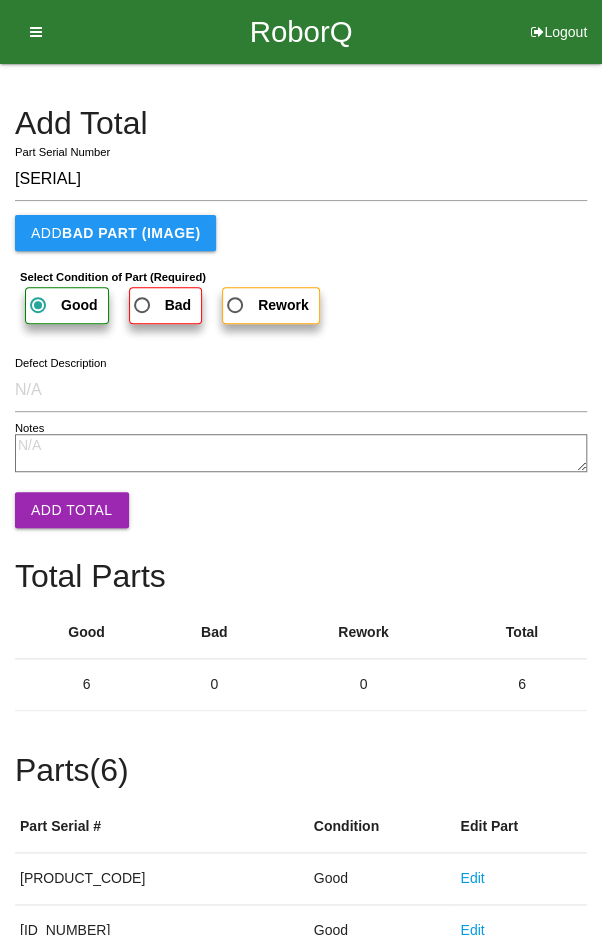 click on "Add Total" at bounding box center (72, 510) 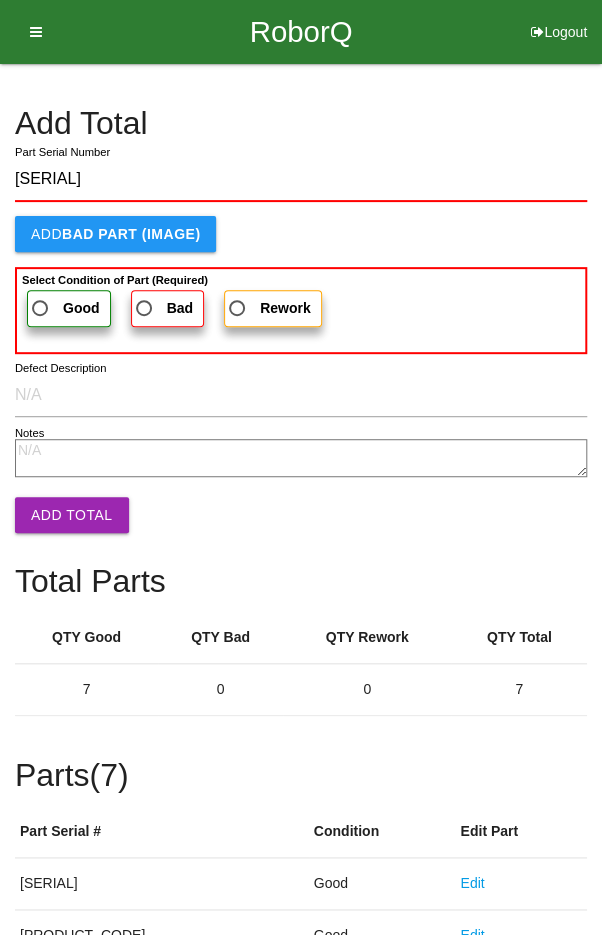 type on "[SERIAL]" 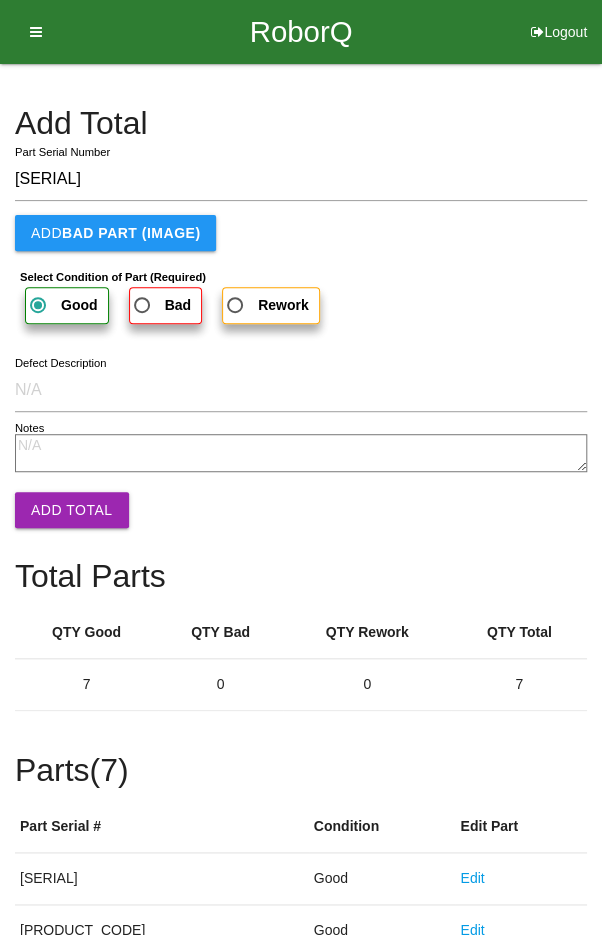 click on "Add Total" at bounding box center [72, 510] 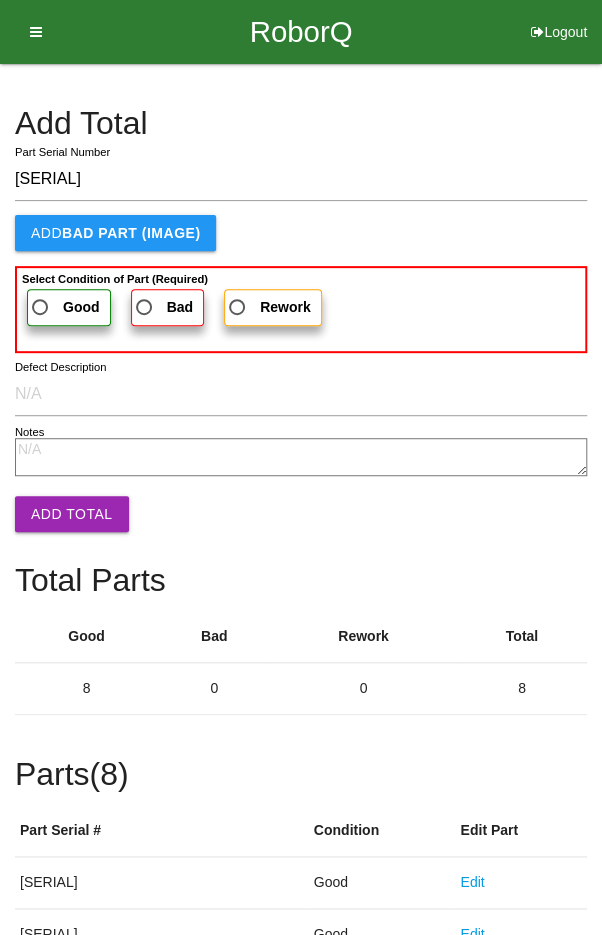 type on "[SERIAL]" 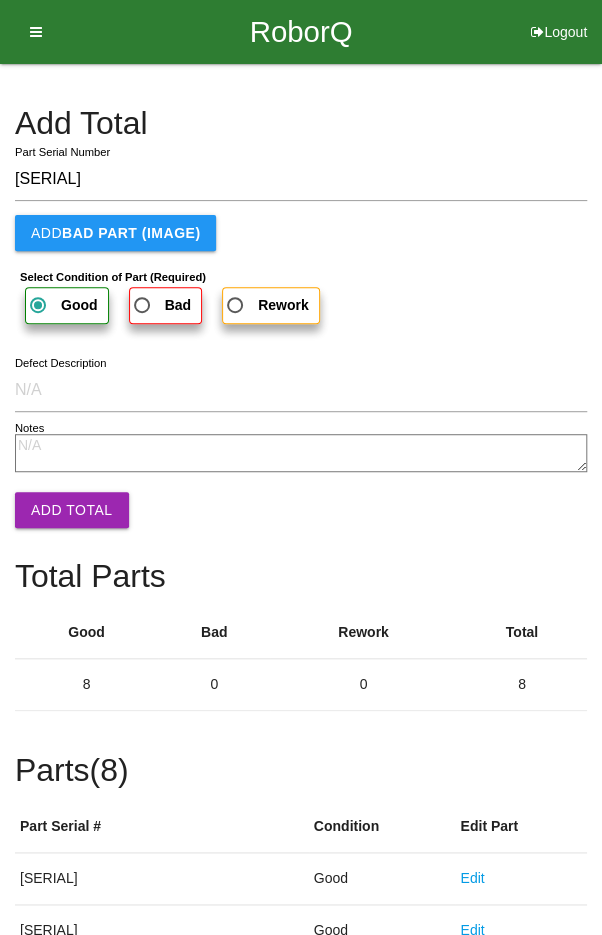click on "Add Total" at bounding box center [72, 510] 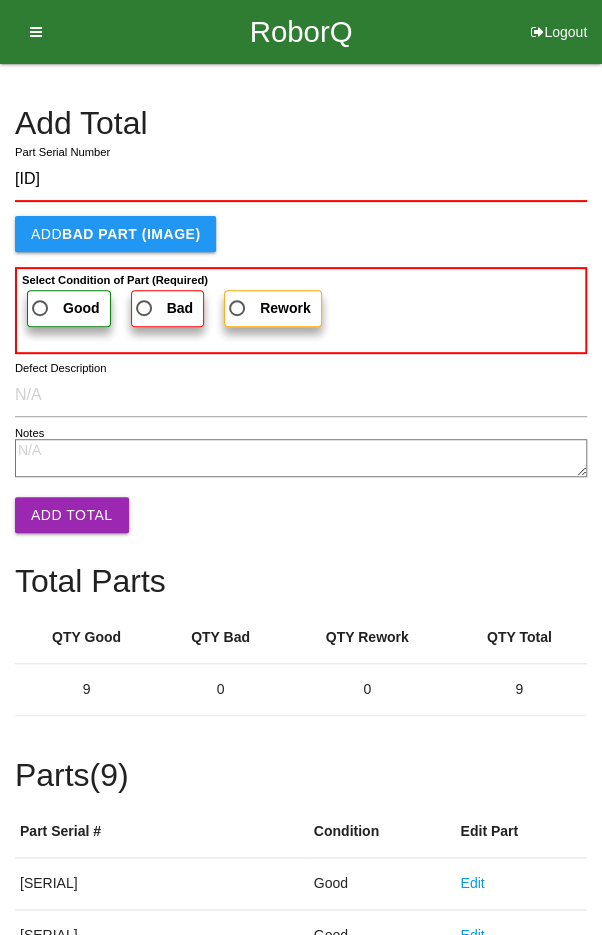 type on "[ID]" 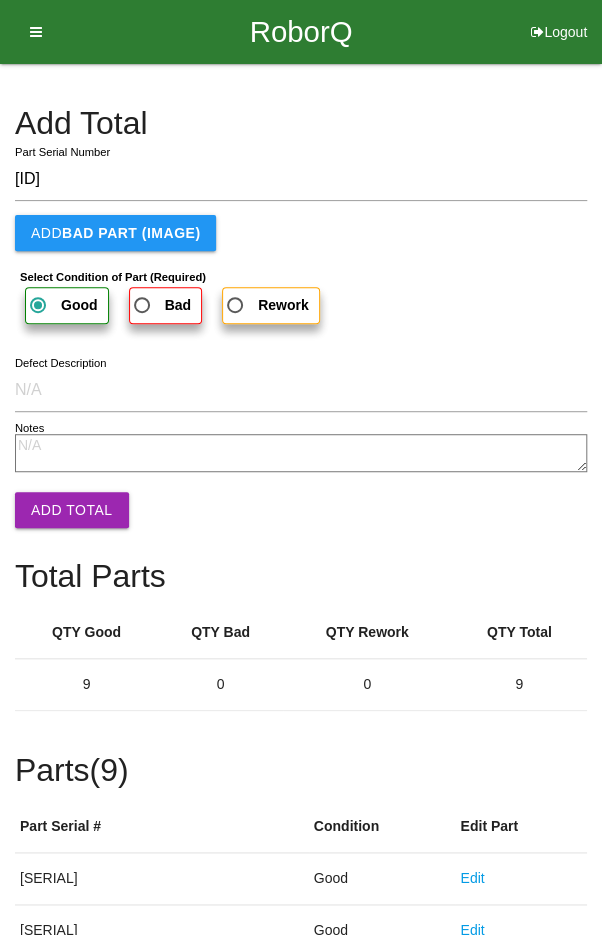 click on "Add Total" at bounding box center [72, 510] 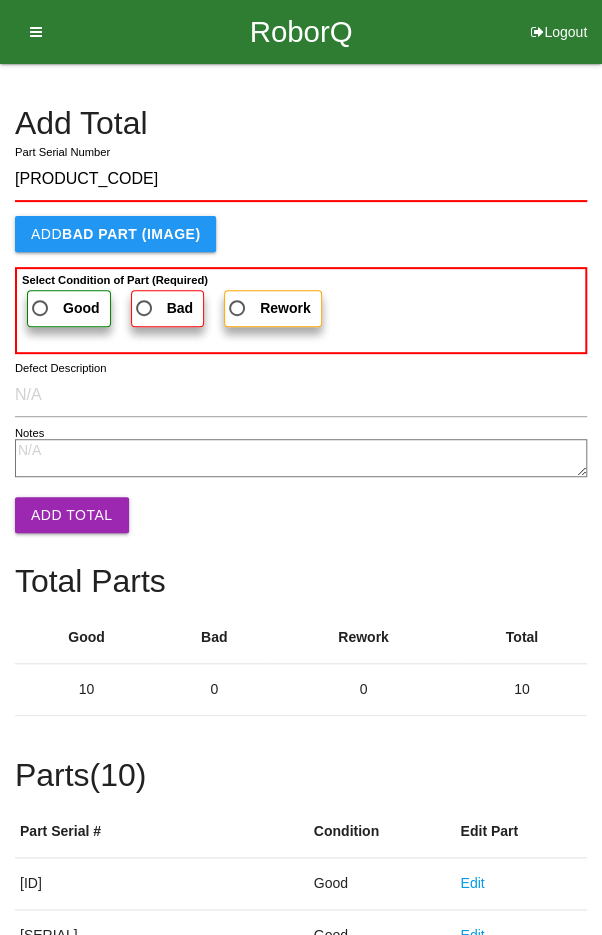 type 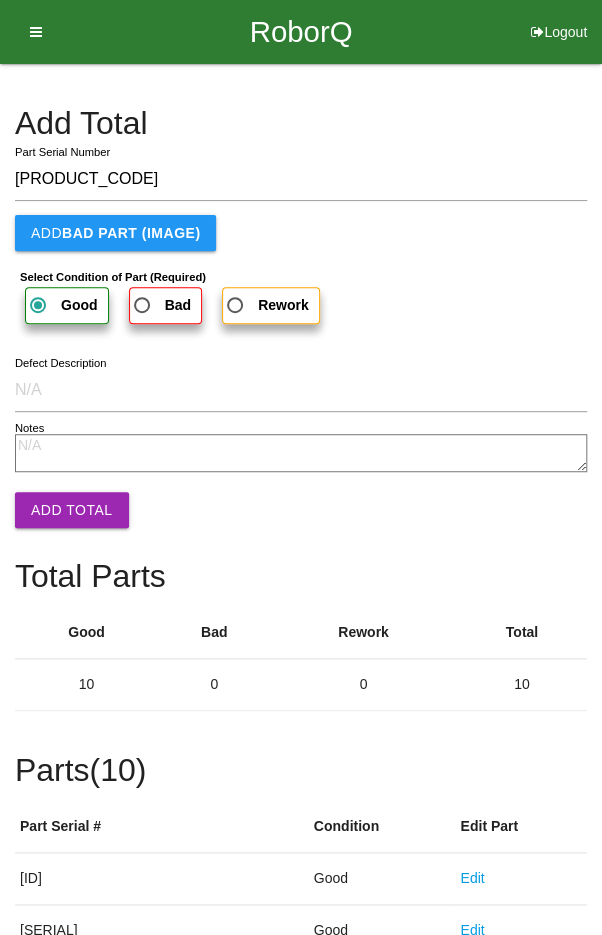 click on "Add Total" at bounding box center (72, 510) 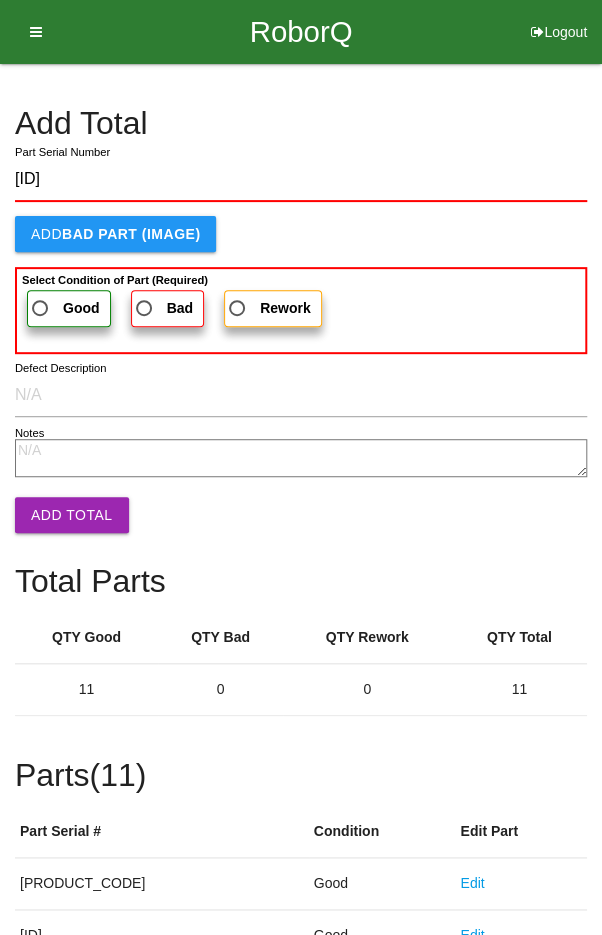 click on "Good" at bounding box center [64, 308] 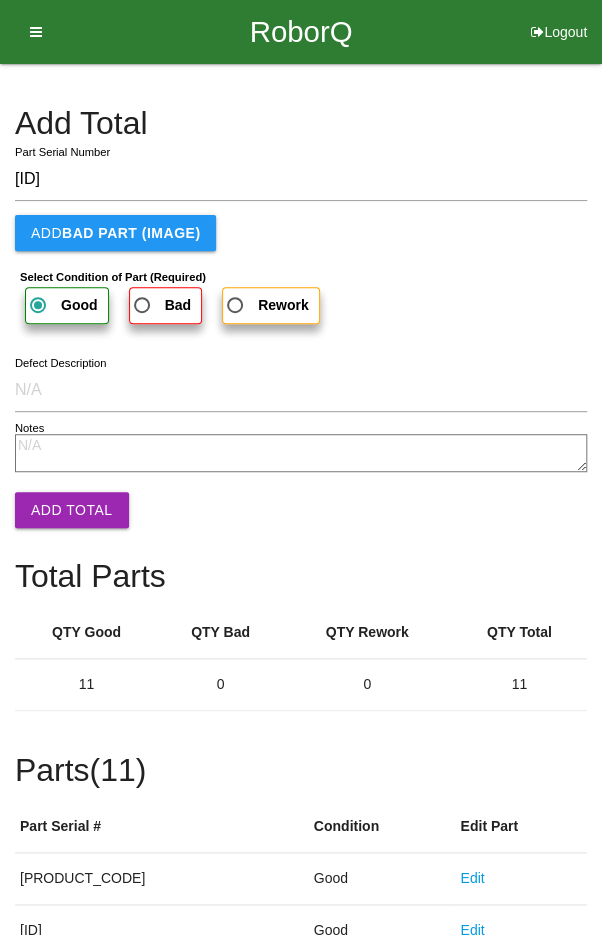 click on "Add Total" at bounding box center (72, 510) 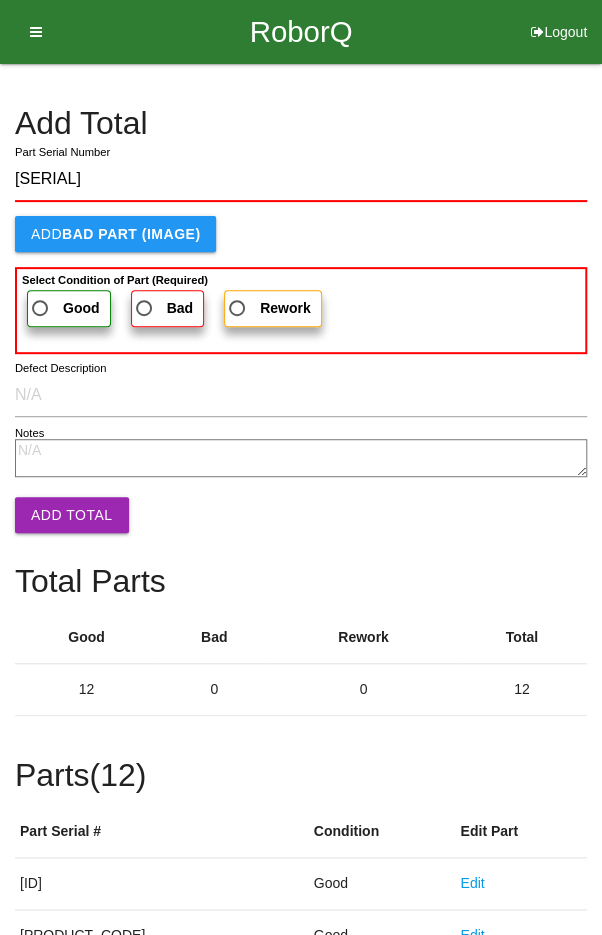 click on "Good" at bounding box center (64, 308) 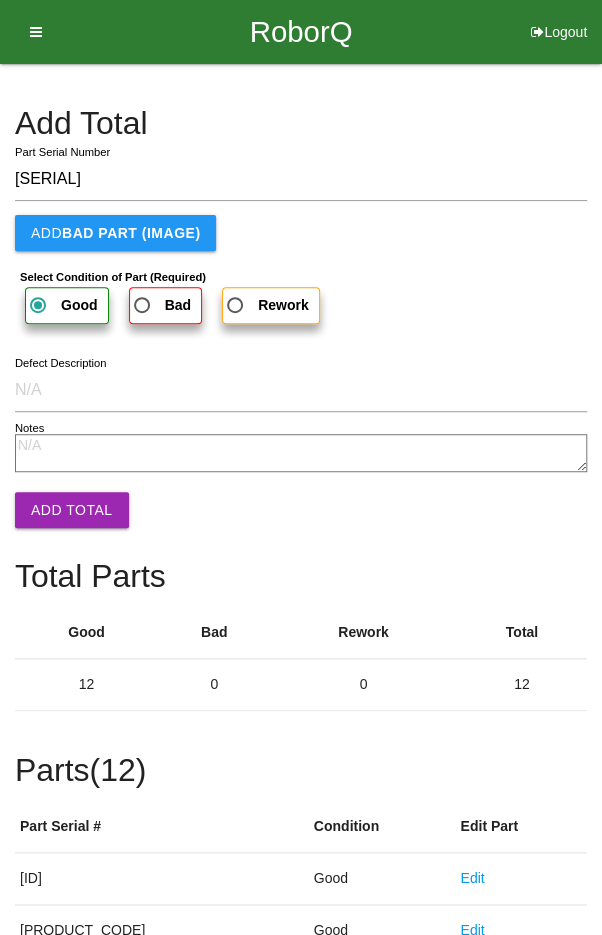 click on "Add Total" at bounding box center (72, 510) 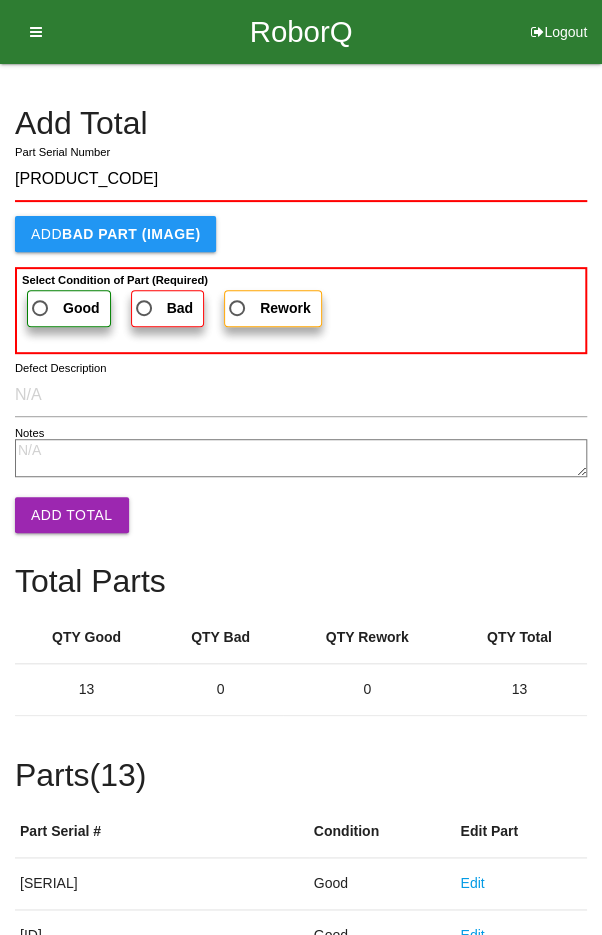 click on "Good" at bounding box center [64, 308] 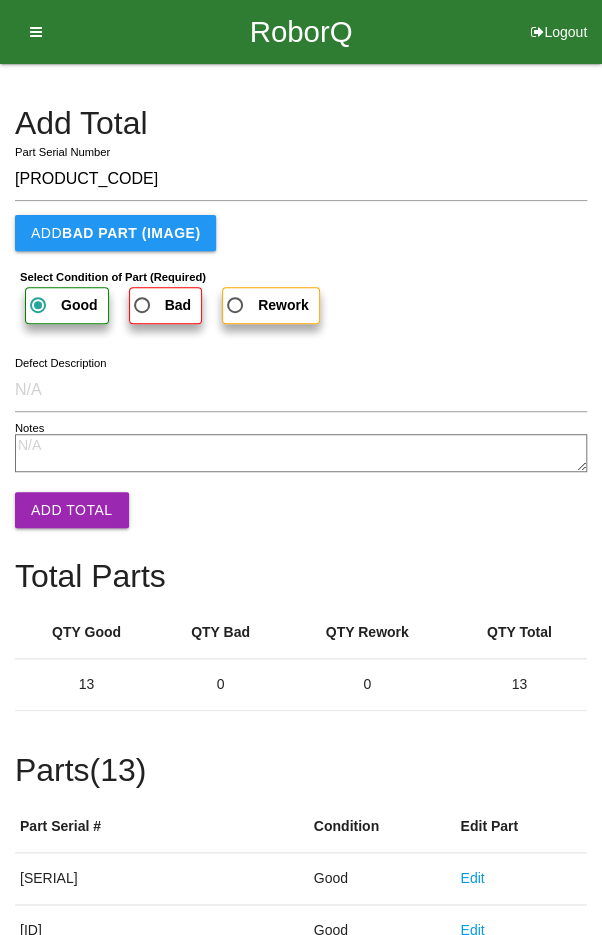 click on "Add Total" at bounding box center [72, 510] 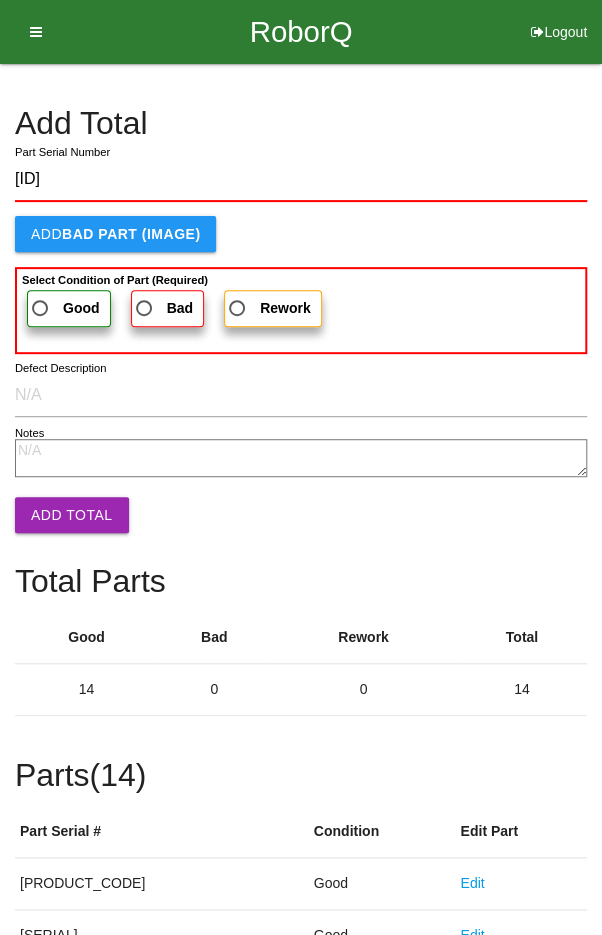 click on "Good" at bounding box center [64, 308] 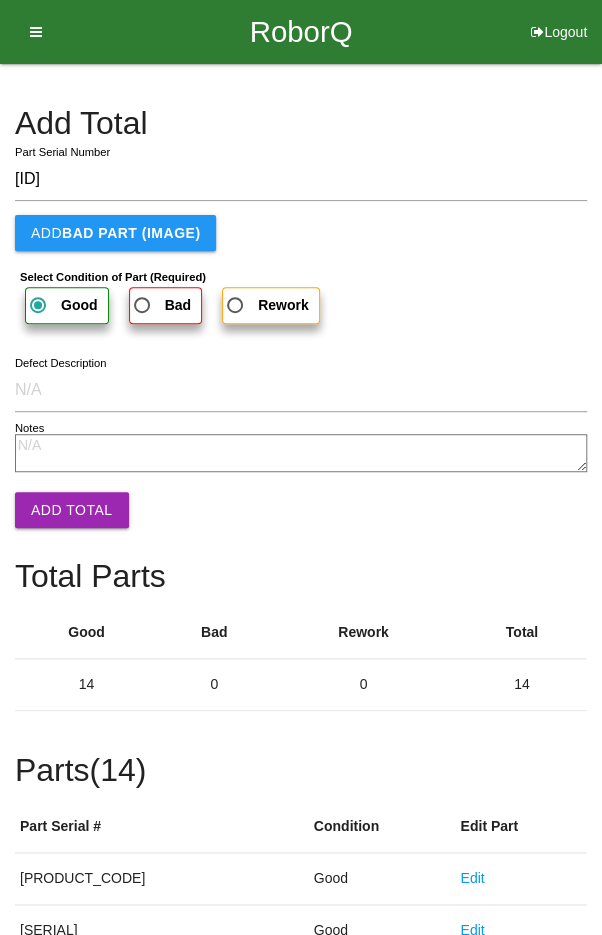 click on "Add Total" at bounding box center (72, 510) 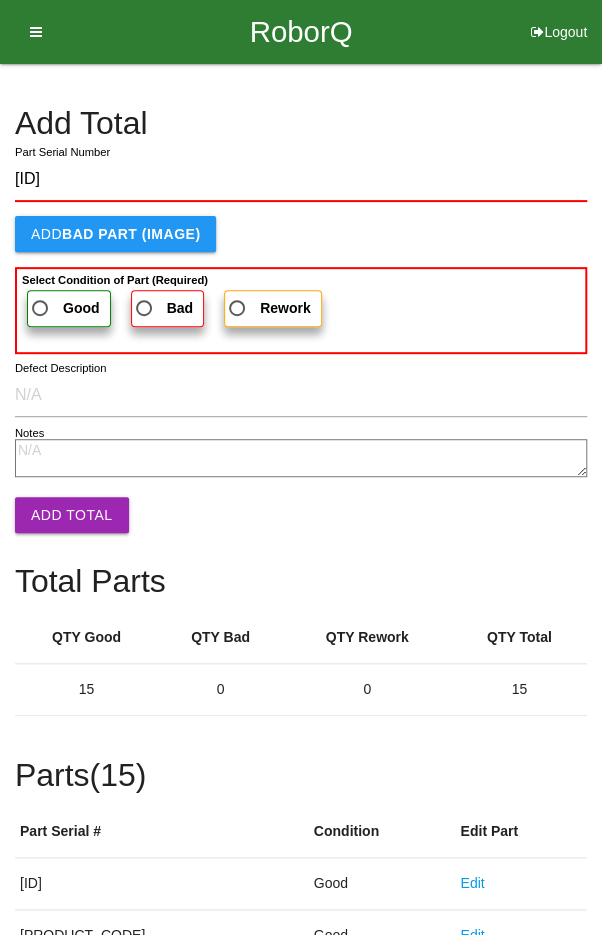 click on "Good" at bounding box center [64, 308] 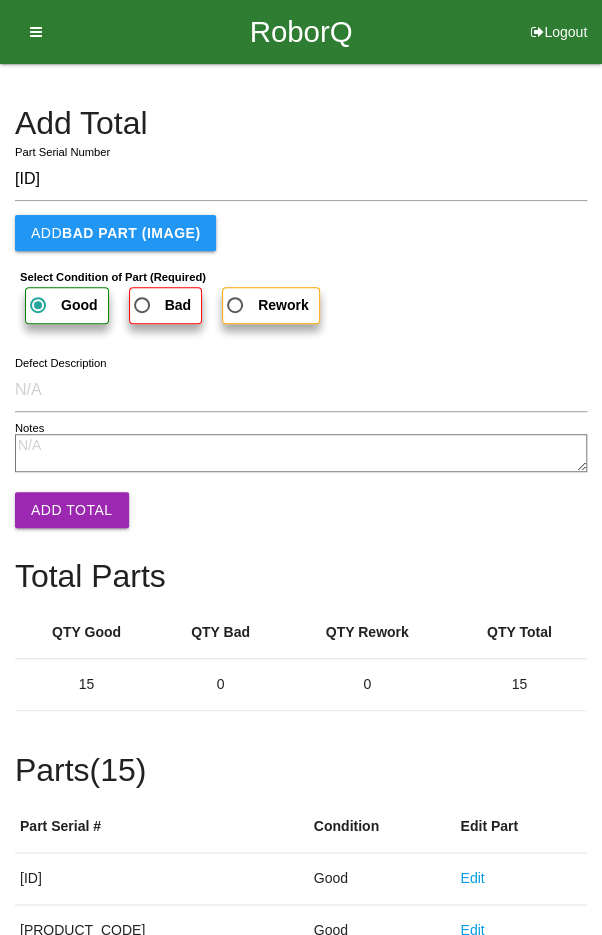 click on "Add Total" at bounding box center [72, 510] 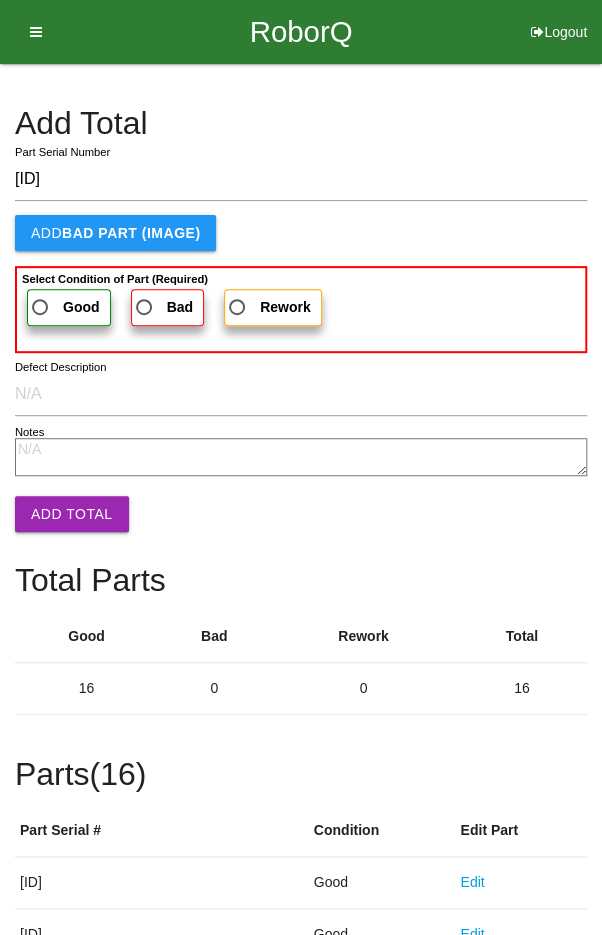 click on "Good" at bounding box center [69, 307] 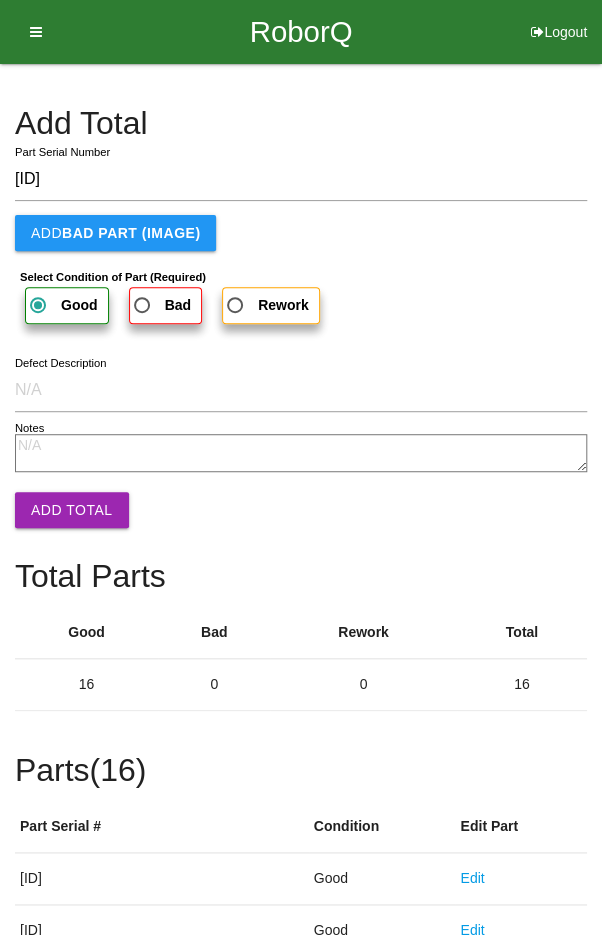 click on "Add Total" at bounding box center [72, 510] 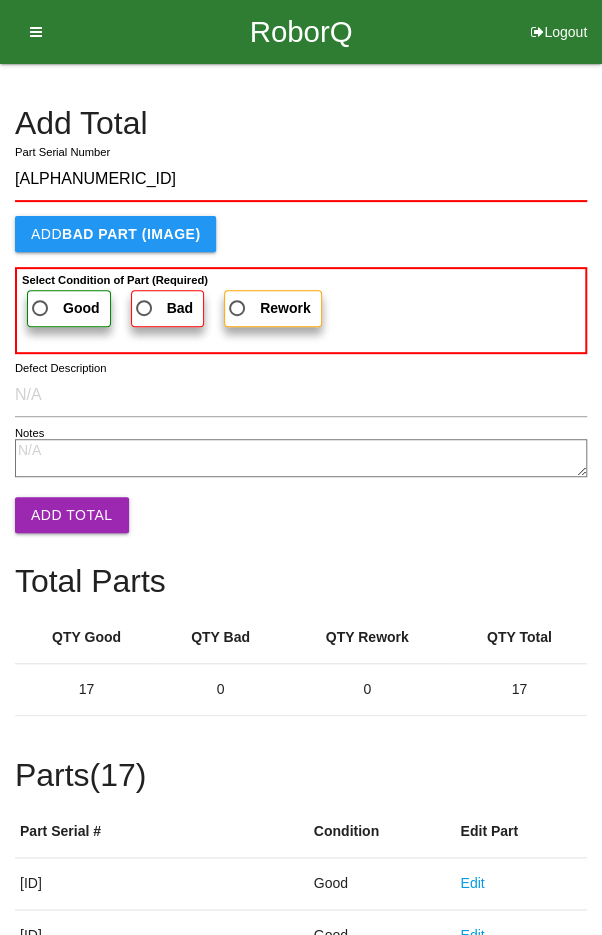 click on "Good" at bounding box center (64, 308) 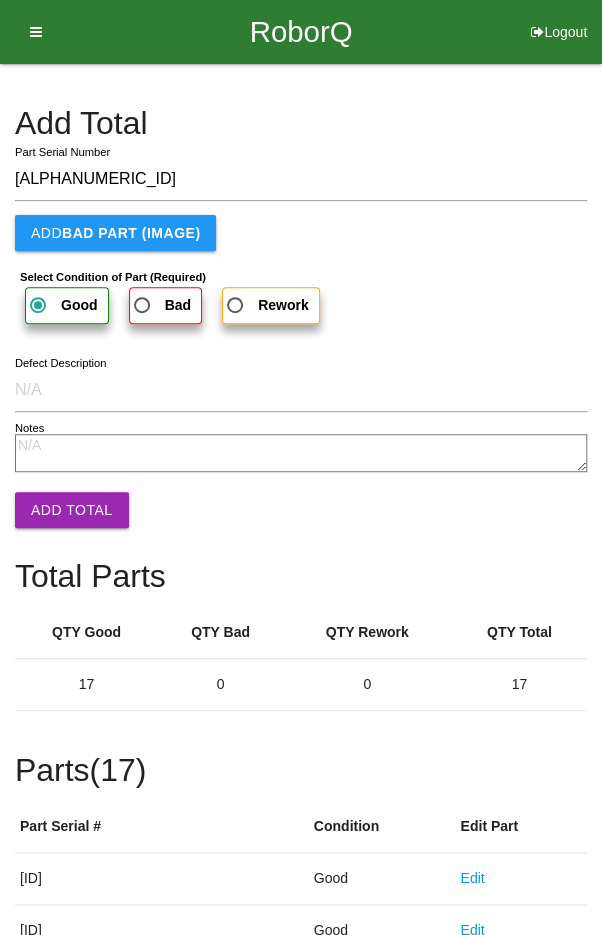 click on "Add Total" at bounding box center [72, 510] 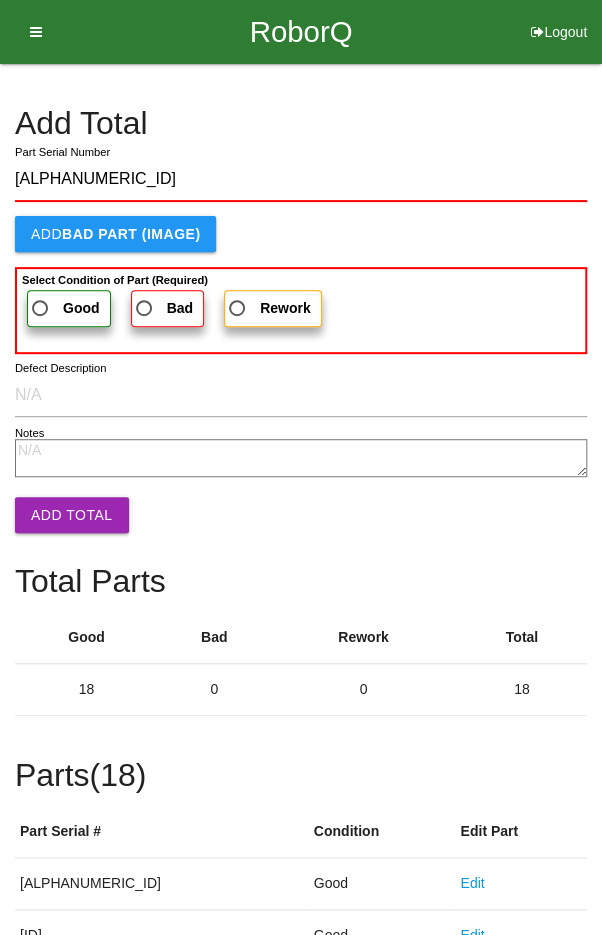 click on "Good" at bounding box center (64, 308) 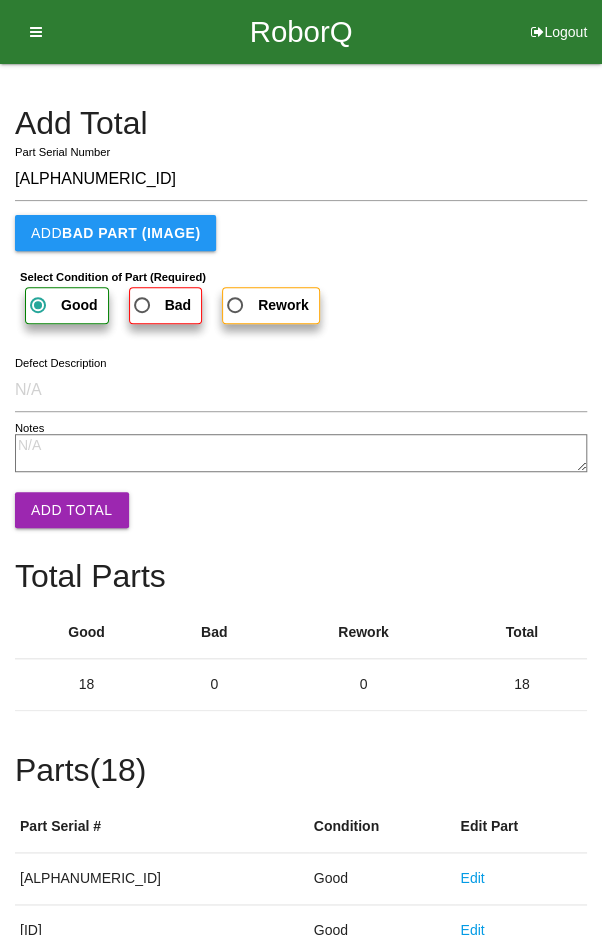 click on "Add Total" at bounding box center (72, 510) 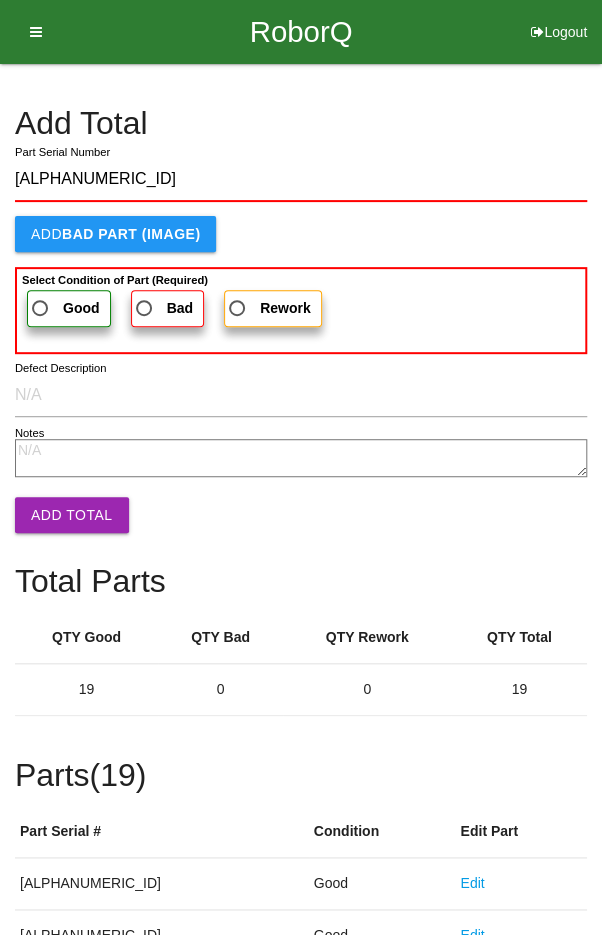 click on "Good" at bounding box center [64, 308] 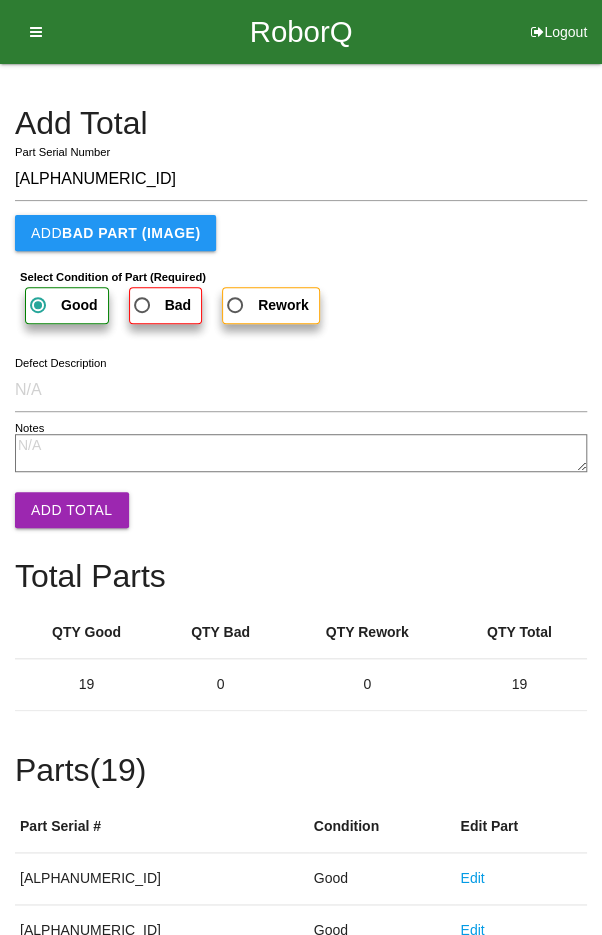 click on "Add Total" at bounding box center (72, 510) 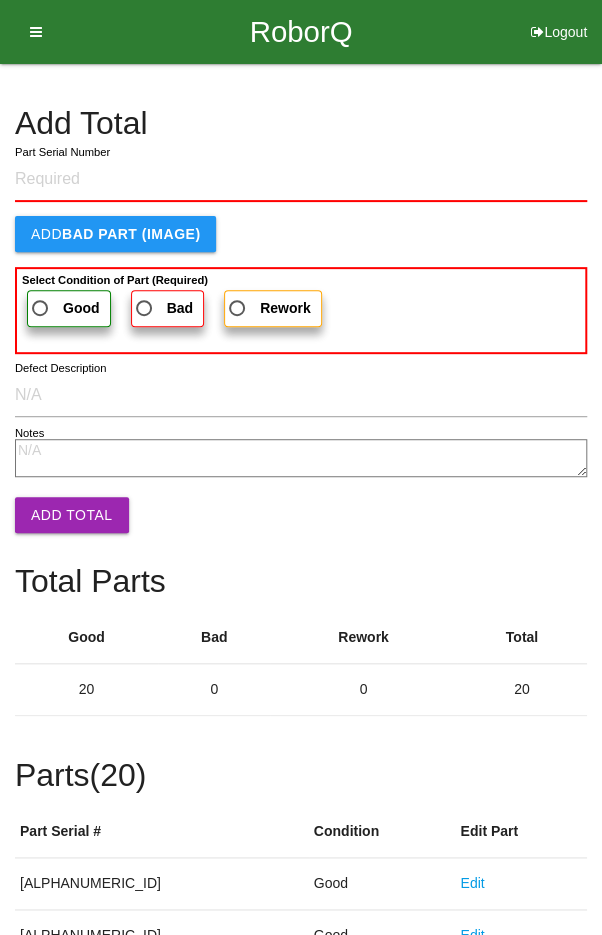 click on "Add Total" at bounding box center (301, 123) 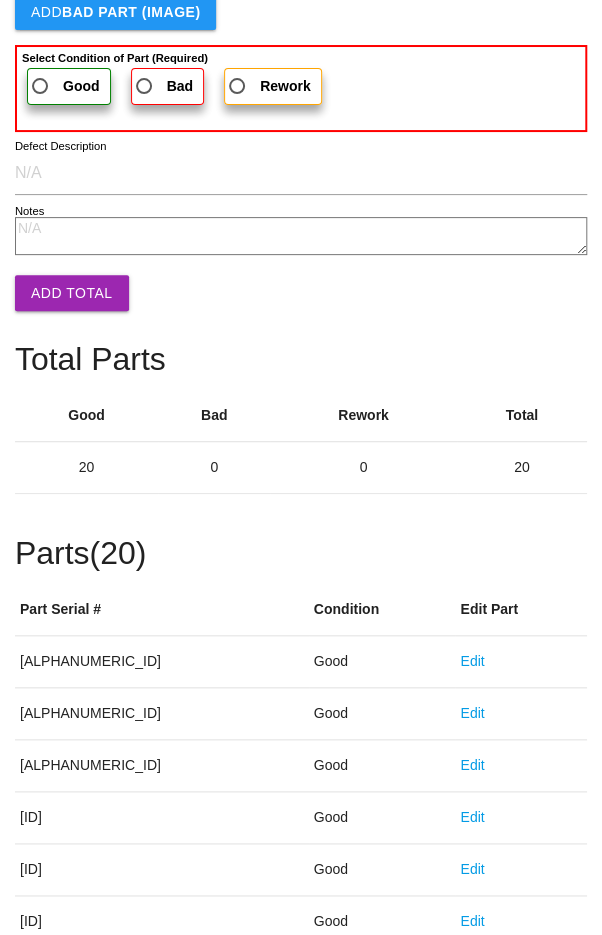 scroll, scrollTop: 1111, scrollLeft: 0, axis: vertical 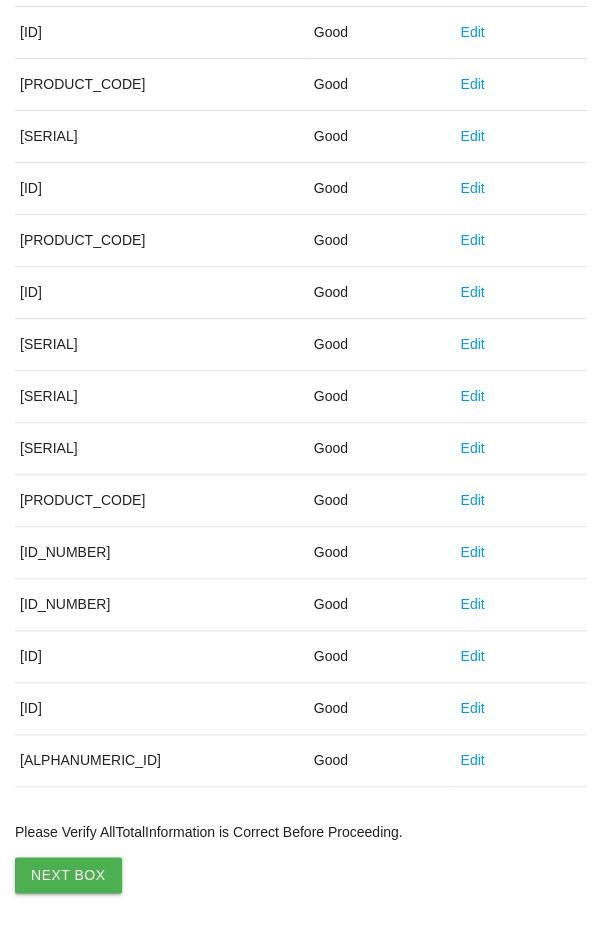 click on "Next Box" at bounding box center [68, 875] 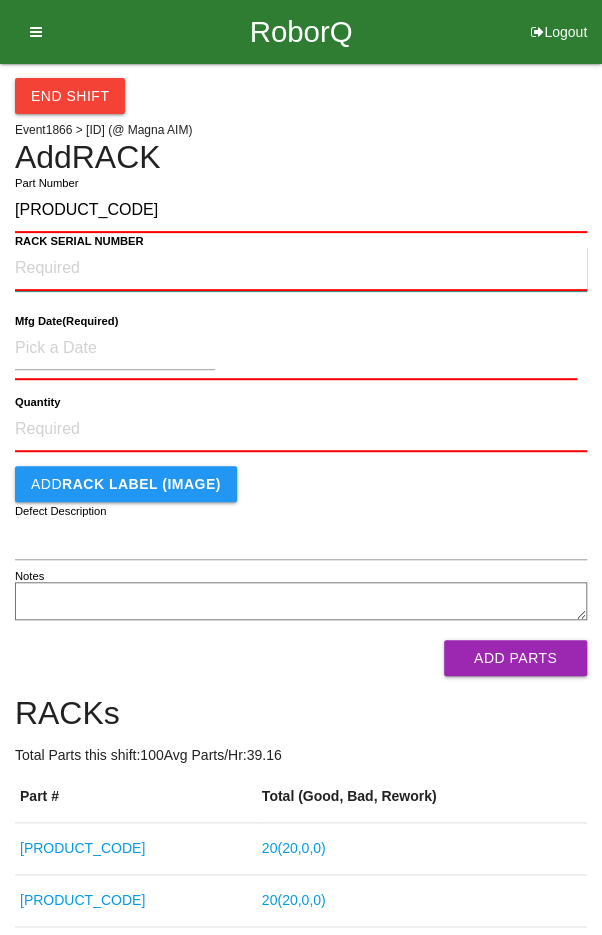 click on "RACK SERIAL NUMBER" at bounding box center [301, 269] 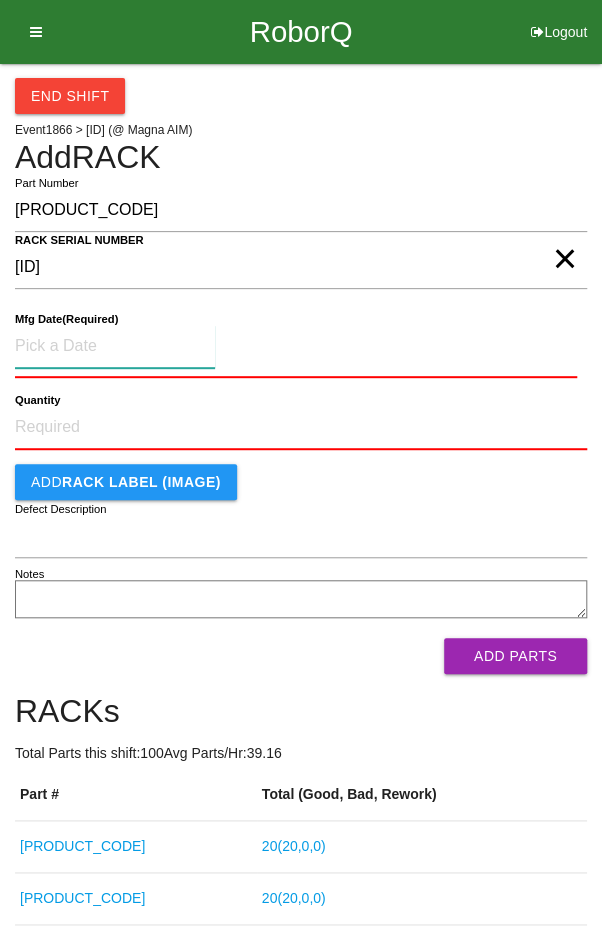 click at bounding box center (115, 346) 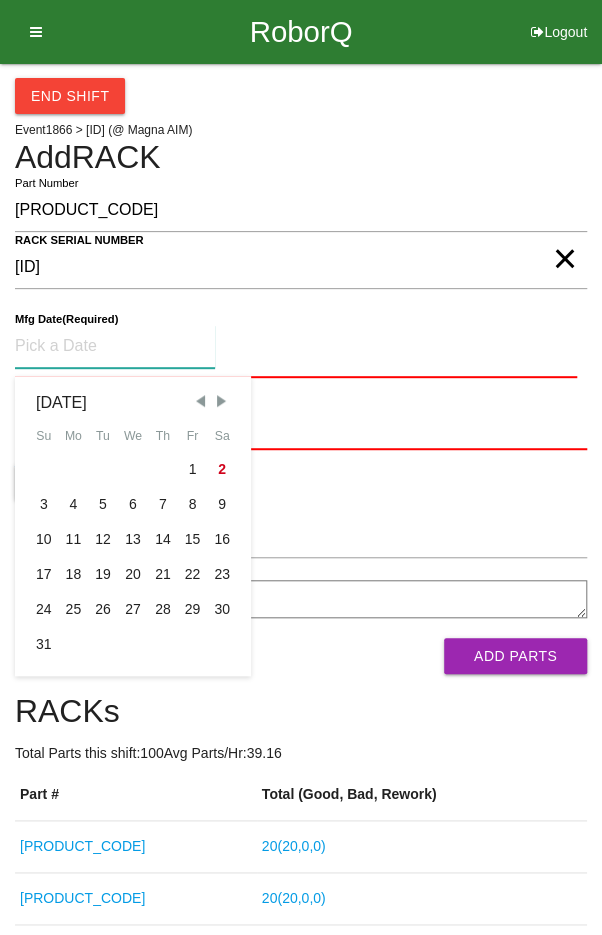 click at bounding box center (200, 401) 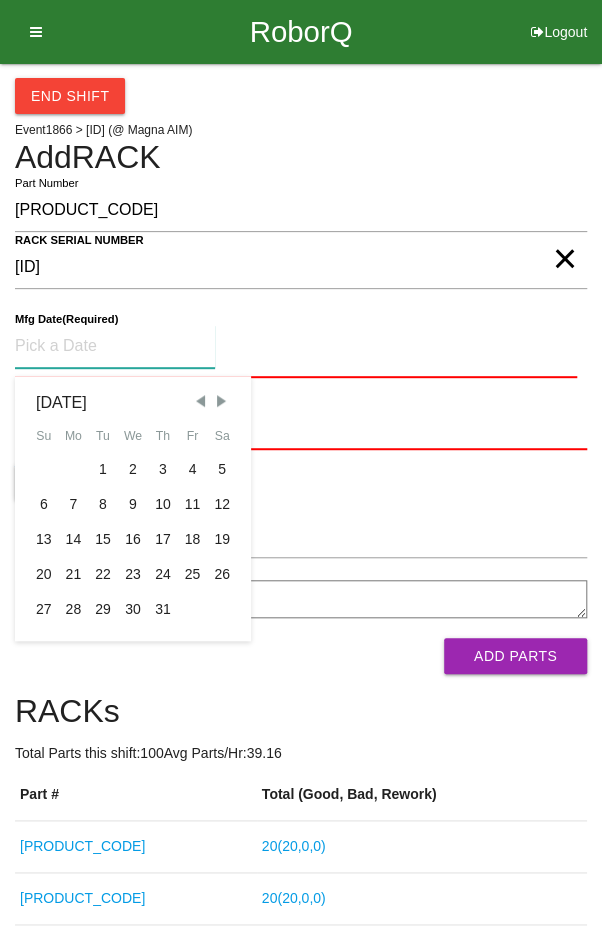 click on "16" at bounding box center (133, 539) 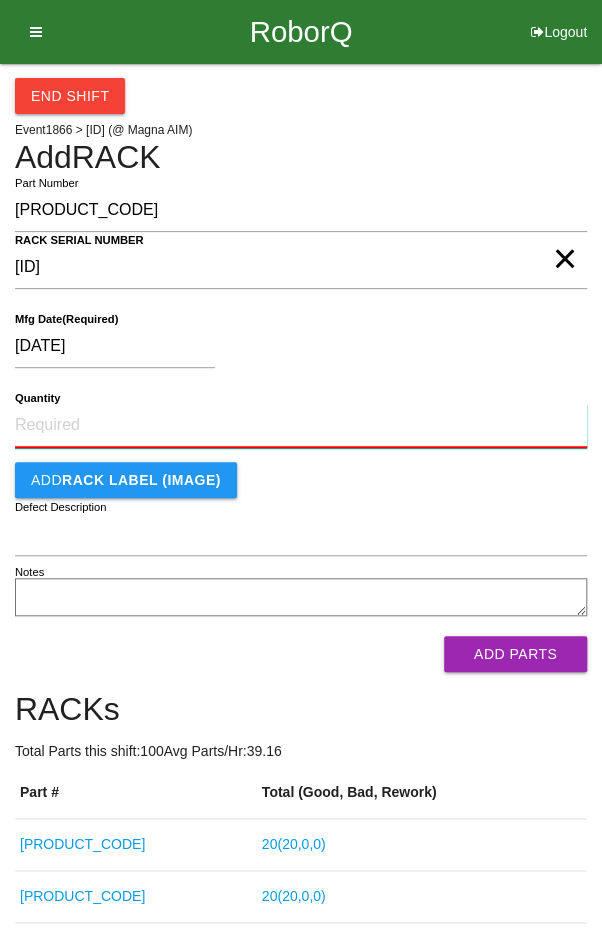 click on "Quantity" at bounding box center (301, 426) 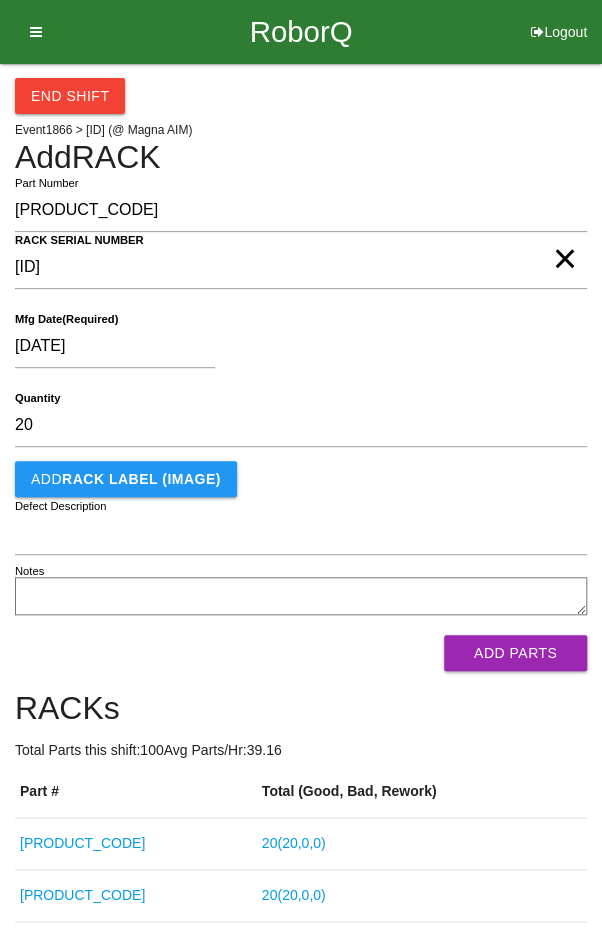 click on "[DATE]" at bounding box center (296, 350) 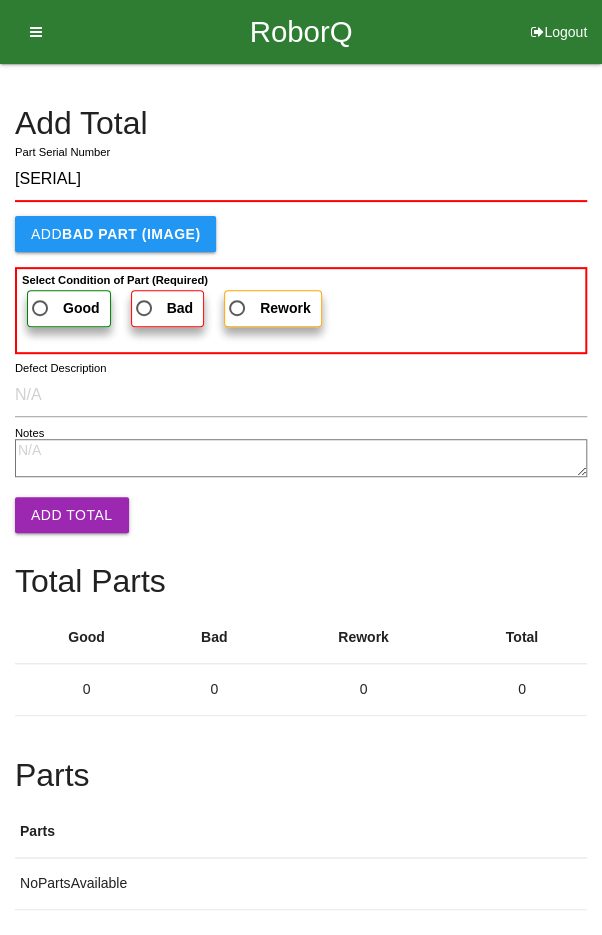 click on "Good" at bounding box center [64, 308] 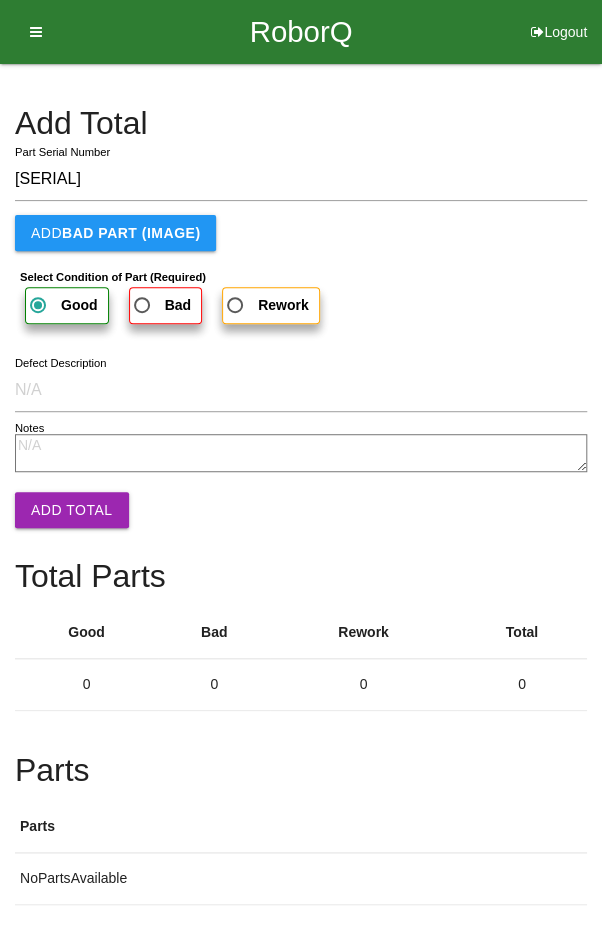 click on "Add Total" at bounding box center (72, 510) 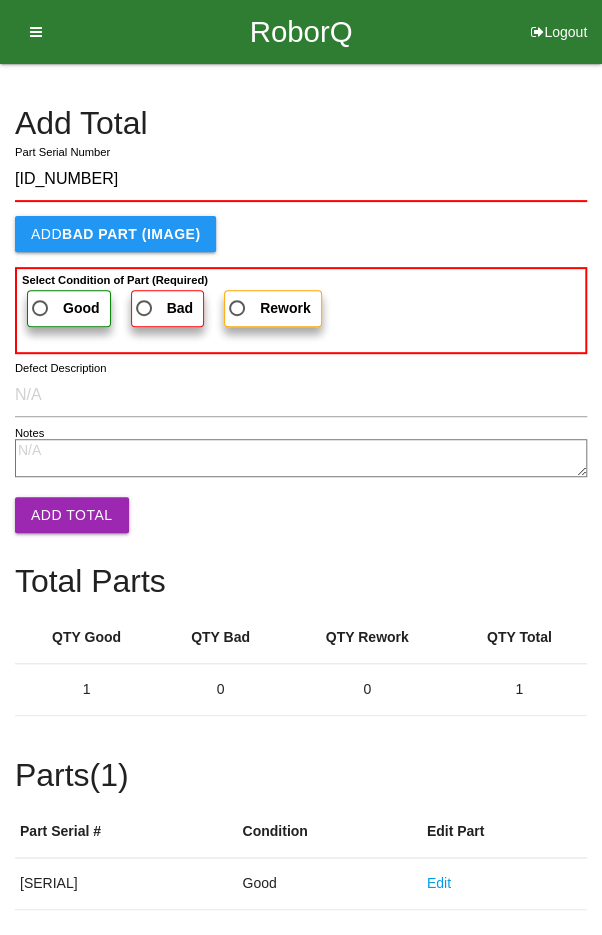click on "Good" at bounding box center [64, 308] 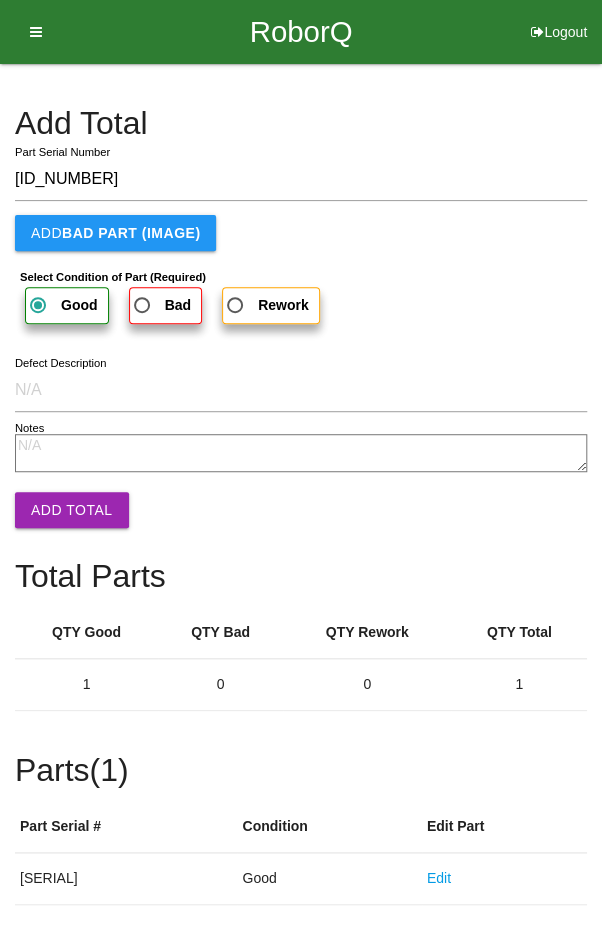 click on "Add Total" at bounding box center (72, 510) 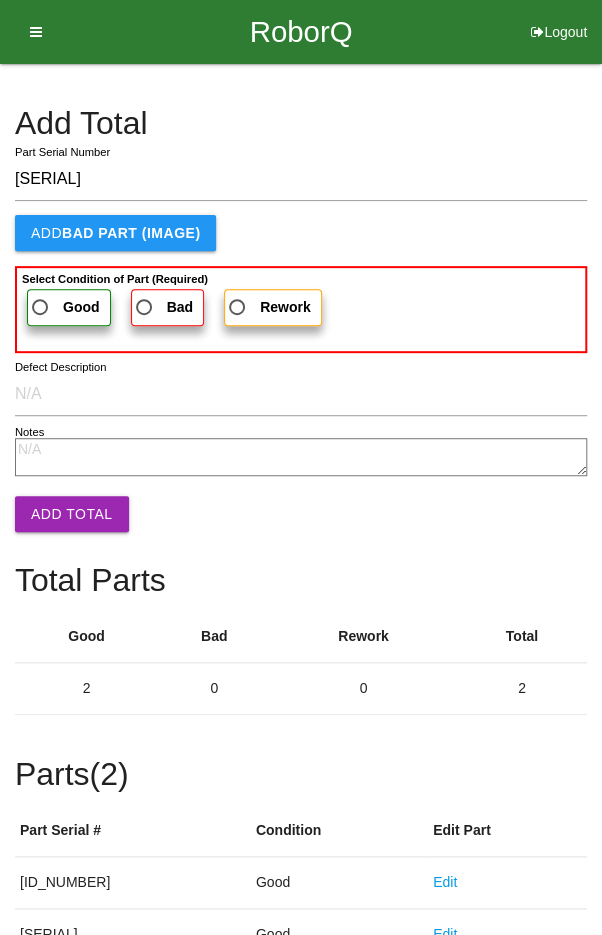 click on "Good" at bounding box center (64, 307) 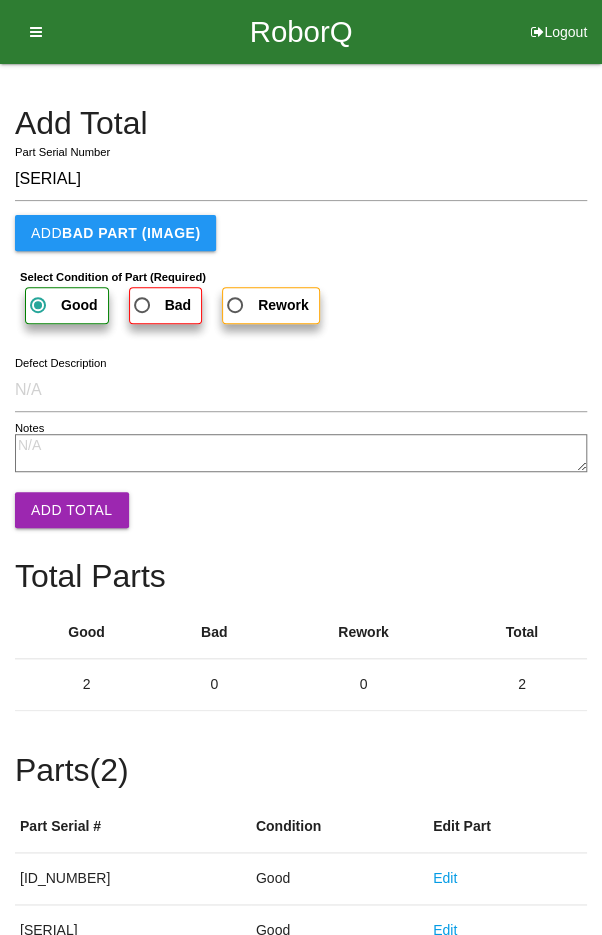 click on "Add Total" at bounding box center [72, 510] 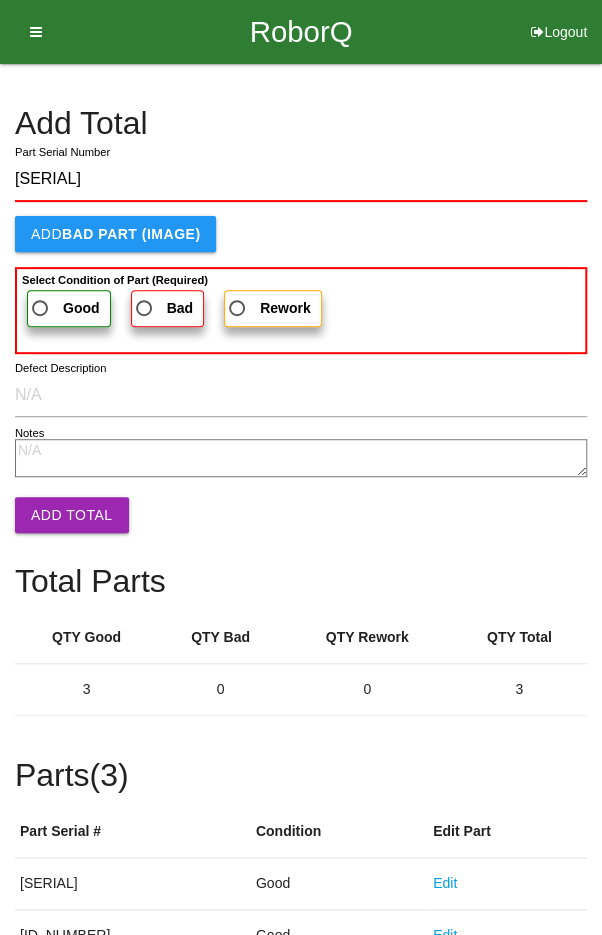 click on "Good" at bounding box center [64, 308] 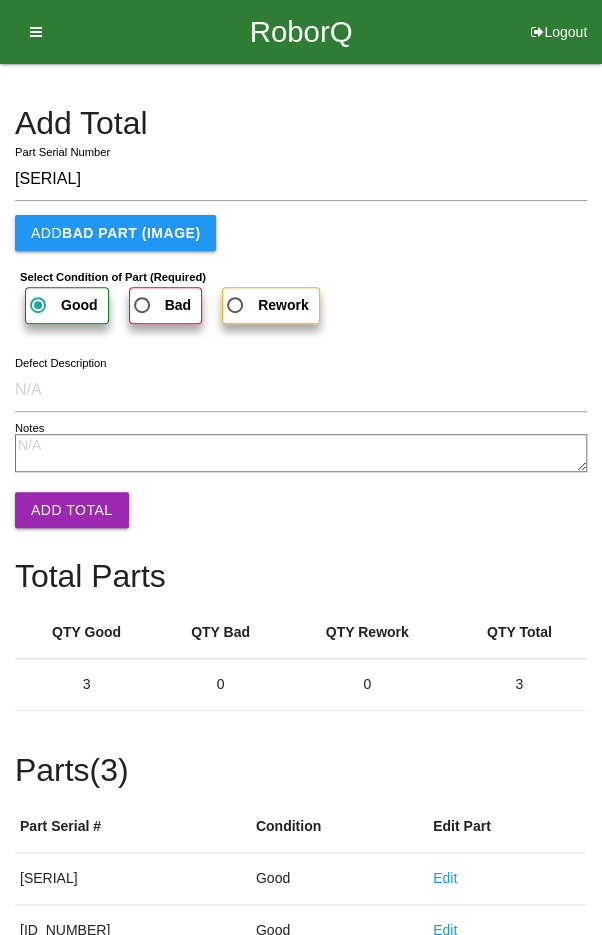 click on "Add Total" at bounding box center (72, 510) 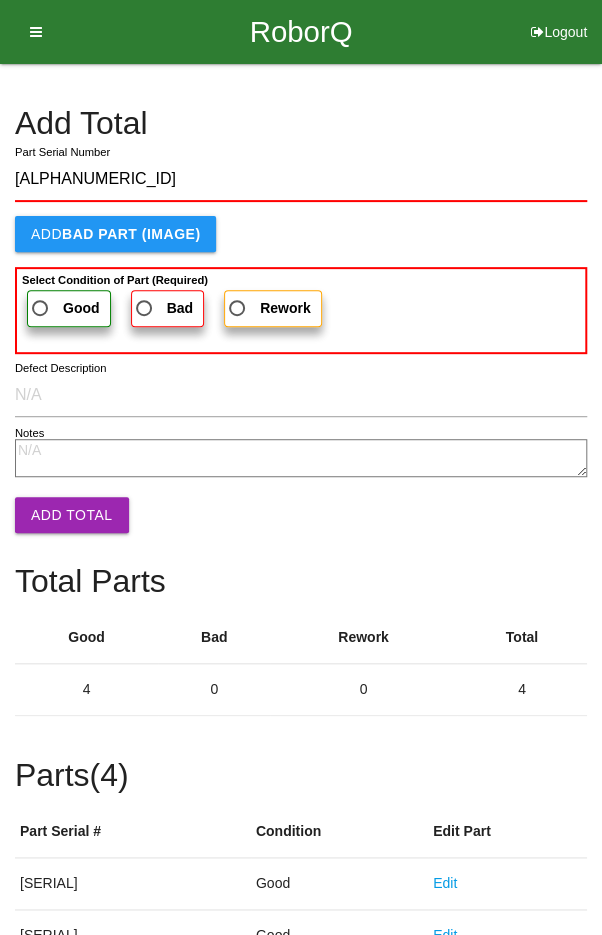 click on "Good" at bounding box center (64, 308) 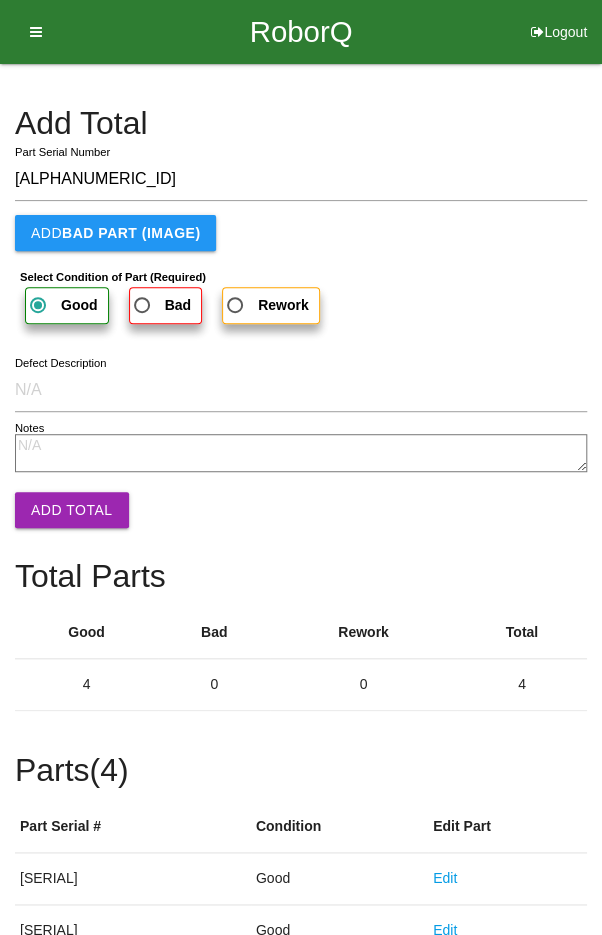 click on "Add Total" at bounding box center [72, 510] 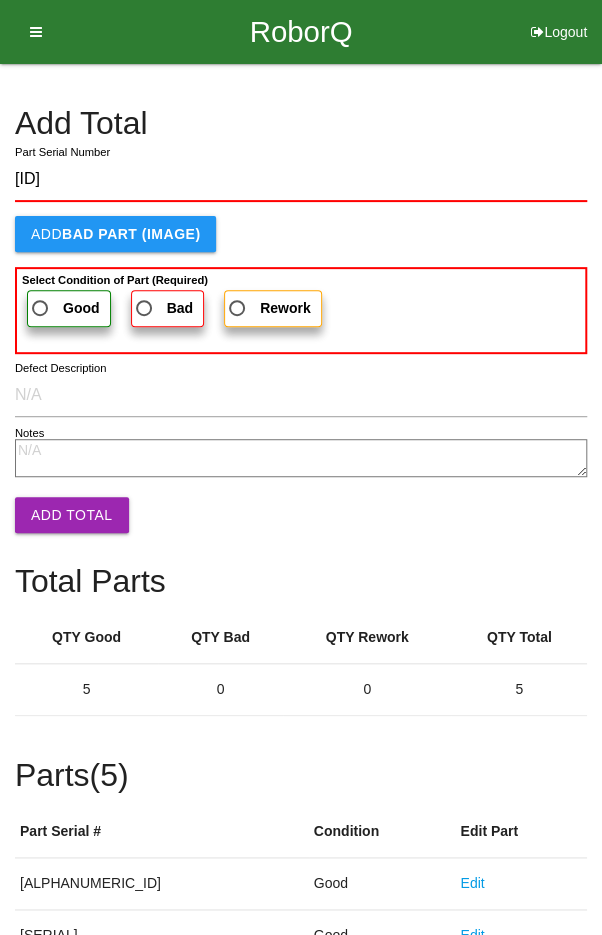 click on "Good" at bounding box center (64, 308) 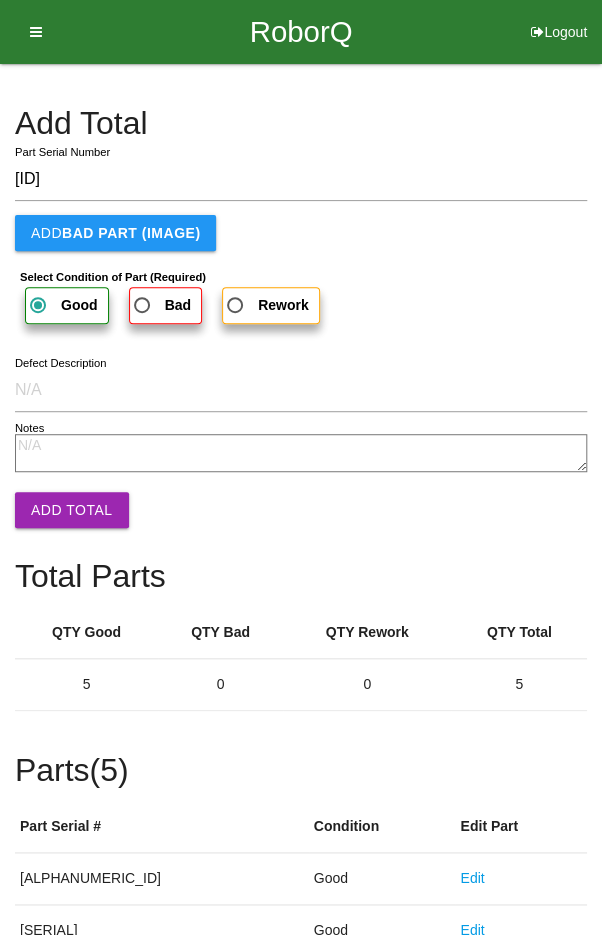click on "Add Total" at bounding box center (72, 510) 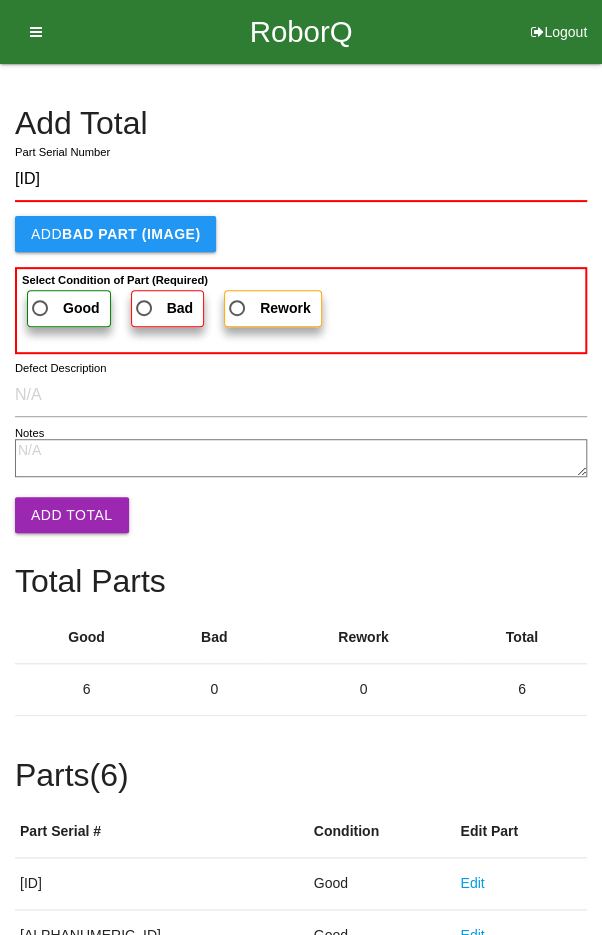click on "Good" at bounding box center [64, 308] 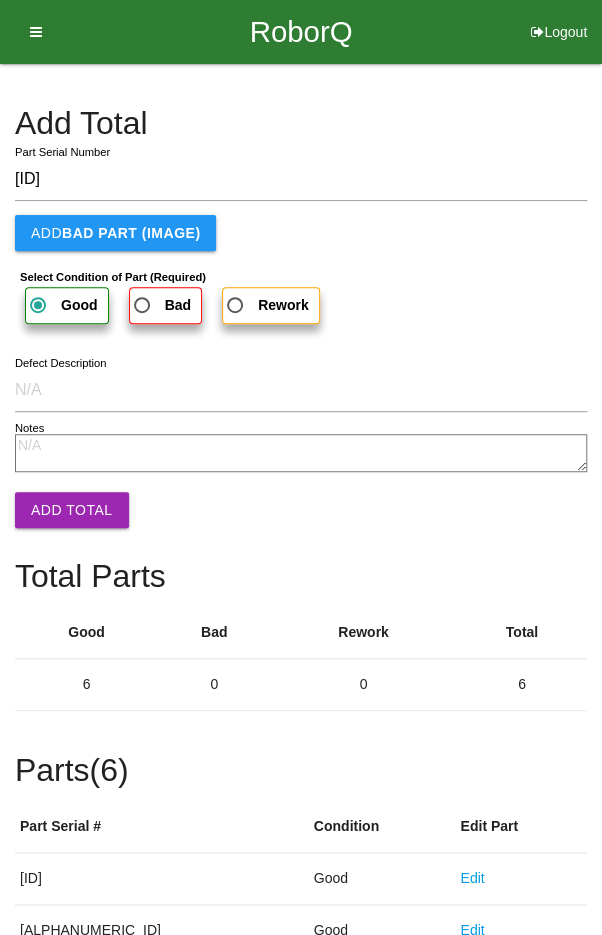 click on "Add Total" at bounding box center [72, 510] 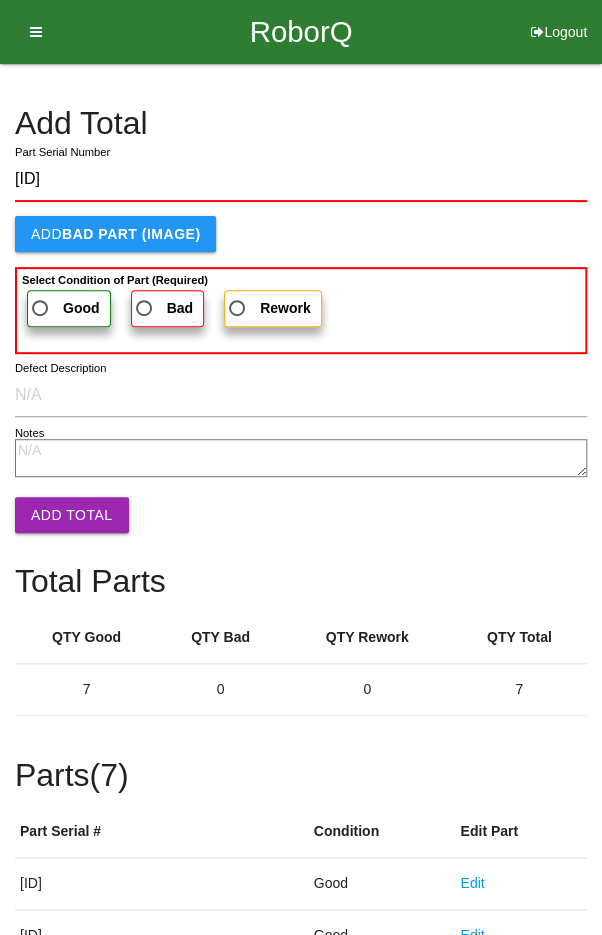 click on "Good" at bounding box center [64, 308] 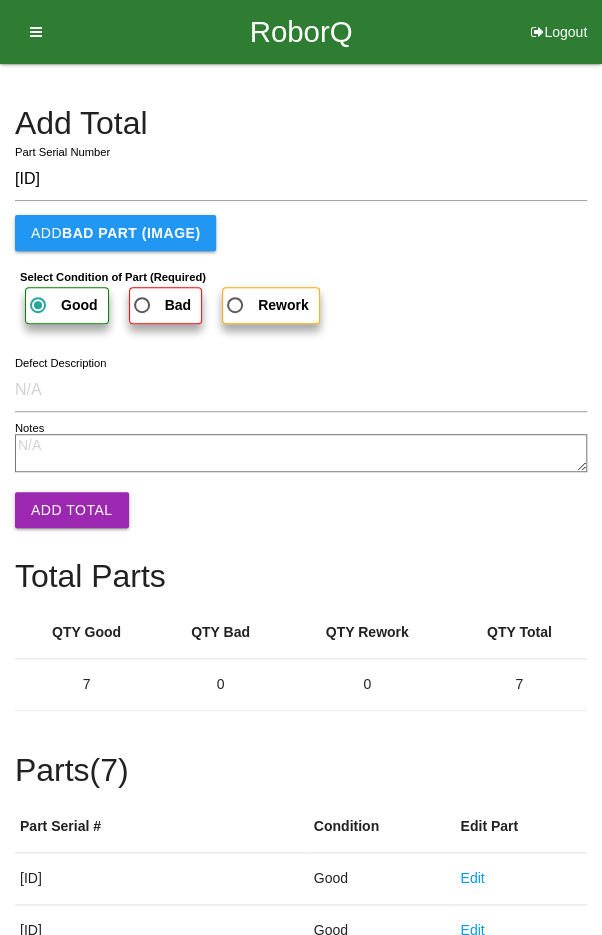 click on "Add Total" at bounding box center [72, 510] 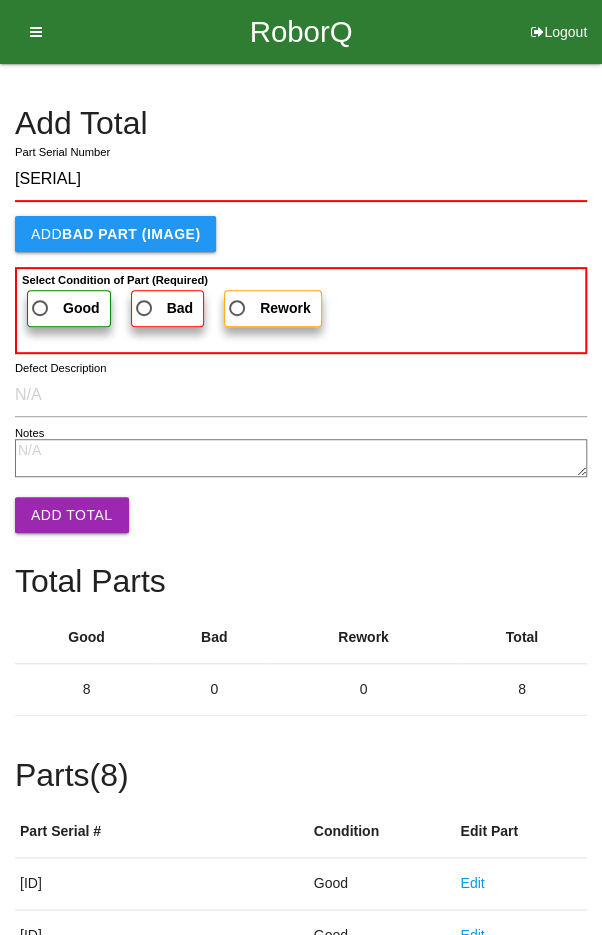 click on "Good" at bounding box center [64, 308] 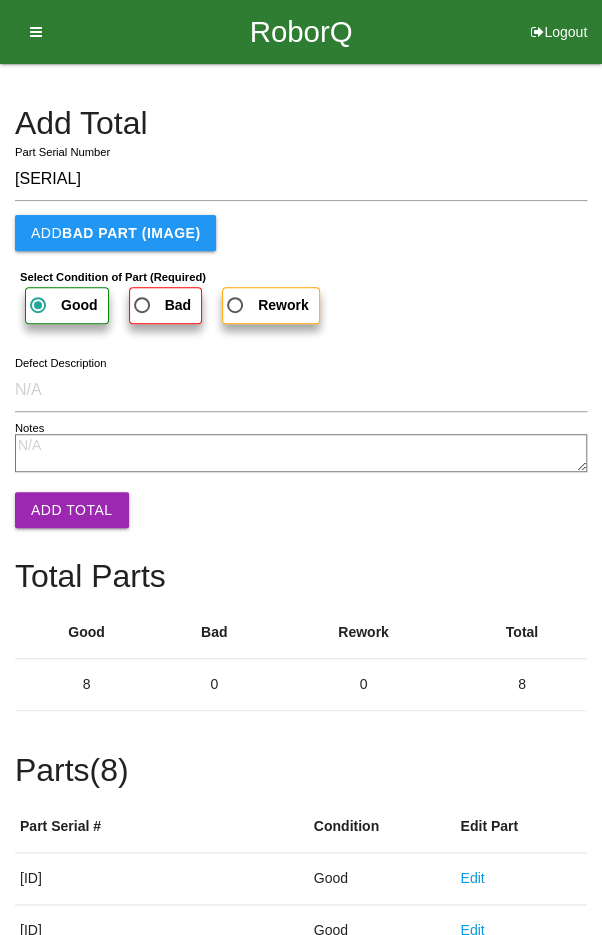 click on "Add Total" at bounding box center [72, 510] 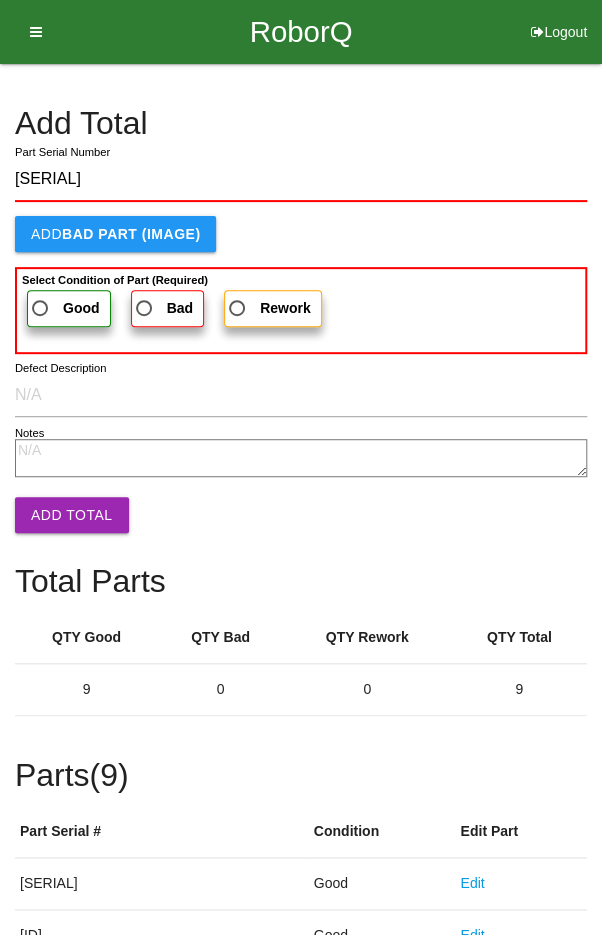 click on "Good" at bounding box center (64, 308) 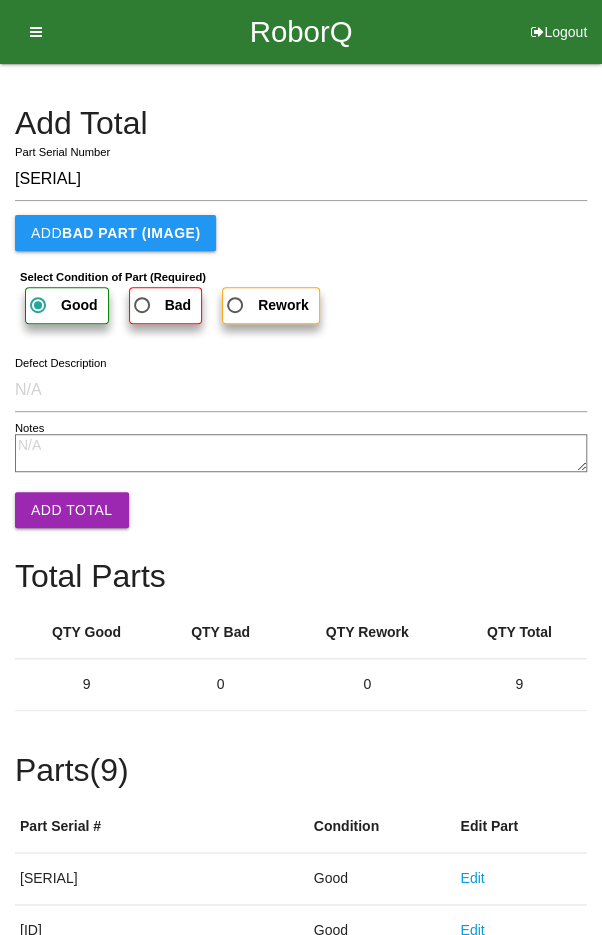 click on "Add Total" at bounding box center [72, 510] 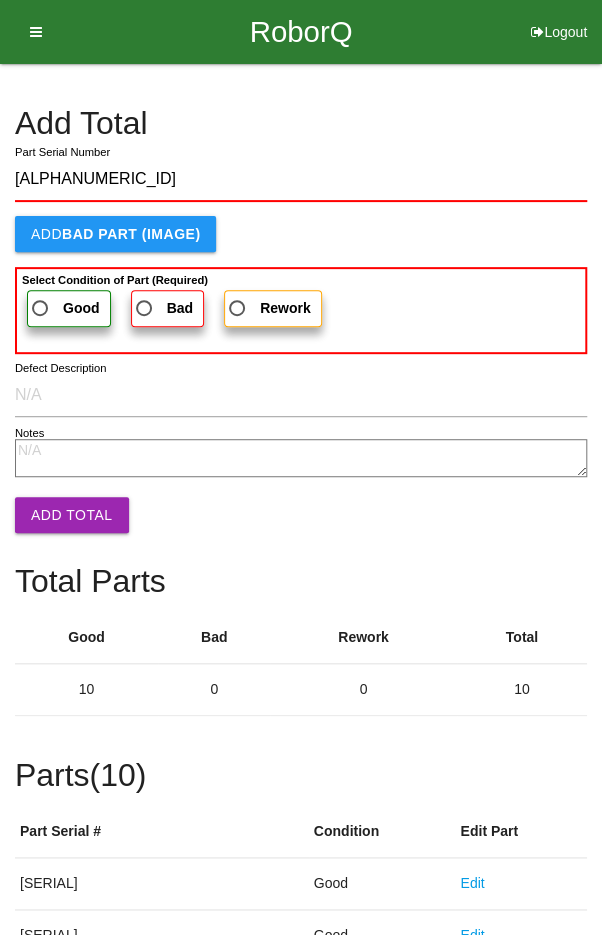 click on "Good" at bounding box center (64, 308) 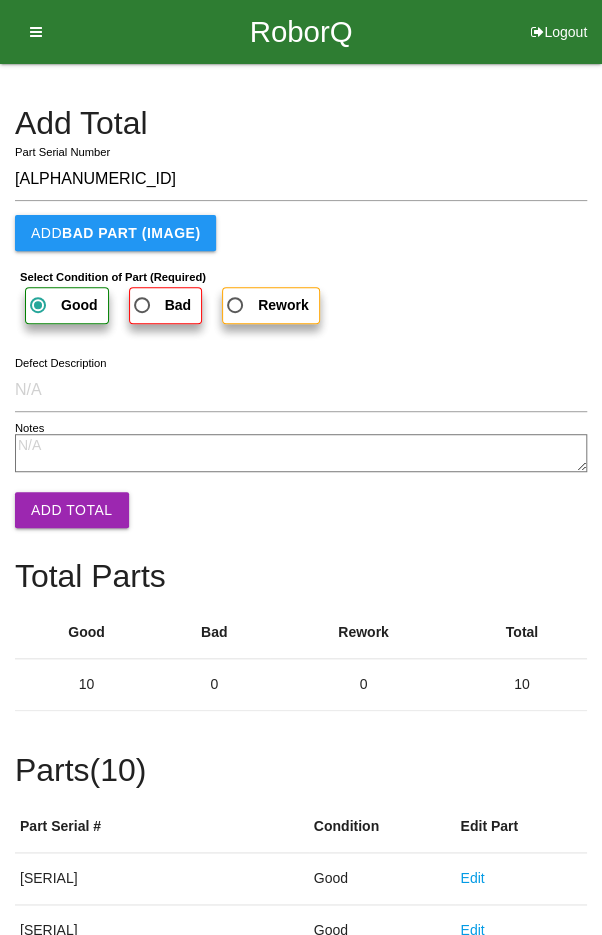 click on "Add Total" at bounding box center (72, 510) 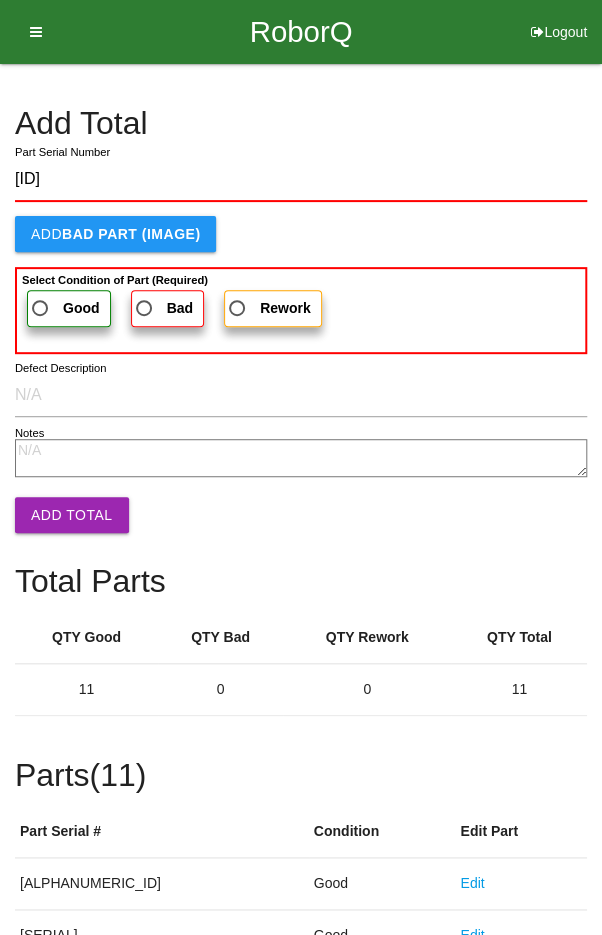 click on "Good" at bounding box center [69, 308] 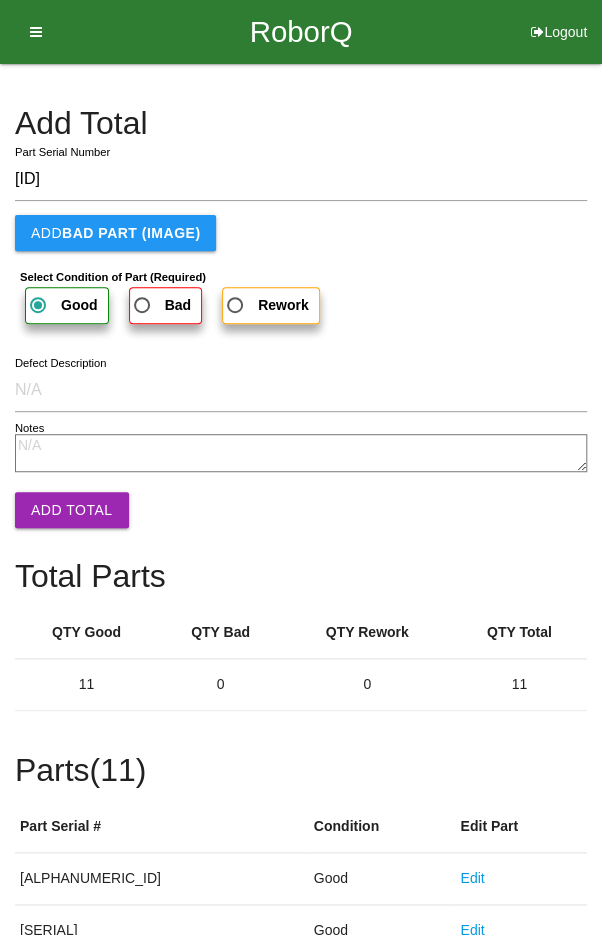 click on "Add Total" at bounding box center [72, 510] 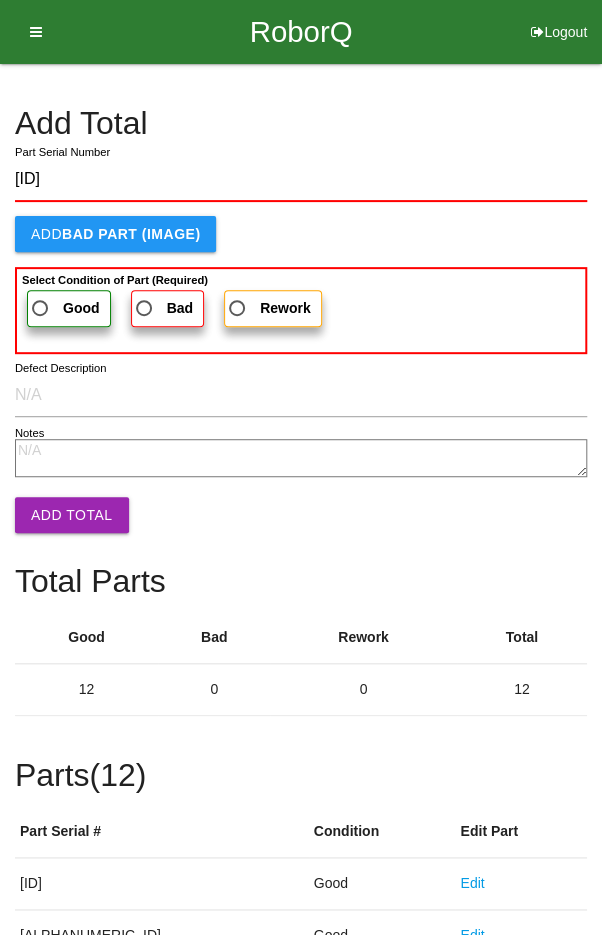 click on "Good" at bounding box center [64, 308] 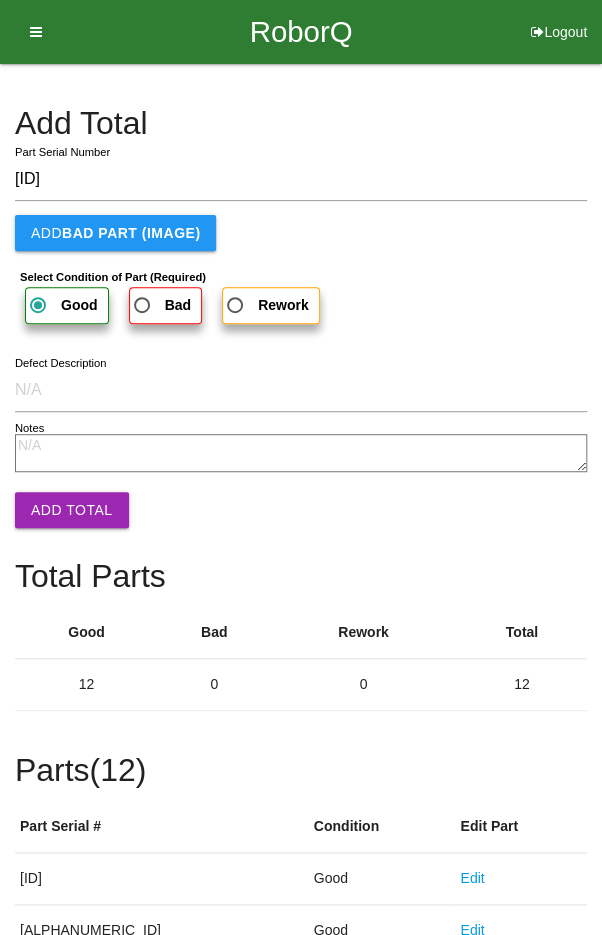 click on "Add Total" at bounding box center [72, 510] 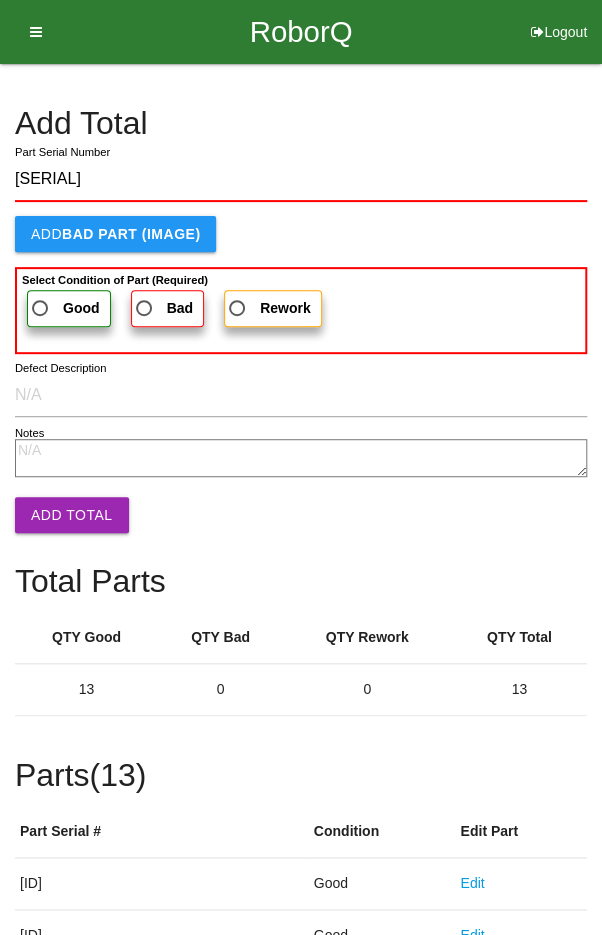 click on "Good" at bounding box center (64, 308) 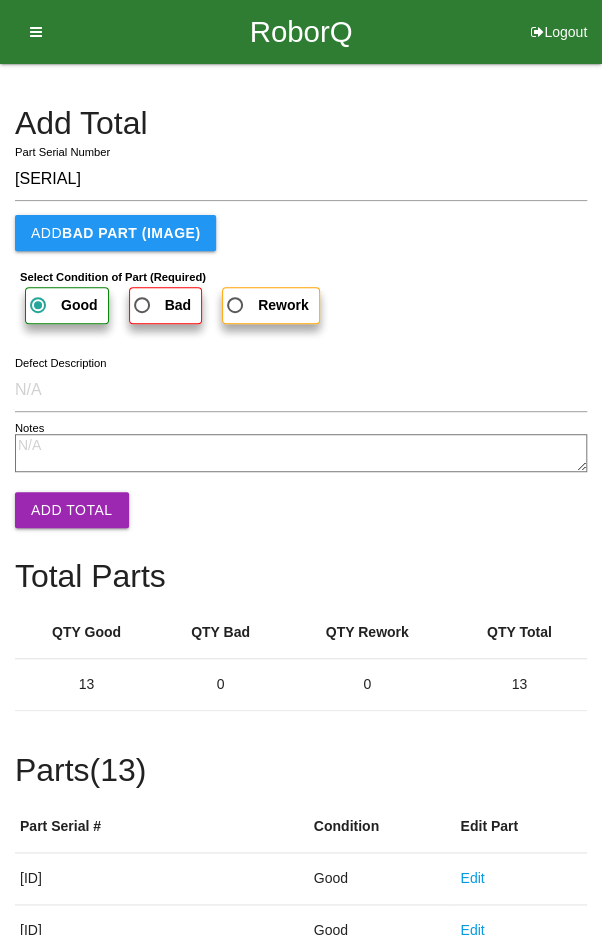 click on "Add Total" at bounding box center [72, 510] 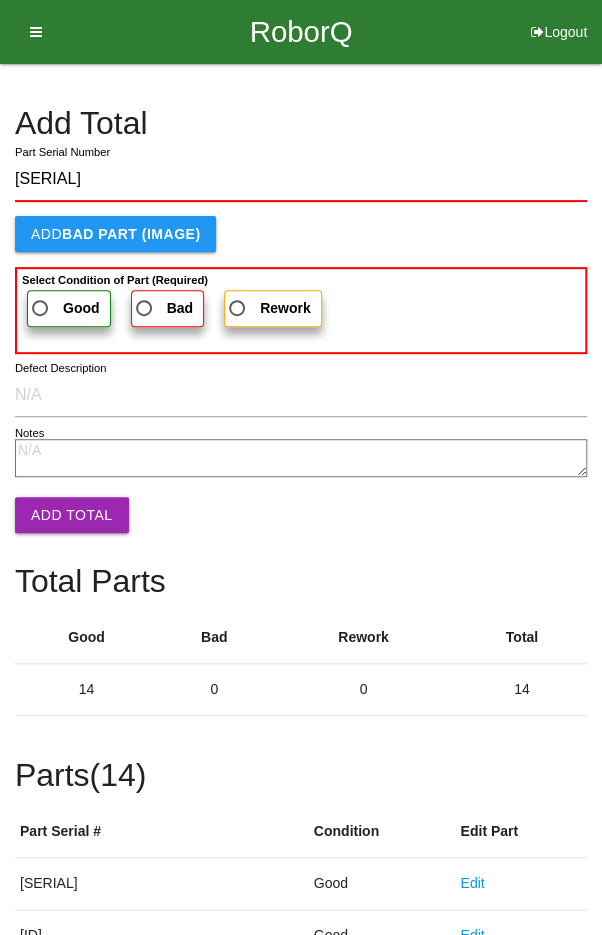 click on "Good" at bounding box center [64, 308] 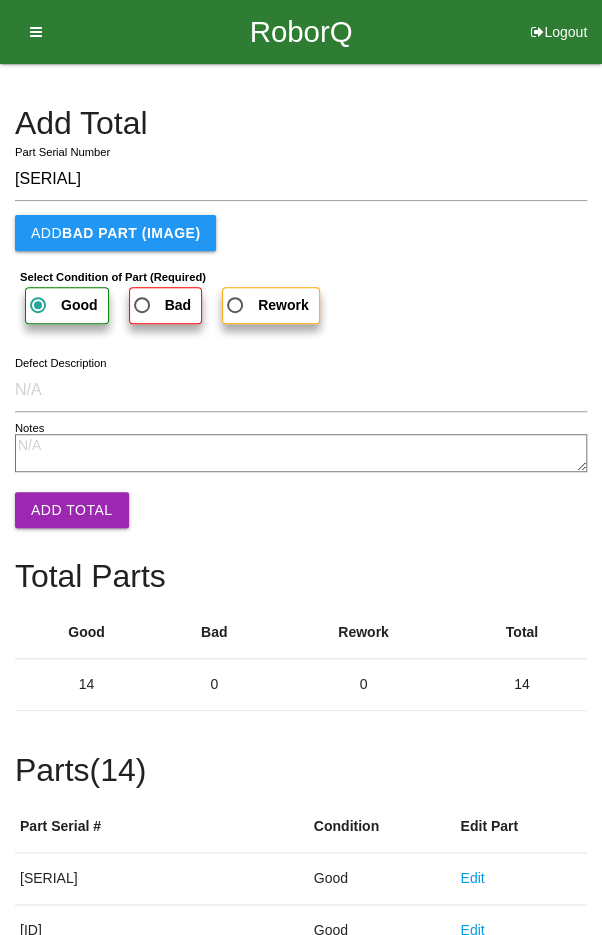 click on "Add Total" at bounding box center (72, 510) 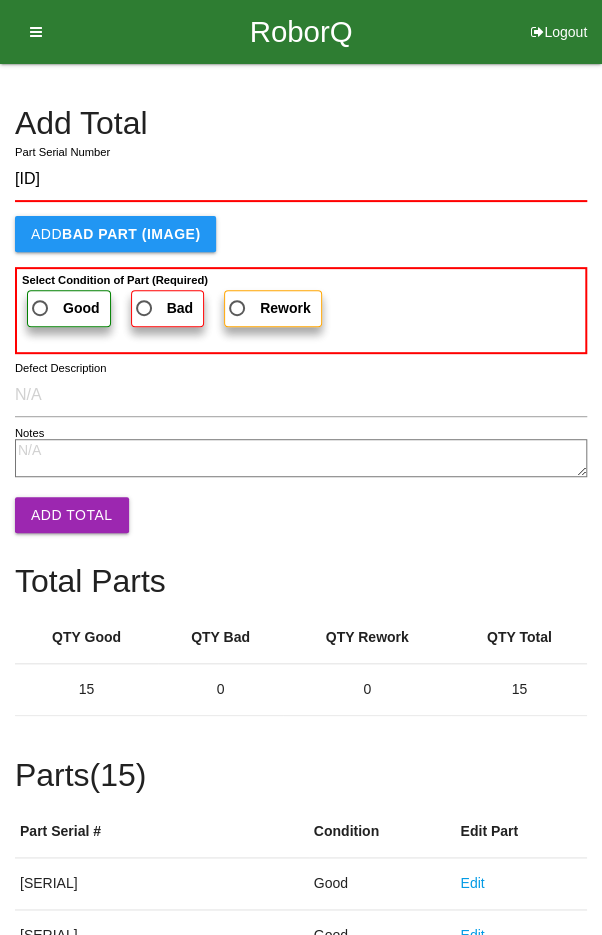 click on "Good" at bounding box center (64, 308) 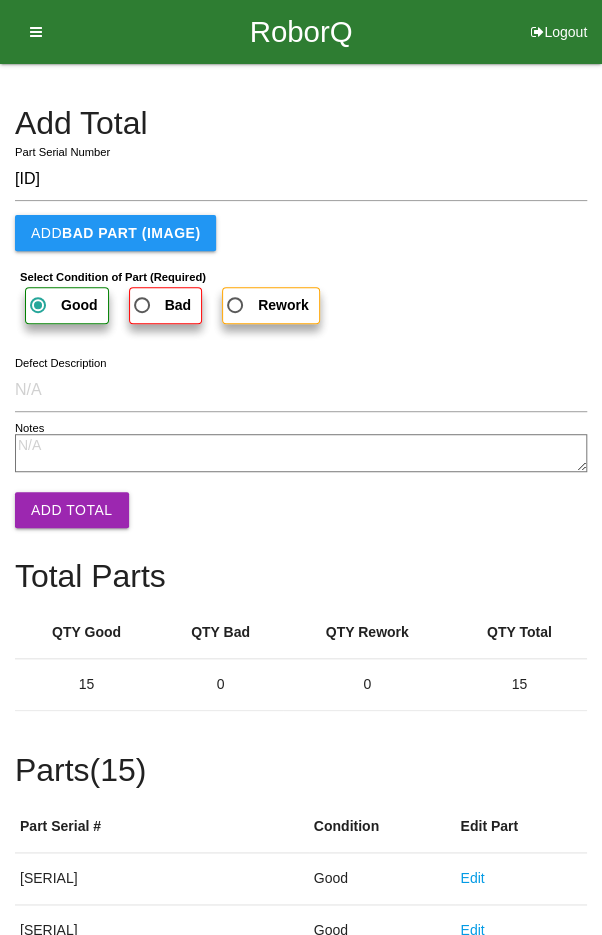 click on "Add Total" at bounding box center [72, 510] 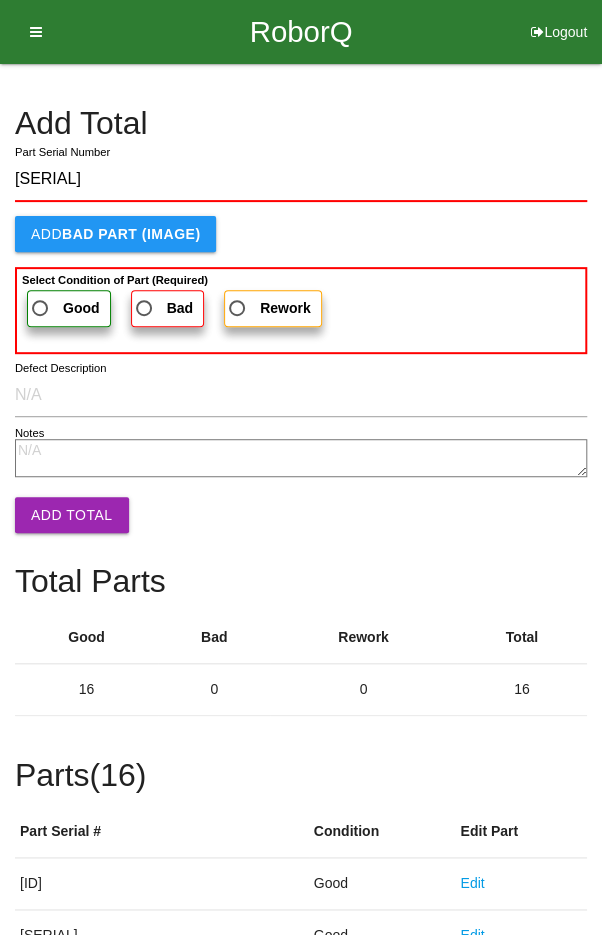 click on "Good" at bounding box center (69, 308) 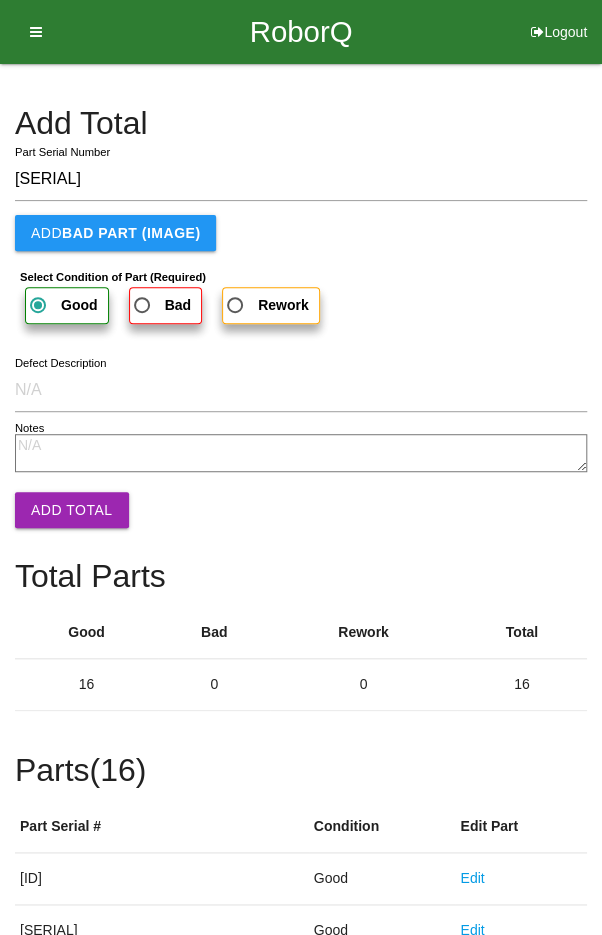 click on "Add Total" at bounding box center (72, 510) 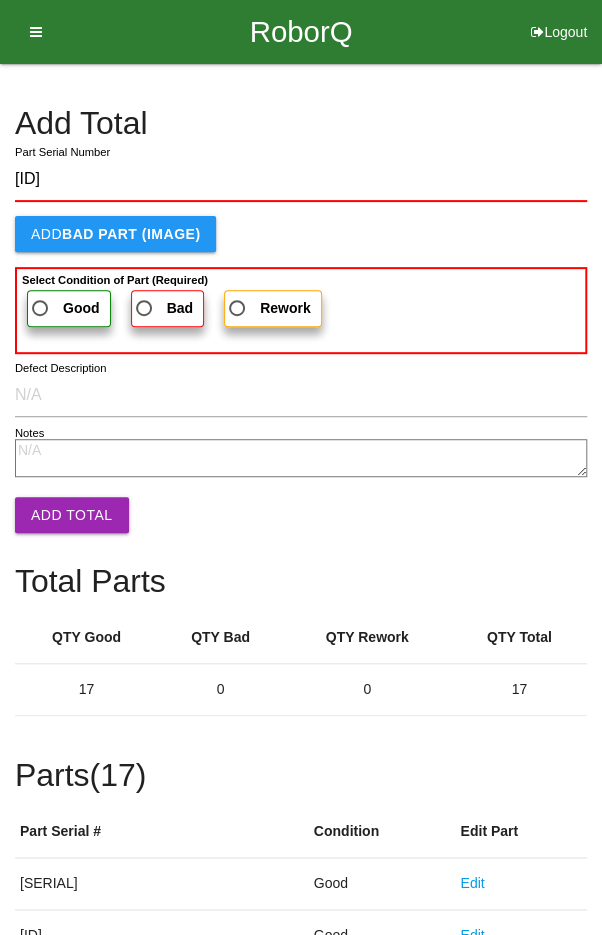 click on "Good" at bounding box center (64, 308) 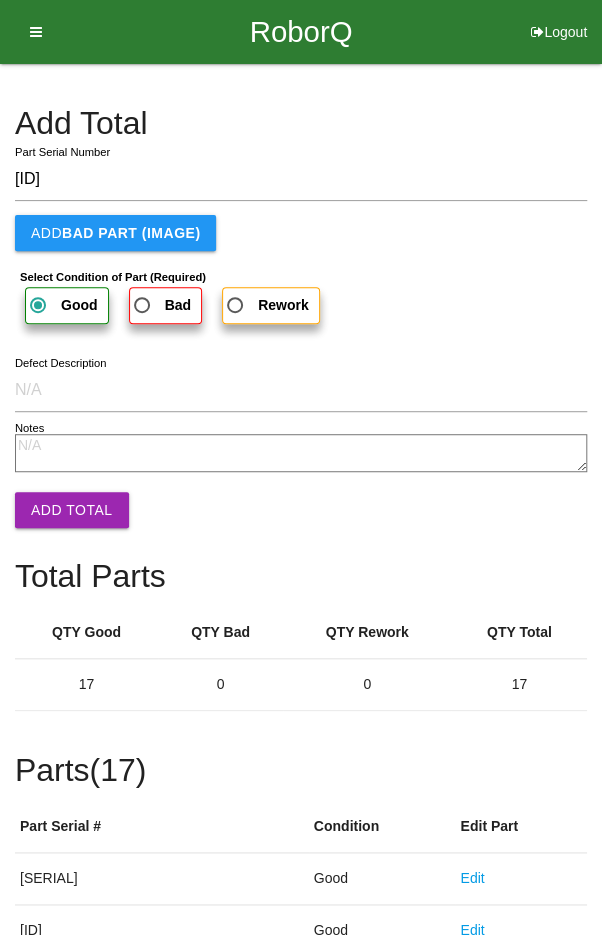 click on "Add Total" at bounding box center (72, 510) 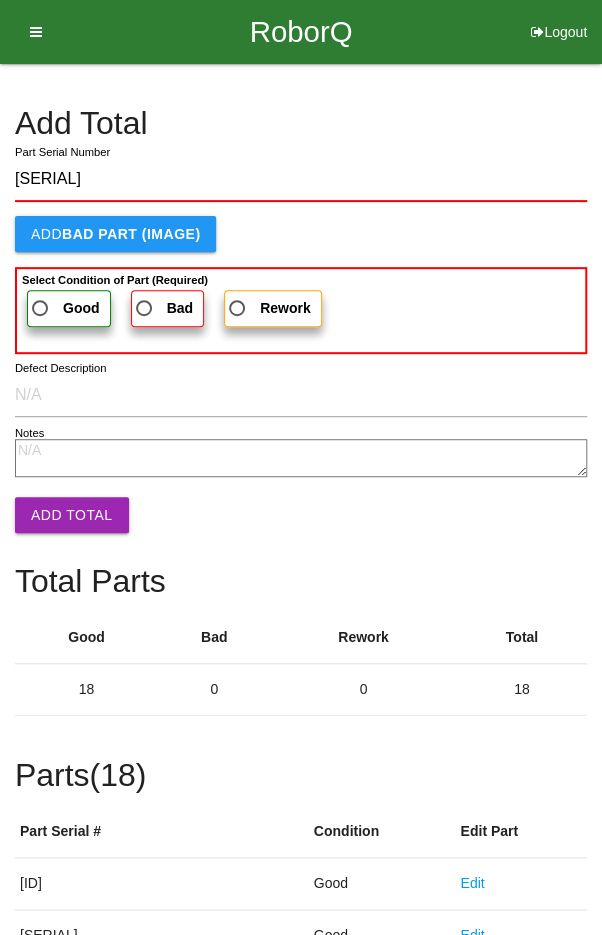 click on "Good" at bounding box center [64, 308] 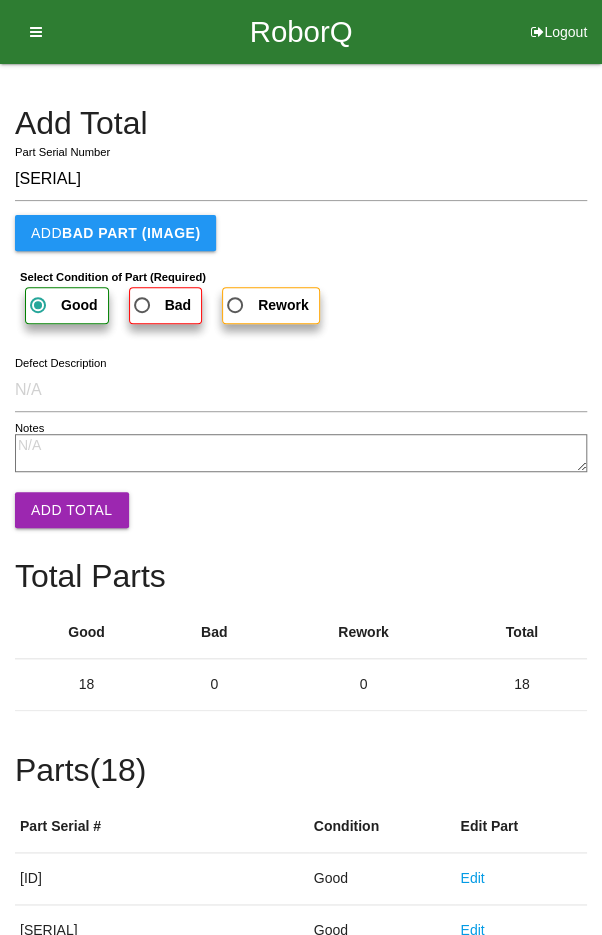 click on "Add Total" at bounding box center (72, 510) 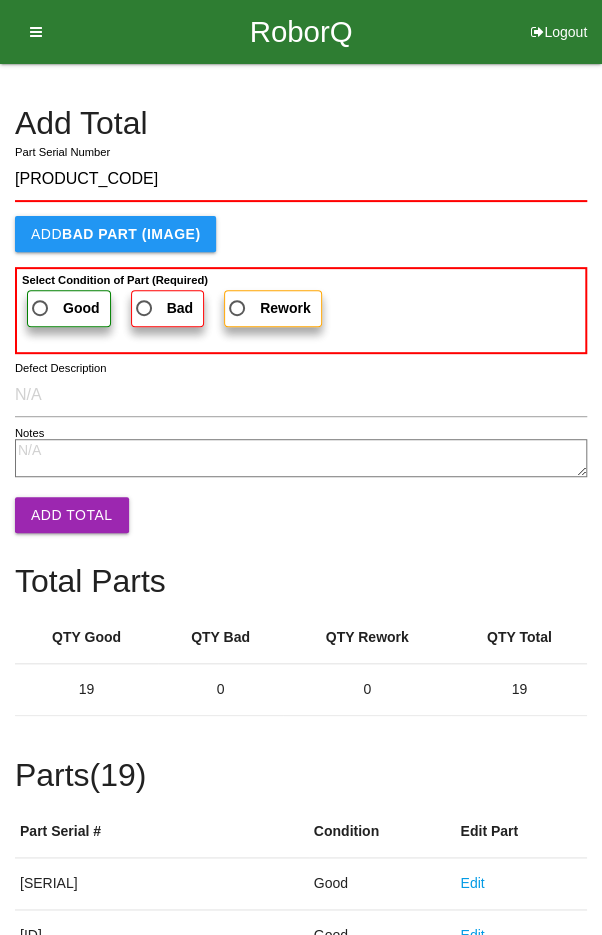 click on "Good" at bounding box center (64, 308) 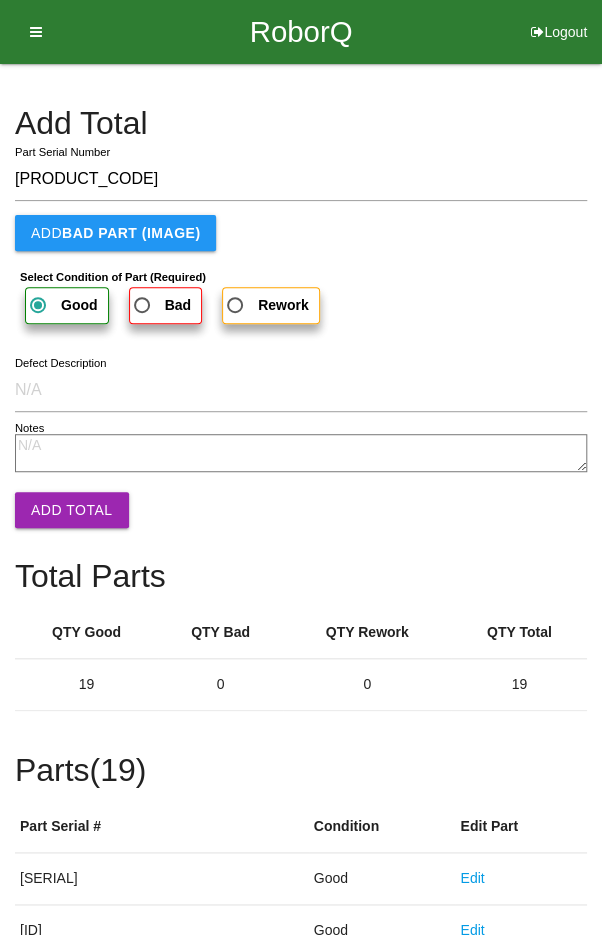 click on "Add Total" at bounding box center [72, 510] 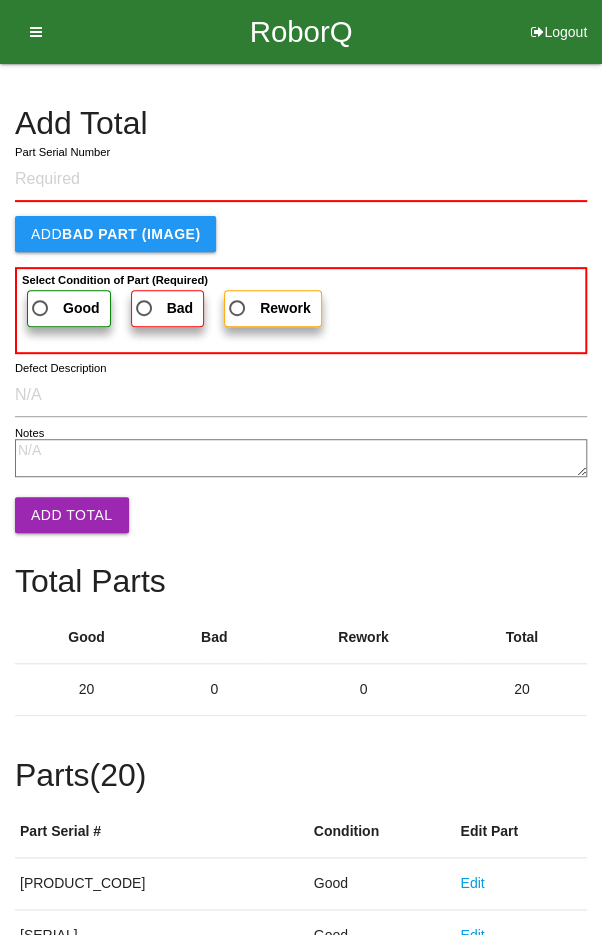 click on "Add Total" at bounding box center [301, 123] 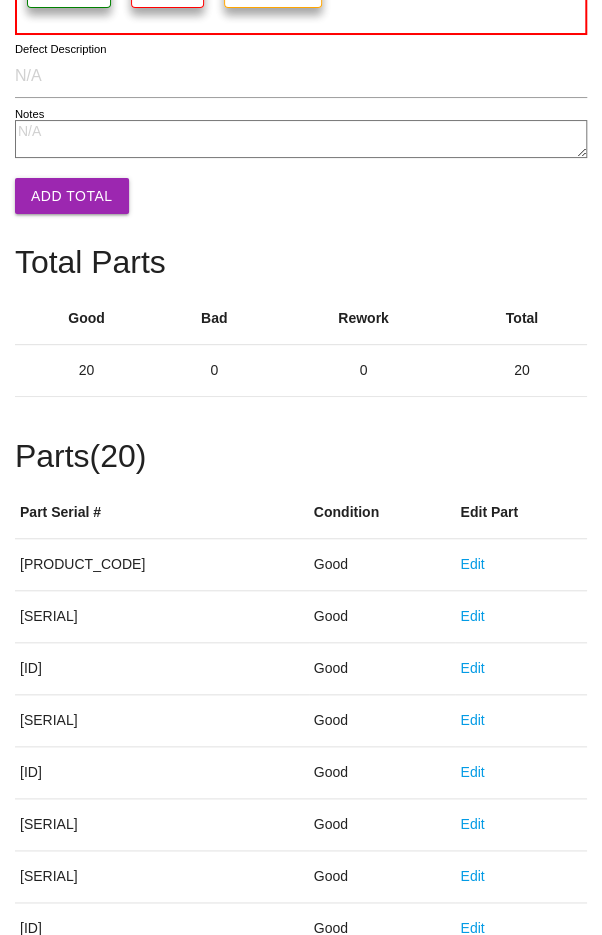 scroll, scrollTop: 1111, scrollLeft: 0, axis: vertical 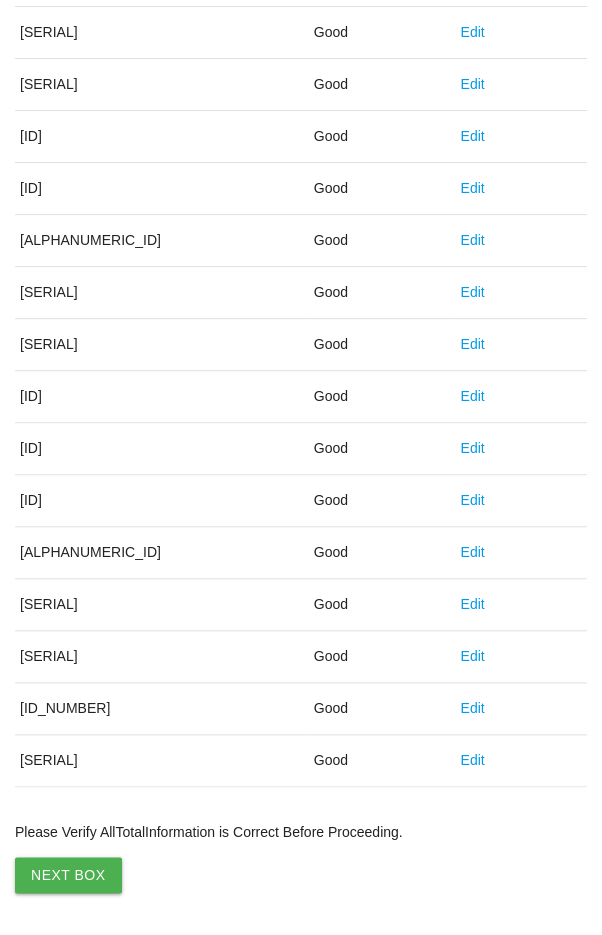 click on "Next Box" at bounding box center (68, 875) 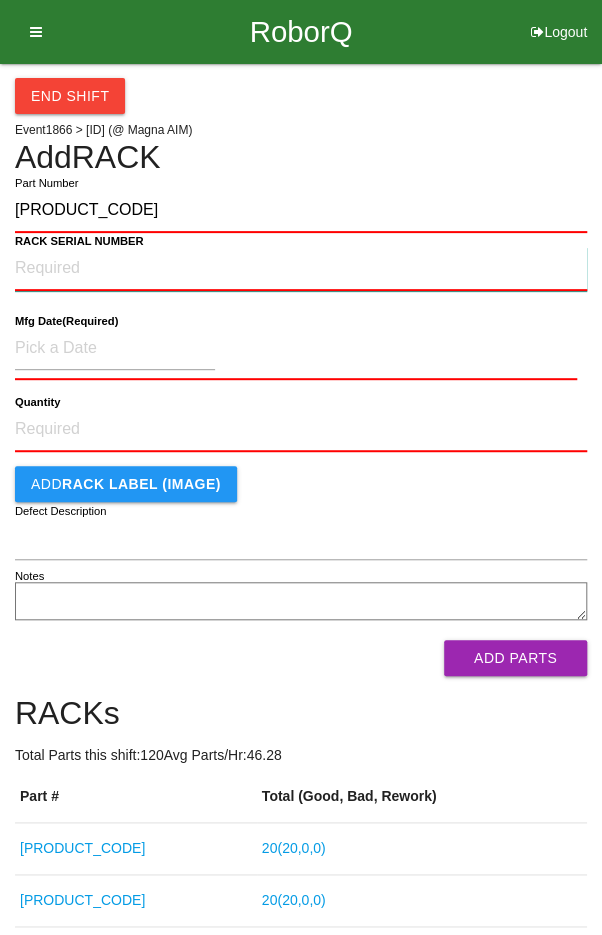 click on "RACK SERIAL NUMBER" at bounding box center [301, 269] 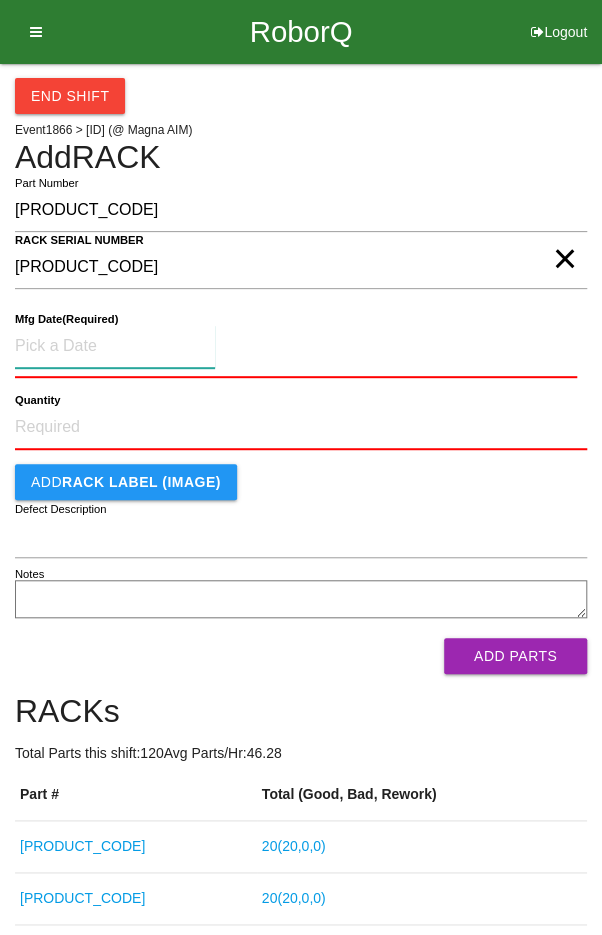 click at bounding box center (115, 346) 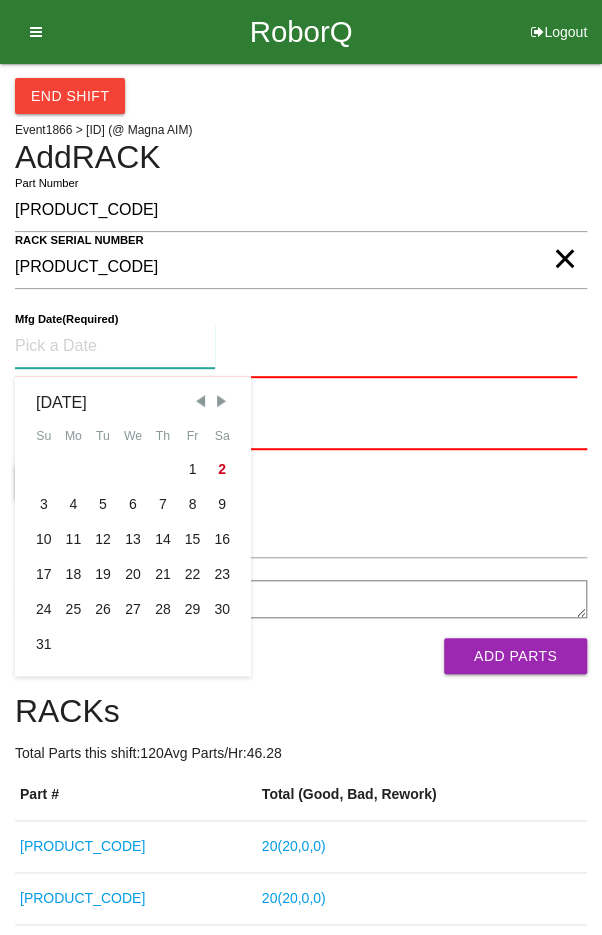 click at bounding box center (200, 401) 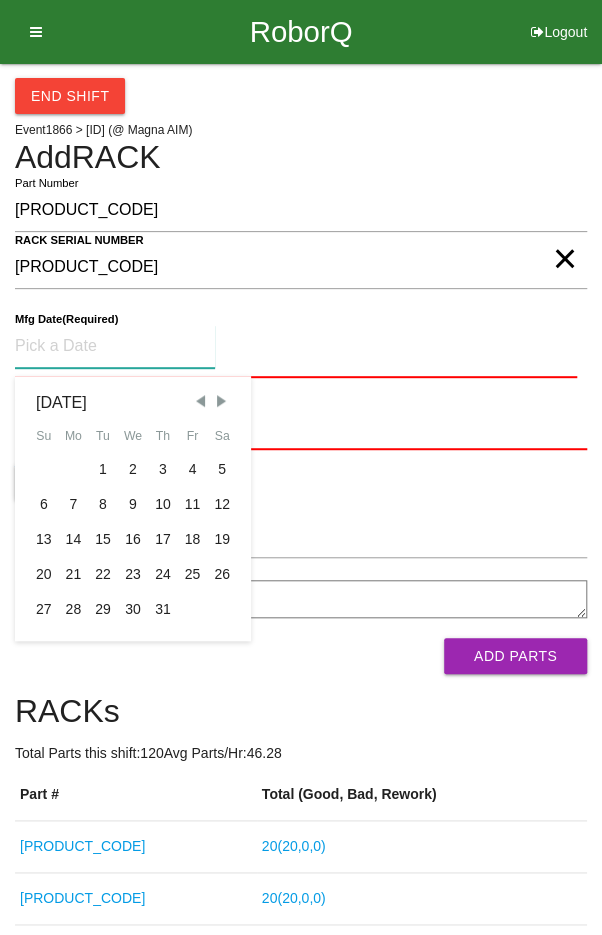 click on "7" at bounding box center [74, 504] 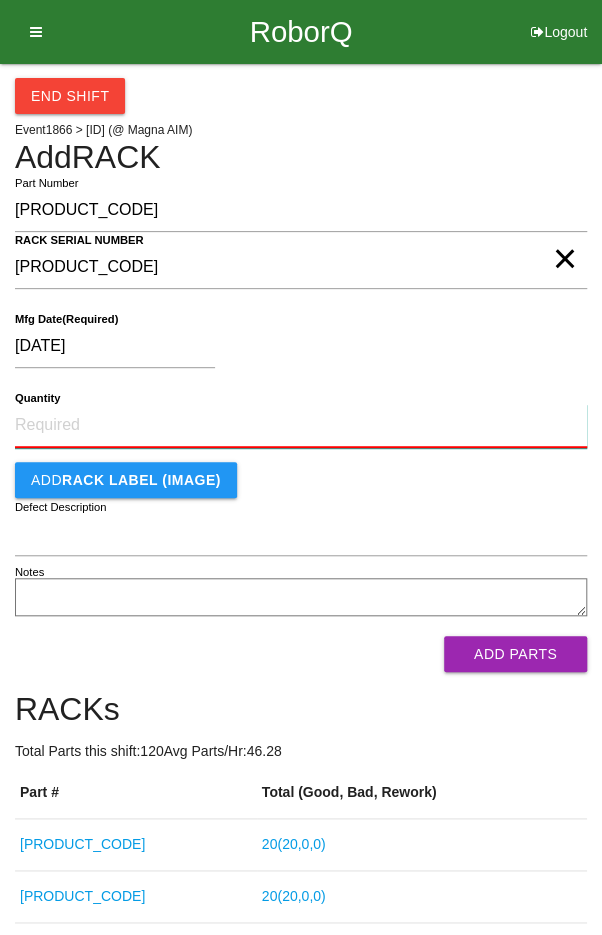 click on "Quantity" at bounding box center [301, 426] 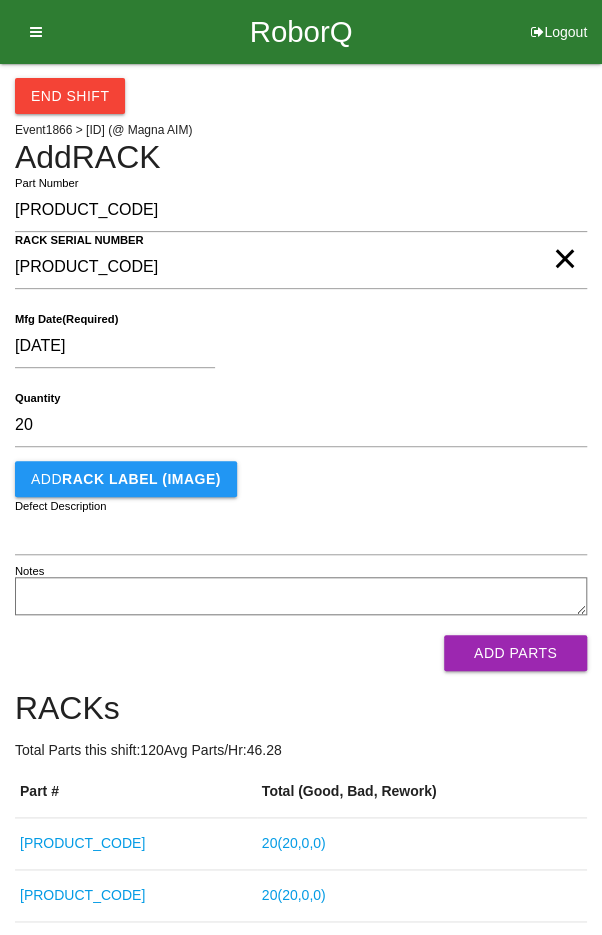 click on "[DATE]" at bounding box center [296, 350] 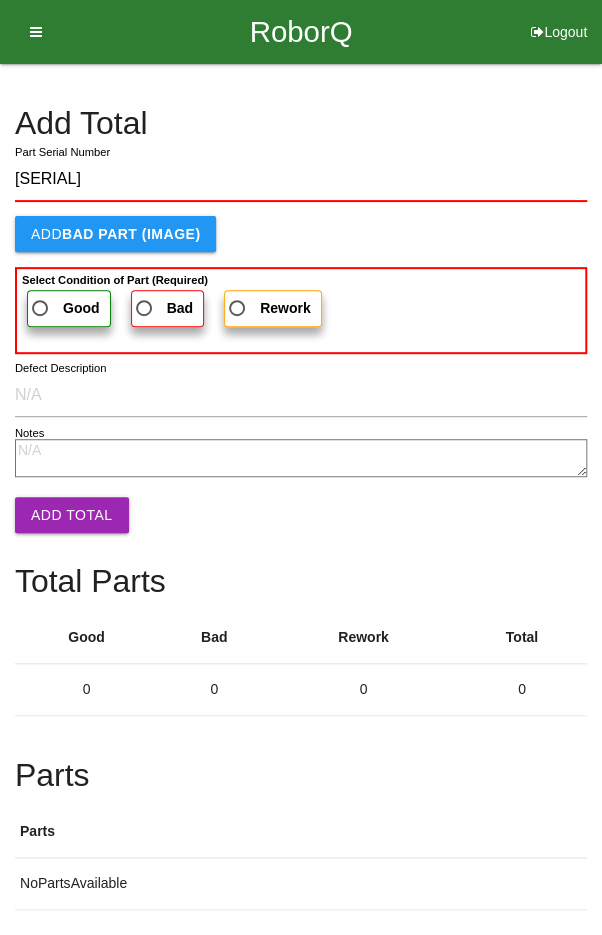 click on "Good" at bounding box center [64, 308] 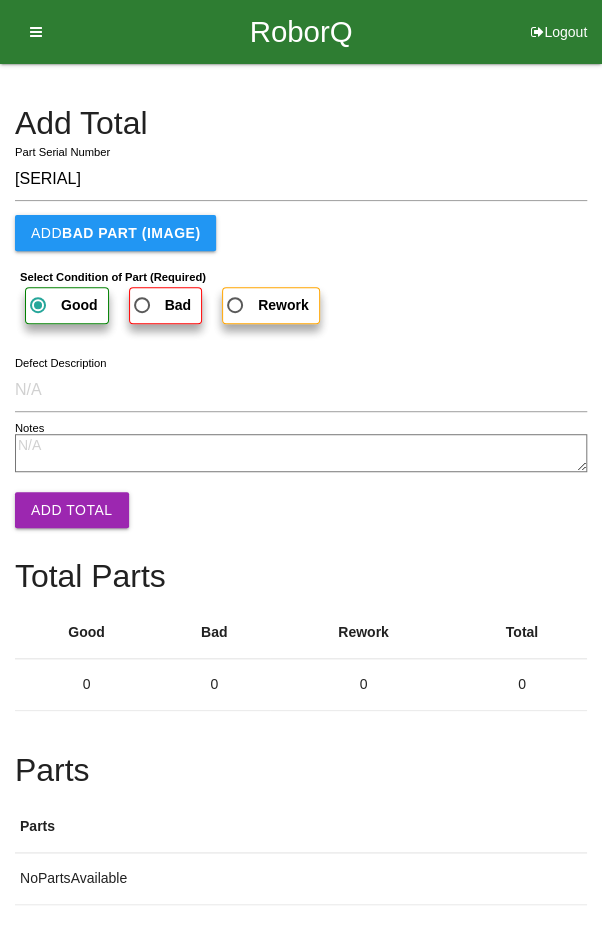 click on "Add Total" at bounding box center (72, 510) 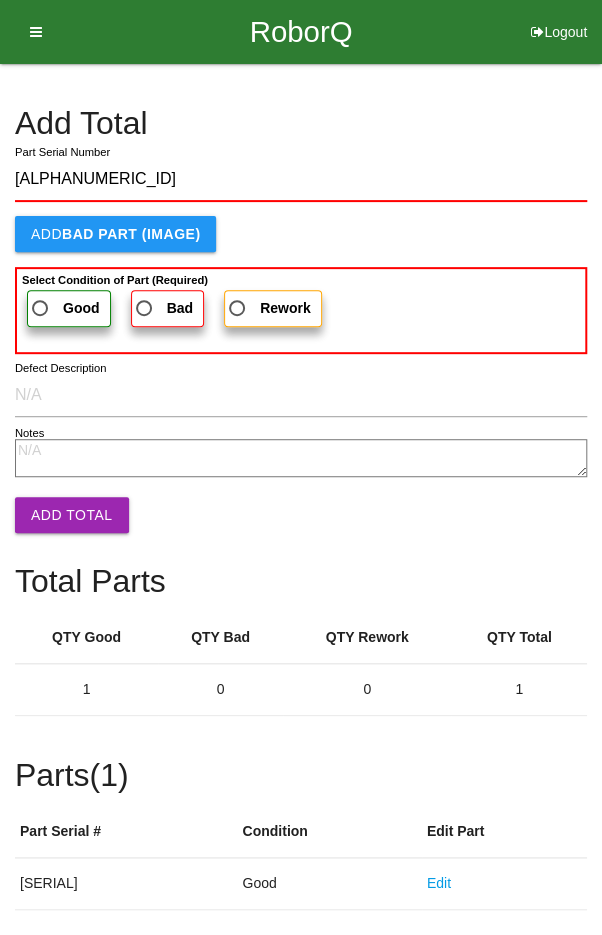 click on "Good" at bounding box center [64, 308] 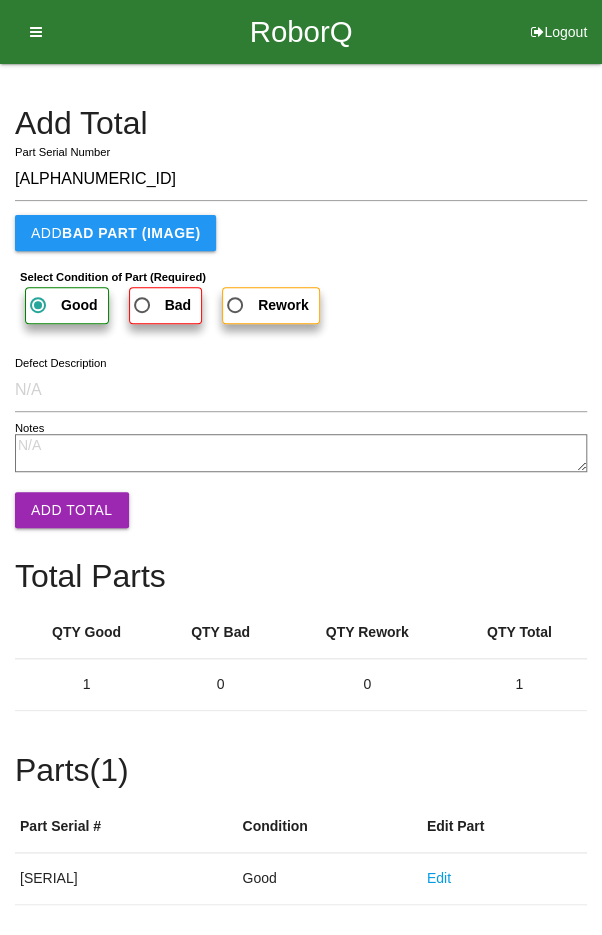 click on "Add Total" at bounding box center [72, 510] 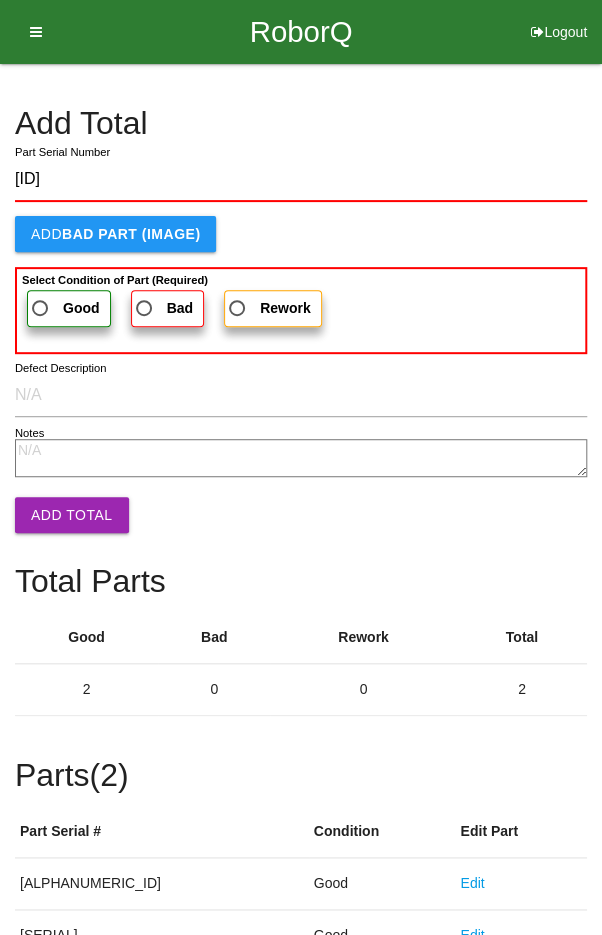click on "Good" at bounding box center [64, 308] 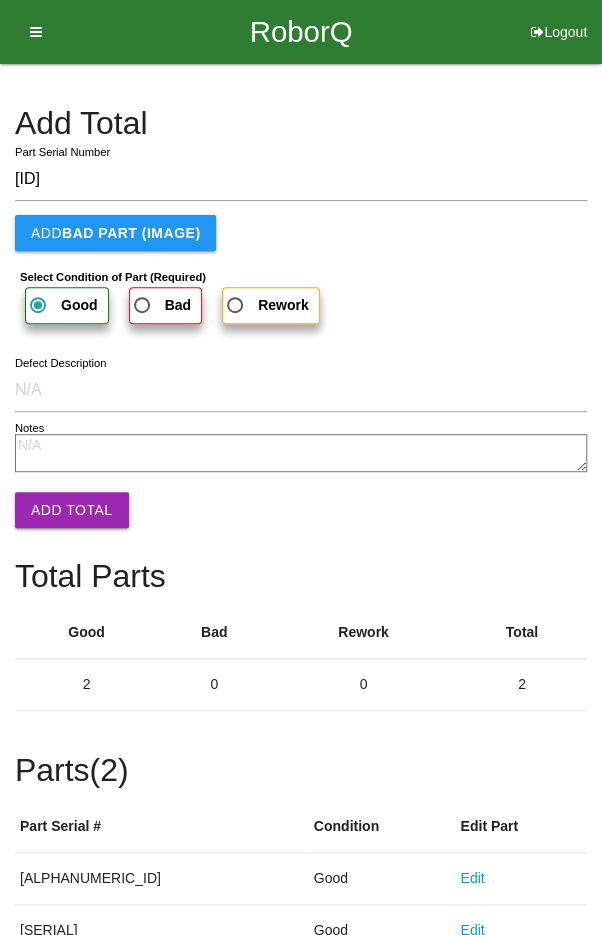click on "Add Total" at bounding box center (72, 510) 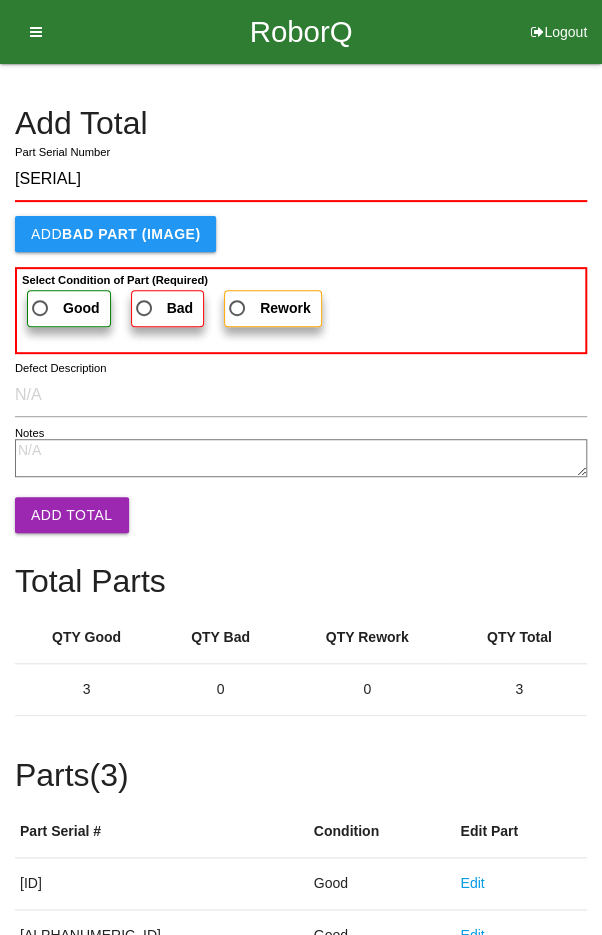 click on "Good" at bounding box center (64, 308) 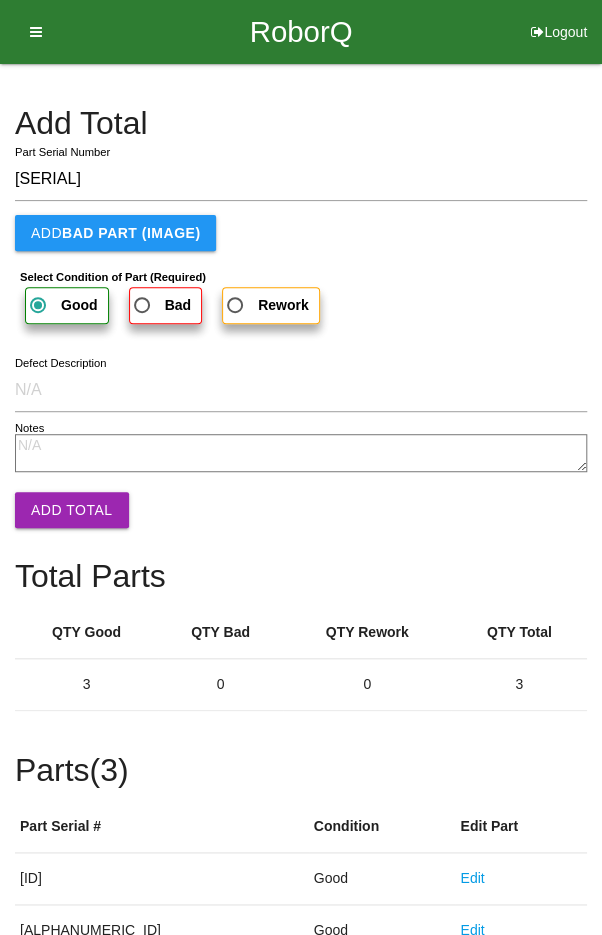click on "Add Total" at bounding box center (72, 510) 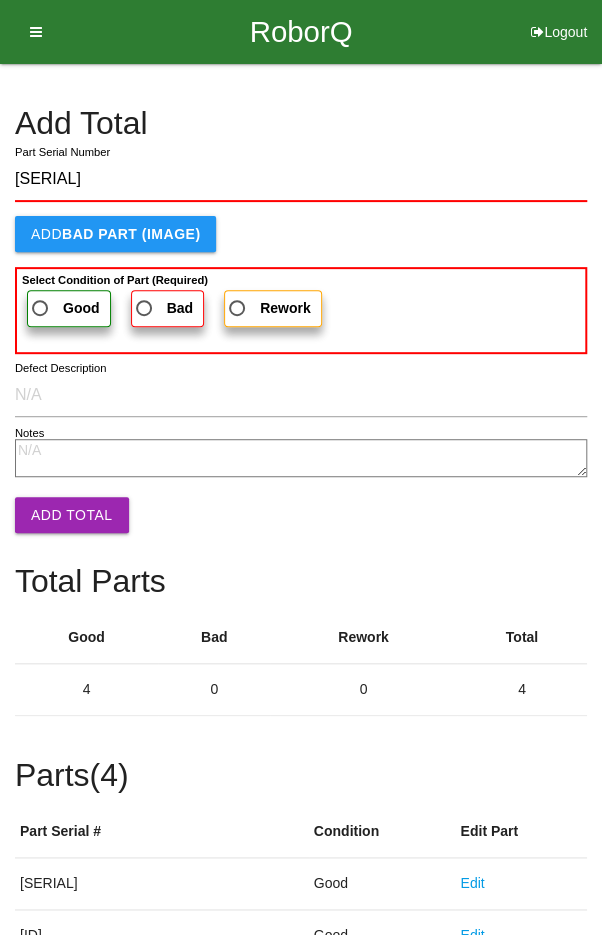 click on "Good" at bounding box center (64, 308) 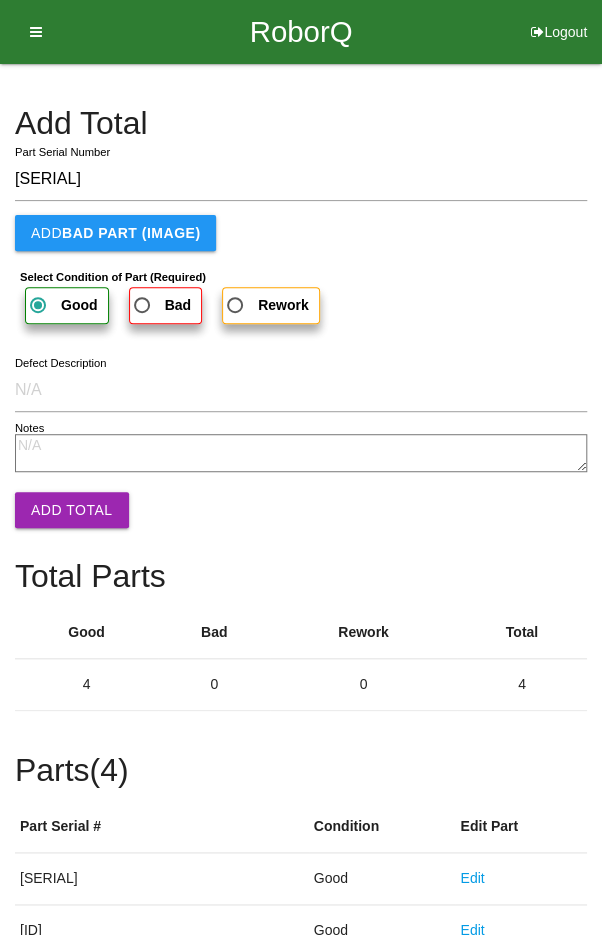 click on "Add Total" at bounding box center [72, 510] 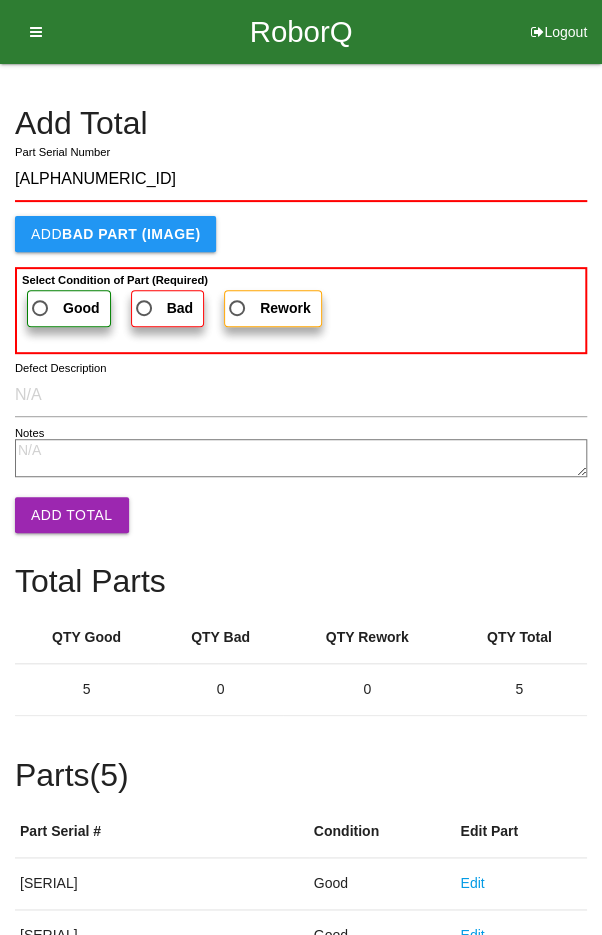 click on "Good" at bounding box center (64, 308) 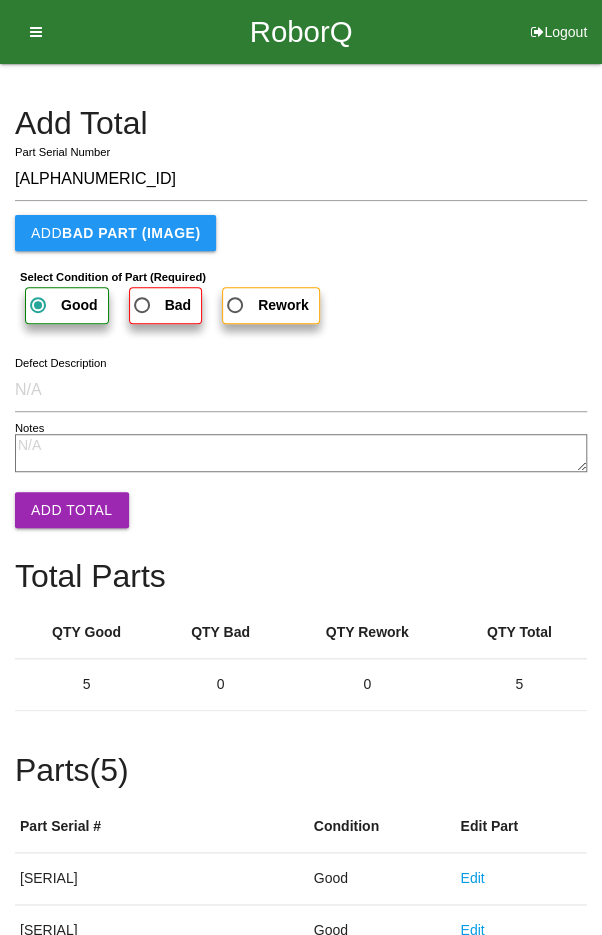 click on "Add Total" at bounding box center [72, 510] 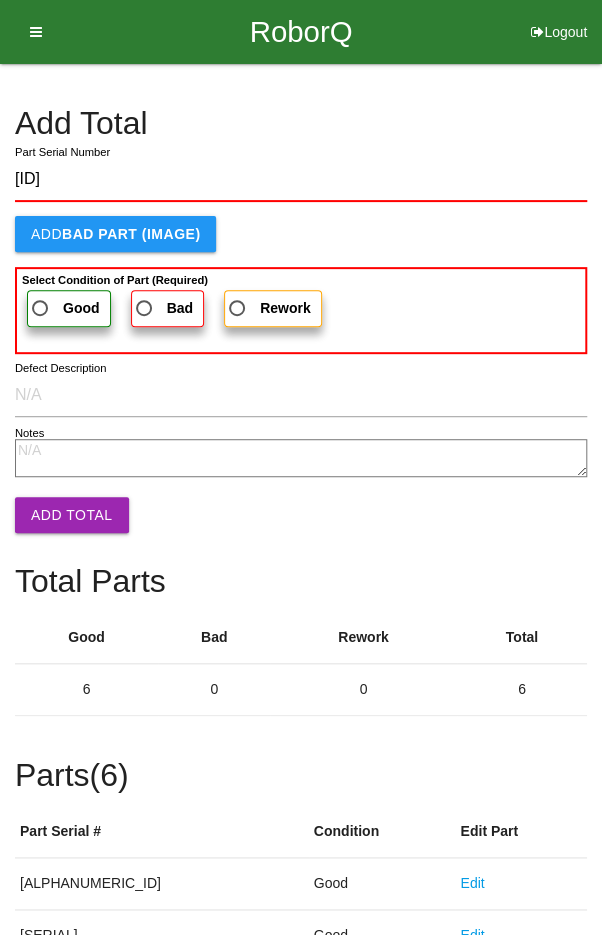 click on "Good" at bounding box center [64, 308] 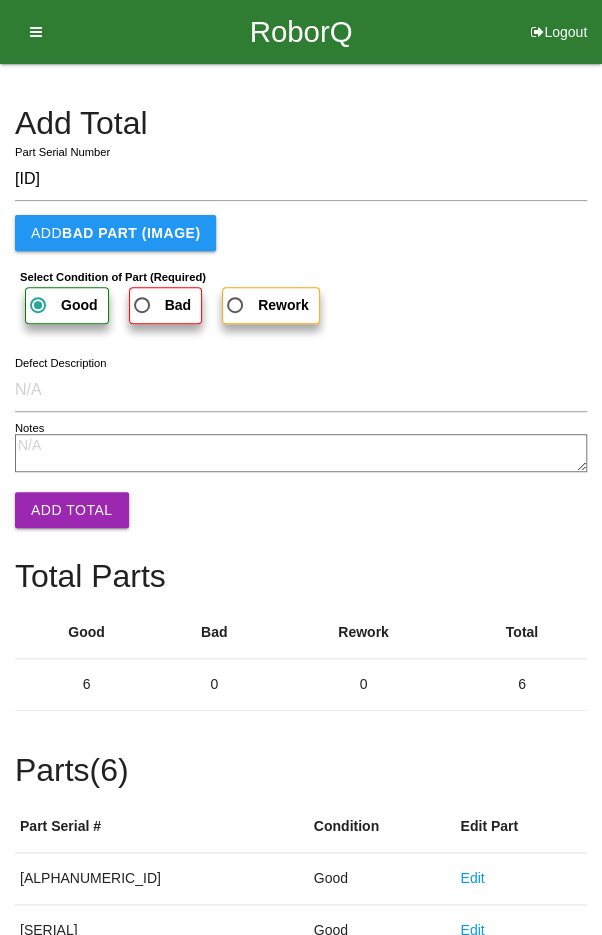 click on "Add Total" at bounding box center (72, 510) 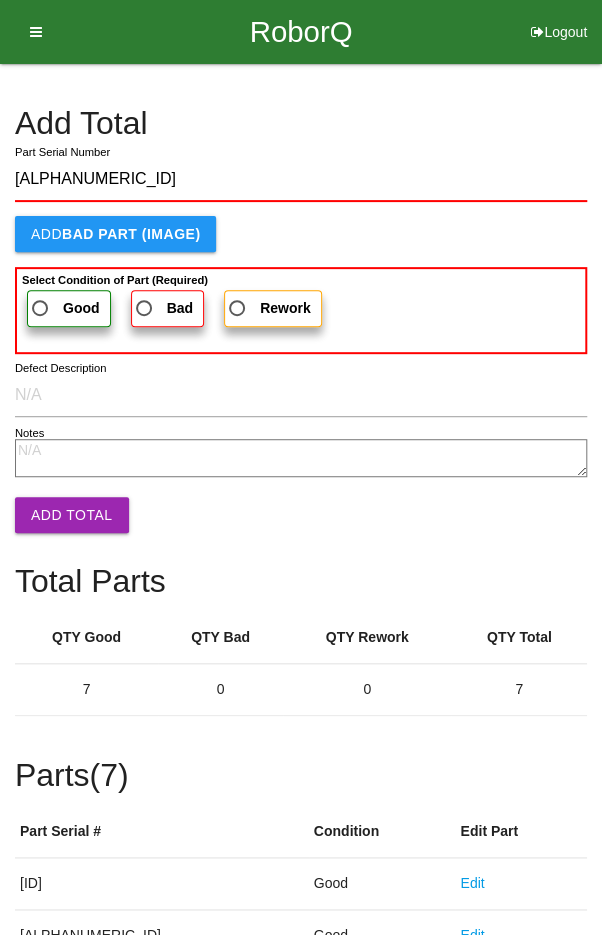 click on "Good" at bounding box center [64, 308] 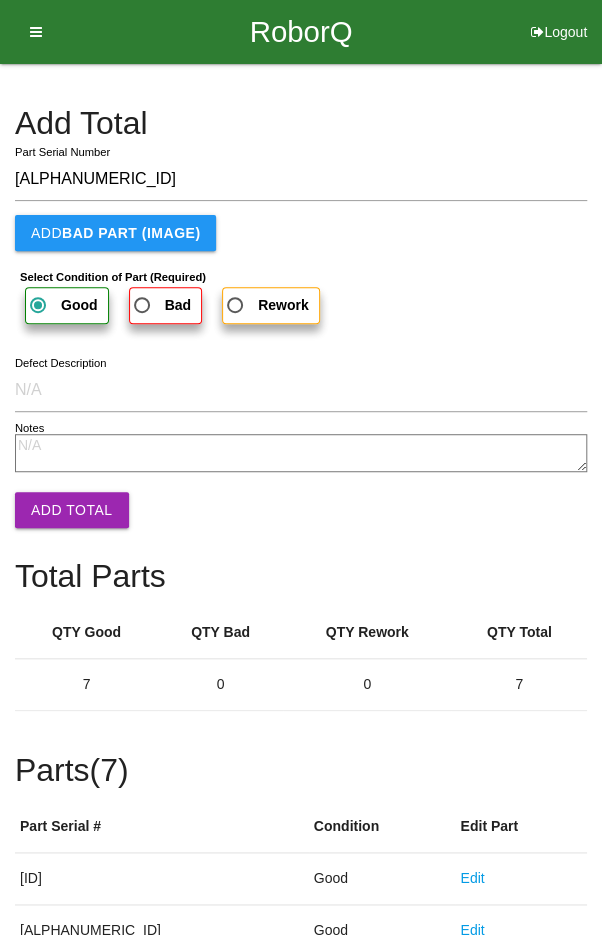 click on "Add Total" at bounding box center (72, 510) 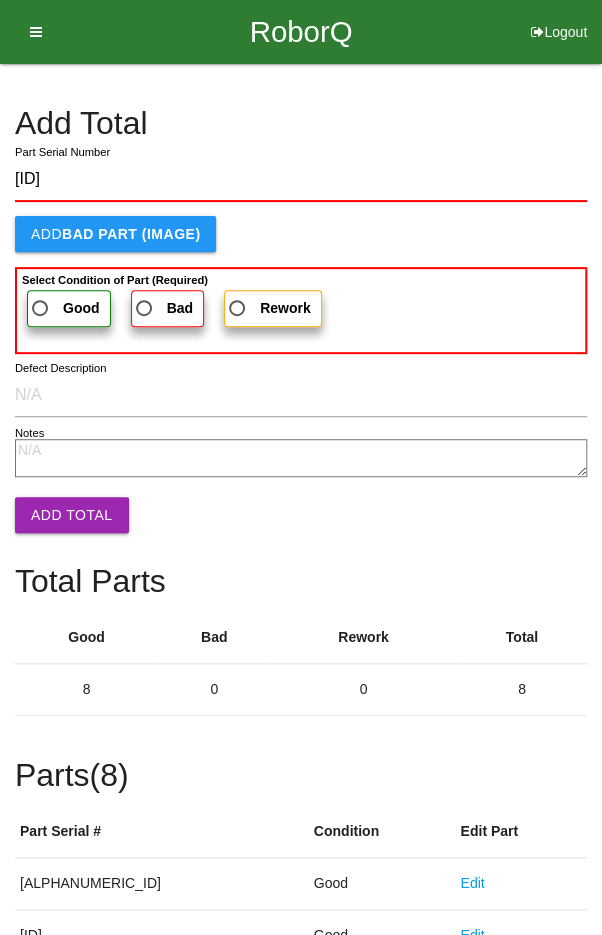 click on "Good" at bounding box center (64, 308) 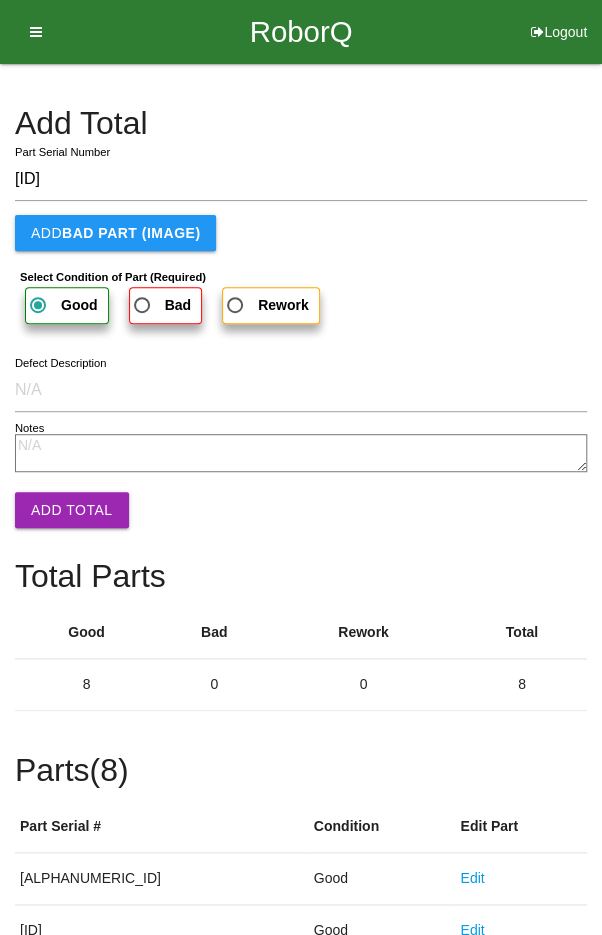 click on "Add Total" at bounding box center (72, 510) 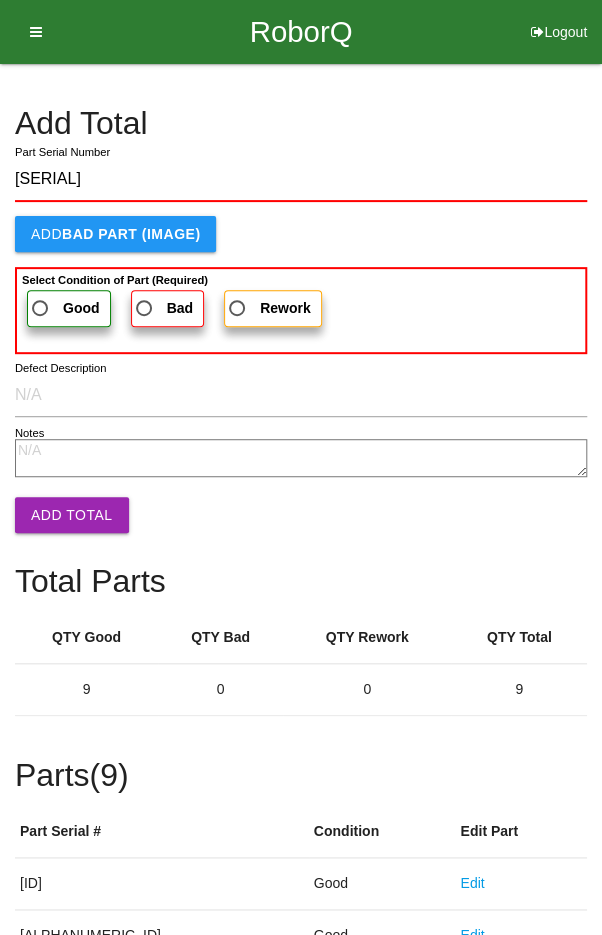 click on "Good" at bounding box center [64, 308] 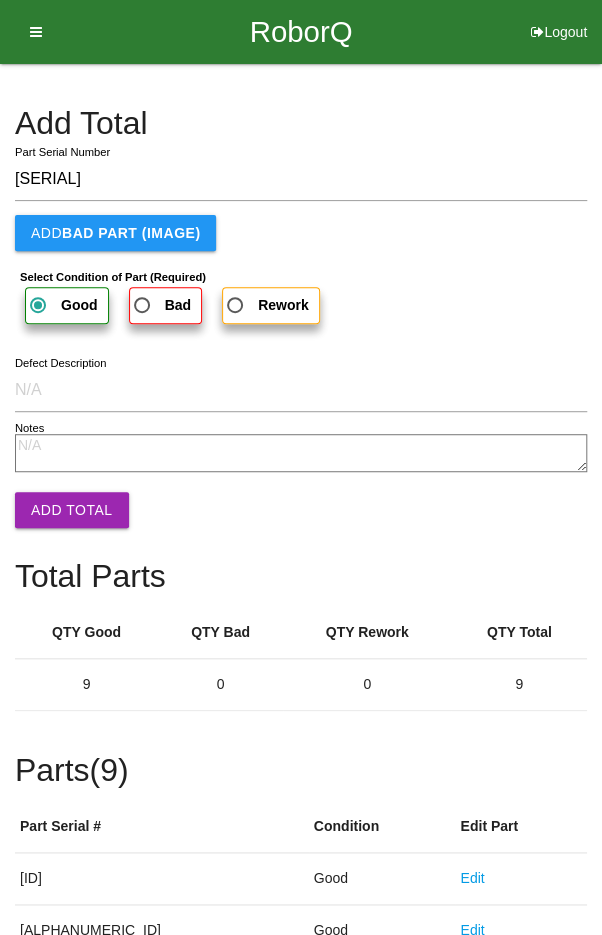click on "Add Total" at bounding box center [72, 510] 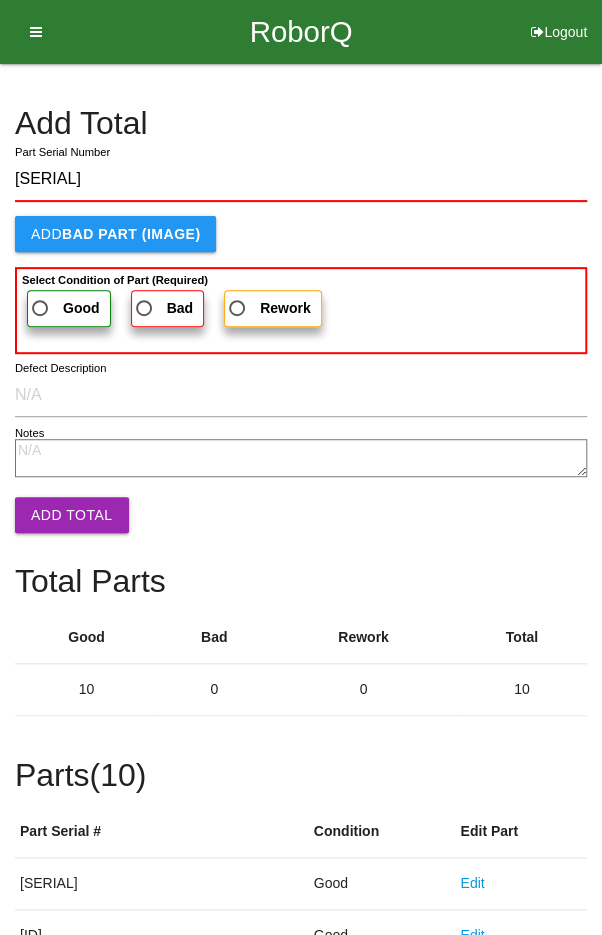 click on "Good" at bounding box center [64, 308] 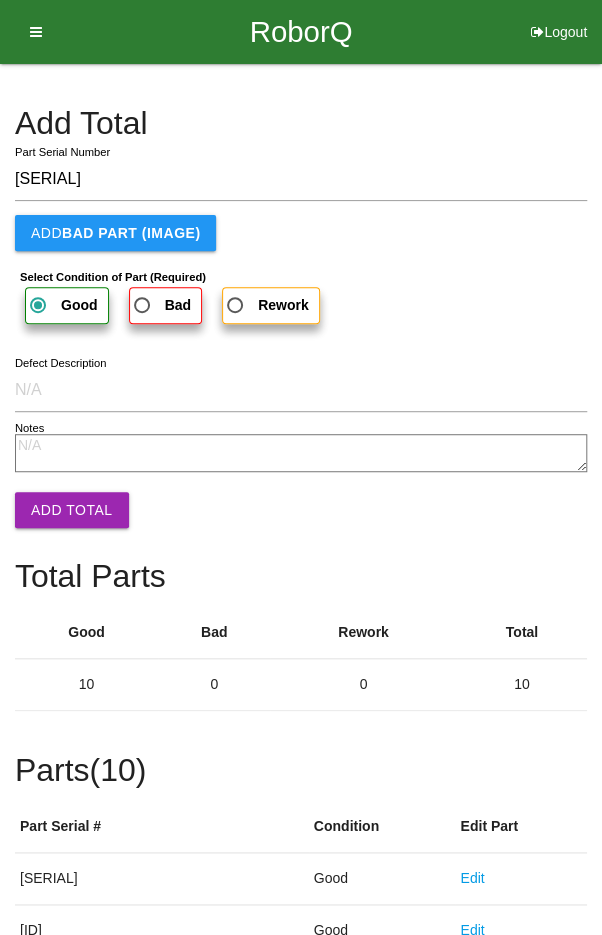 click on "Add Total" at bounding box center (72, 510) 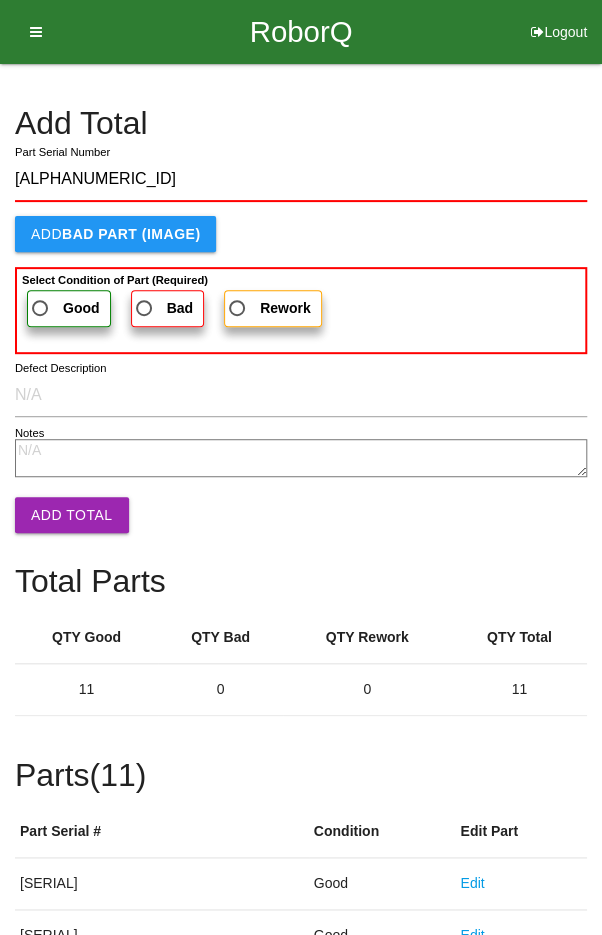click on "Good" at bounding box center (64, 308) 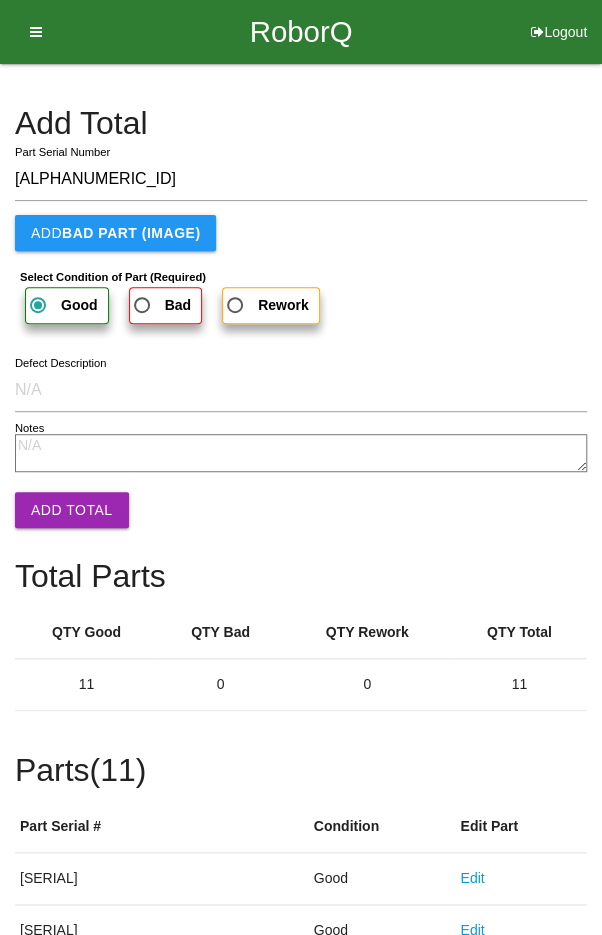 click on "Add Total" at bounding box center (72, 510) 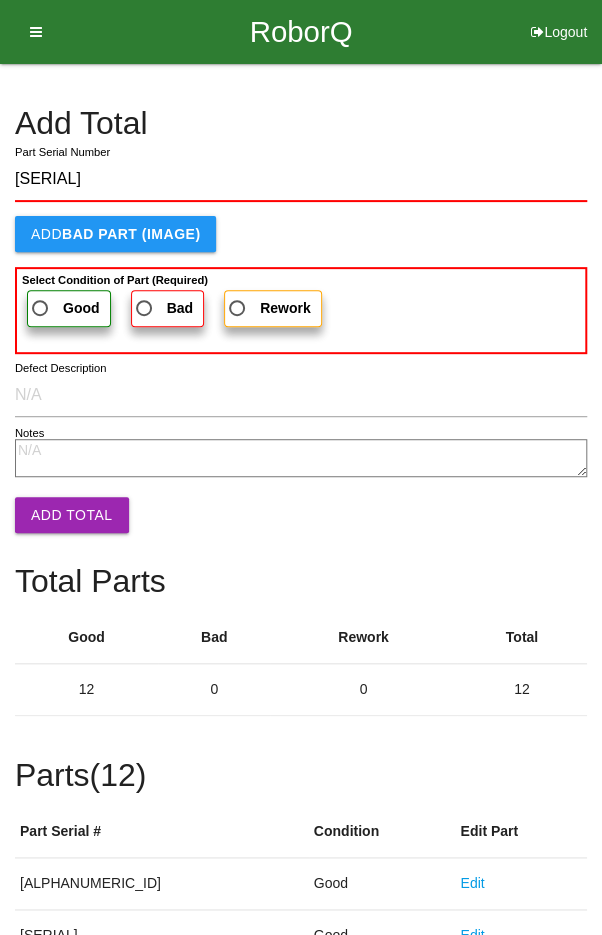 click on "Good" at bounding box center (64, 308) 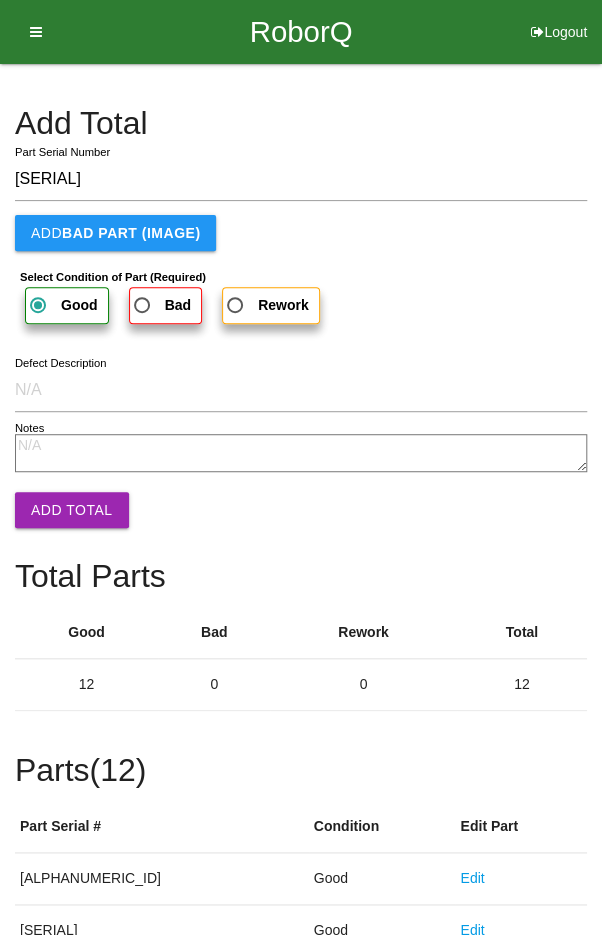 click on "Add Total" at bounding box center [72, 510] 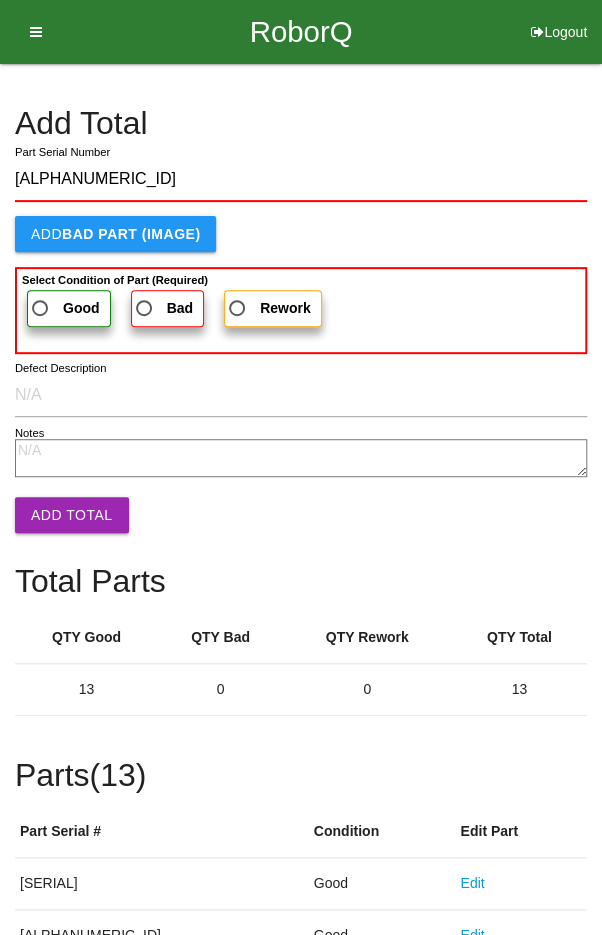 click on "Good" at bounding box center [64, 308] 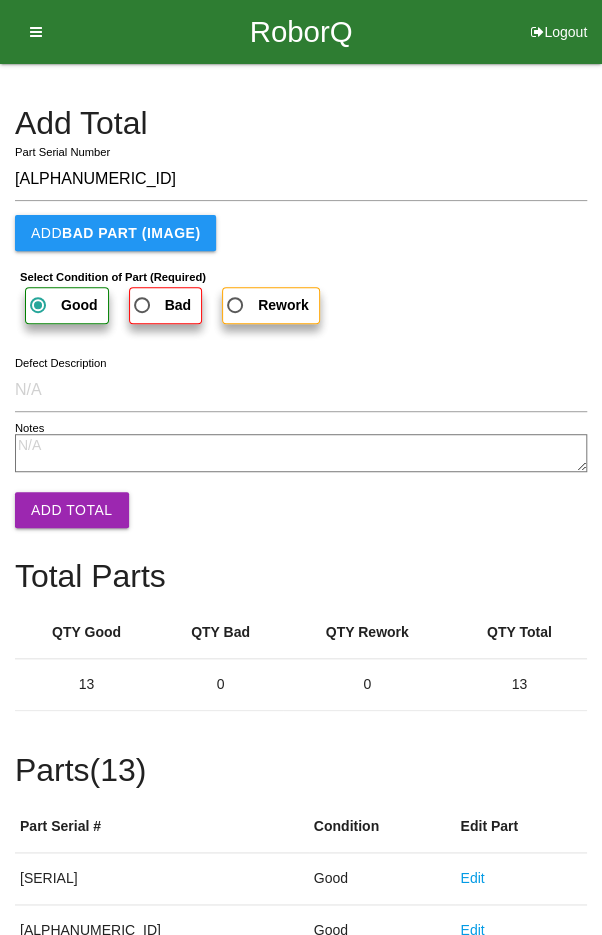 click on "Add Total" at bounding box center [72, 510] 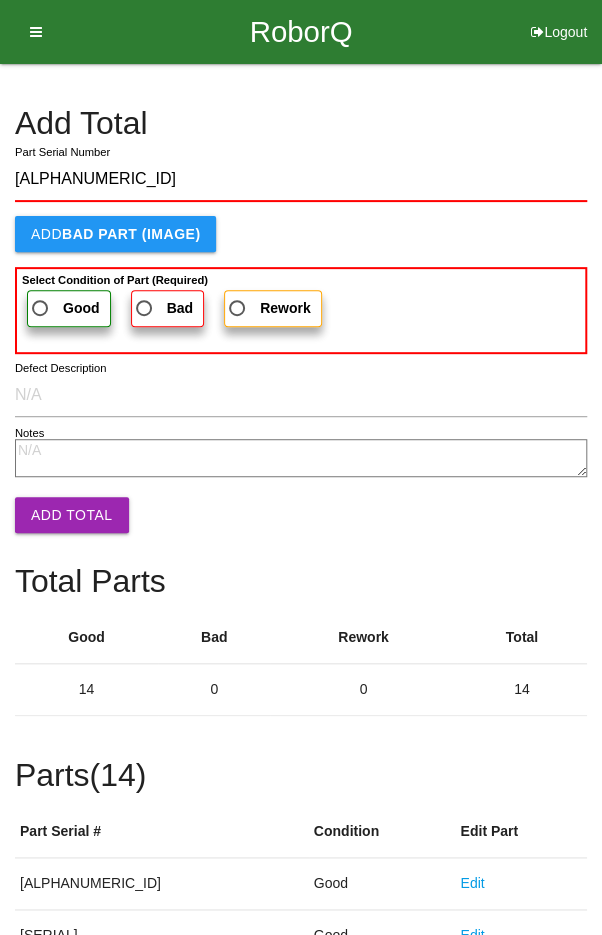 click on "Good" at bounding box center [64, 308] 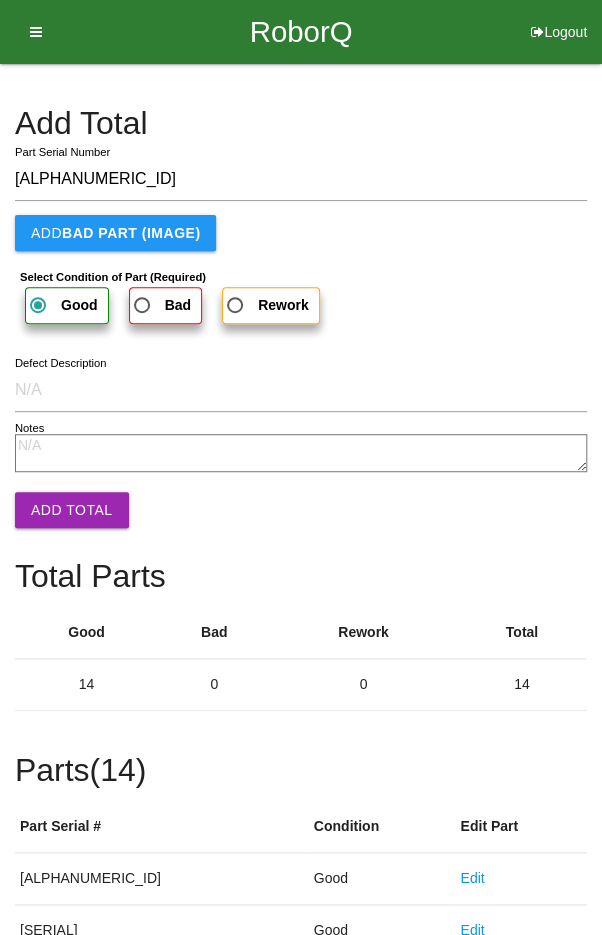 click on "Add Total" at bounding box center [72, 510] 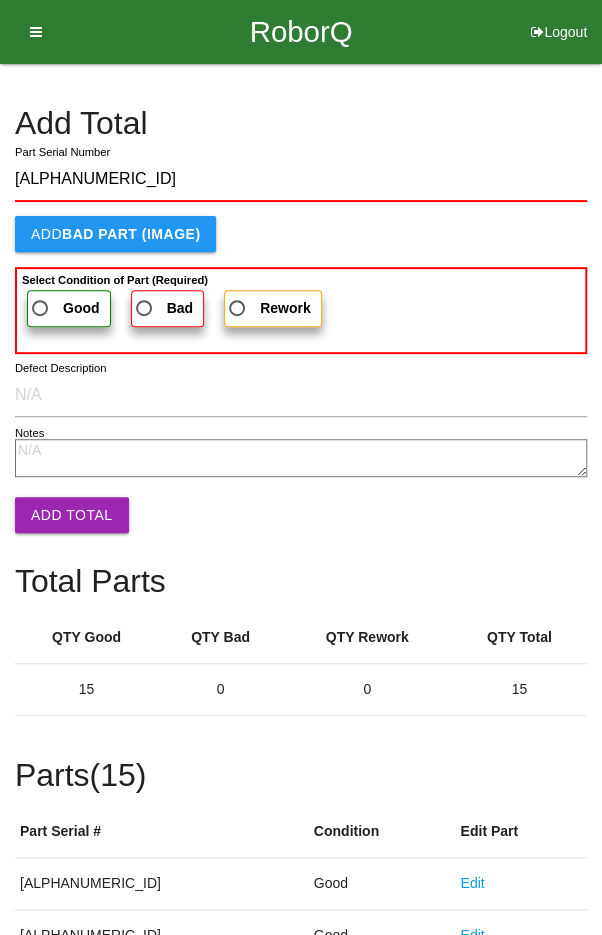 click on "Good" at bounding box center [64, 308] 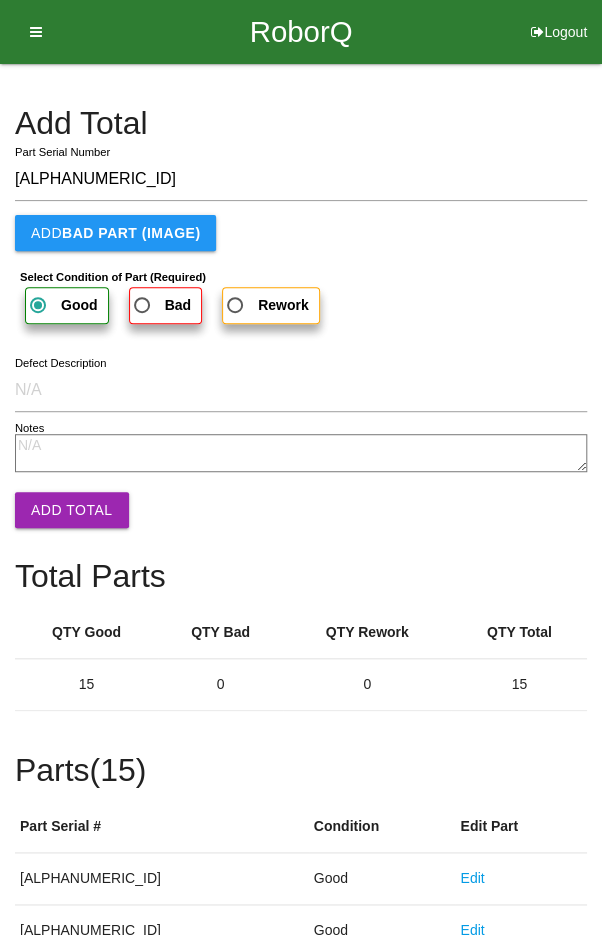 click on "Add Total" at bounding box center (72, 510) 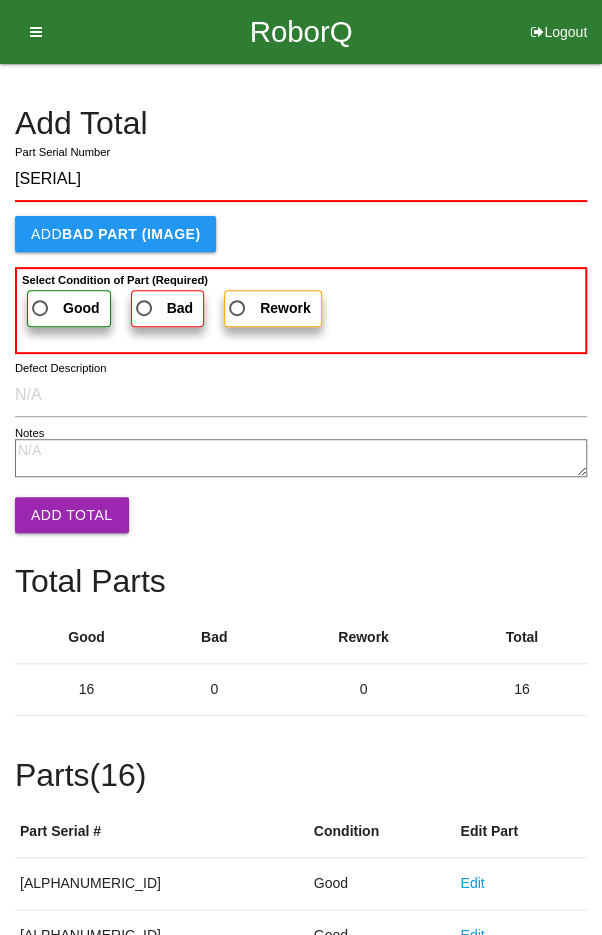 click on "Good" at bounding box center [64, 308] 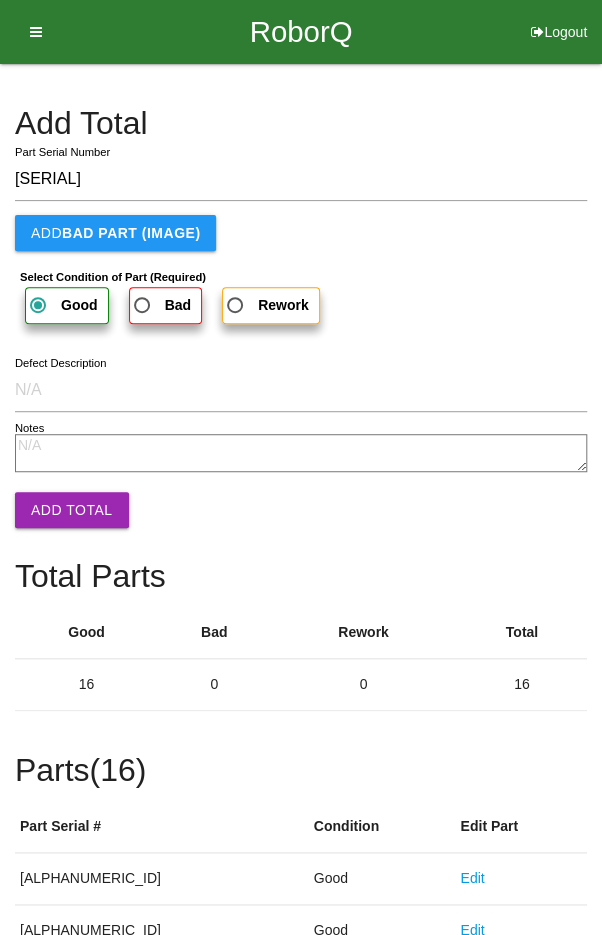 click on "Add Total" at bounding box center (72, 510) 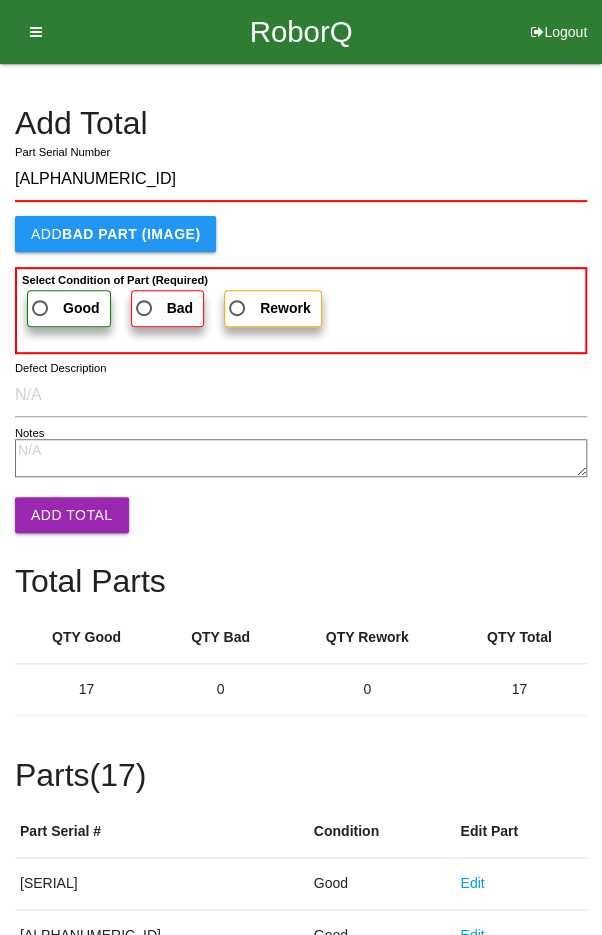 click on "Good" at bounding box center (64, 308) 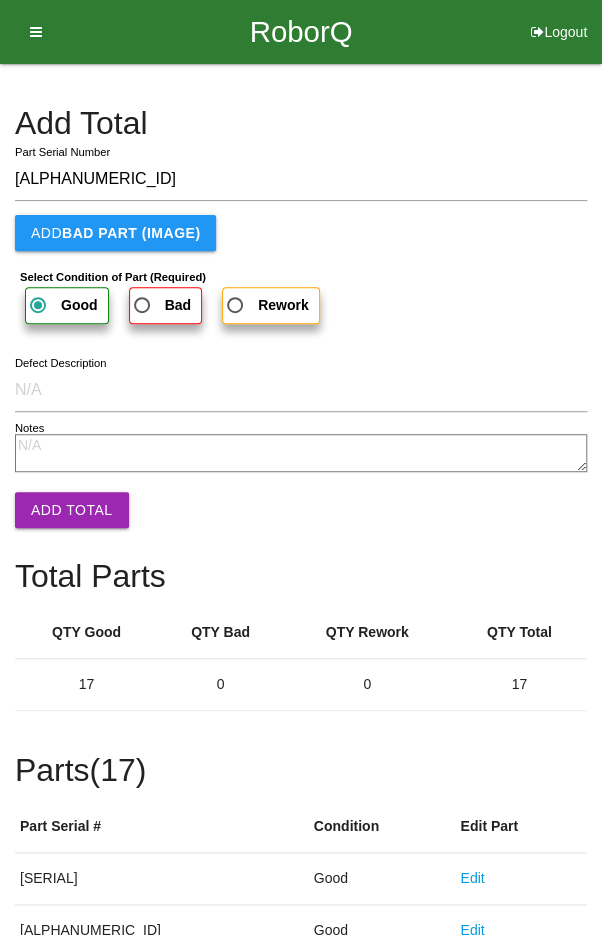 click on "Add Total" at bounding box center (72, 510) 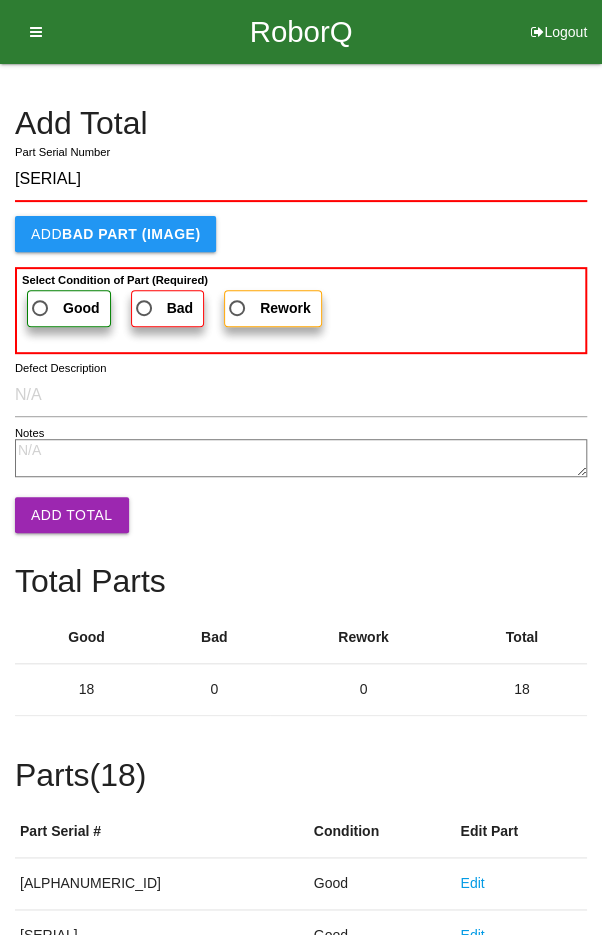 click on "Good" at bounding box center [64, 308] 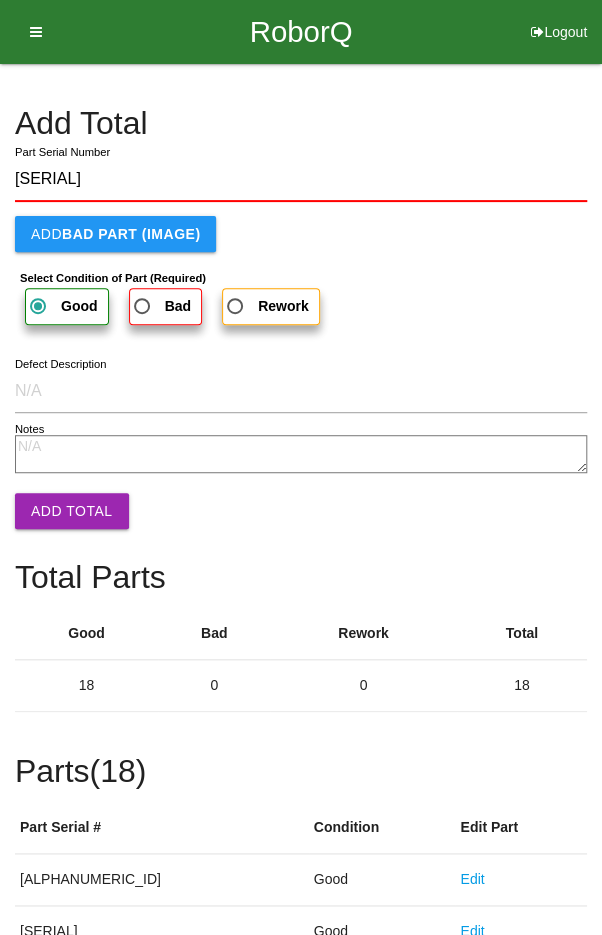 click on "Add Total" at bounding box center (72, 511) 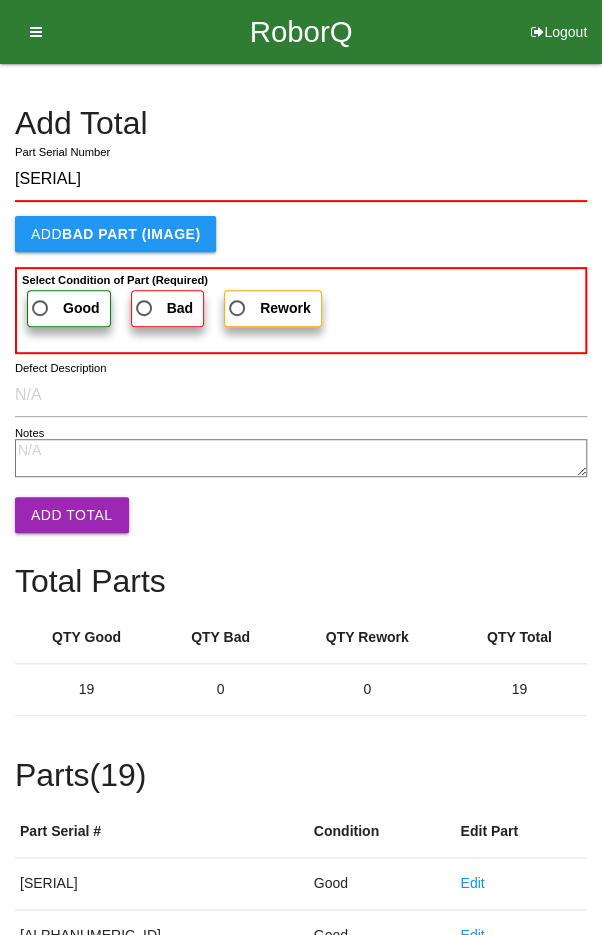 click on "Good" at bounding box center [64, 308] 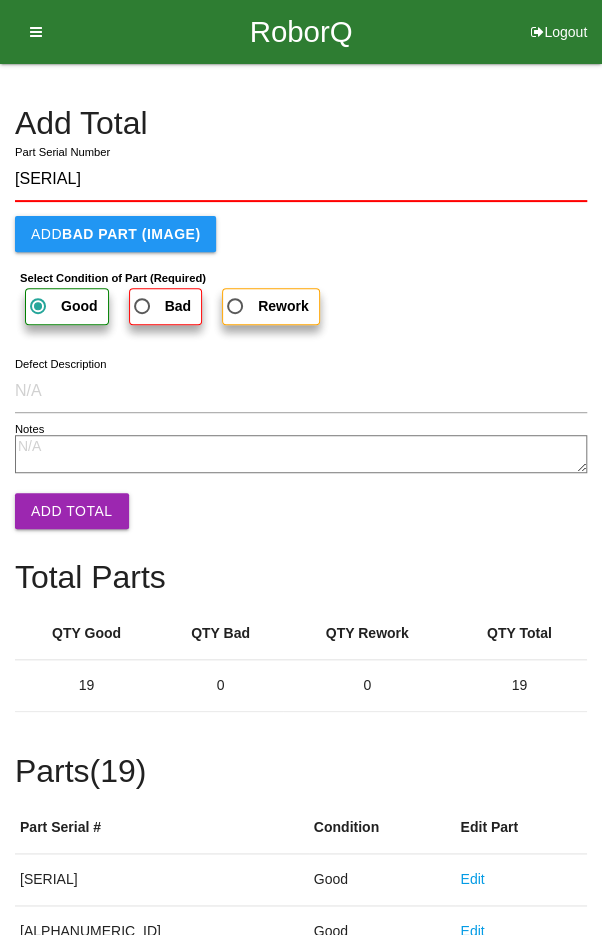 click on "Add Total" at bounding box center (72, 511) 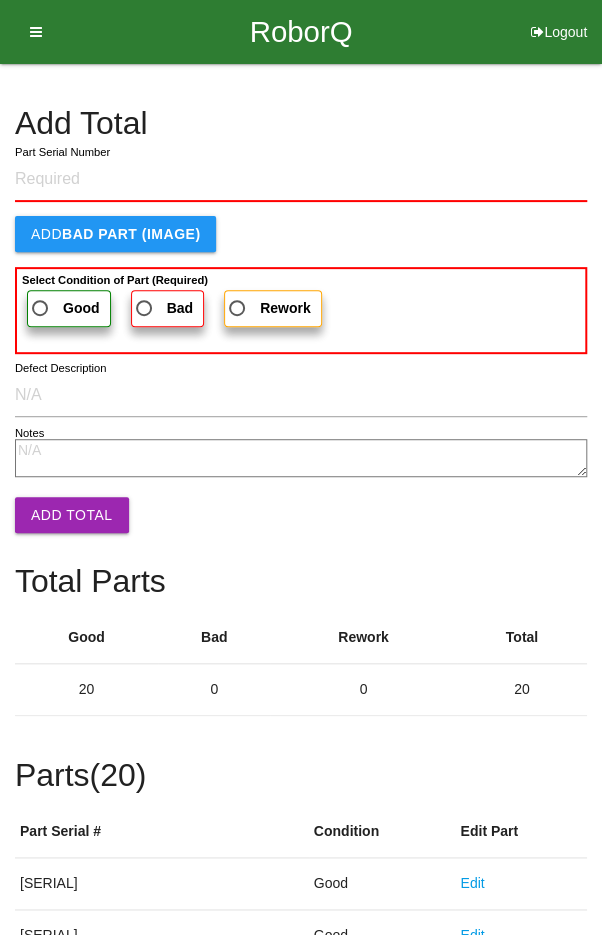 click on "Add Total Part Serial Number Add BAD PART (IMAGE) Select Condition of Part (Required) Good Bad Rework Defect Description Notes Add Total Total Parts Good Bad Rework Total 20 0 0 20 Parts ( 20 ) Part Serial # Condition Edit Part [SERIAL] Good Edit [SERIAL] Good Edit [SERIAL] Good Edit [SERIAL] Good Edit [SERIAL] Good Edit [SERIAL] Good Edit [SERIAL] Good Edit [SERIAL] Good Edit [SERIAL] Good Edit [SERIAL] Good Edit [SERIAL] Good Edit [SERIAL] Good Edit [SERIAL] Good Edit [SERIAL] Good Edit [SERIAL] Good Edit [SERIAL] Good Edit [SERIAL] Good Edit [SERIAL] Good Edit [SERIAL] Good Edit [SERIAL] Good Edit Please Verify All Total Next Box" at bounding box center [301, 1009] 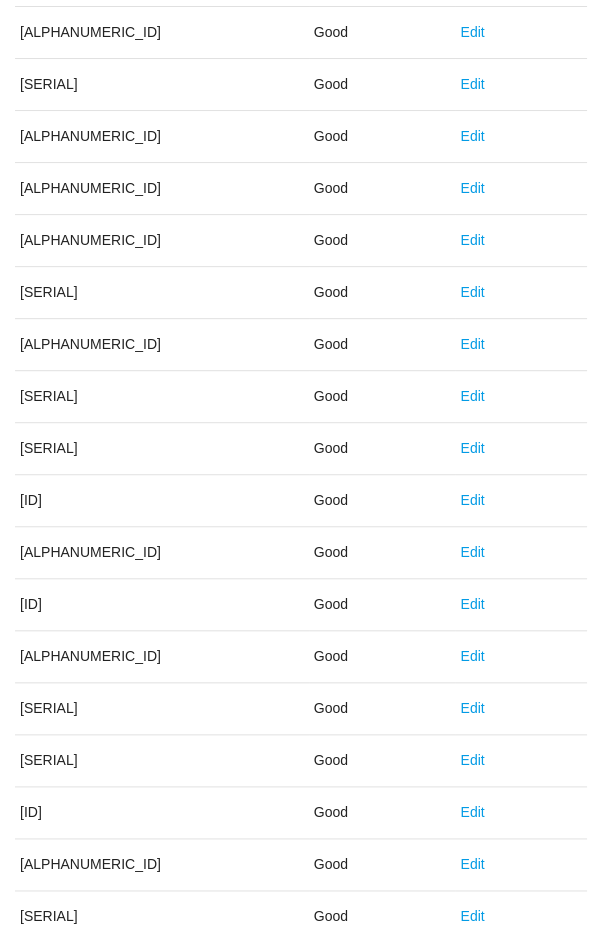 scroll, scrollTop: 1111, scrollLeft: 0, axis: vertical 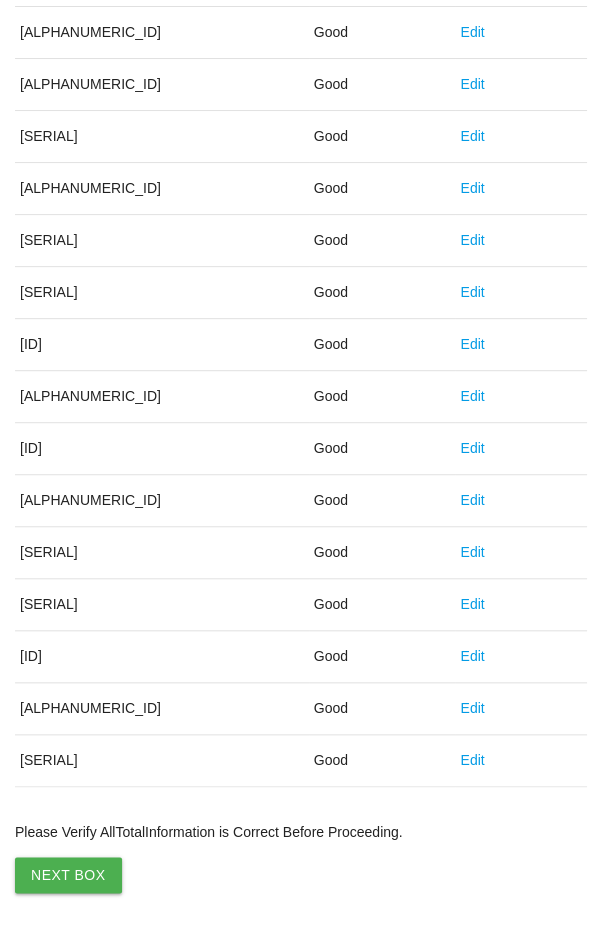 click on "Next Box" at bounding box center (68, 875) 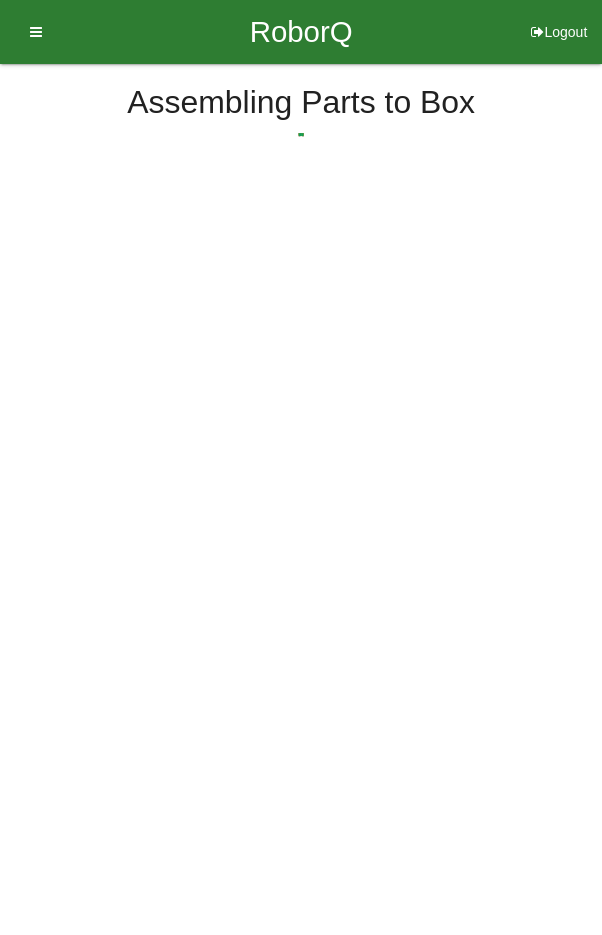 scroll, scrollTop: 0, scrollLeft: 0, axis: both 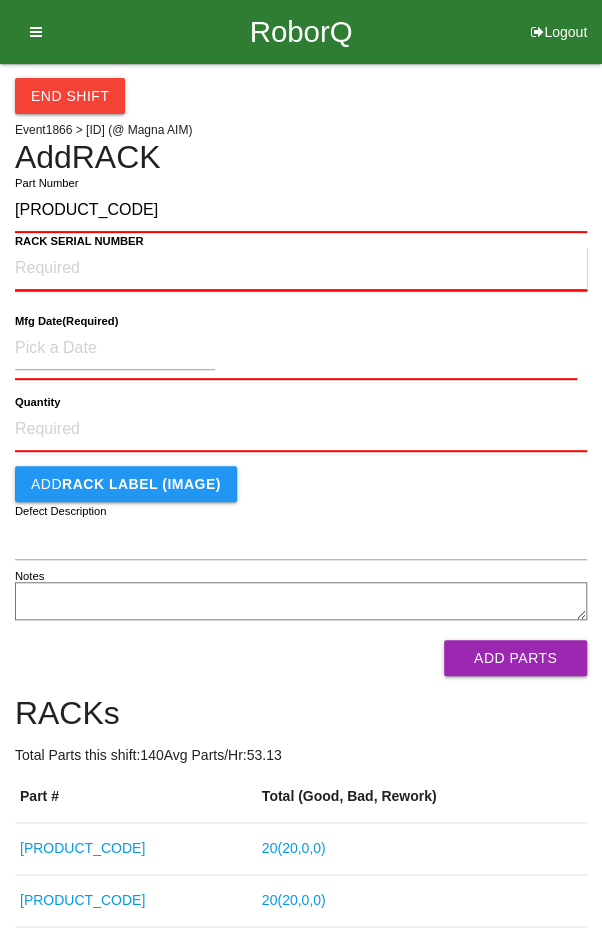 click on "RACK SERIAL NUMBER" at bounding box center [301, 269] 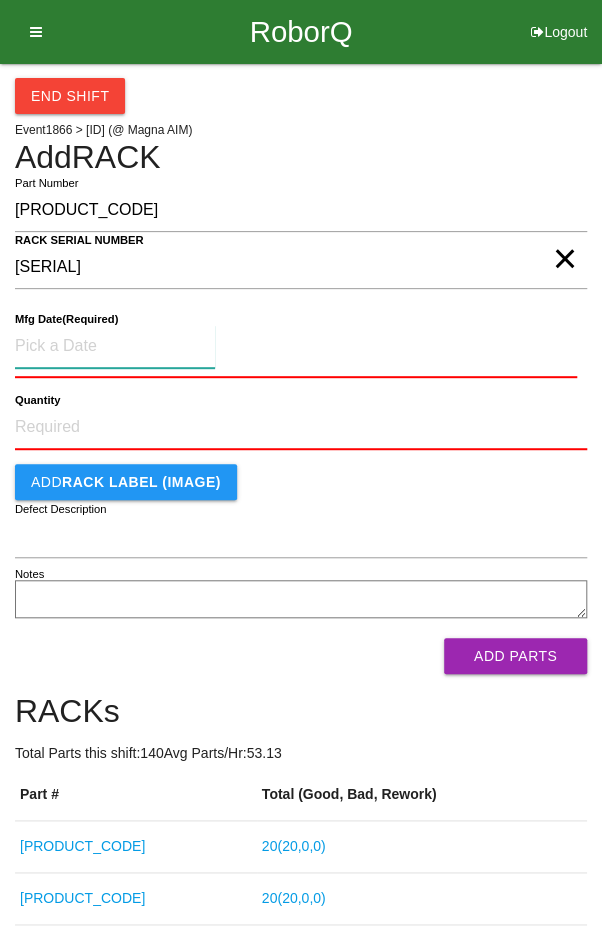 click at bounding box center (115, 346) 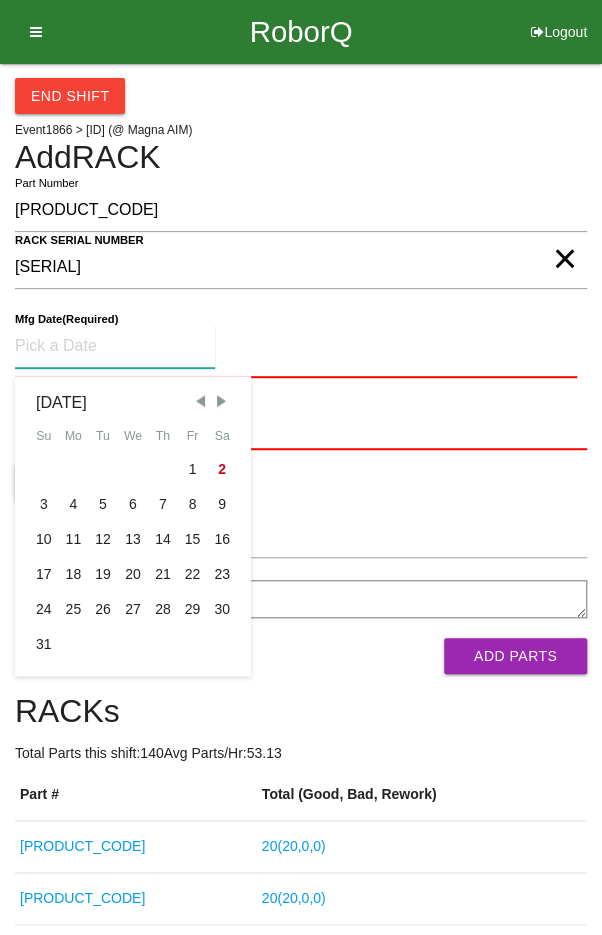 click at bounding box center (200, 401) 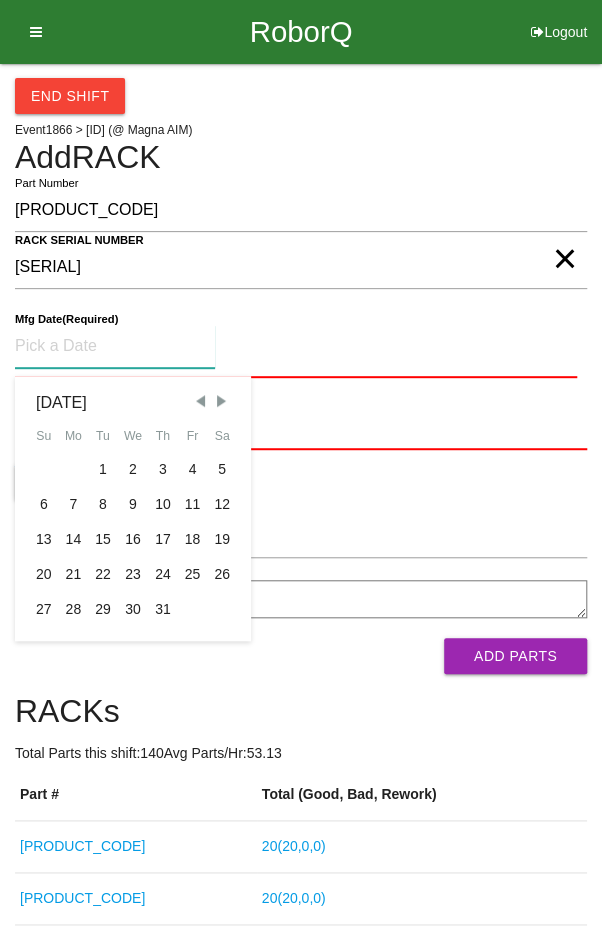 click on "7" at bounding box center [74, 504] 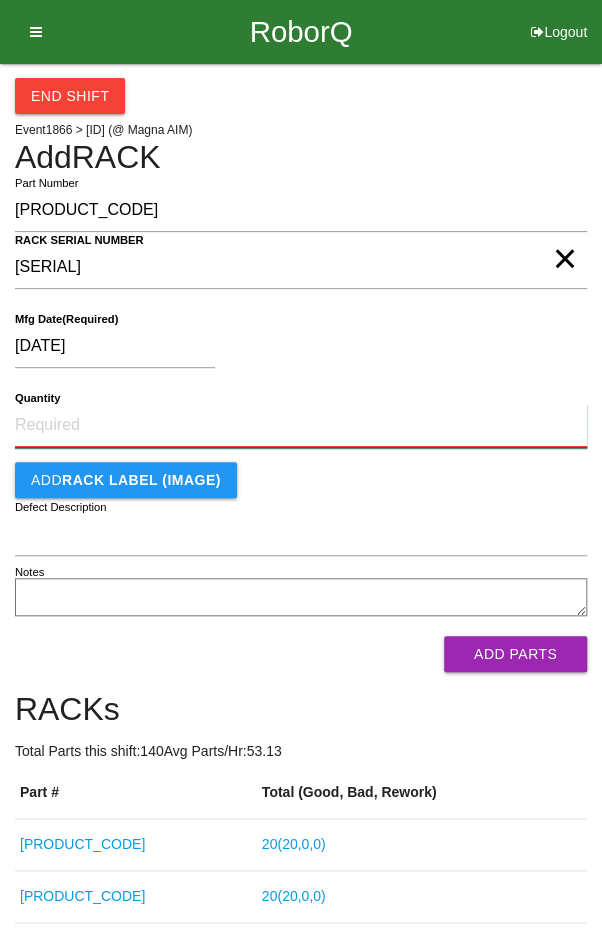 click on "Quantity" at bounding box center [301, 426] 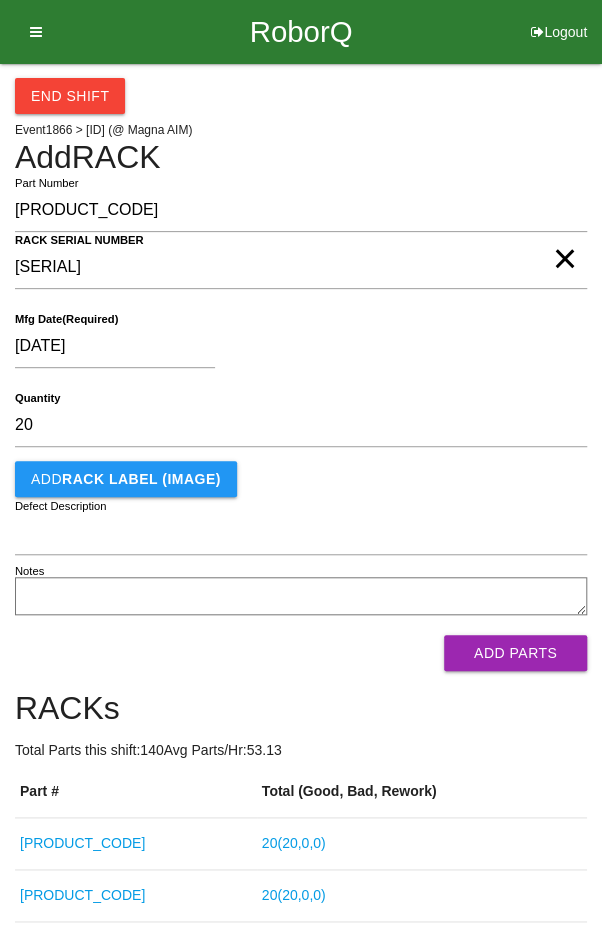 click on "[DATE]" at bounding box center [296, 350] 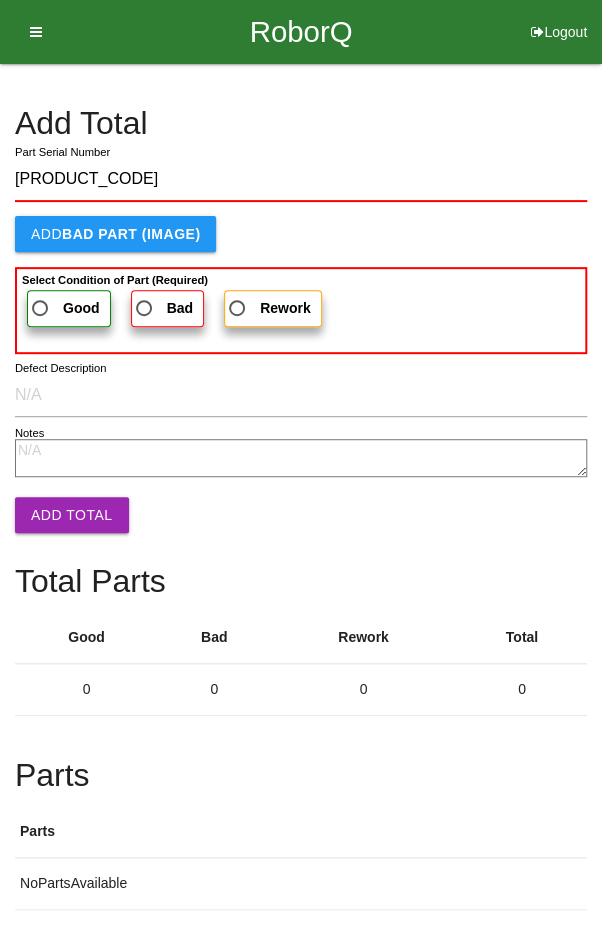 click on "Good" at bounding box center (64, 308) 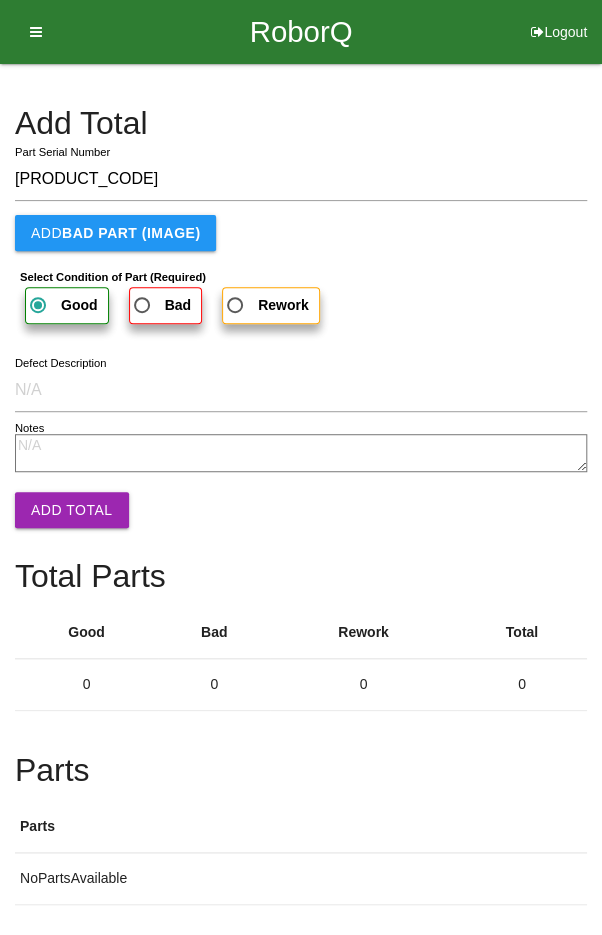 click on "Add Total" at bounding box center [72, 510] 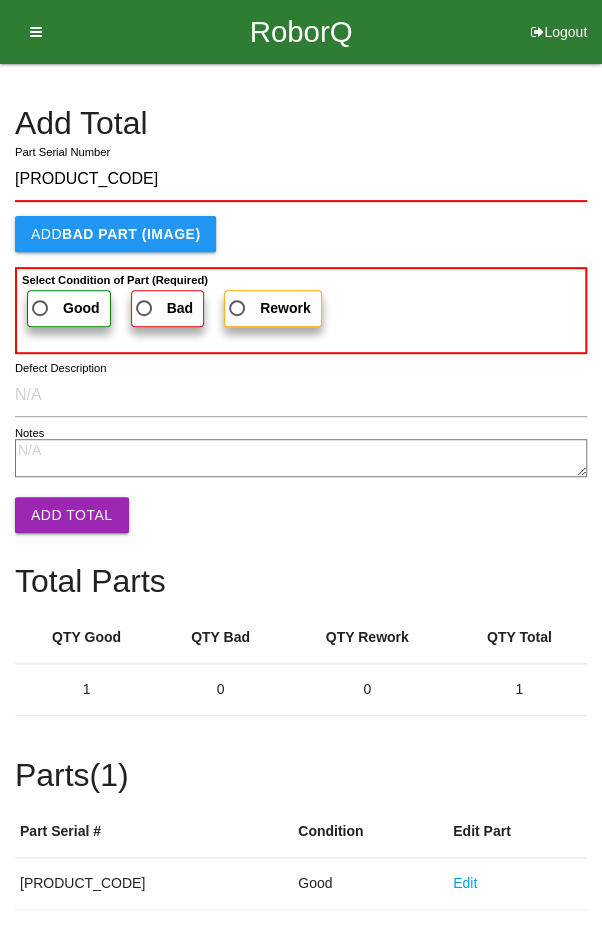 click on "Good" at bounding box center [64, 308] 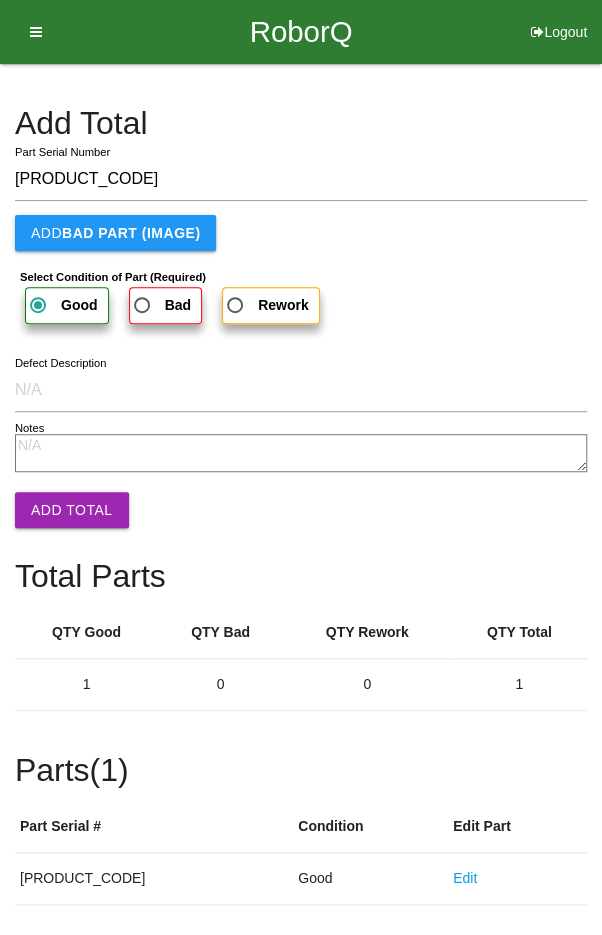 click on "Add Total" at bounding box center (72, 510) 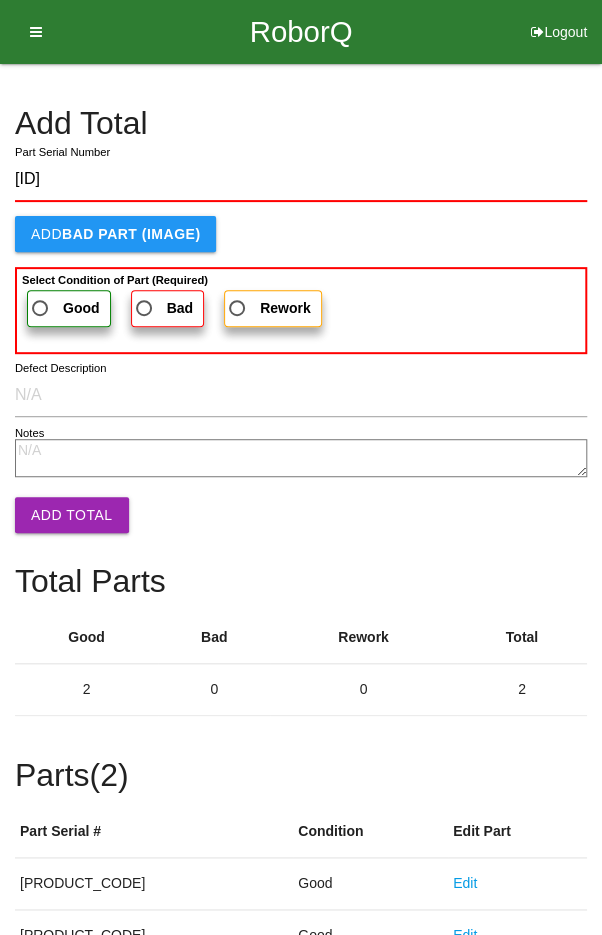 click on "Good" at bounding box center [69, 308] 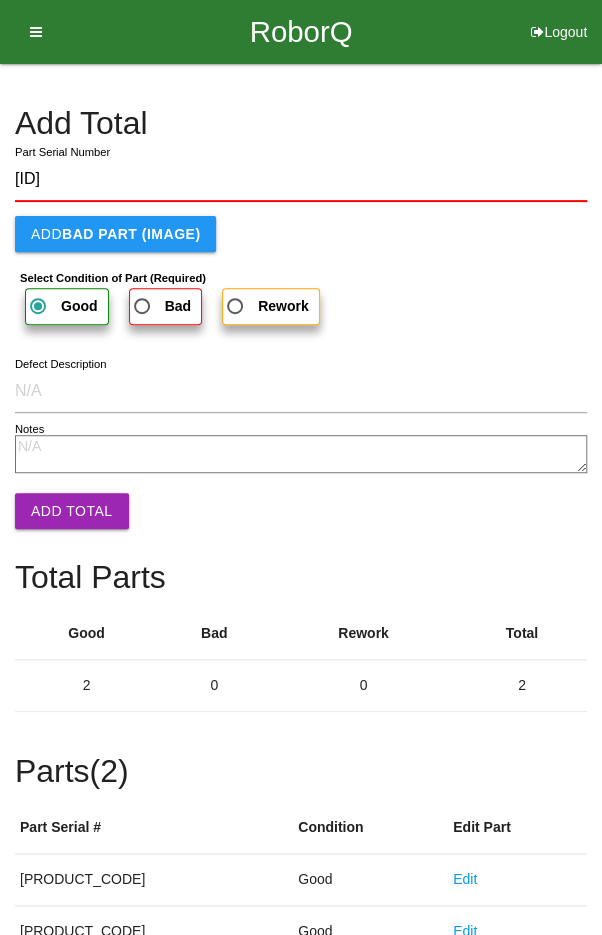 click on "Add Total" at bounding box center (72, 511) 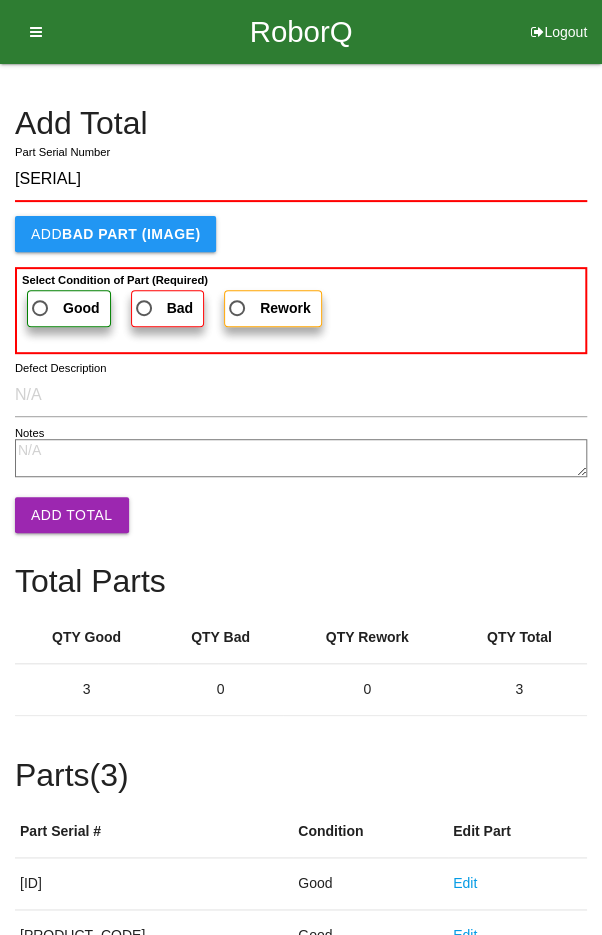 click on "Good" at bounding box center (64, 308) 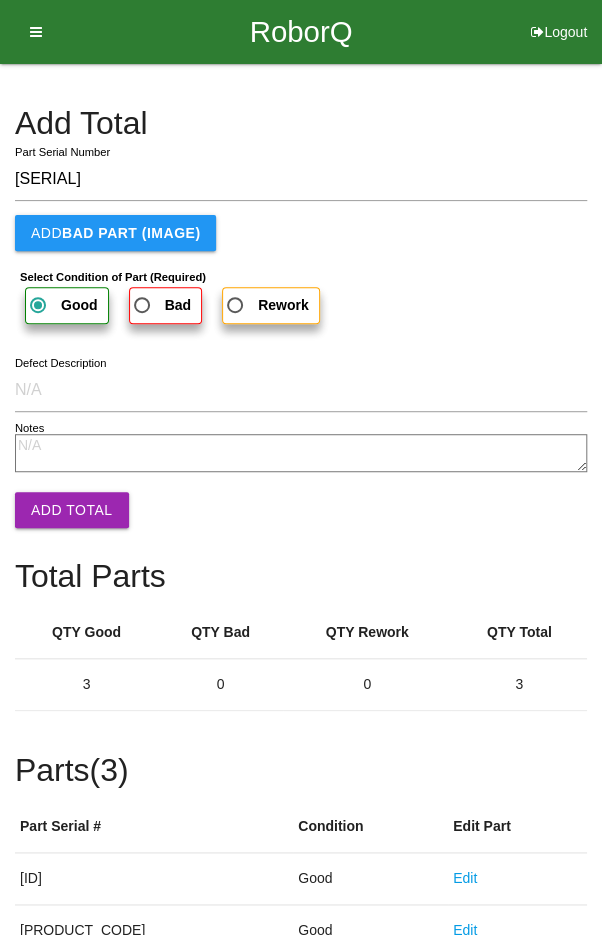 click on "Add Total" at bounding box center (72, 510) 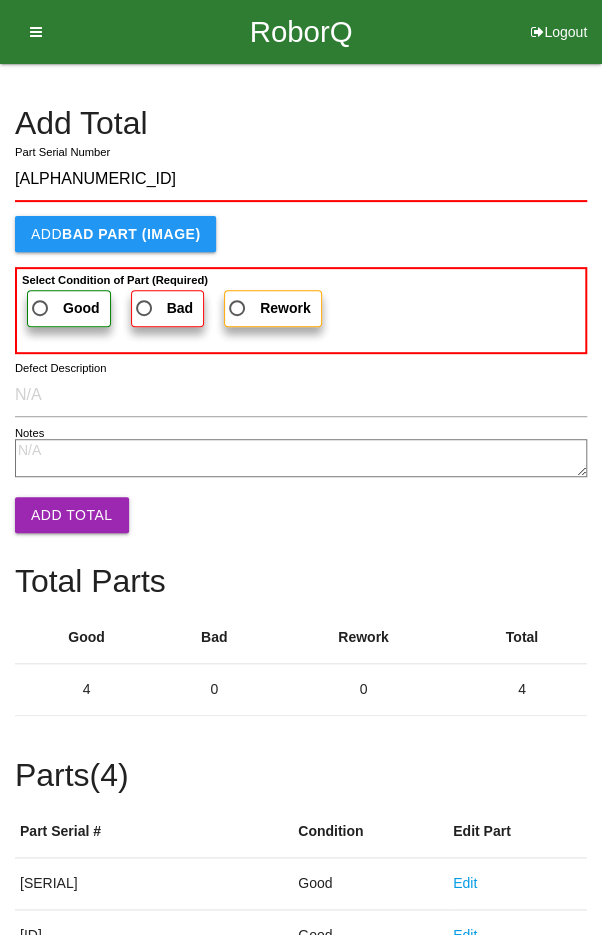 click on "Good" at bounding box center (64, 308) 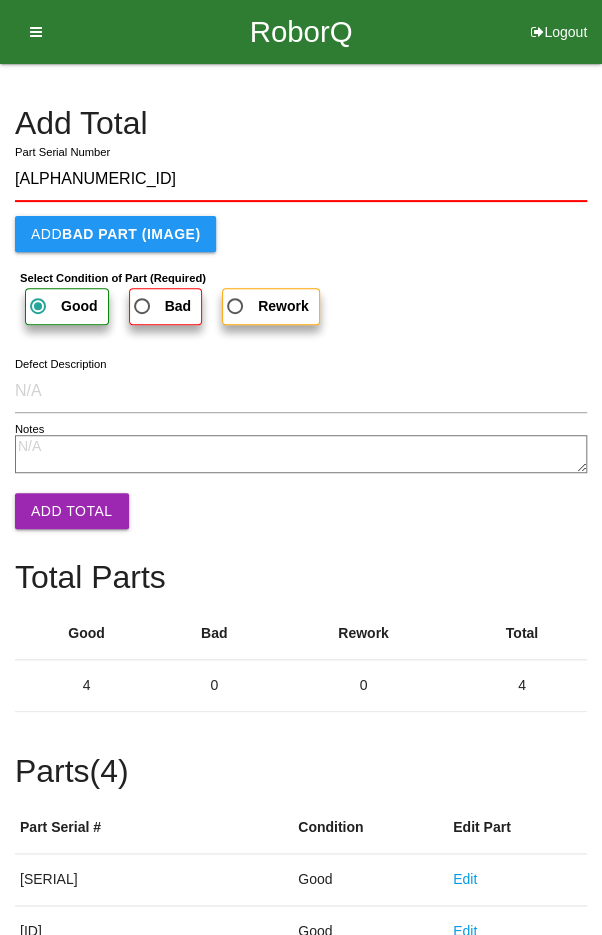 click on "Add Total" at bounding box center (72, 511) 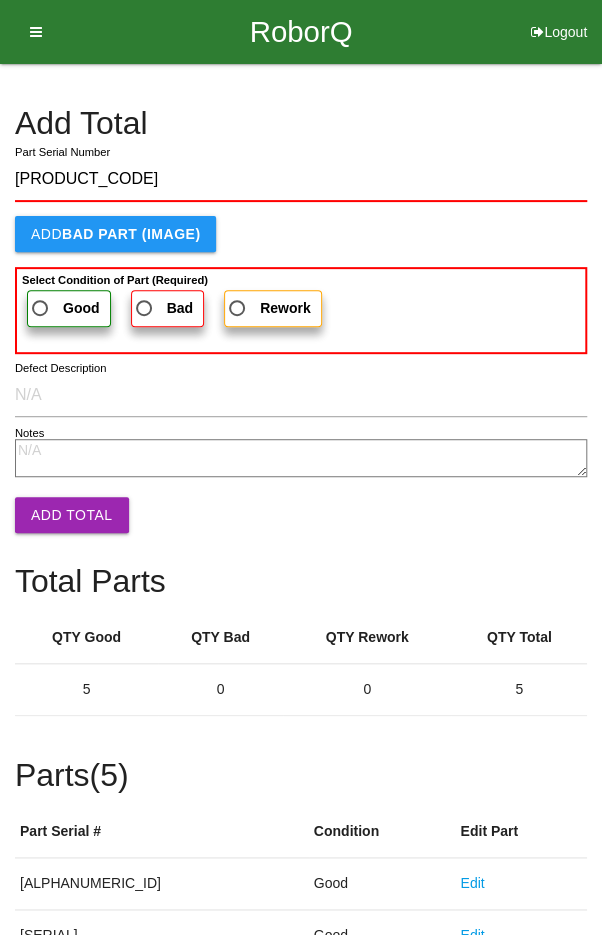 click on "Good" at bounding box center [64, 308] 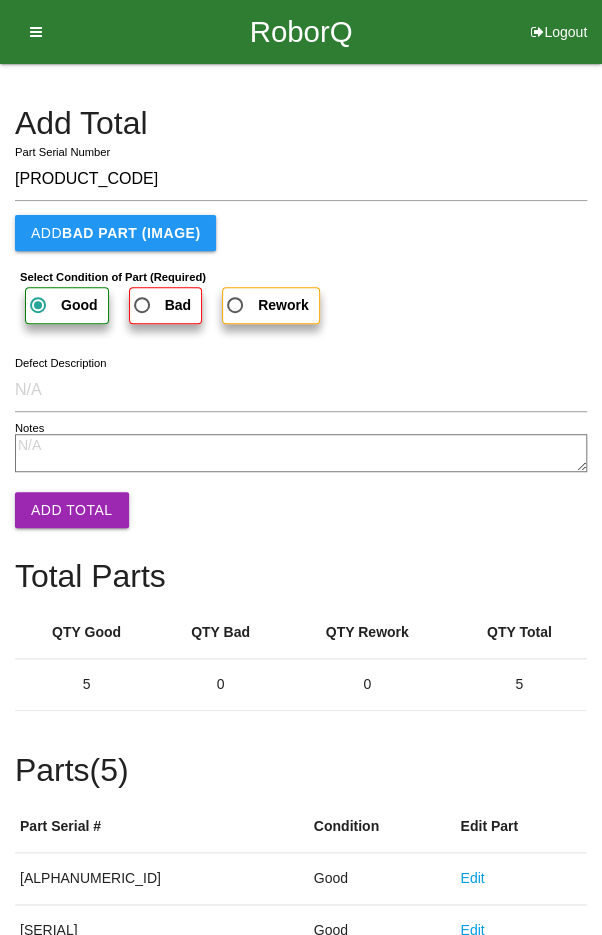 click on "Add Total" at bounding box center (72, 510) 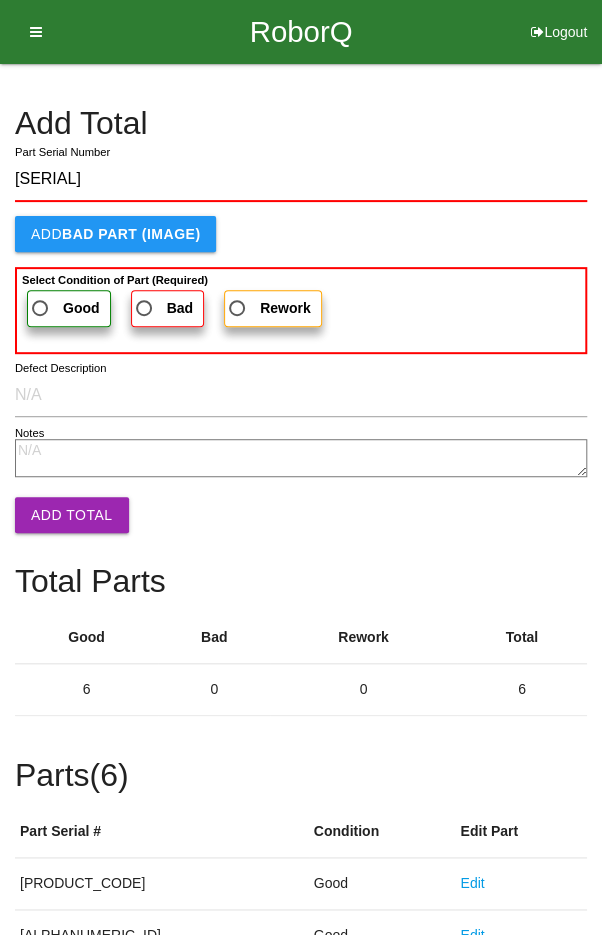 click on "Good" at bounding box center (64, 308) 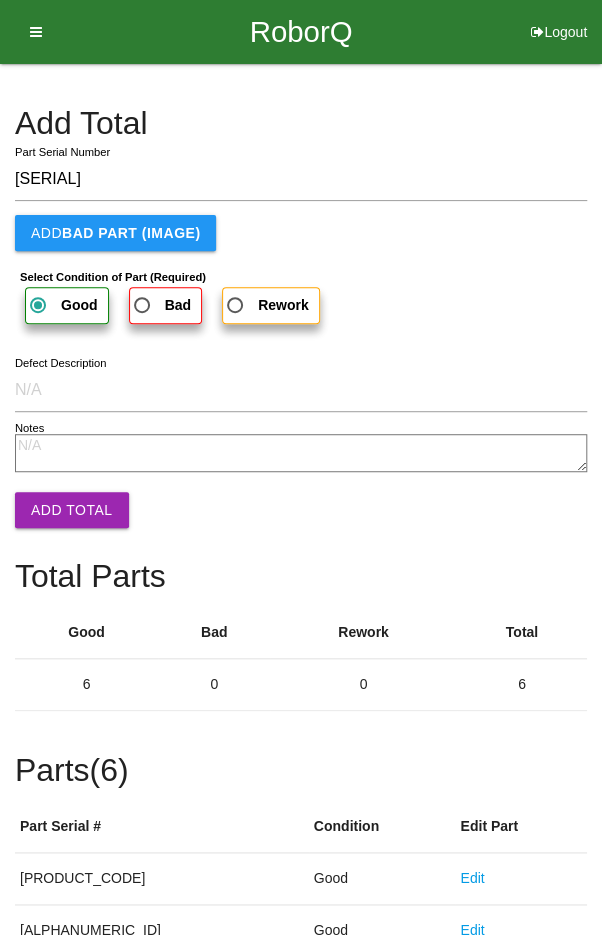 click on "Add Total" at bounding box center (72, 510) 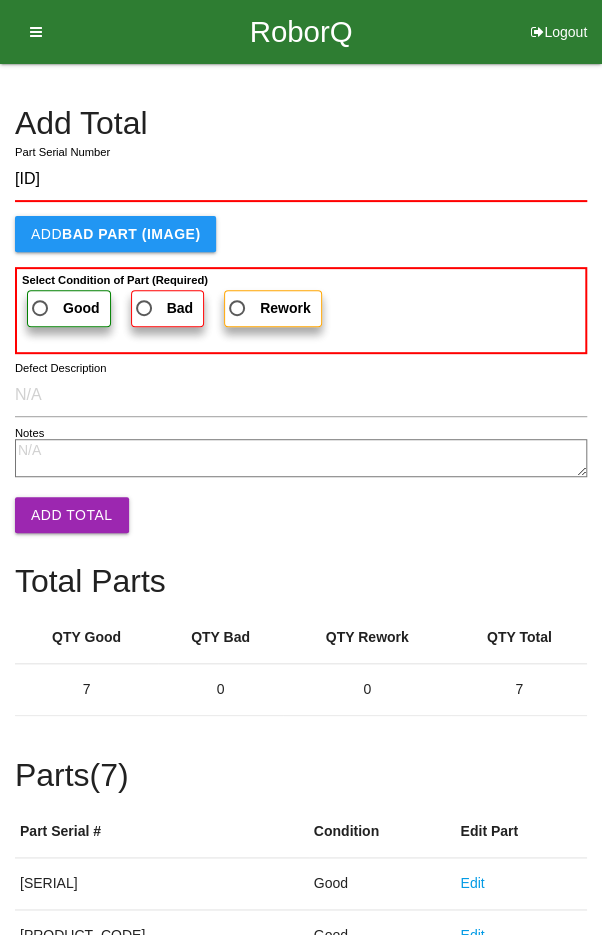 click on "Good" at bounding box center [64, 308] 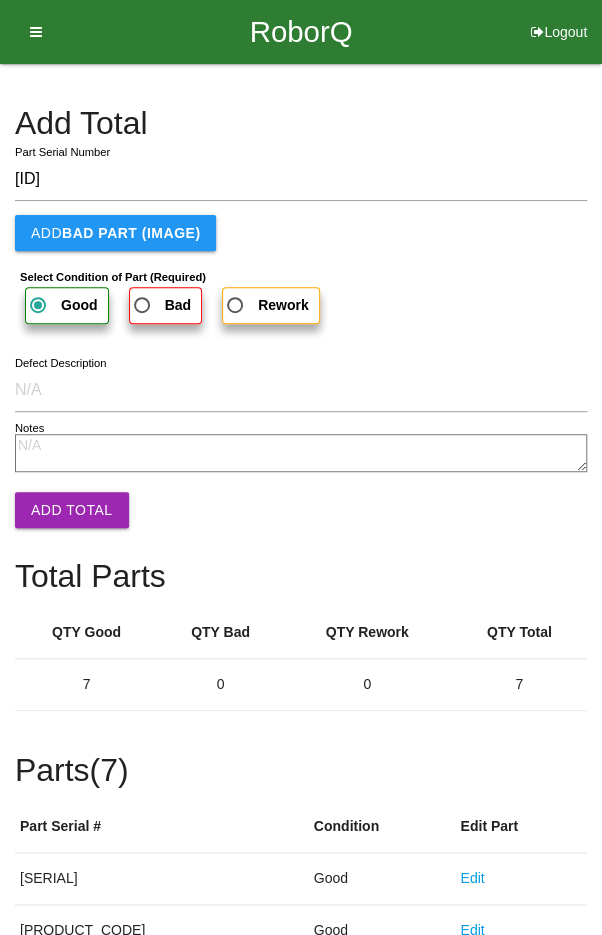 click on "Add Total" at bounding box center (72, 510) 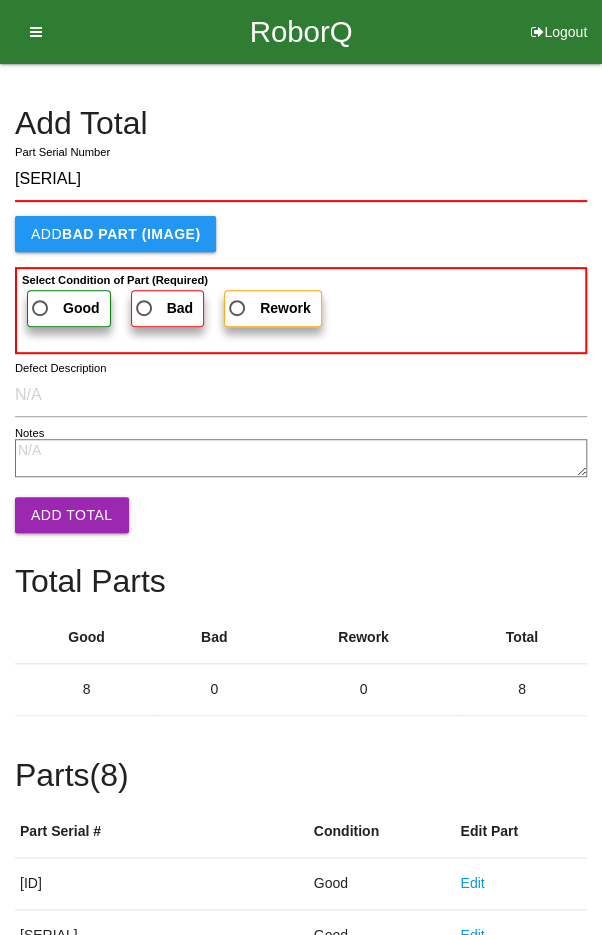 click on "Good" at bounding box center (64, 308) 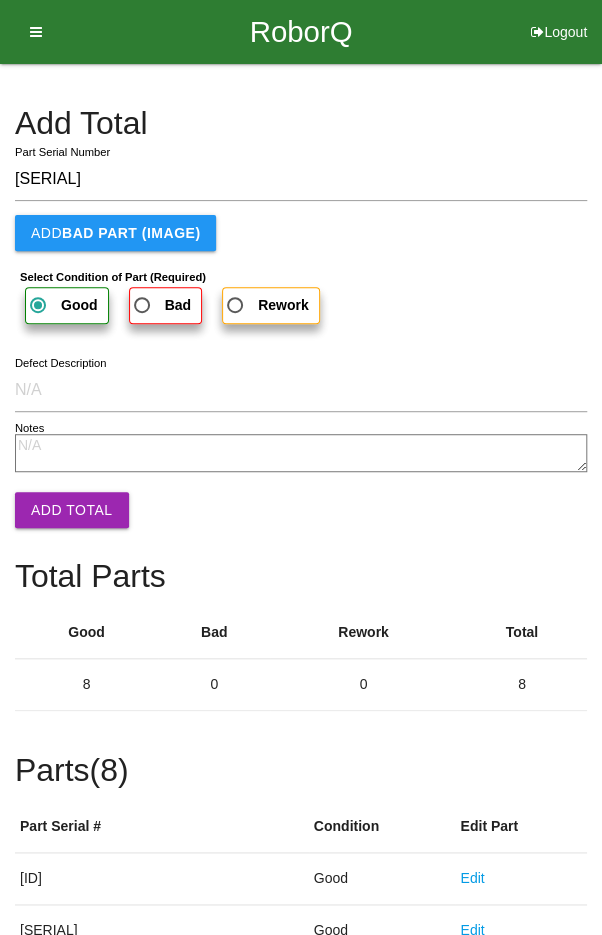 click on "Add Total" at bounding box center (72, 510) 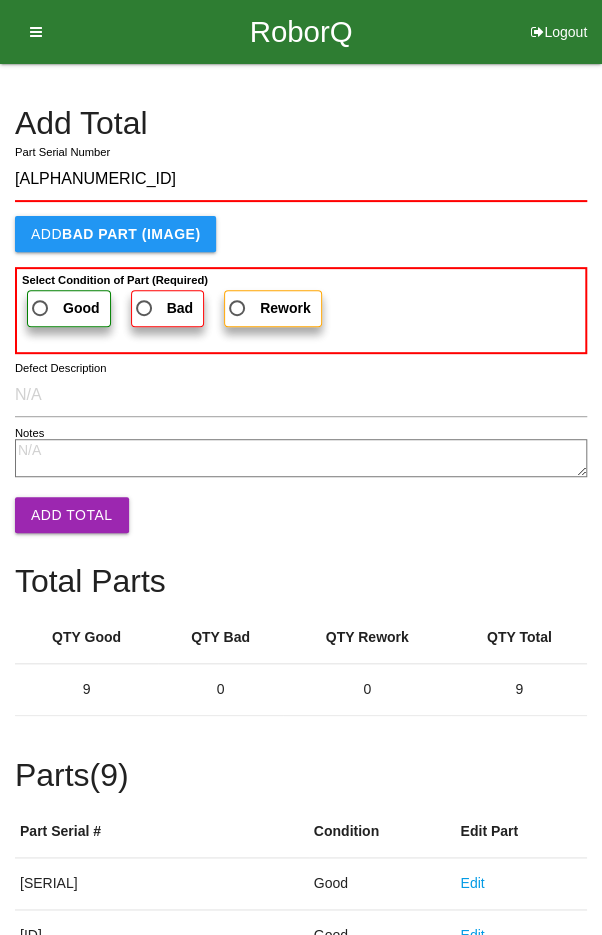 click on "Good" at bounding box center [64, 308] 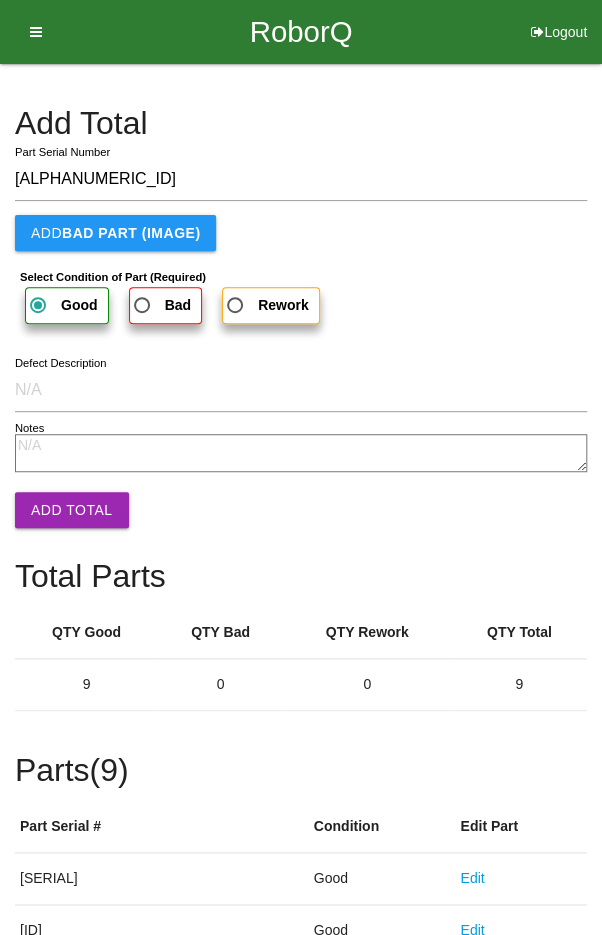 click on "Add Total" at bounding box center [72, 510] 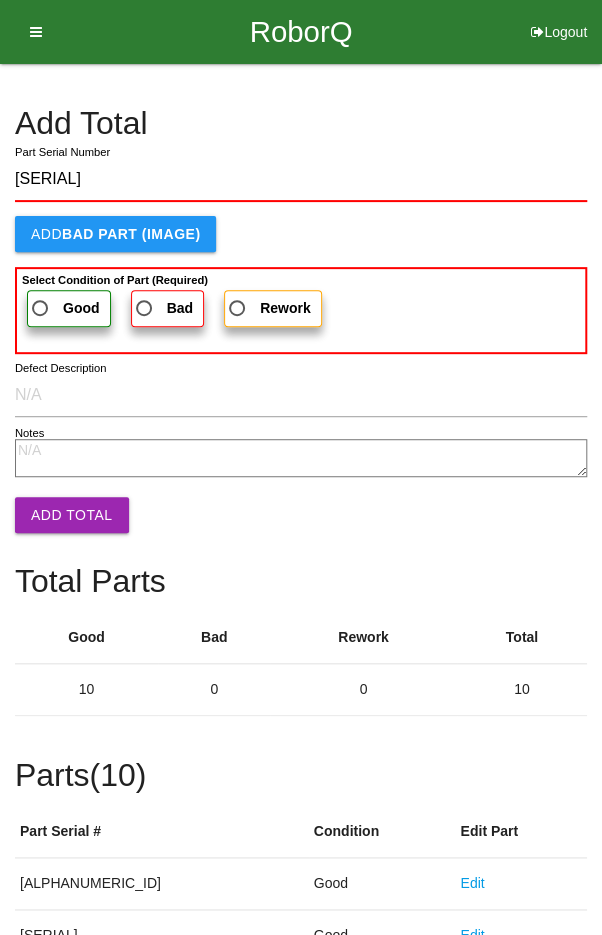 click on "Good" at bounding box center [64, 308] 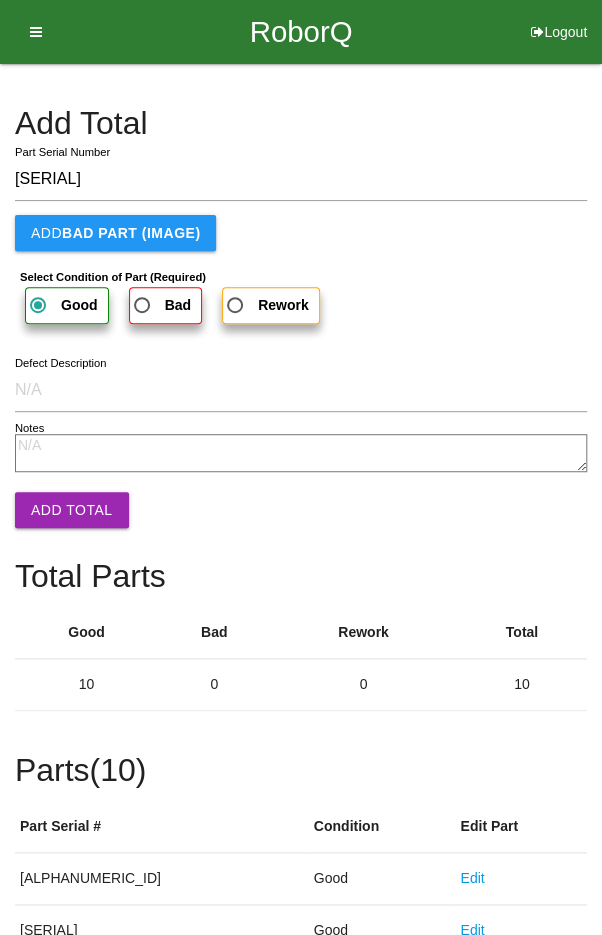 click on "Add Total" at bounding box center (72, 510) 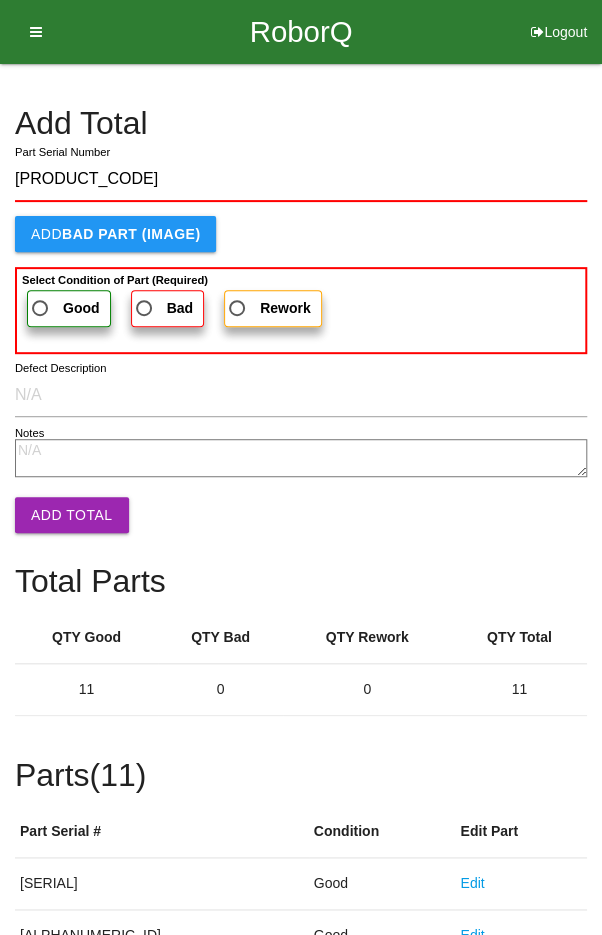 click on "Good" at bounding box center [69, 308] 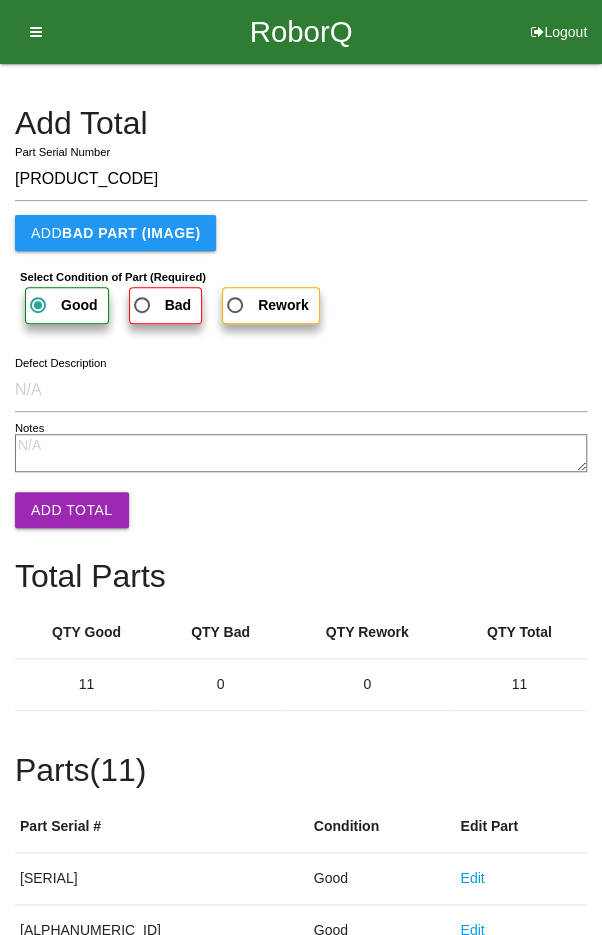 click on "Add Total" at bounding box center (72, 510) 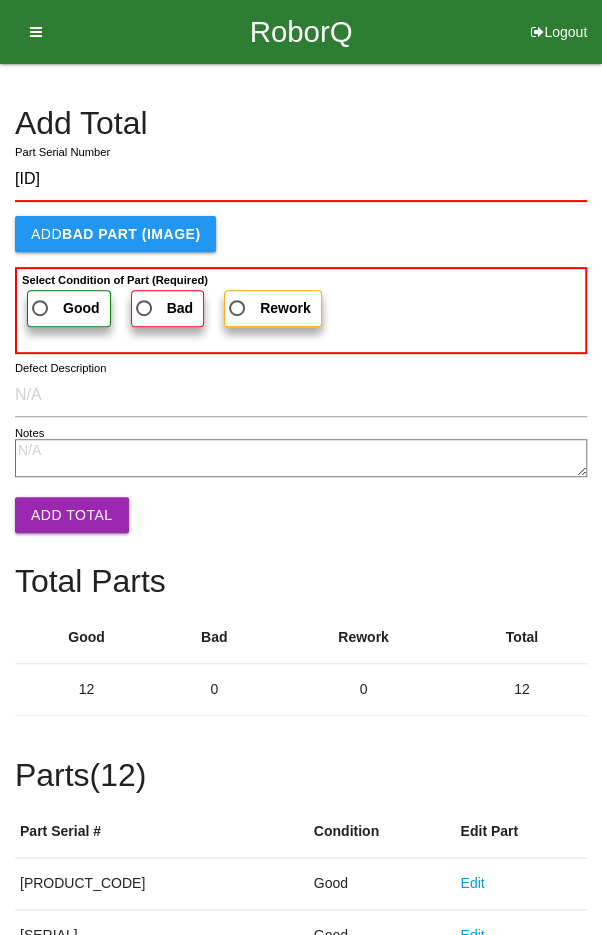 click on "Good" at bounding box center (64, 308) 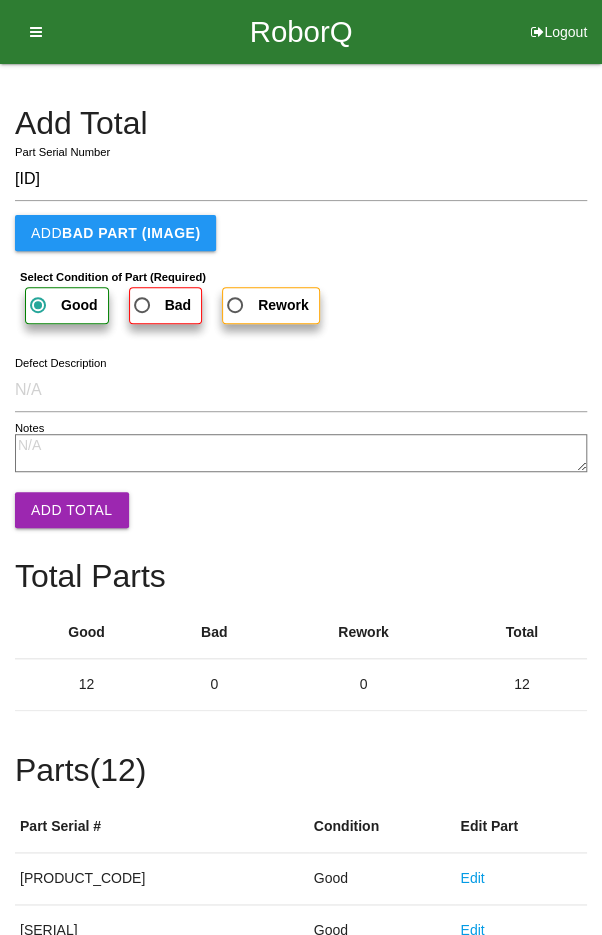 click on "Add Total" at bounding box center (72, 510) 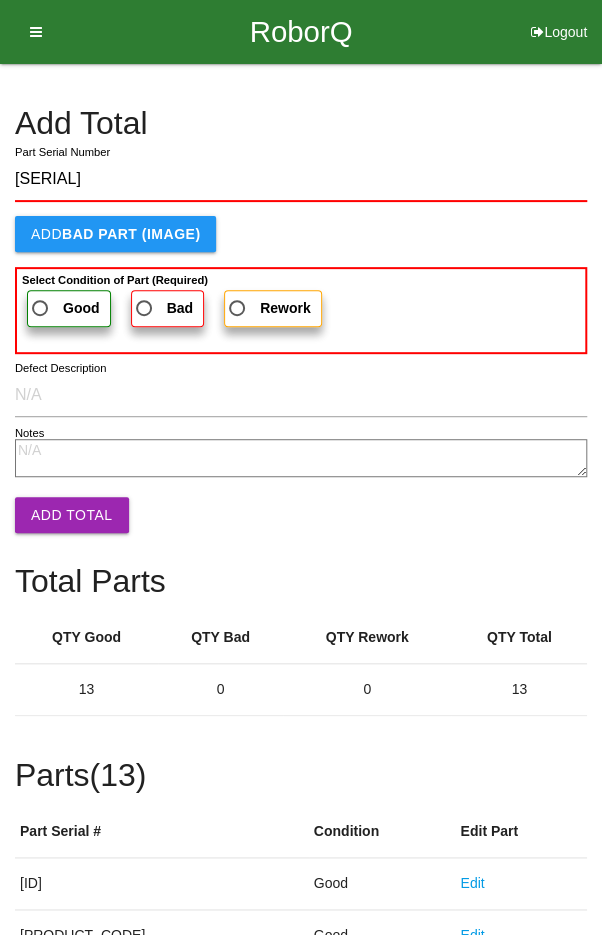 click on "Good" at bounding box center (64, 308) 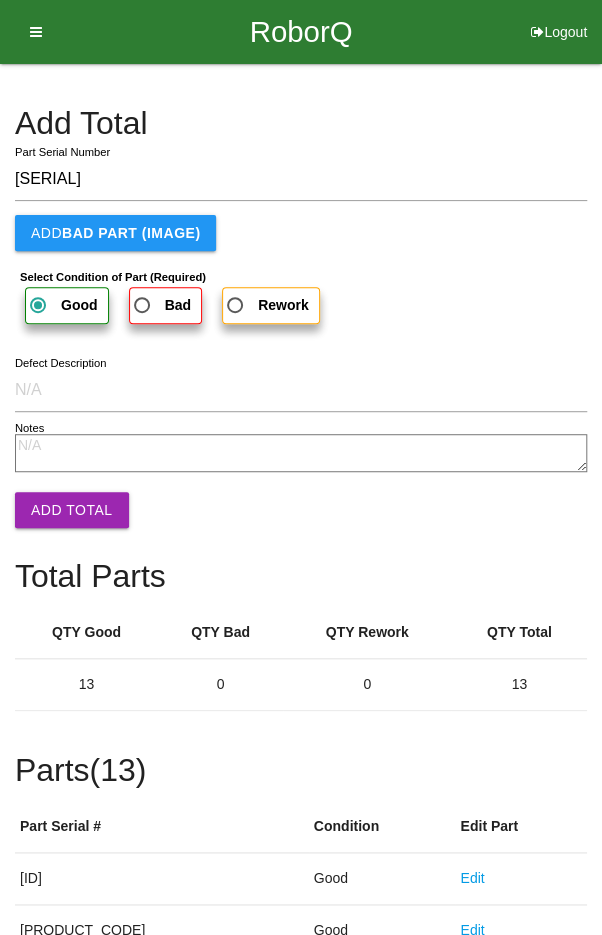 click on "Add Total" at bounding box center [72, 510] 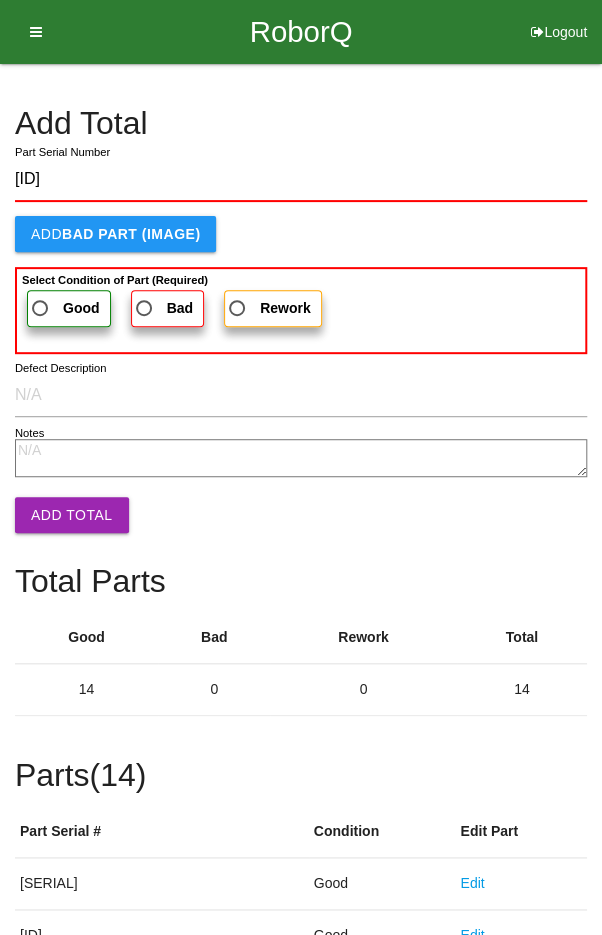 click on "Good" at bounding box center (64, 308) 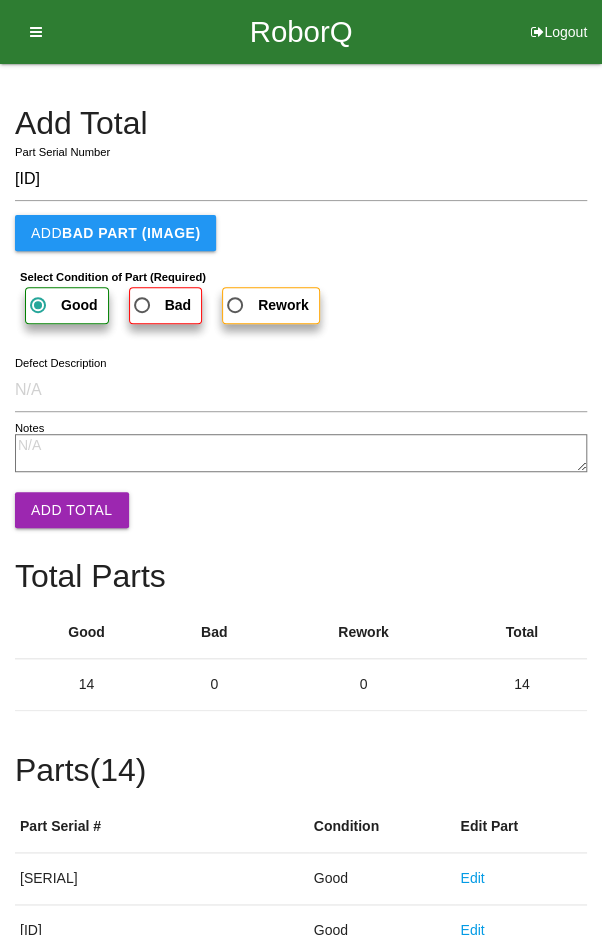 click on "Add Total" at bounding box center [72, 510] 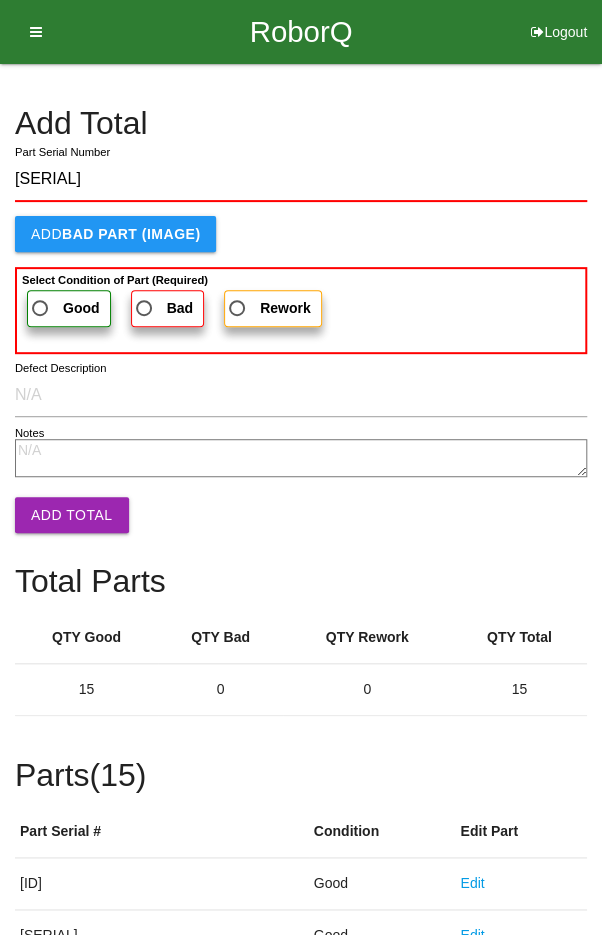 click on "Good" at bounding box center [64, 308] 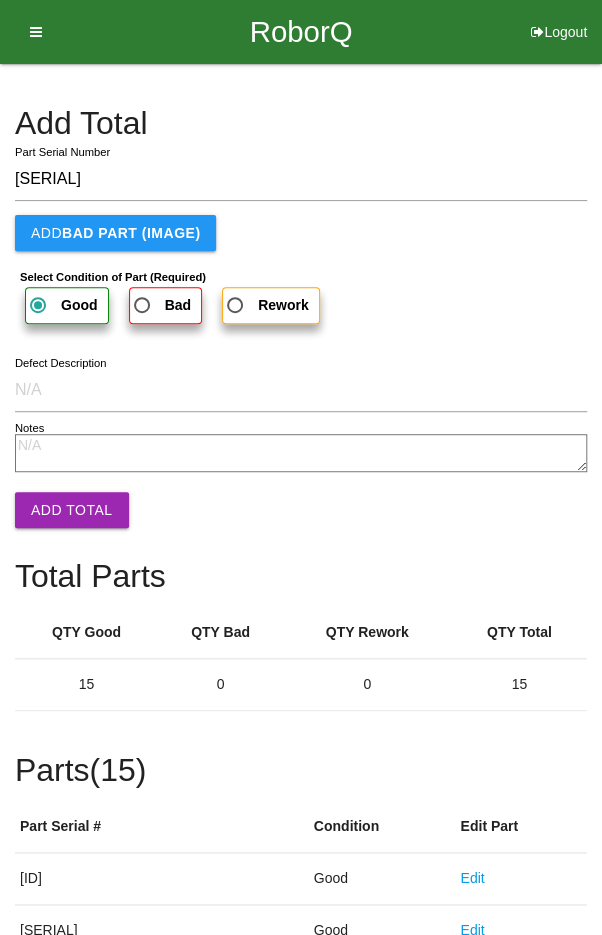 click on "Add Total" at bounding box center (72, 510) 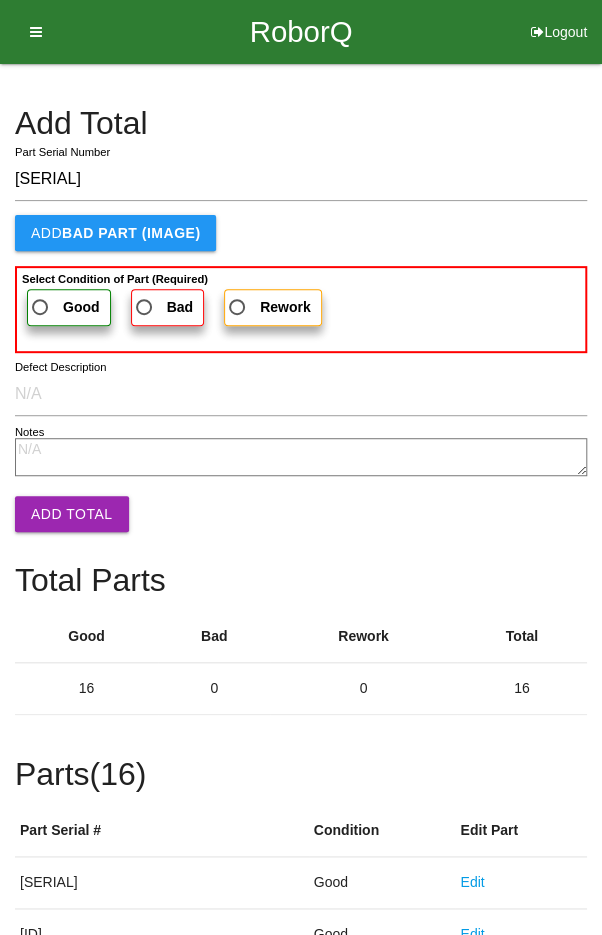 click on "Good" at bounding box center [64, 307] 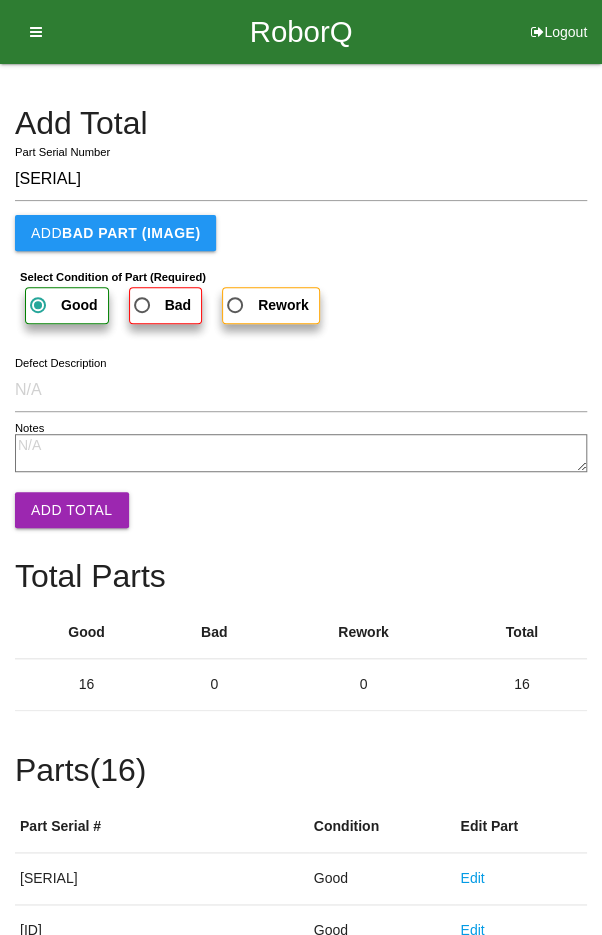 click on "Add Total" at bounding box center [72, 510] 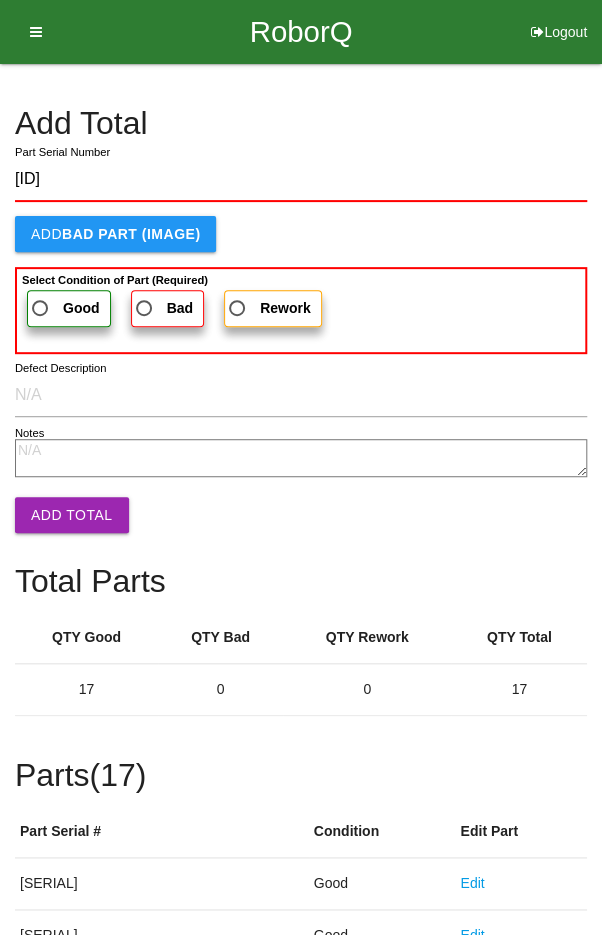 click on "Good" at bounding box center [64, 308] 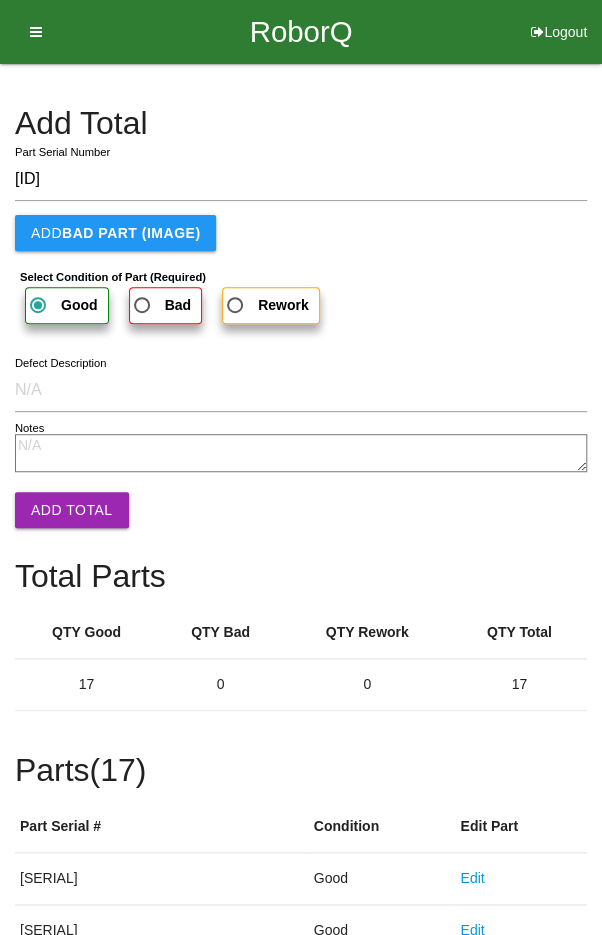 click on "Add Total" at bounding box center (72, 510) 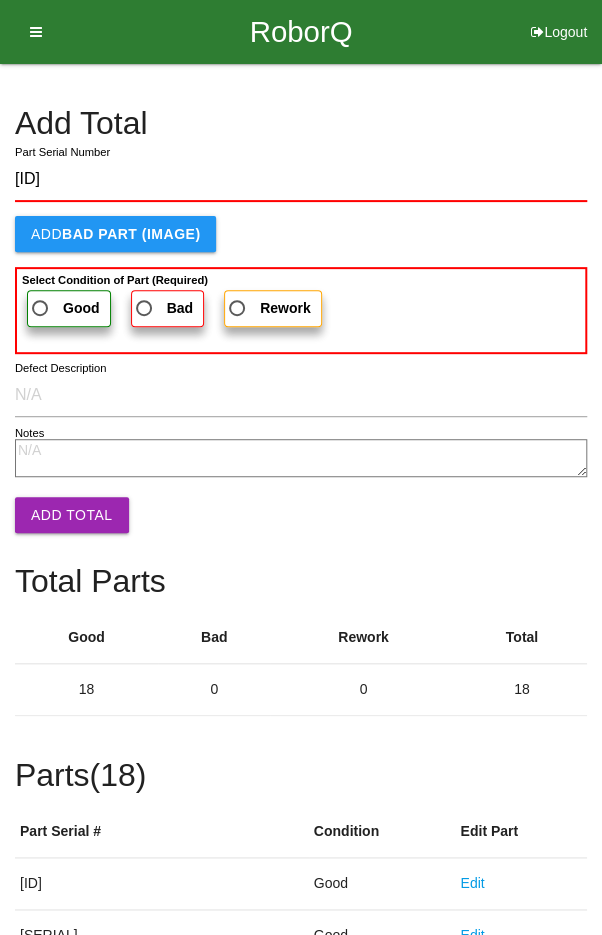 click on "Good" at bounding box center [64, 308] 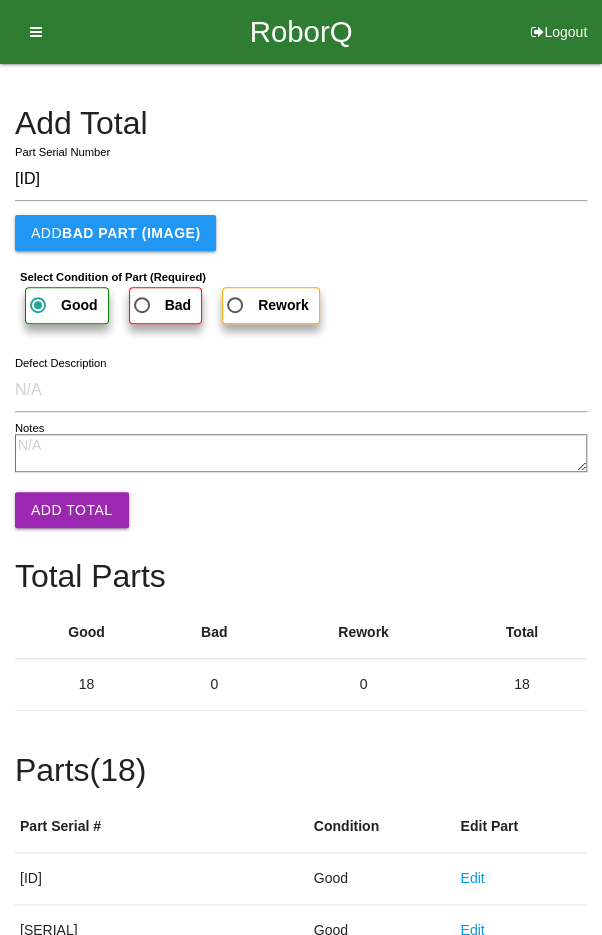 click on "Add Total" at bounding box center [72, 510] 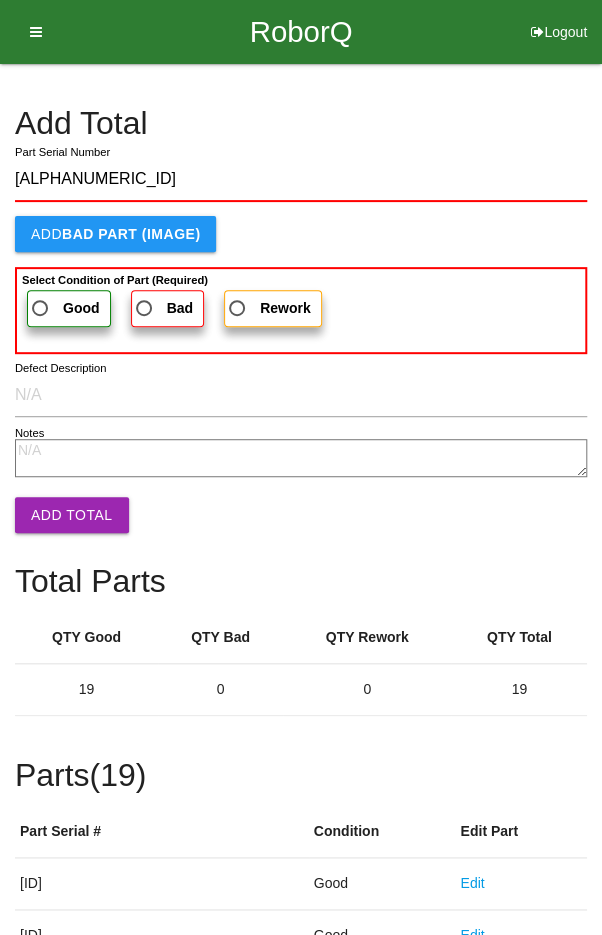 click on "Good" at bounding box center (64, 308) 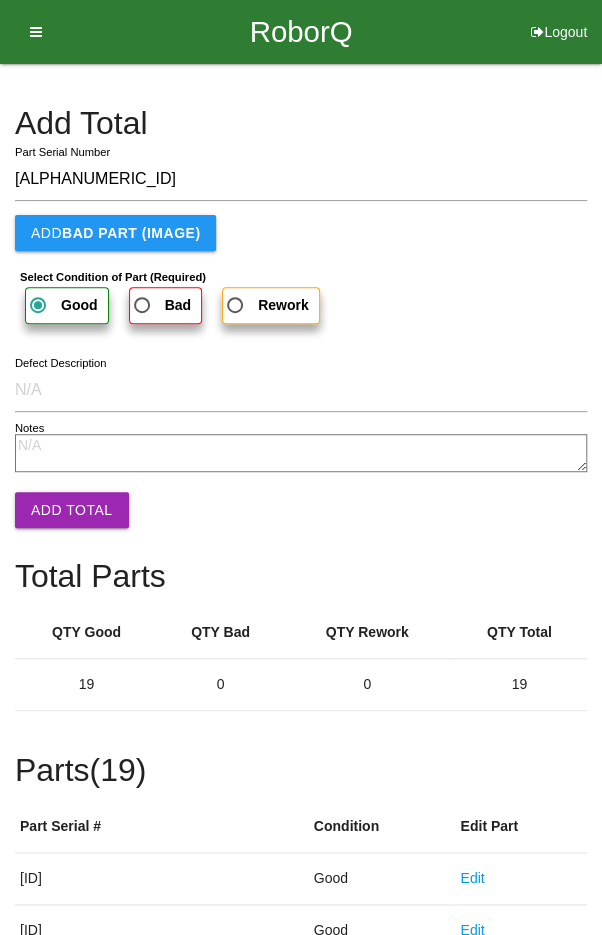 click on "Add Total" at bounding box center [72, 510] 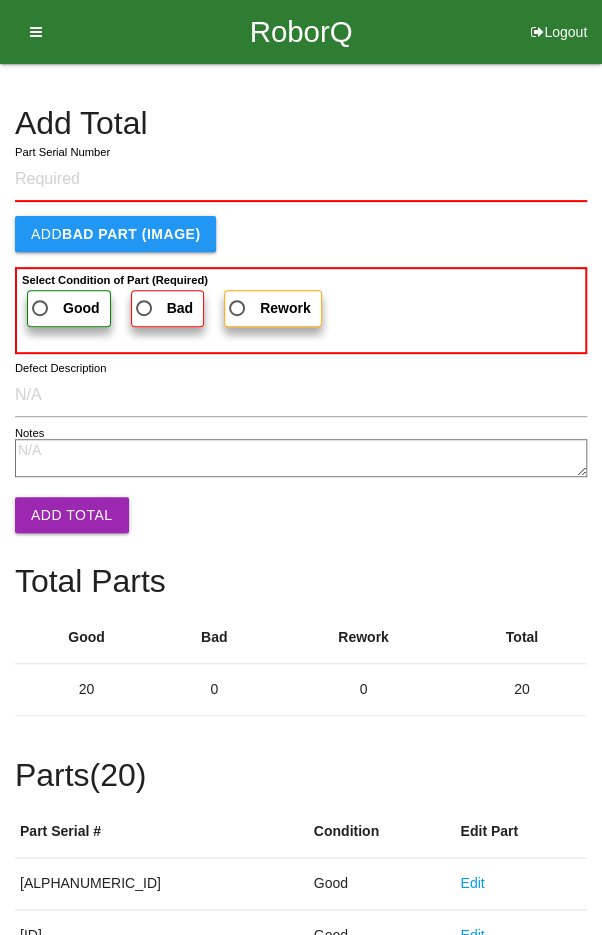 click on "Add Total" at bounding box center [301, 130] 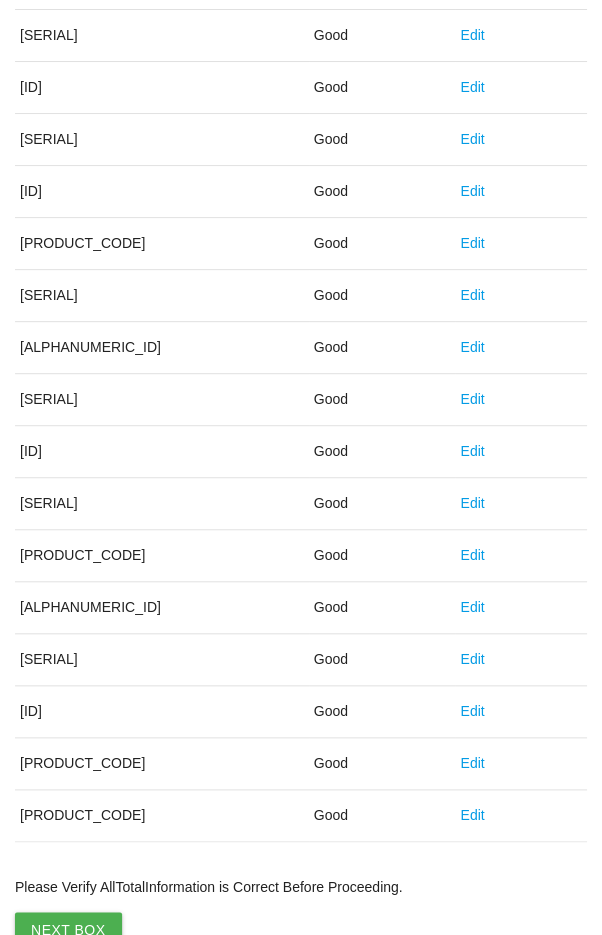 scroll, scrollTop: 1111, scrollLeft: 0, axis: vertical 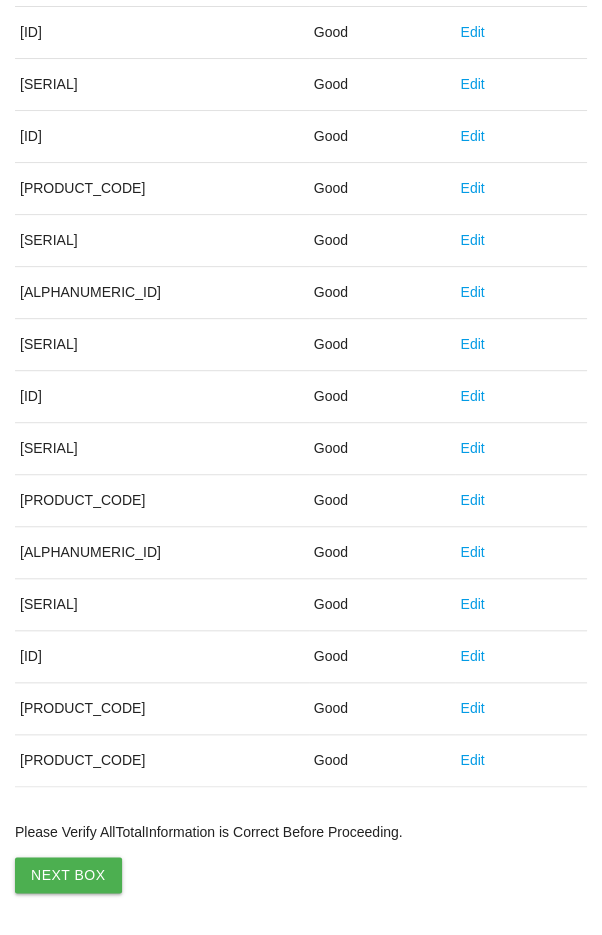 click on "Next Box" at bounding box center [68, 875] 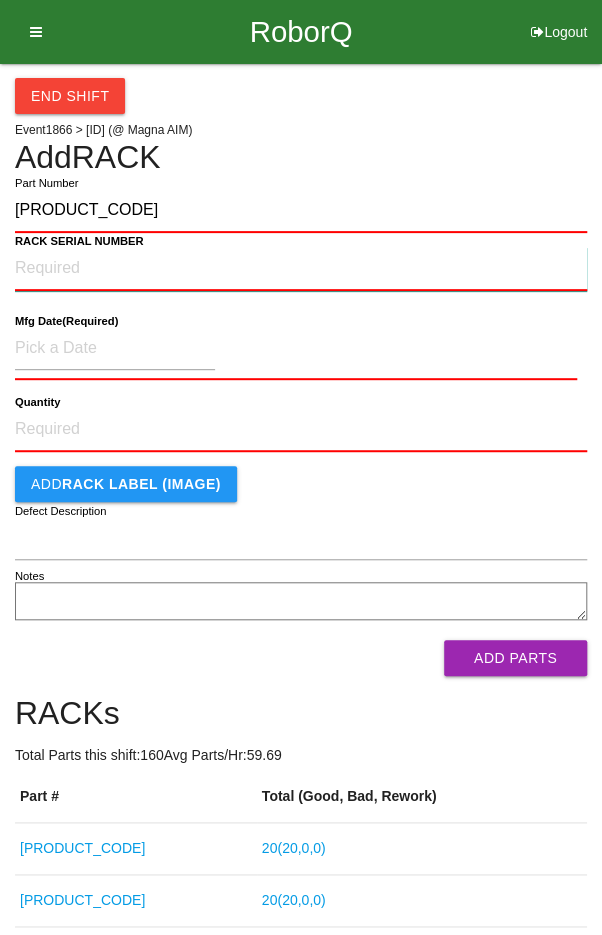 click on "RACK SERIAL NUMBER" at bounding box center [301, 269] 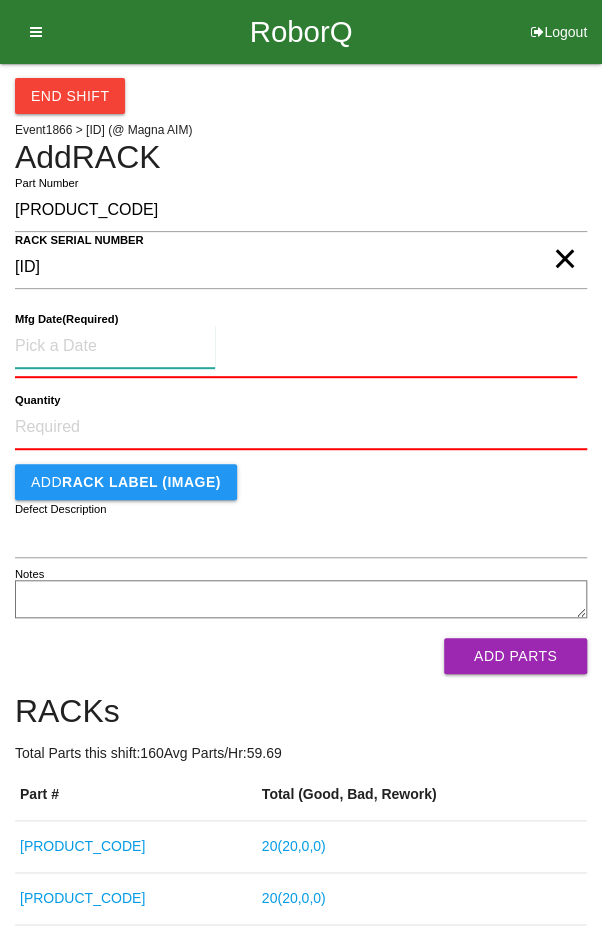 click at bounding box center (115, 346) 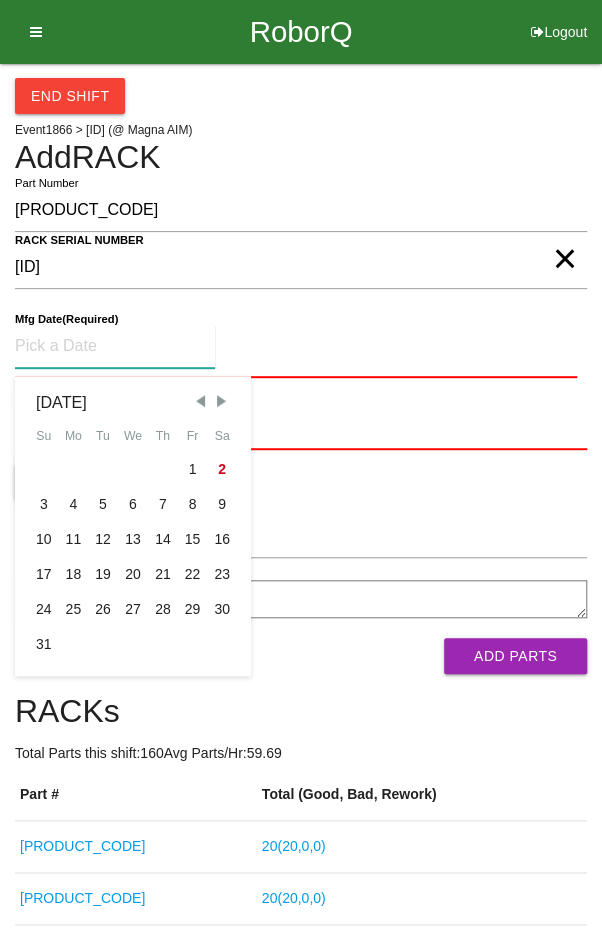 click at bounding box center [200, 401] 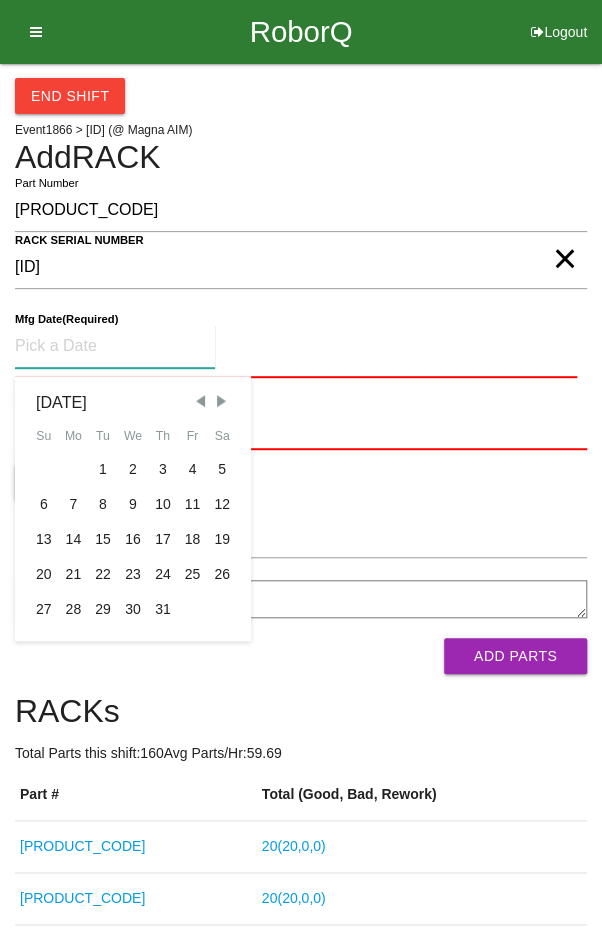 click on "7" at bounding box center (74, 504) 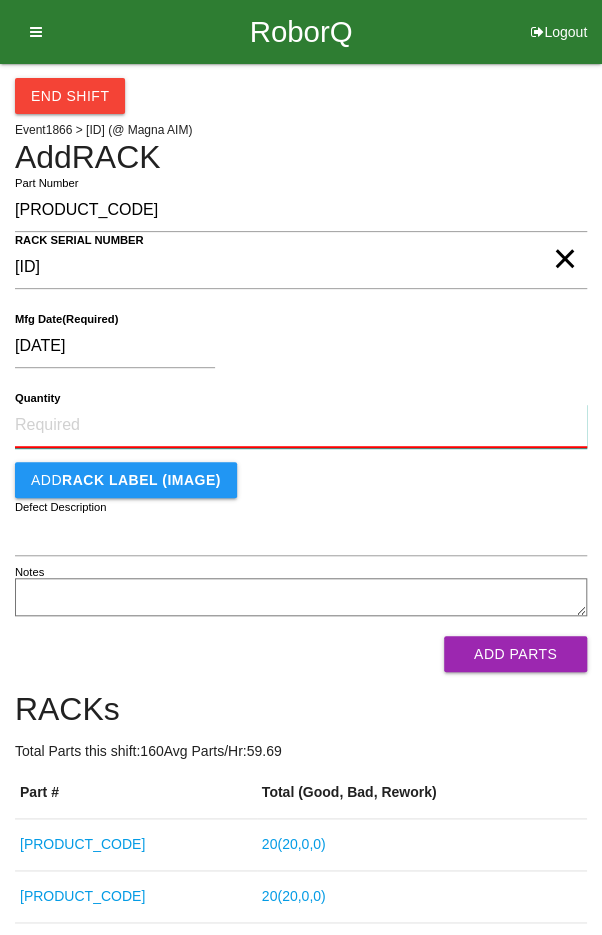click on "Quantity" at bounding box center [301, 426] 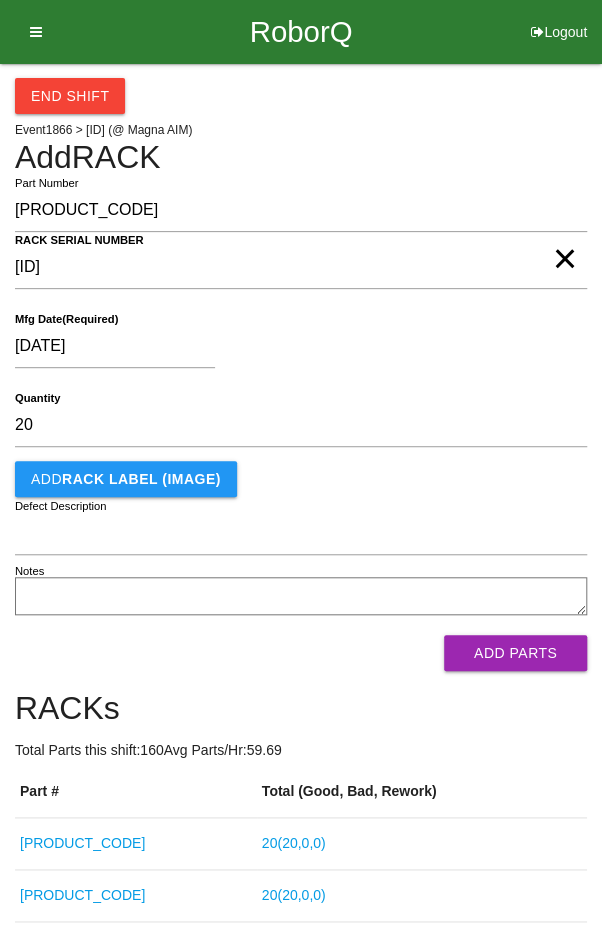 click on "[DATE]" at bounding box center (296, 350) 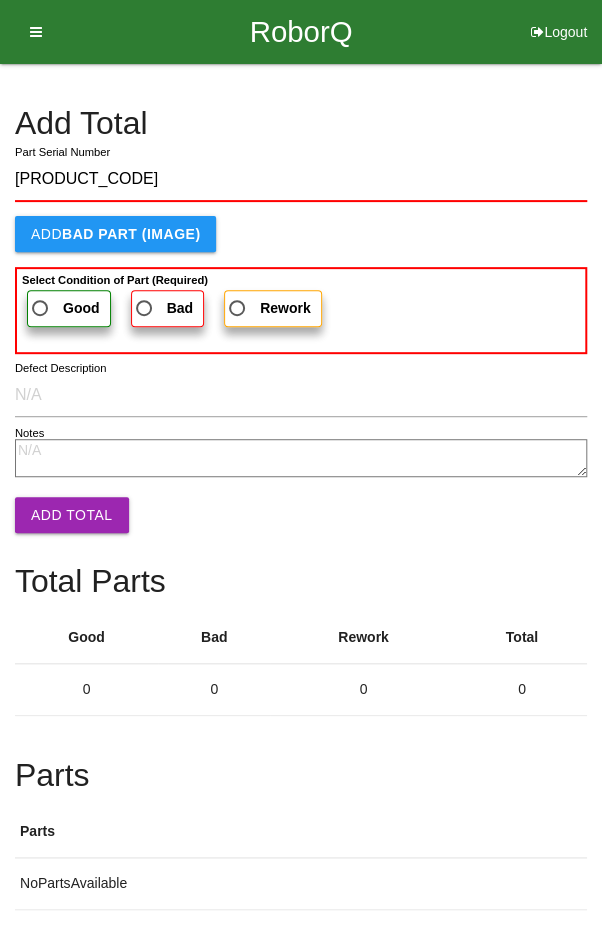 click on "Good" at bounding box center [64, 308] 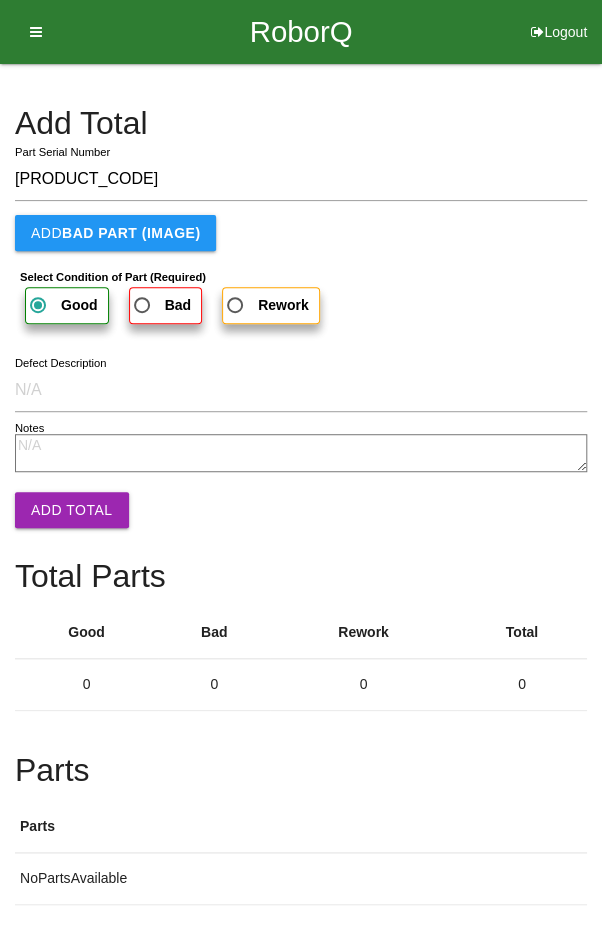 click on "Add Total" at bounding box center [72, 510] 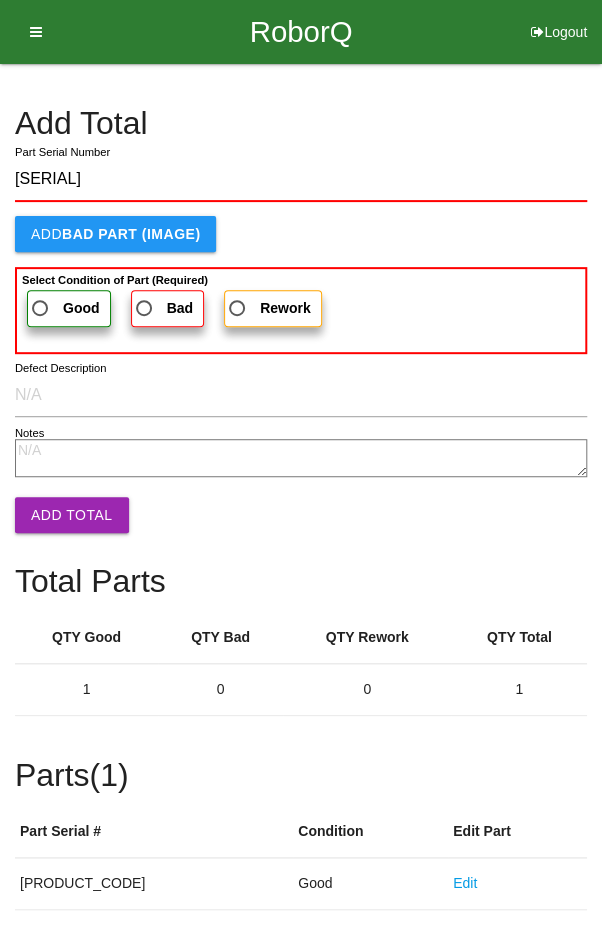 click on "Good" at bounding box center [64, 308] 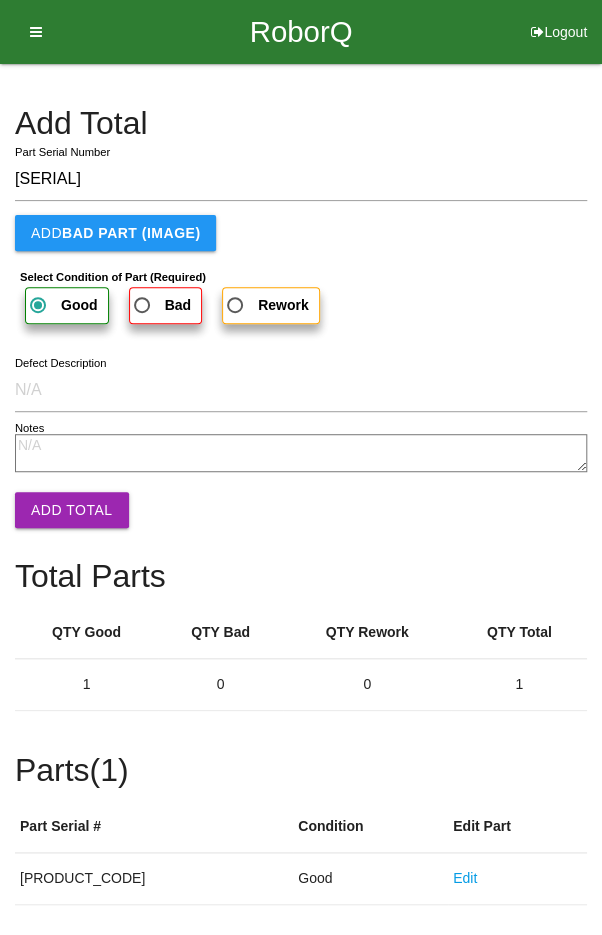 click on "Add Total" at bounding box center (72, 510) 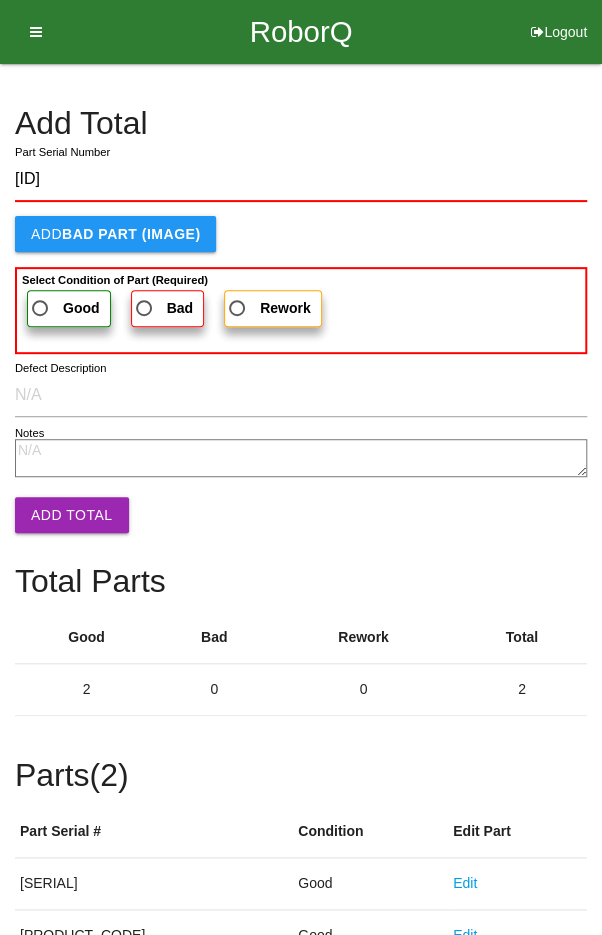 click on "Good" at bounding box center (64, 308) 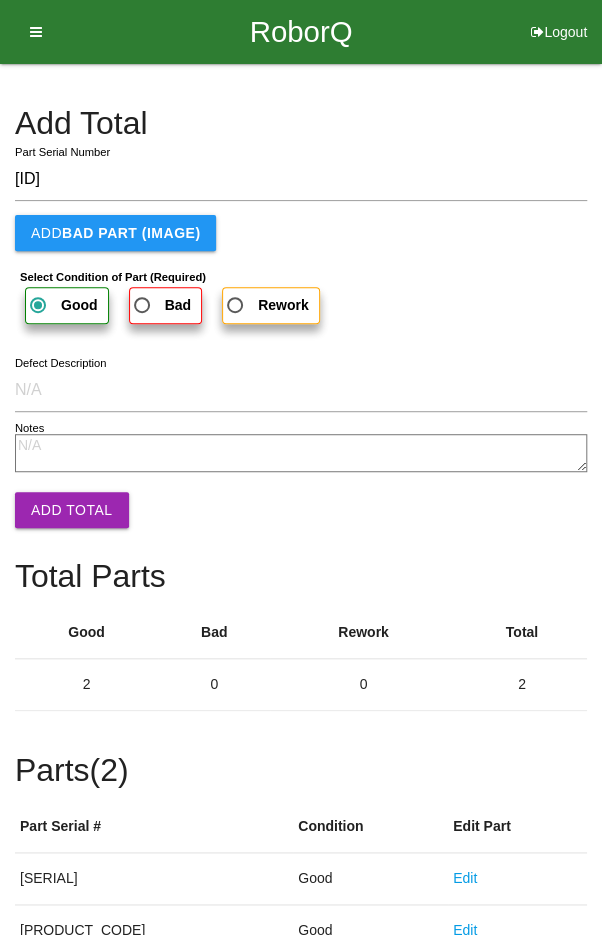 click on "Add Total" at bounding box center [72, 510] 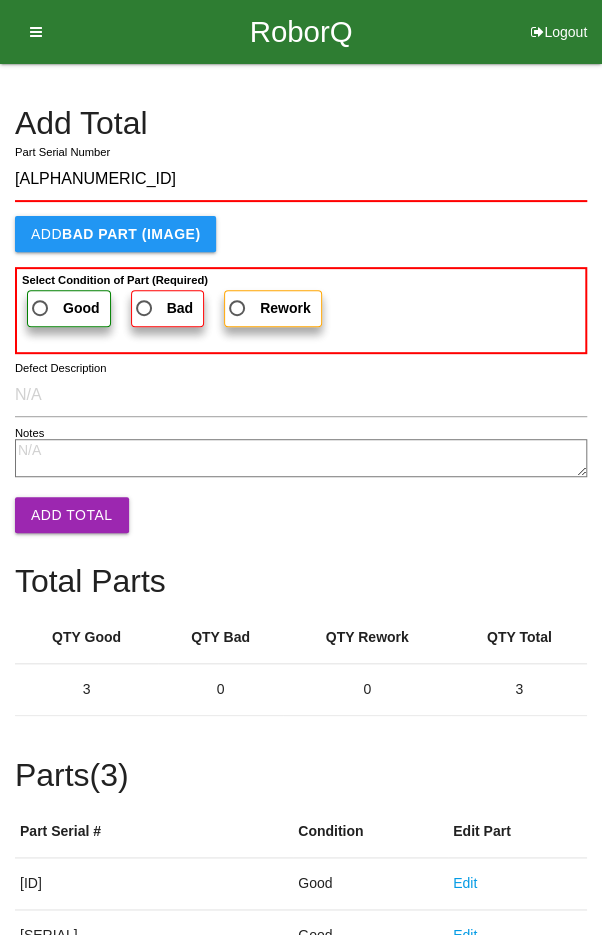 click on "Good" at bounding box center [64, 308] 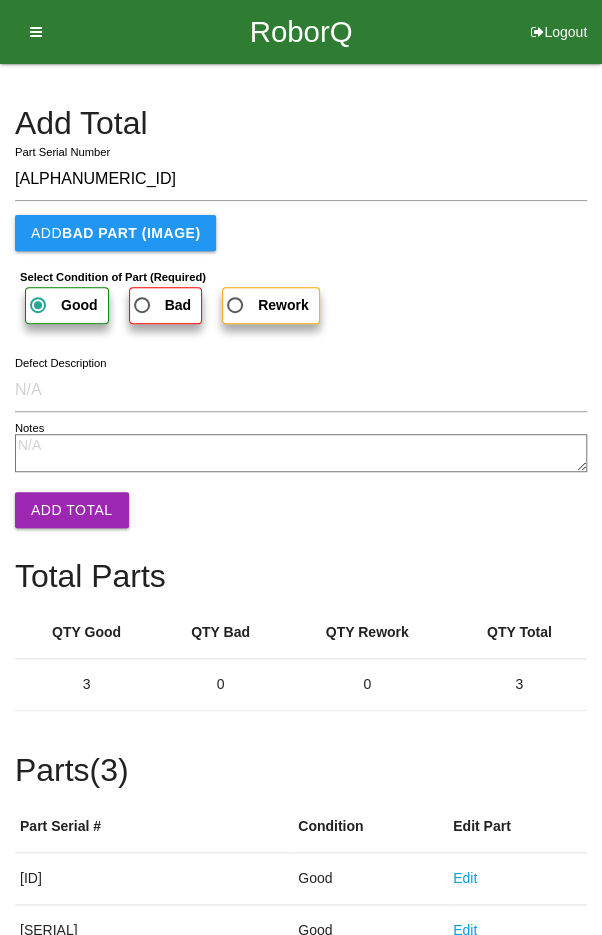 click on "Add Total" at bounding box center (72, 510) 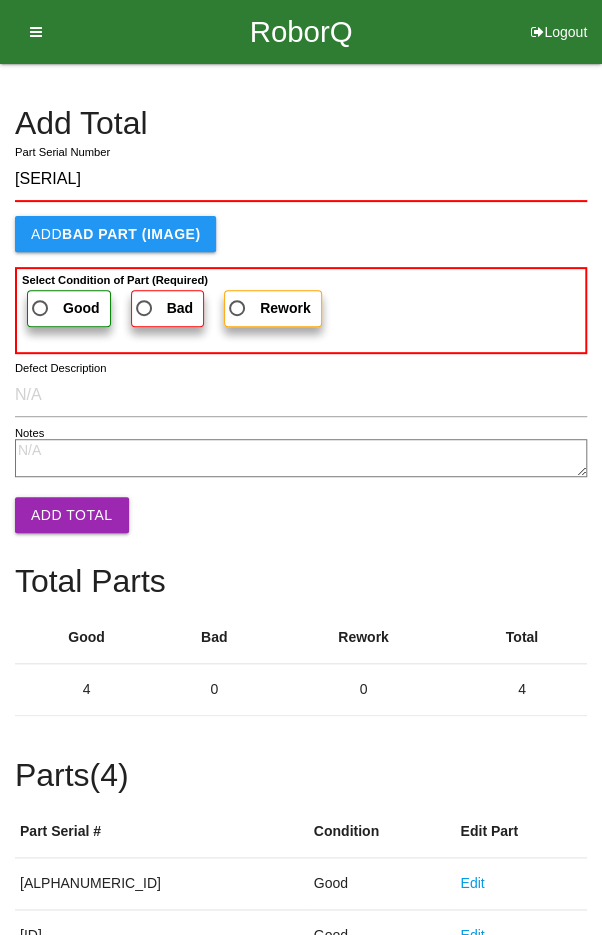 click on "Good" at bounding box center (64, 308) 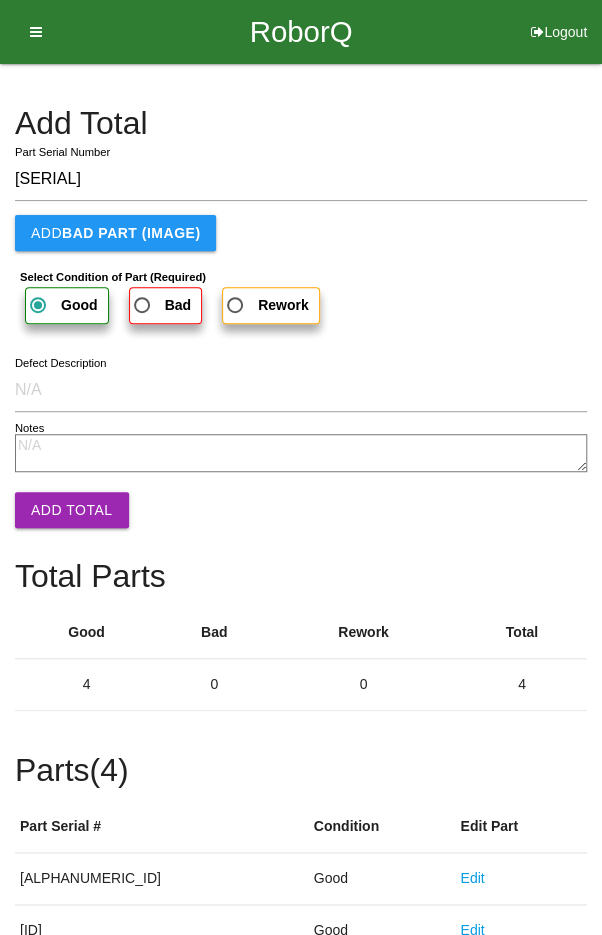 click on "Add Total" at bounding box center (72, 510) 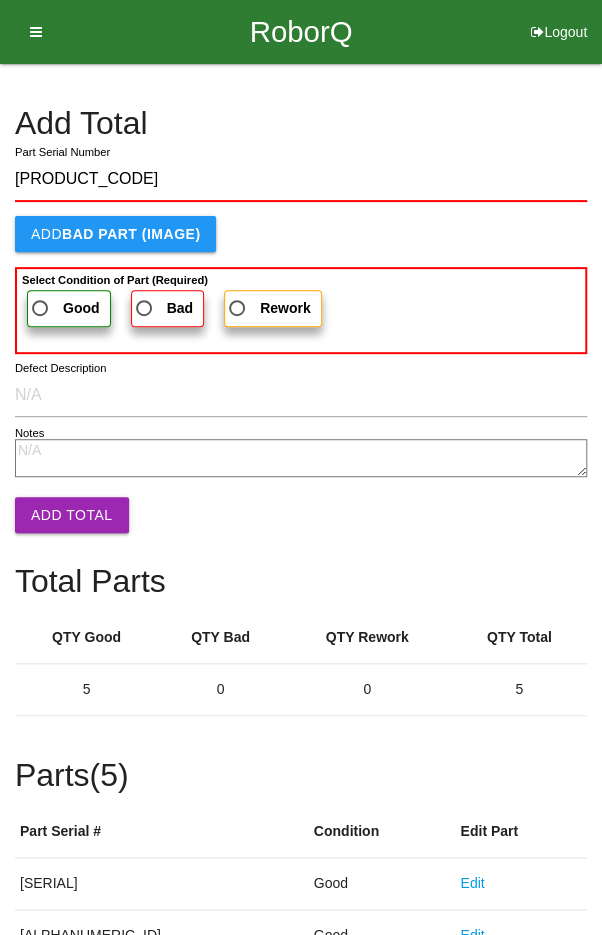 click on "Good" at bounding box center [64, 308] 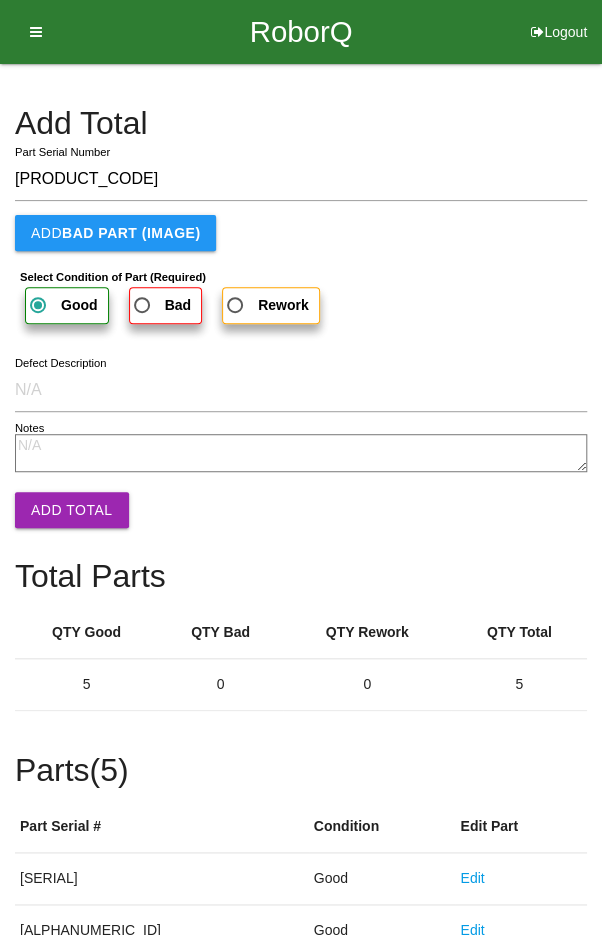 click on "Add Total" at bounding box center [72, 510] 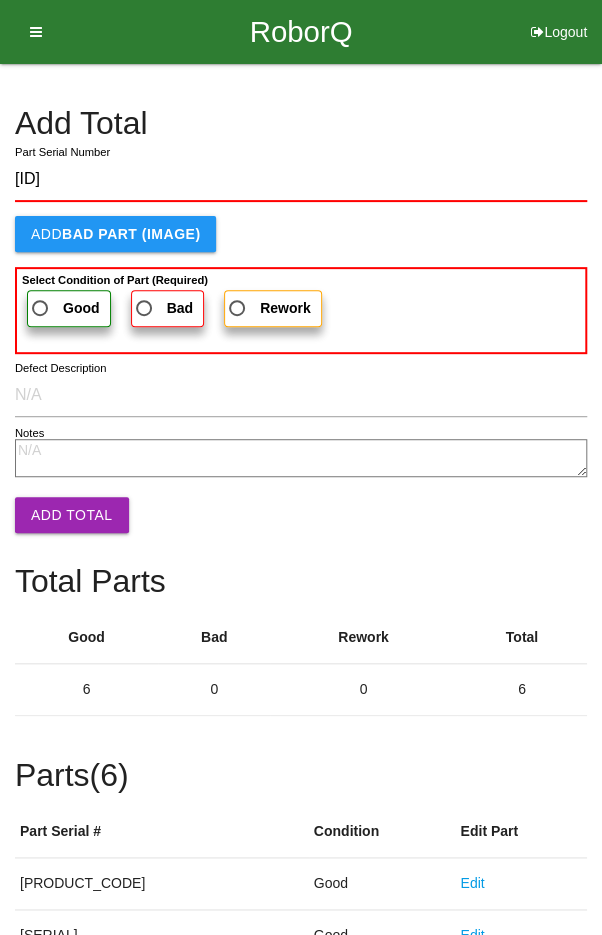 click on "Good" at bounding box center (64, 308) 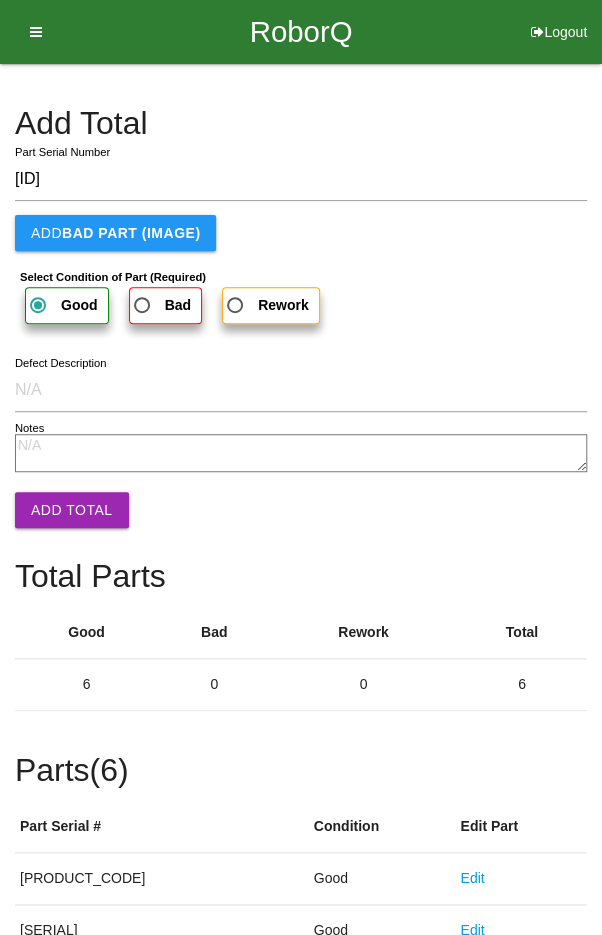 click on "Add Total" at bounding box center [72, 510] 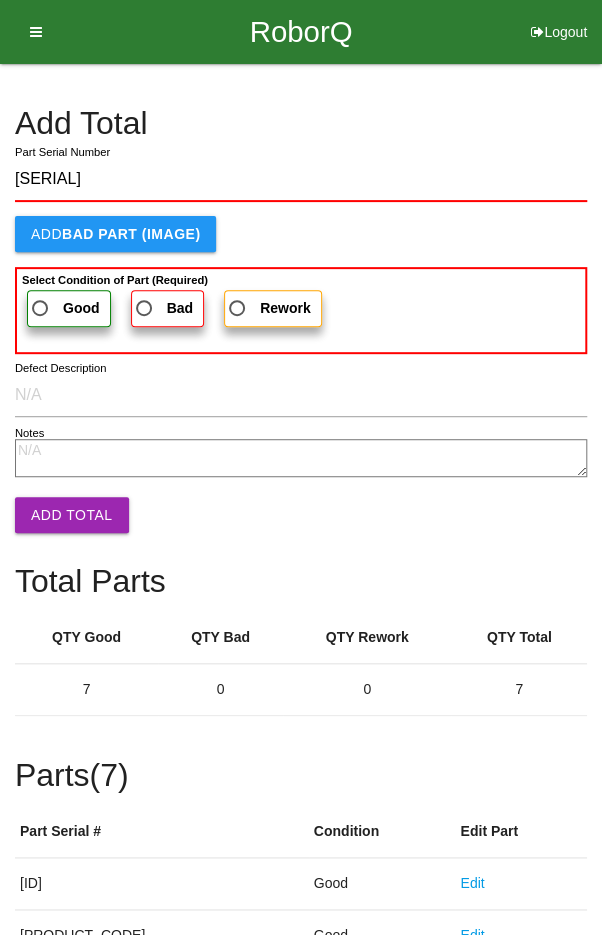 click on "Good" at bounding box center (64, 308) 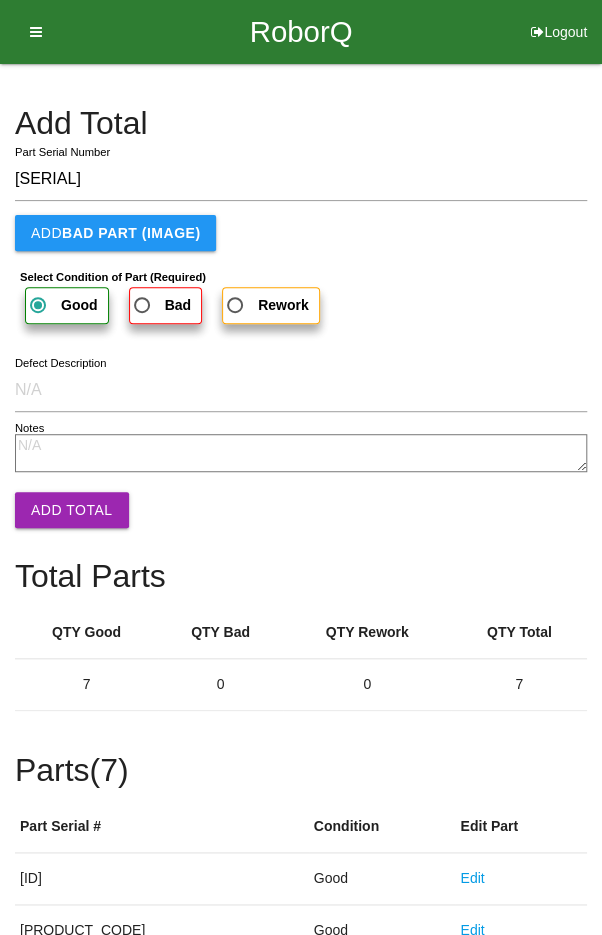 click on "Add Total" at bounding box center [72, 510] 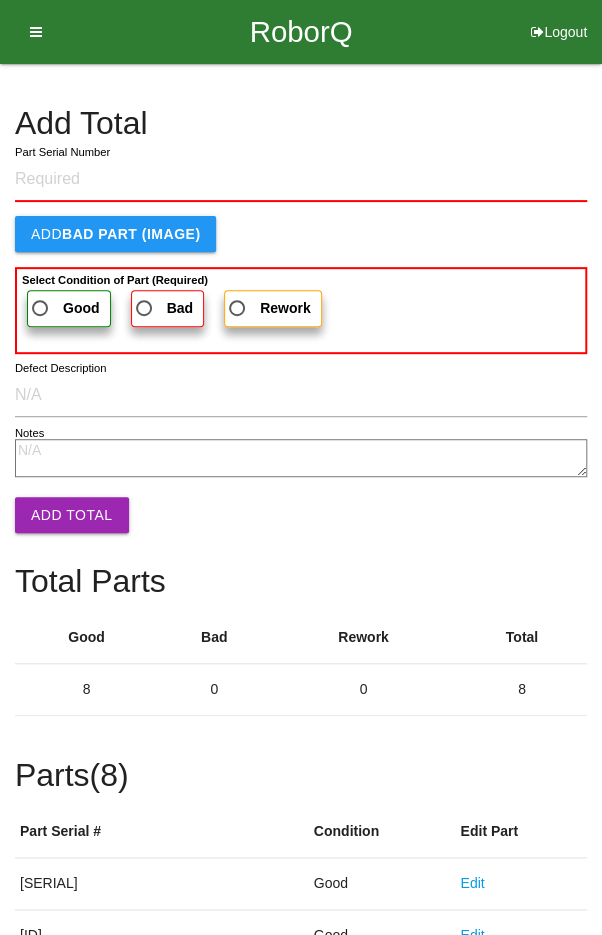 click on "Add Total" at bounding box center (301, 123) 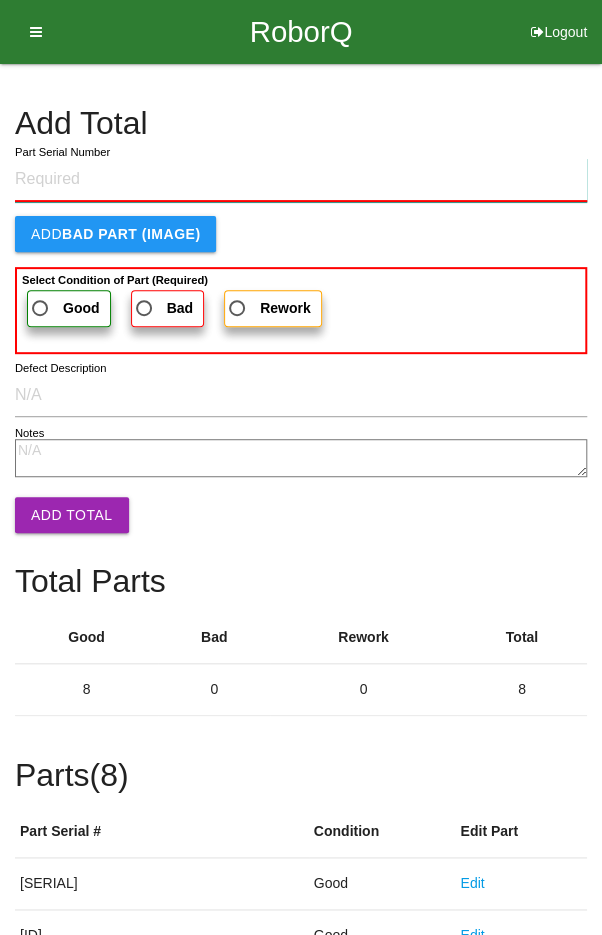 click on "Part Serial Number" at bounding box center (301, 180) 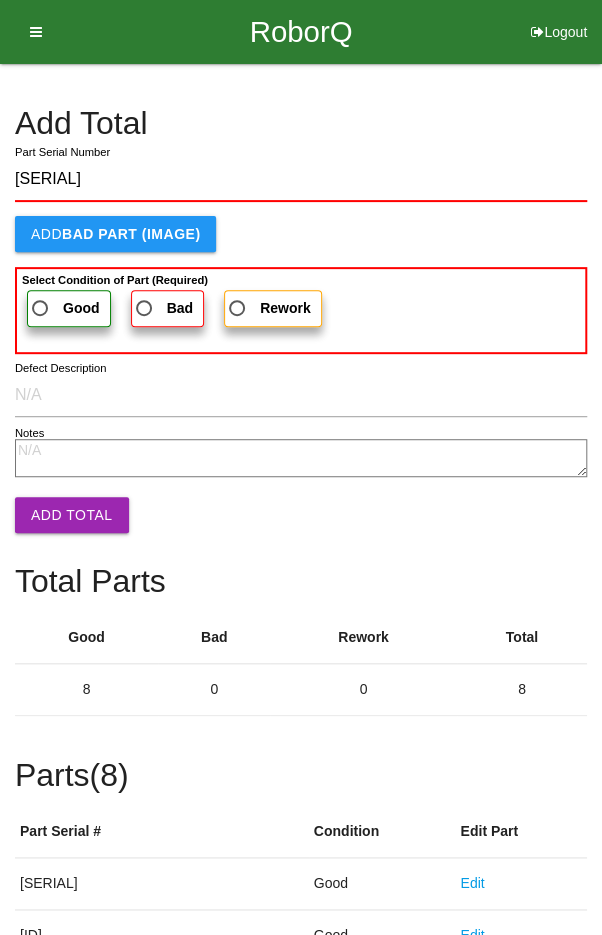 click on "Good" at bounding box center (64, 308) 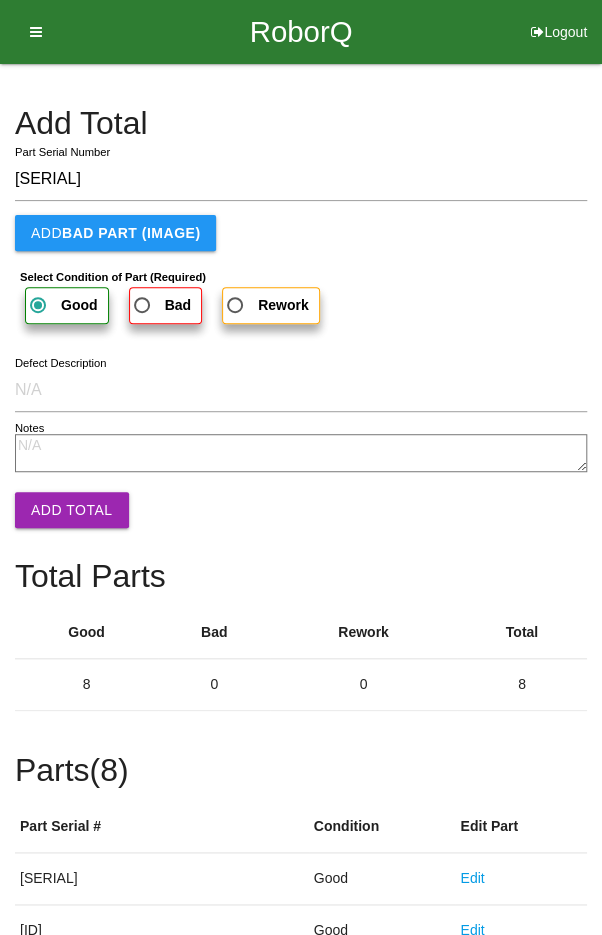 click on "Add Total" at bounding box center (72, 510) 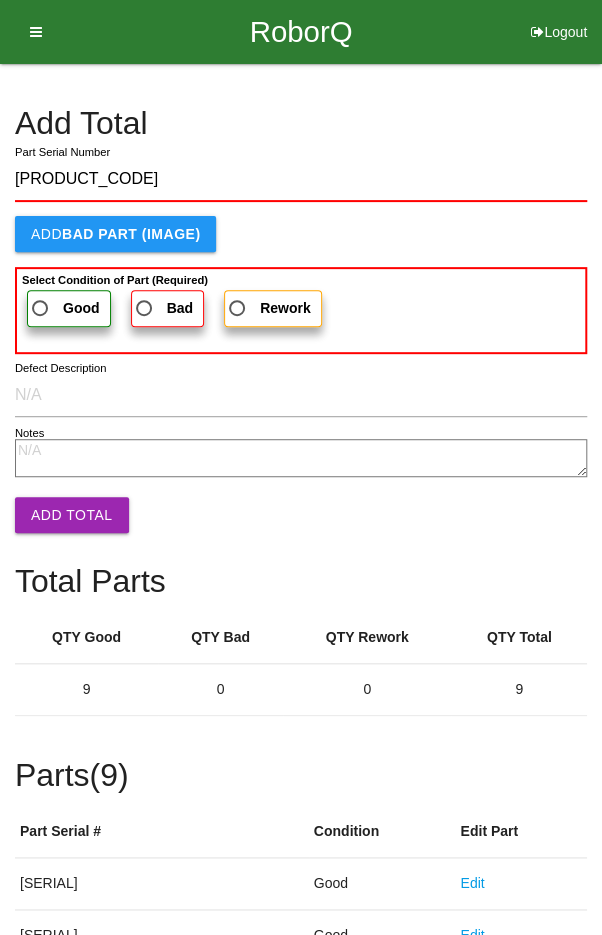 click on "Good" at bounding box center [64, 308] 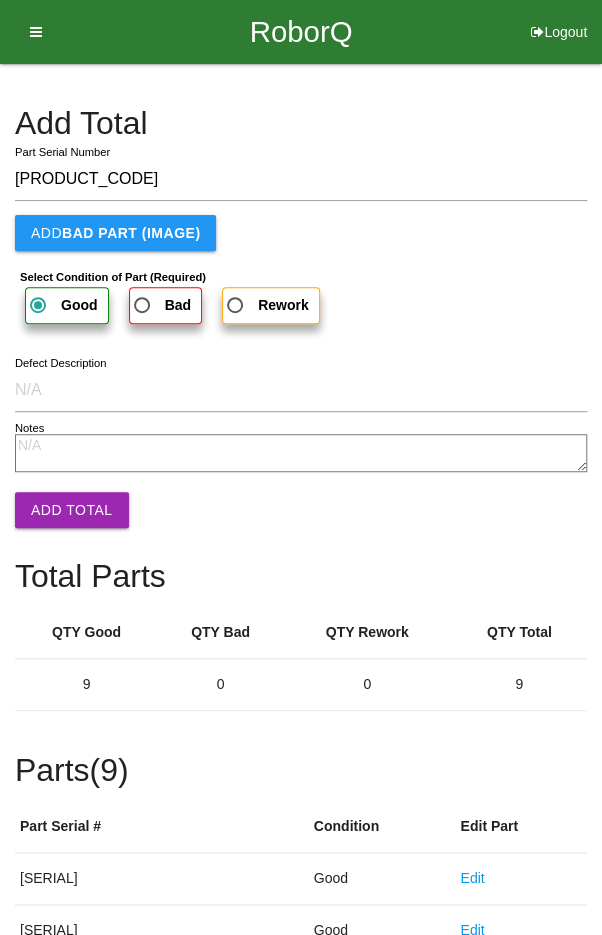 click on "Add Total" at bounding box center (72, 510) 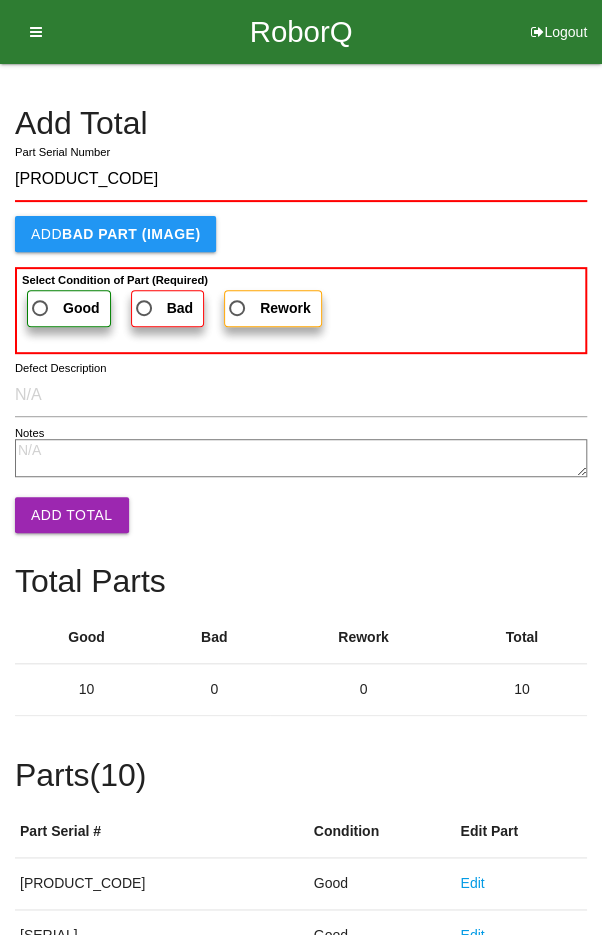 click on "Good" at bounding box center (64, 308) 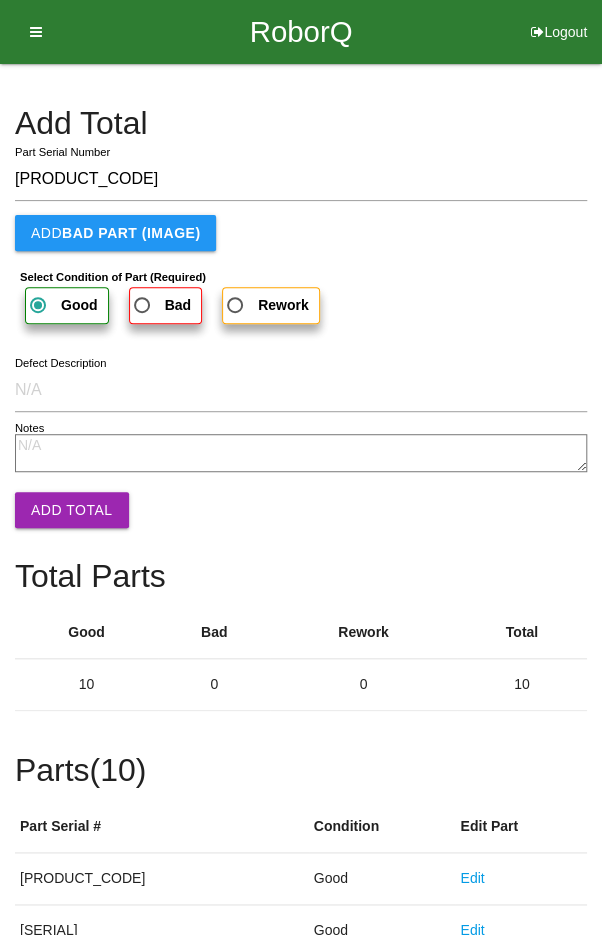 click on "Add Total" at bounding box center [72, 510] 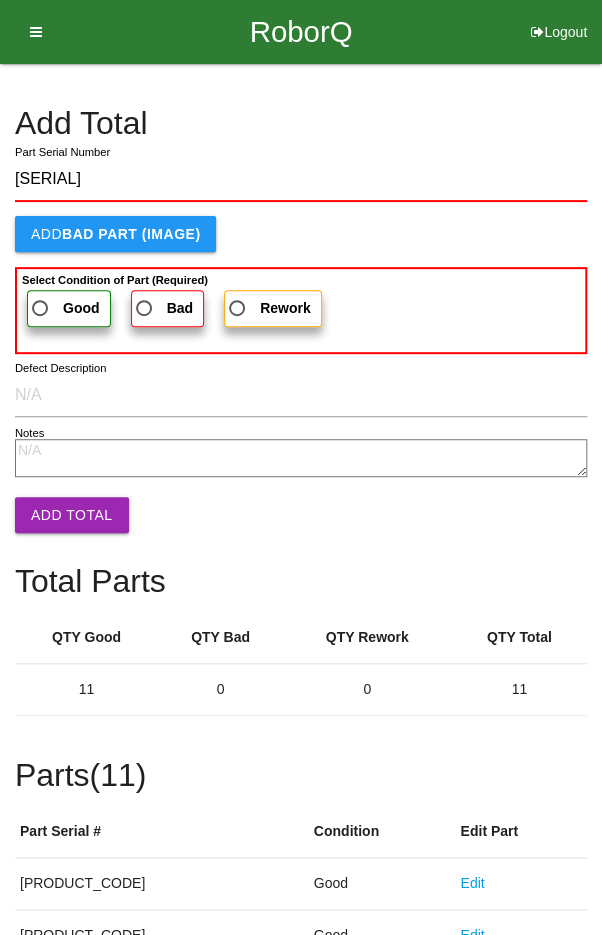 click on "Good" at bounding box center (64, 308) 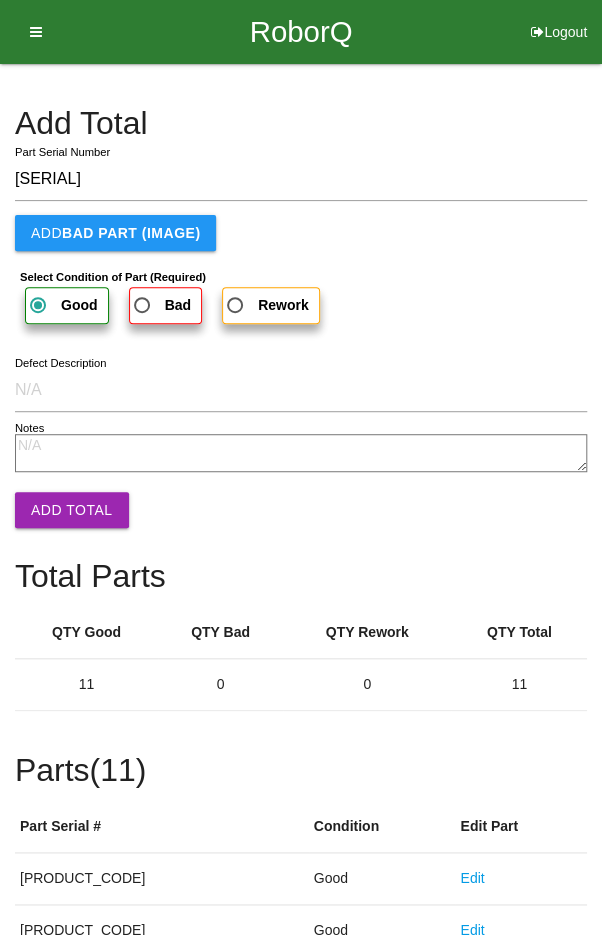 click on "Add Total" at bounding box center [72, 510] 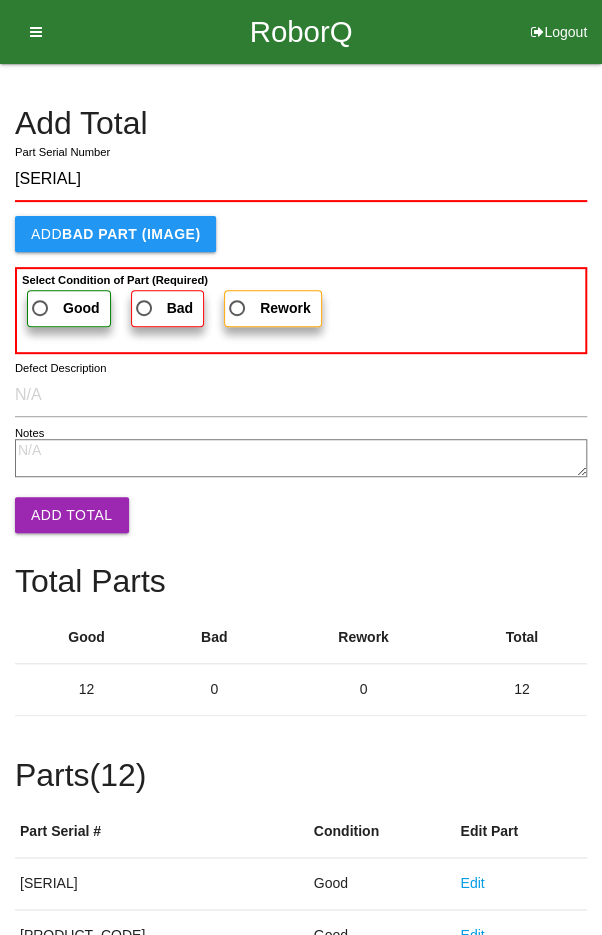 click on "Good" at bounding box center [81, 308] 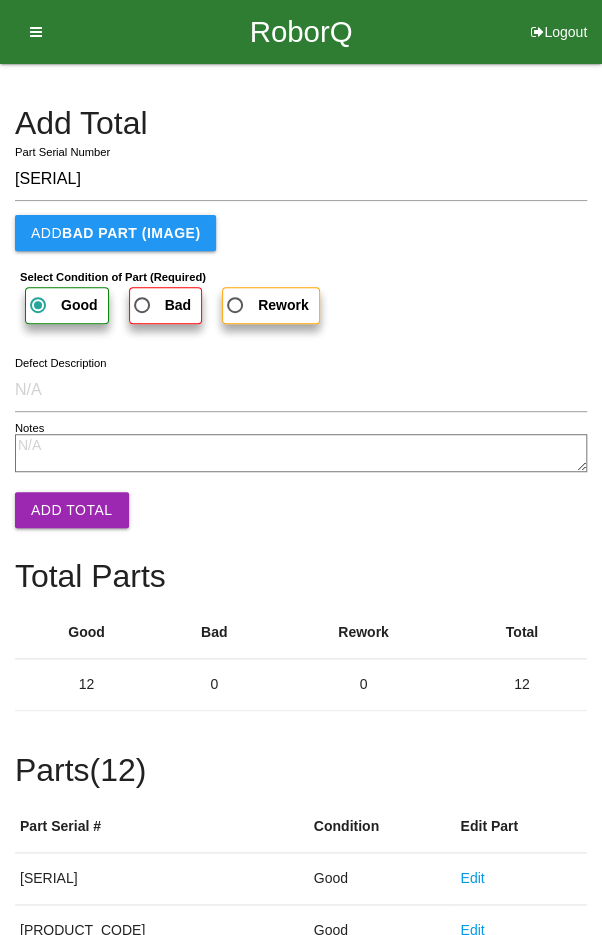 click on "Add Total" at bounding box center (72, 510) 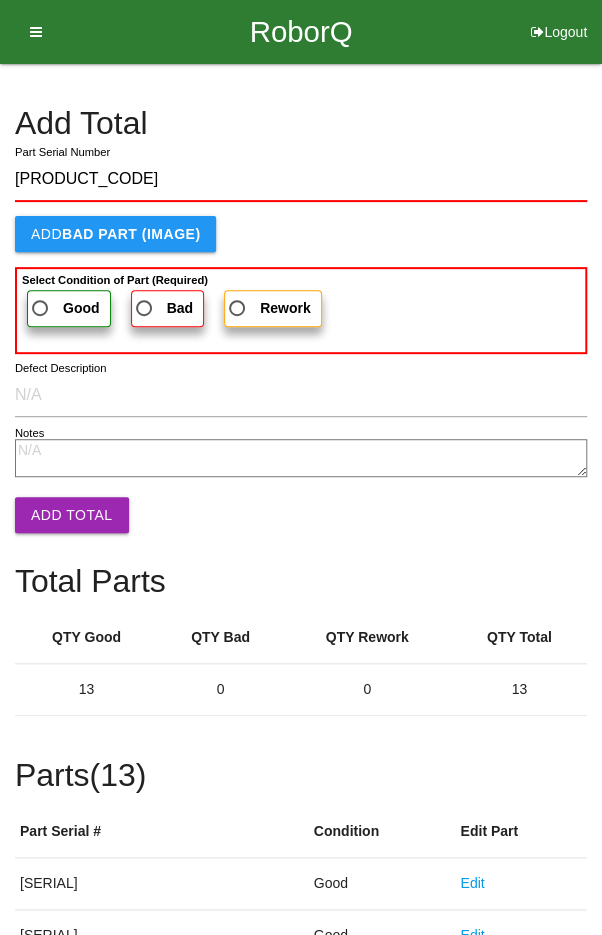 click on "Good" at bounding box center (69, 308) 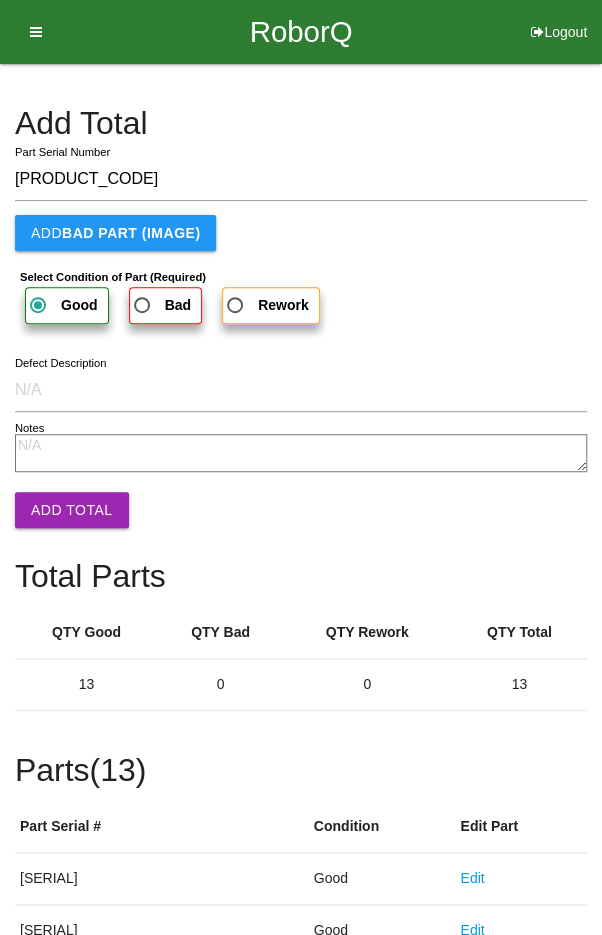 click on "Add Total" at bounding box center (72, 510) 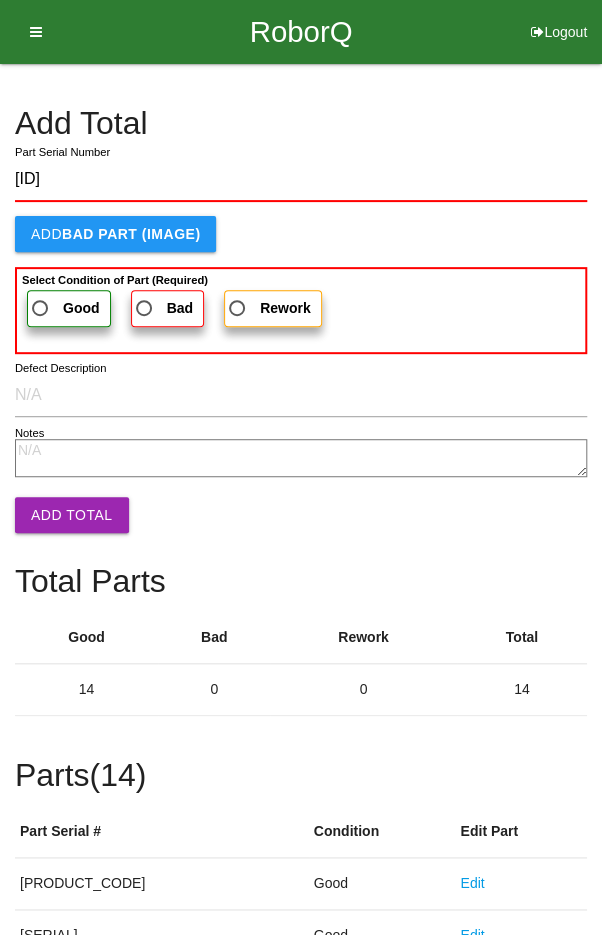 click on "Good" at bounding box center [64, 308] 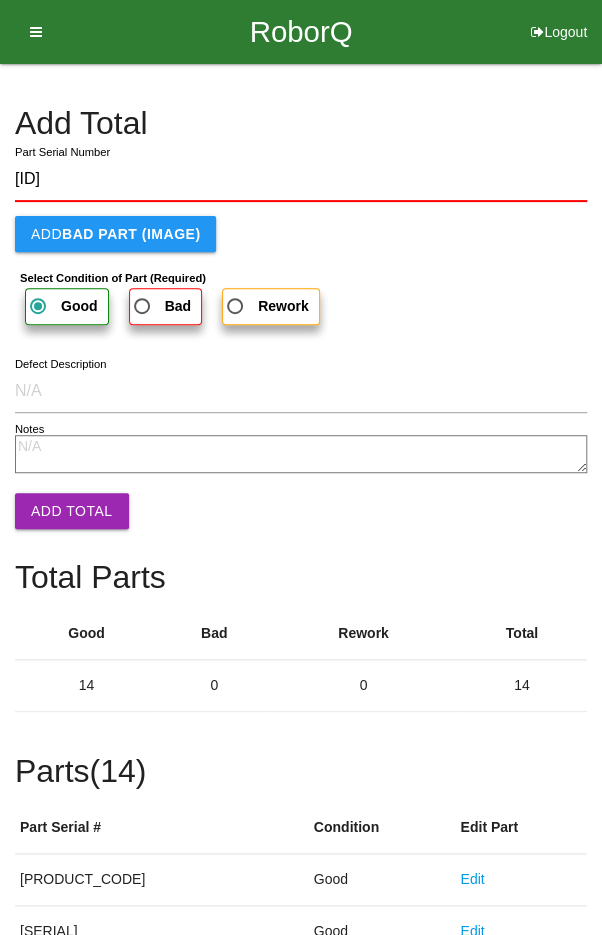 click on "Add Total" at bounding box center (72, 511) 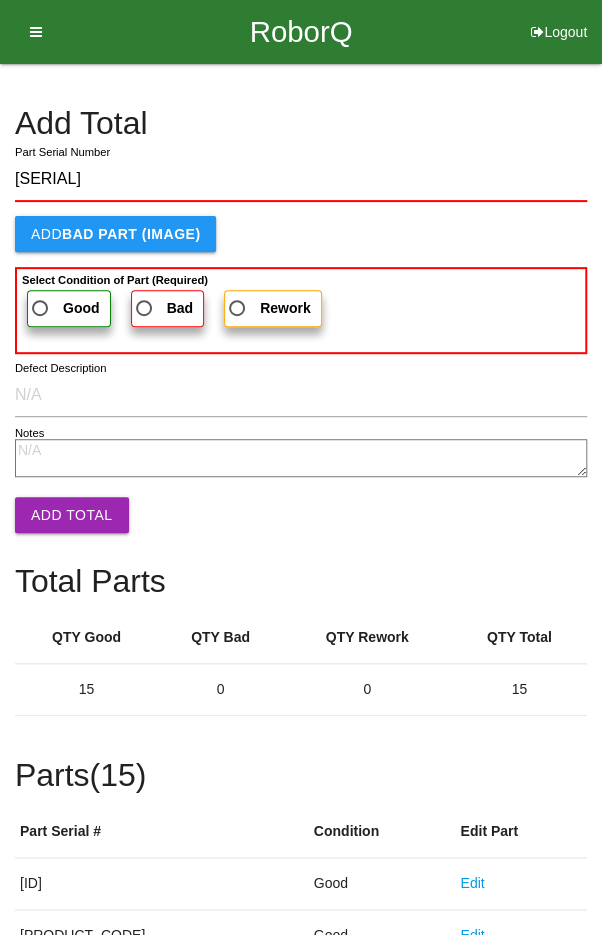 click on "Good" at bounding box center (64, 308) 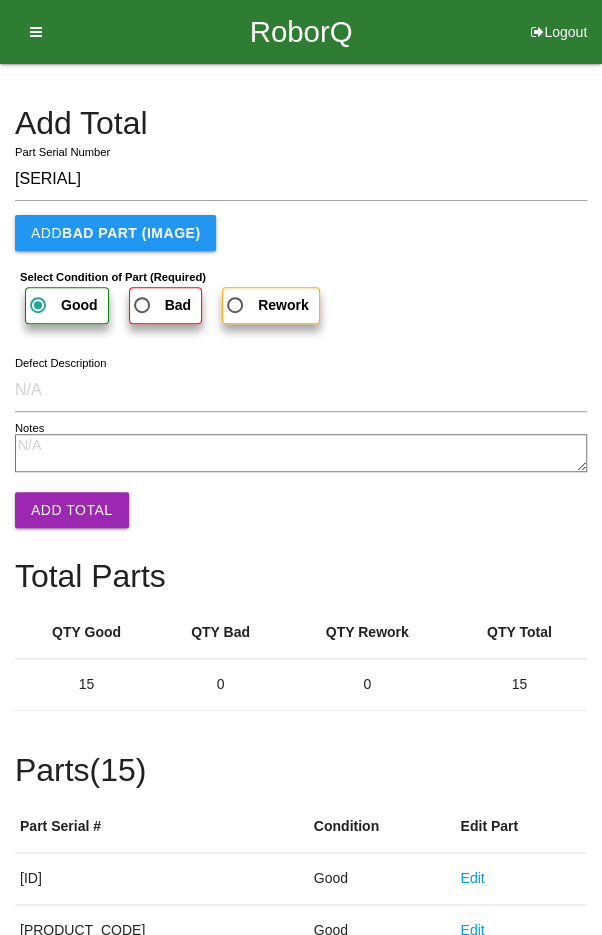 click on "Add Total" at bounding box center [72, 510] 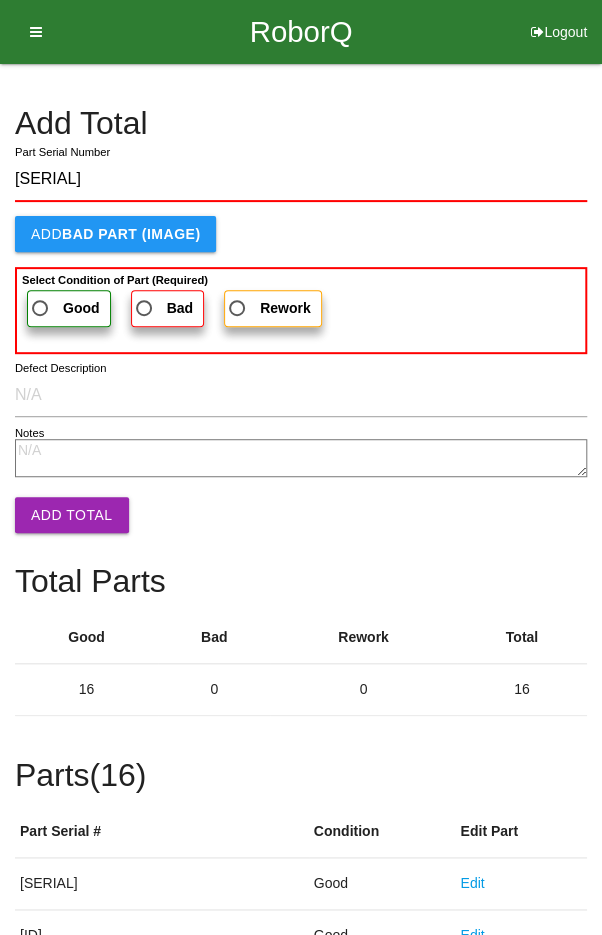 click on "Good" at bounding box center [81, 308] 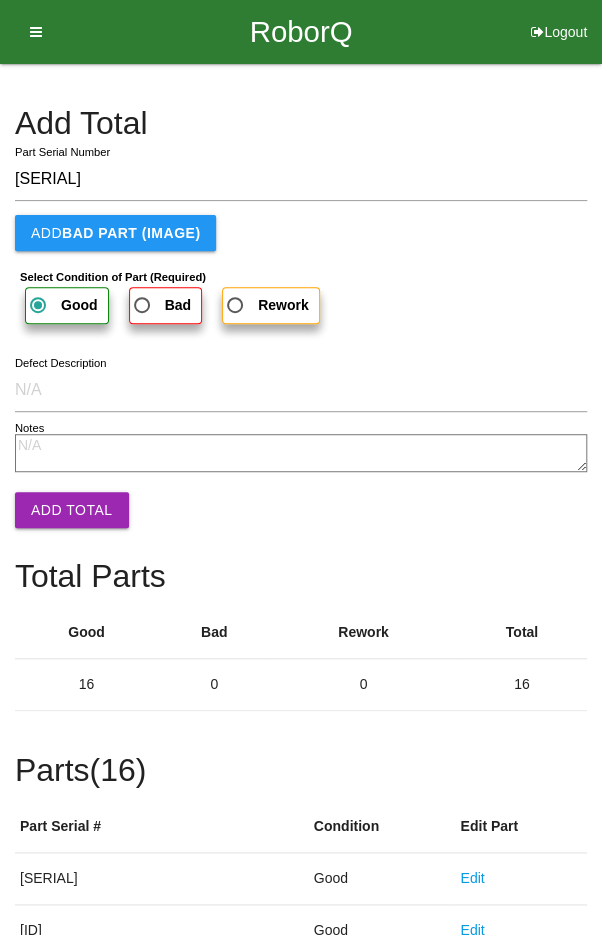 click on "Add Total" at bounding box center [72, 510] 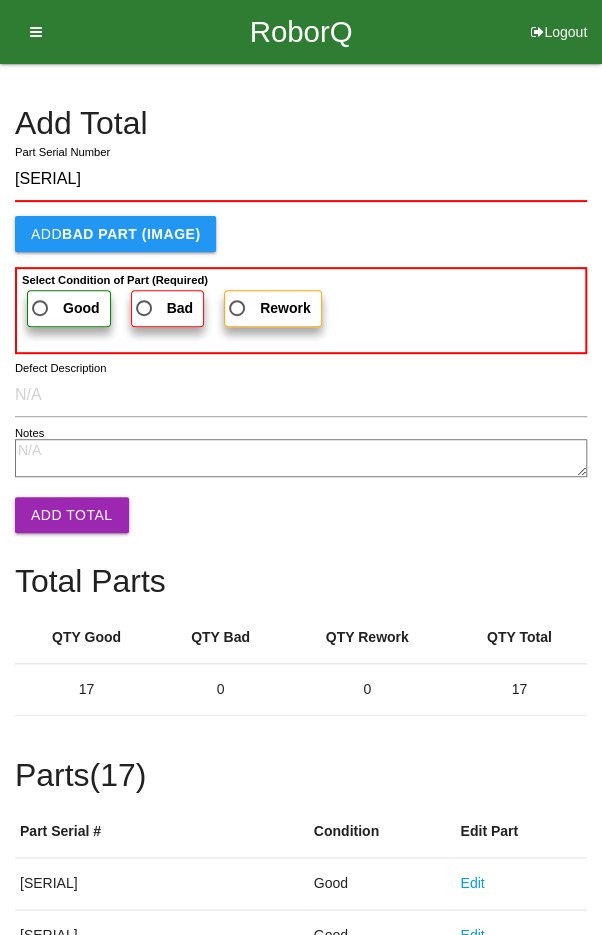 click on "Good" at bounding box center (64, 308) 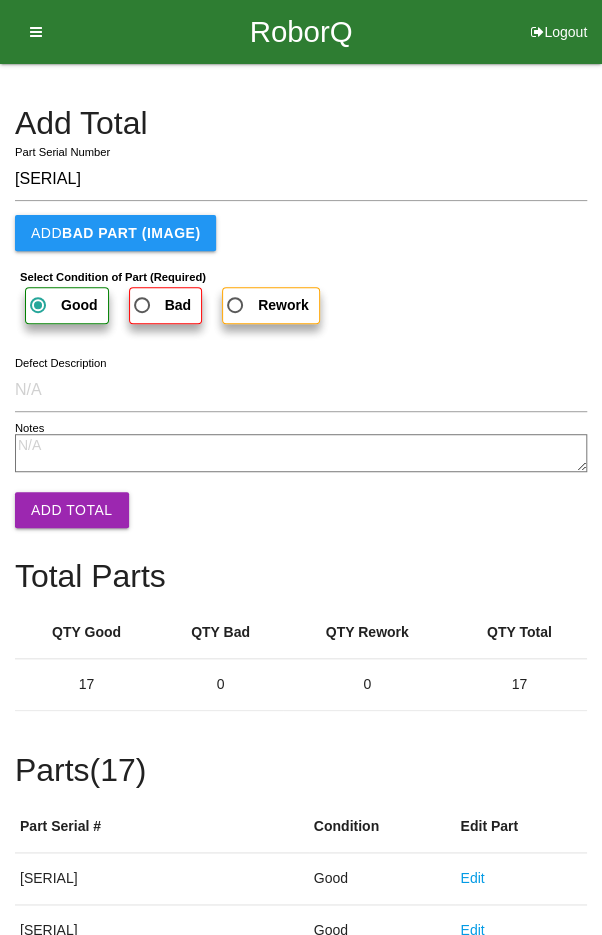 click on "Add Total" at bounding box center [72, 510] 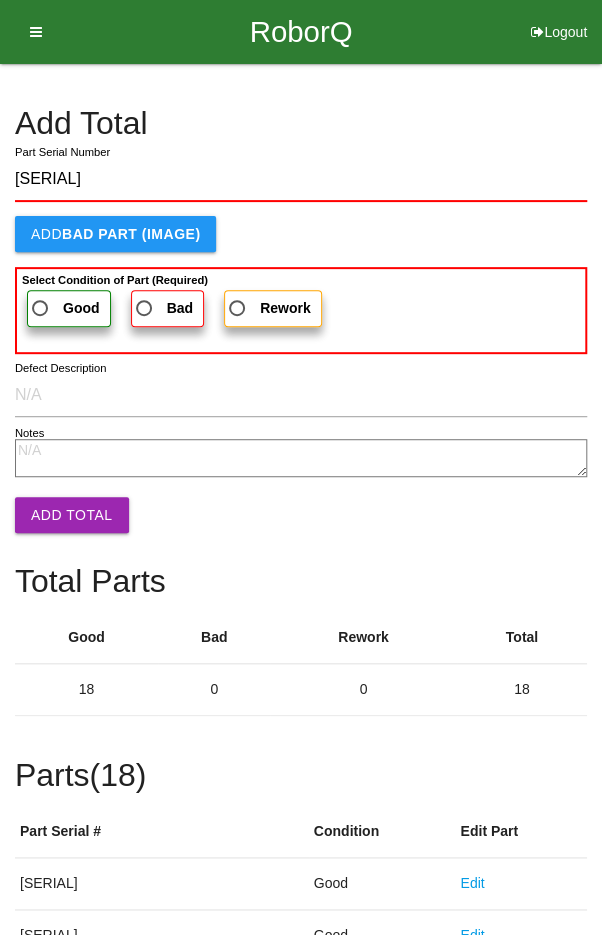 click on "Good" at bounding box center [64, 308] 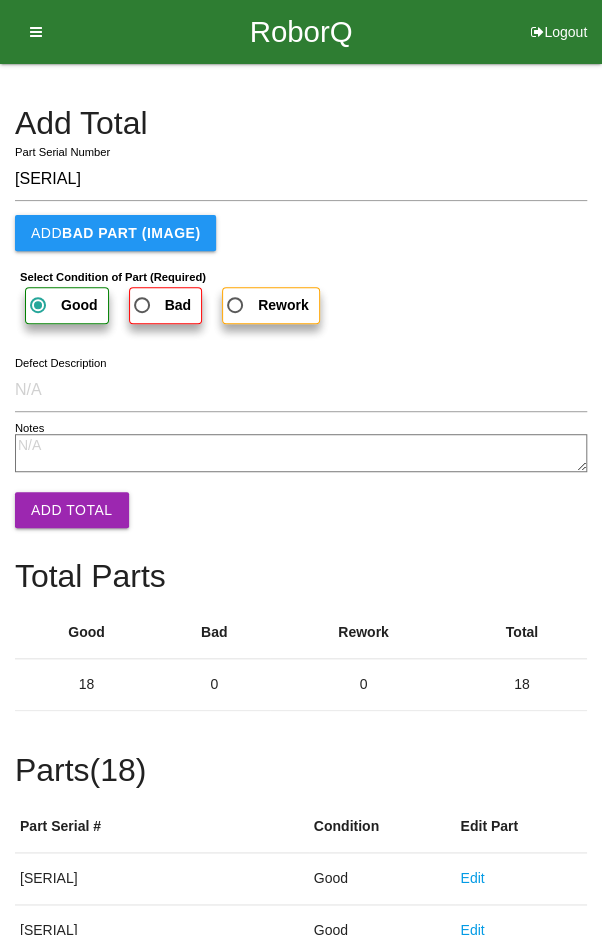 click on "Add Total" at bounding box center [72, 510] 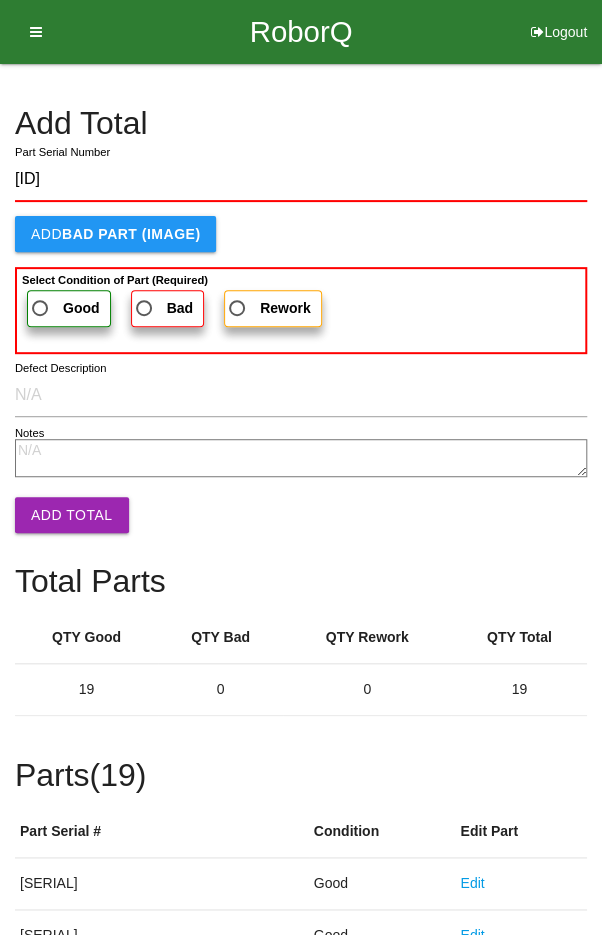 click on "Good" at bounding box center (81, 308) 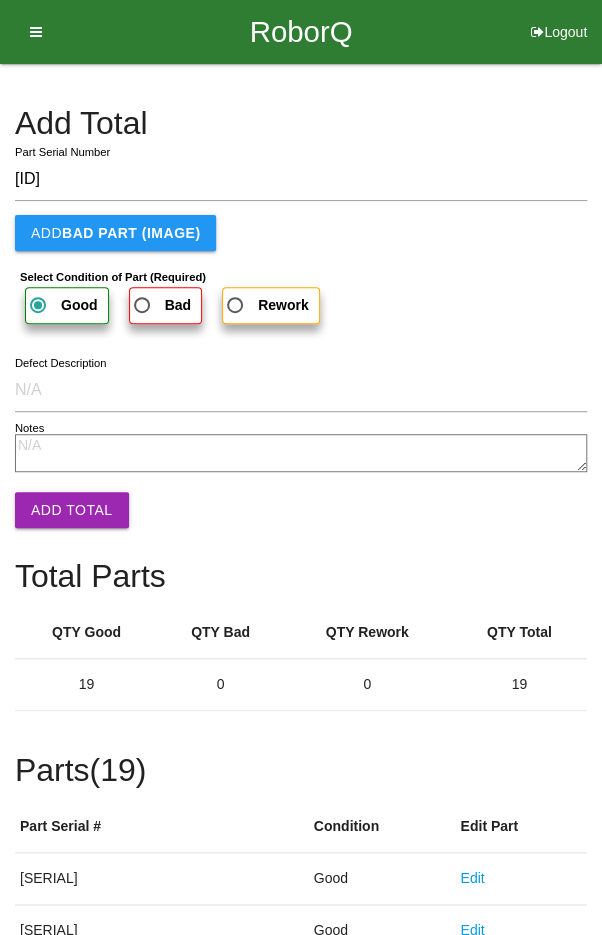 click on "Add Total" at bounding box center [72, 510] 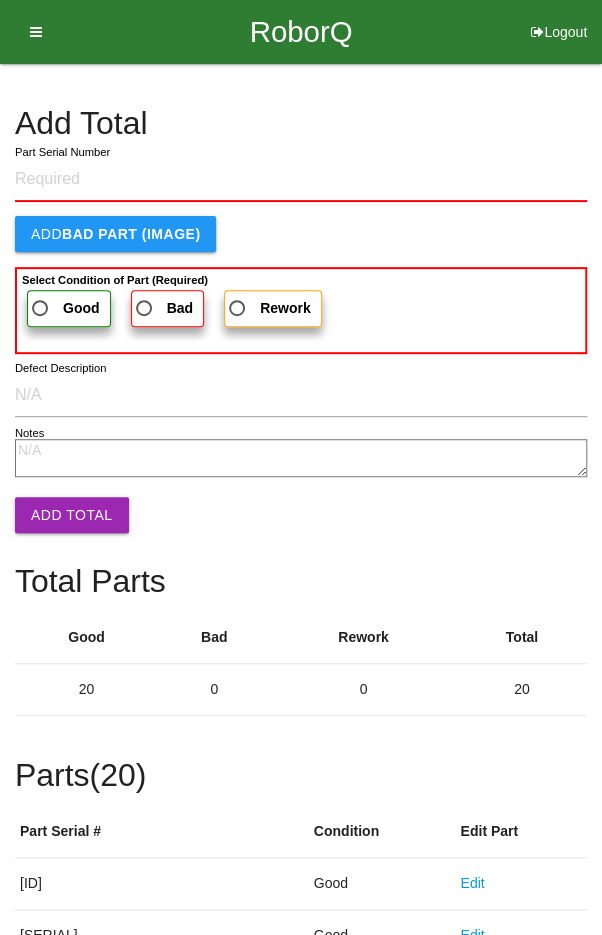 click on "Add Total" at bounding box center (301, 123) 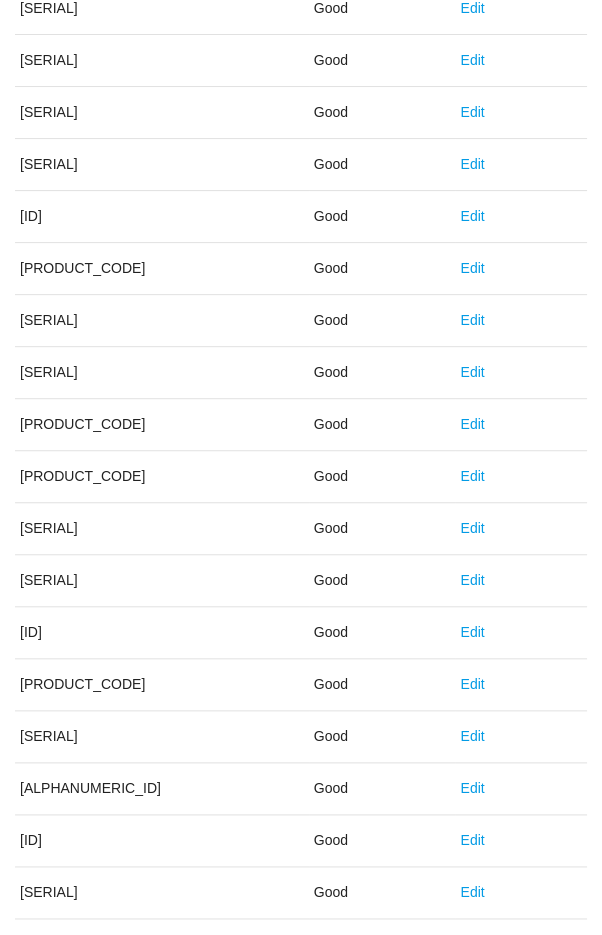 scroll, scrollTop: 1111, scrollLeft: 0, axis: vertical 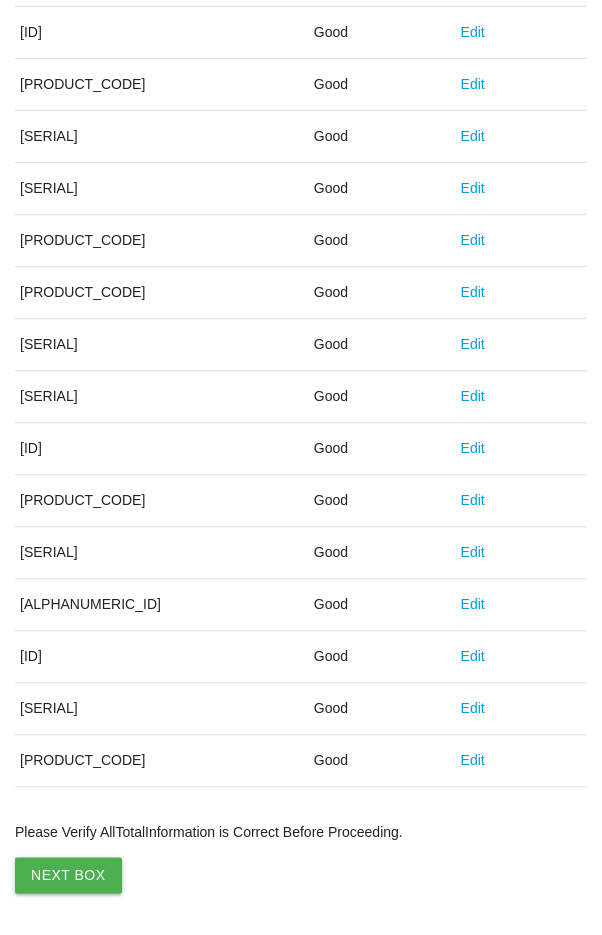 click on "Next Box" at bounding box center (68, 875) 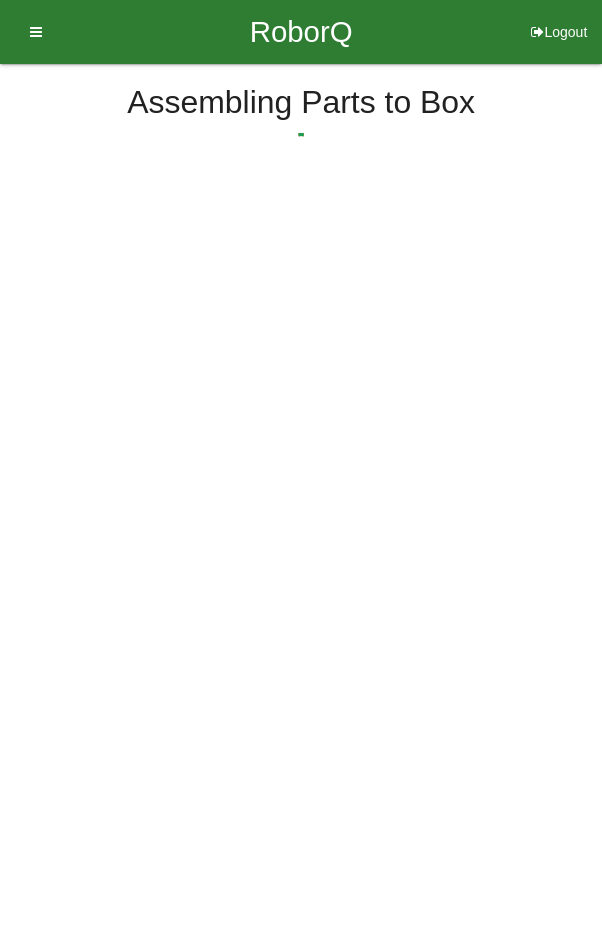 scroll, scrollTop: 0, scrollLeft: 0, axis: both 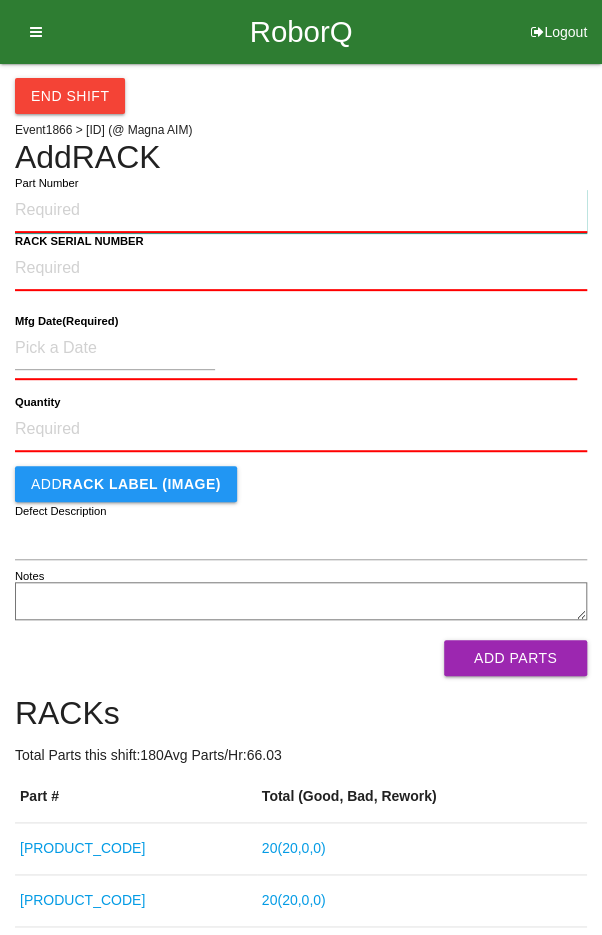 click on "Part Number" at bounding box center (301, 211) 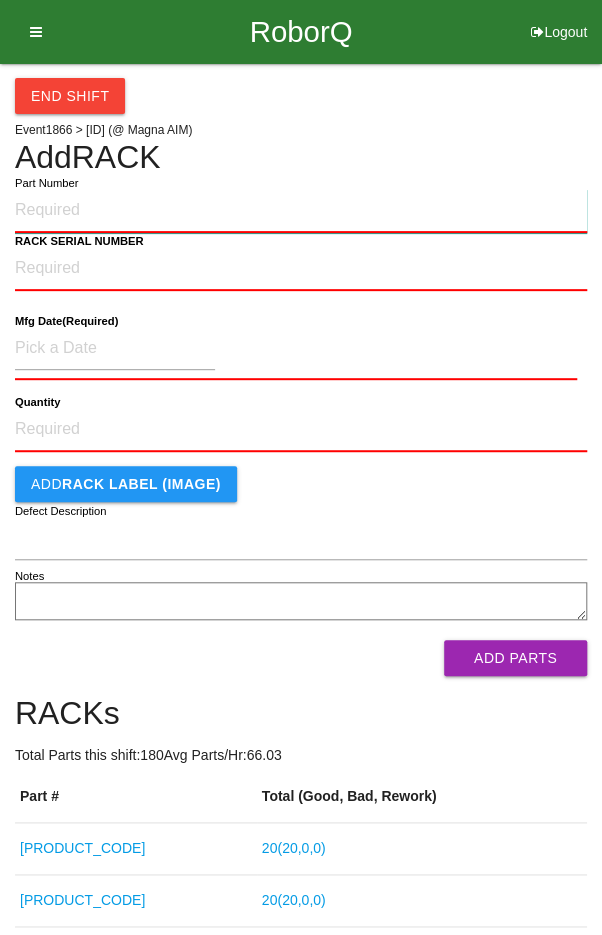 paste on "[PRODUCT_CODE]" 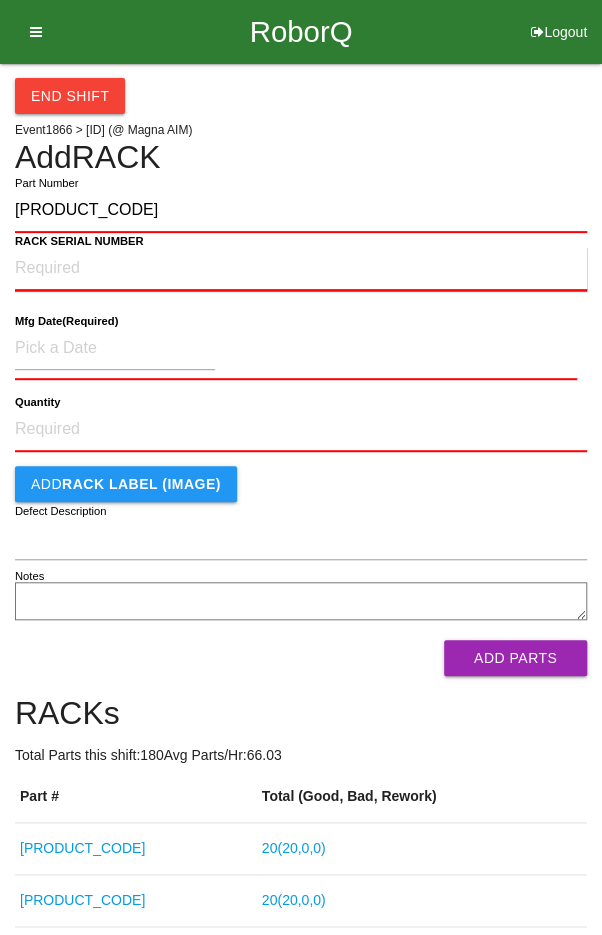 click on "RACK SERIAL NUMBER" at bounding box center (301, 269) 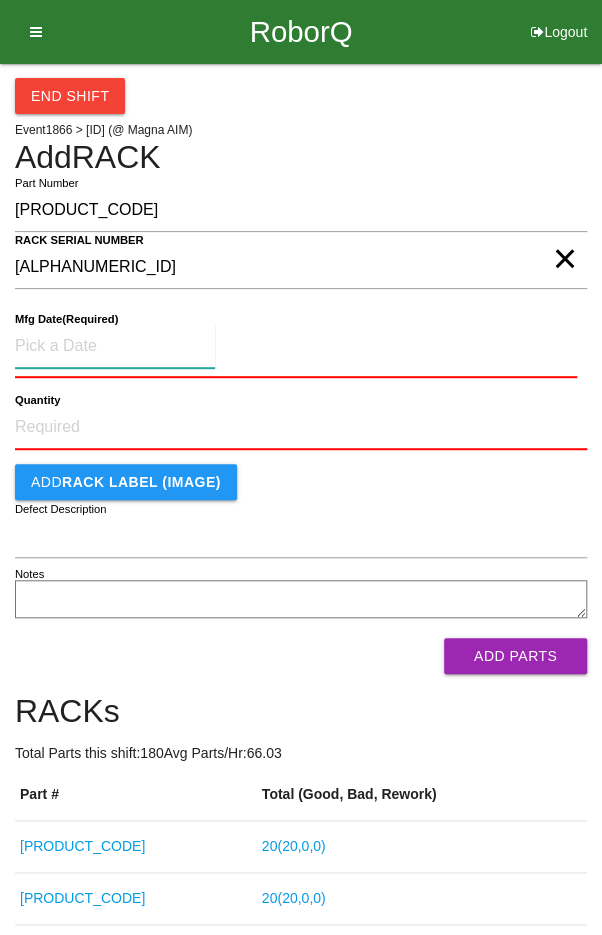 click at bounding box center (115, 346) 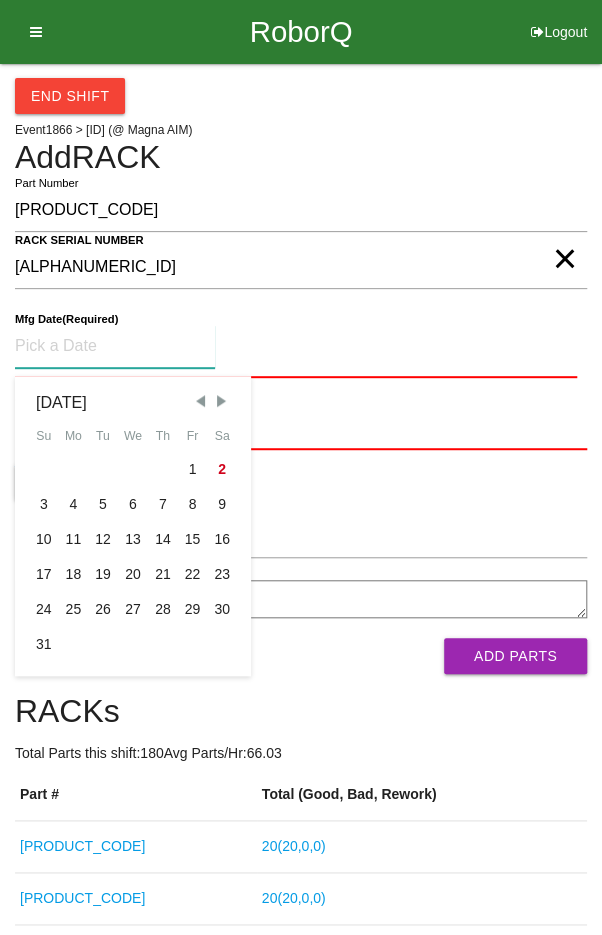 click at bounding box center [200, 401] 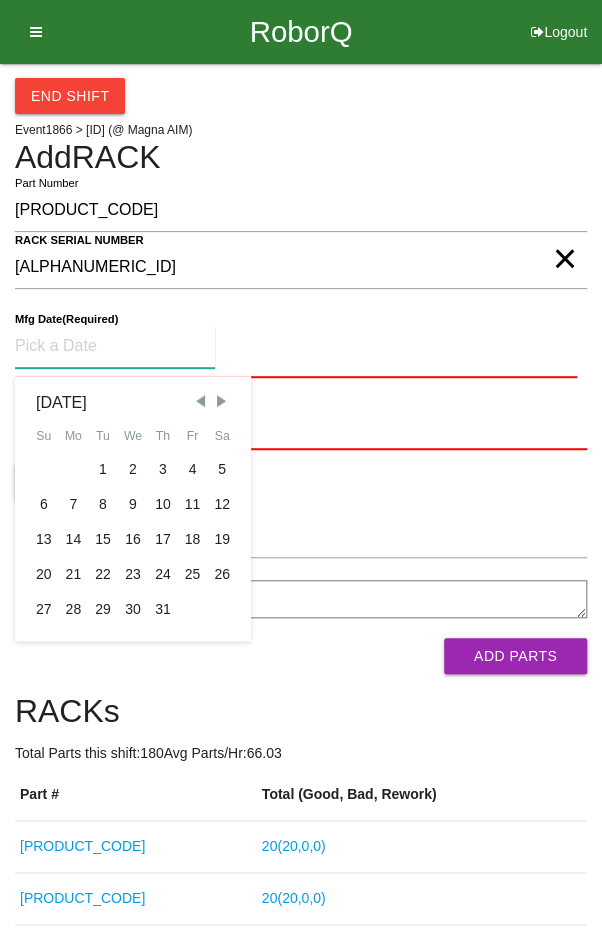 click on "7" at bounding box center [74, 504] 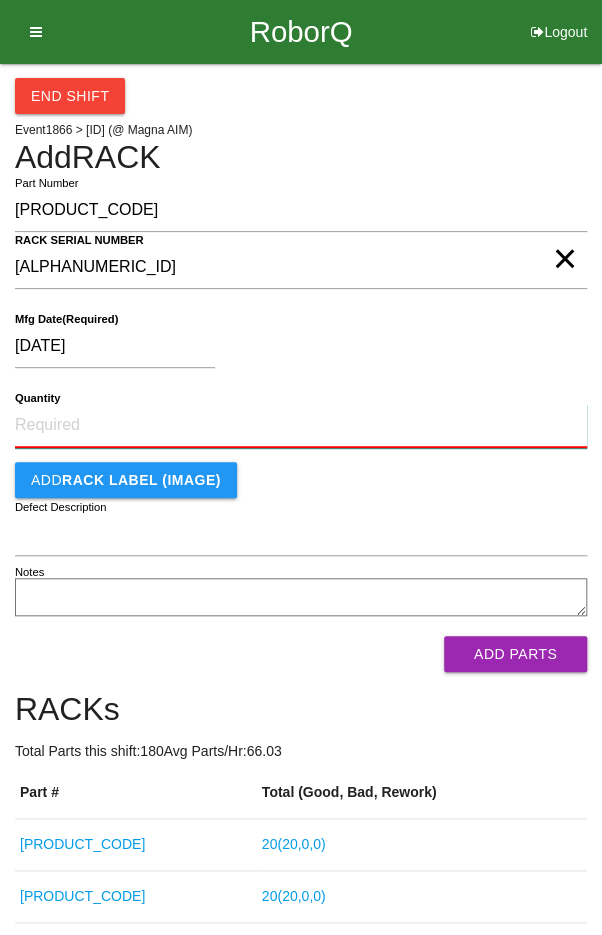 click on "Quantity" at bounding box center [301, 426] 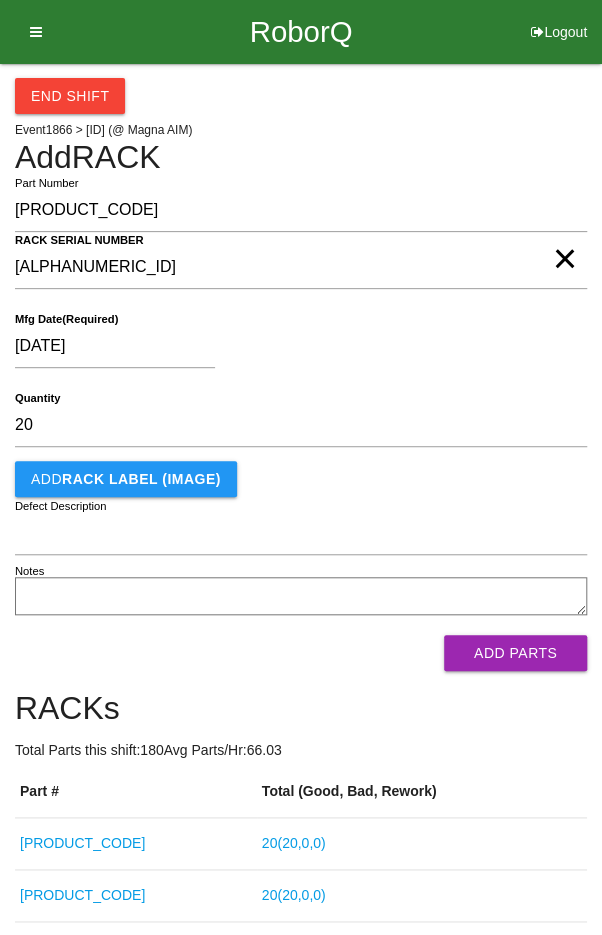click on "[DATE]" at bounding box center [296, 350] 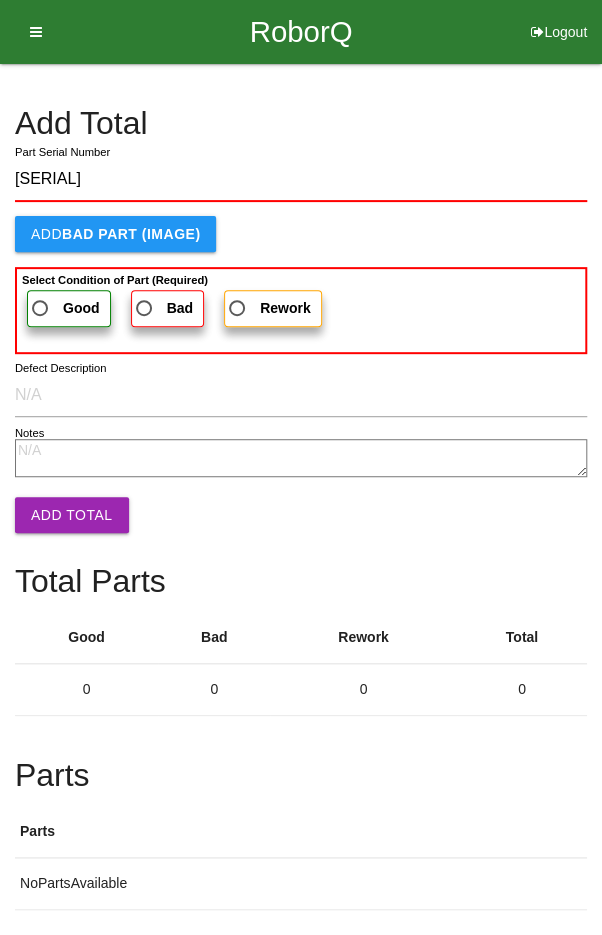 click on "Good" at bounding box center (64, 308) 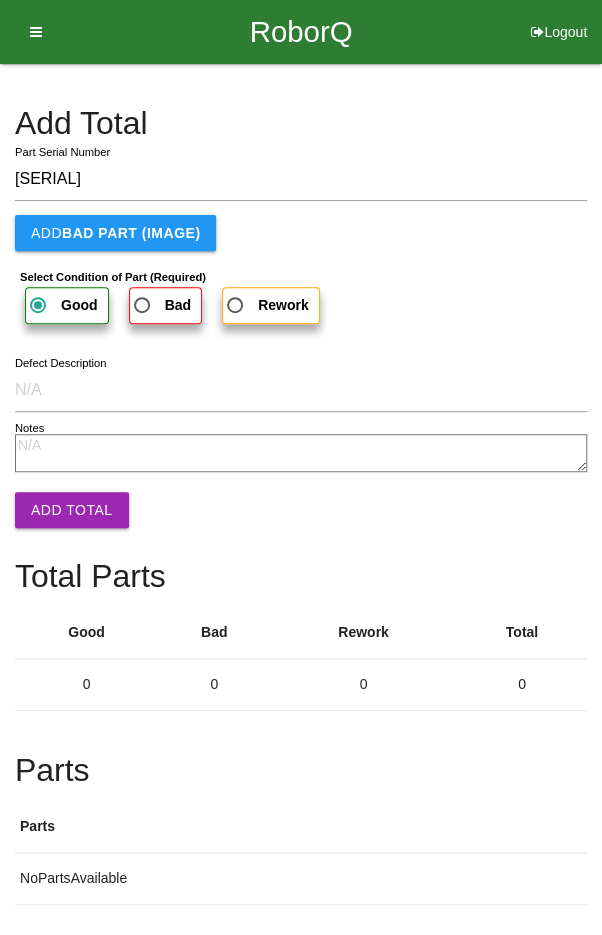 click on "Add Total" at bounding box center (72, 510) 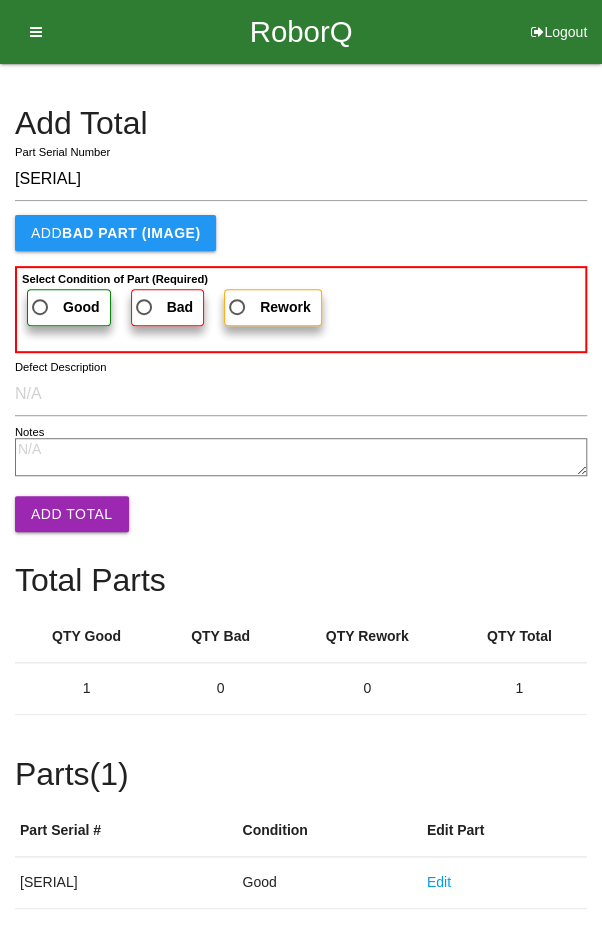 click on "Good" at bounding box center [64, 307] 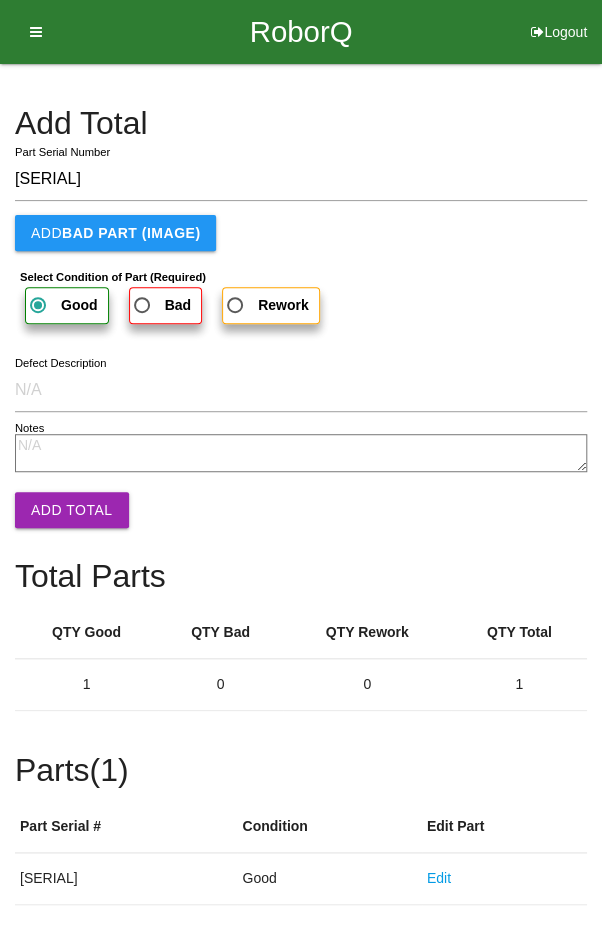 click on "Add Total" at bounding box center (72, 510) 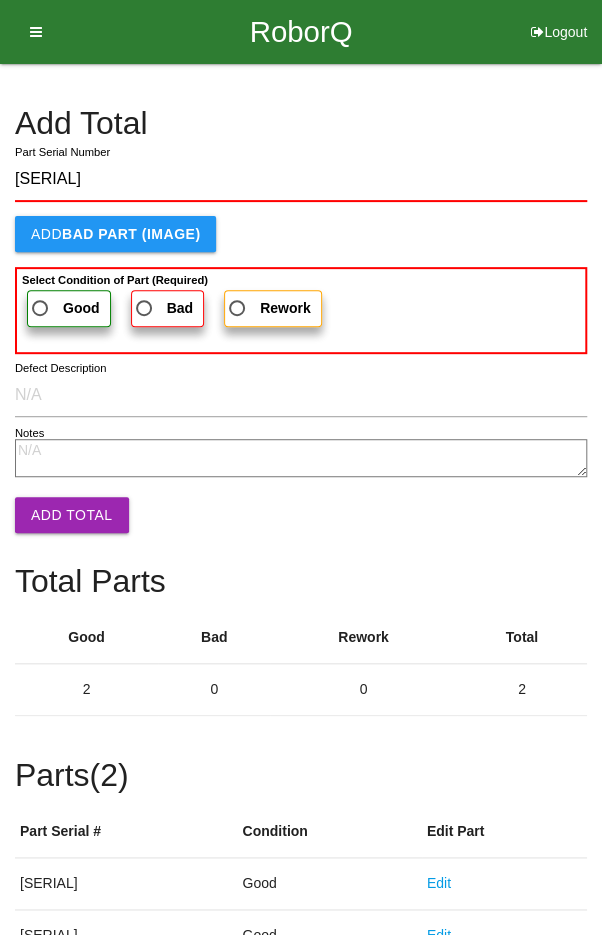 click on "Good" at bounding box center [64, 308] 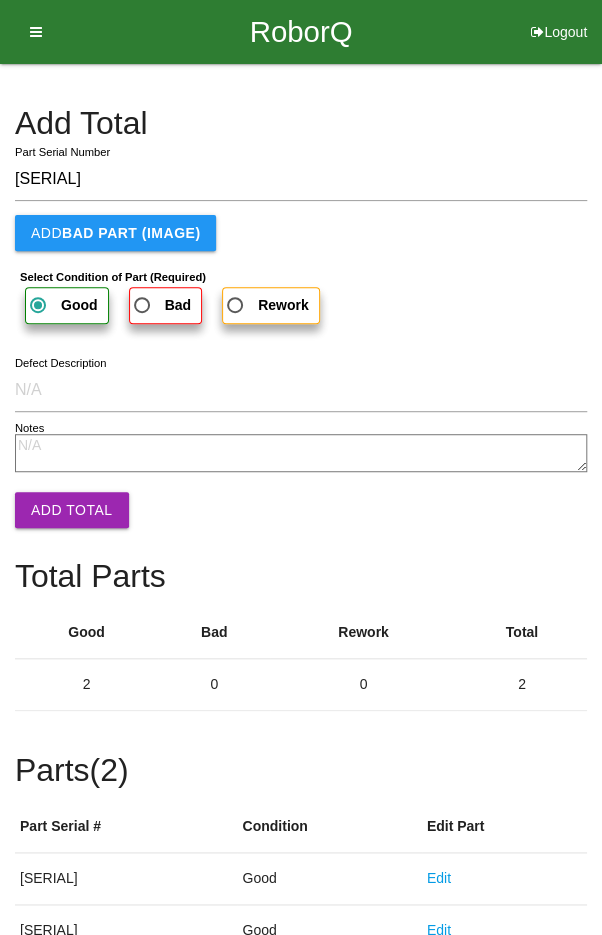 click on "Add Total" at bounding box center (72, 510) 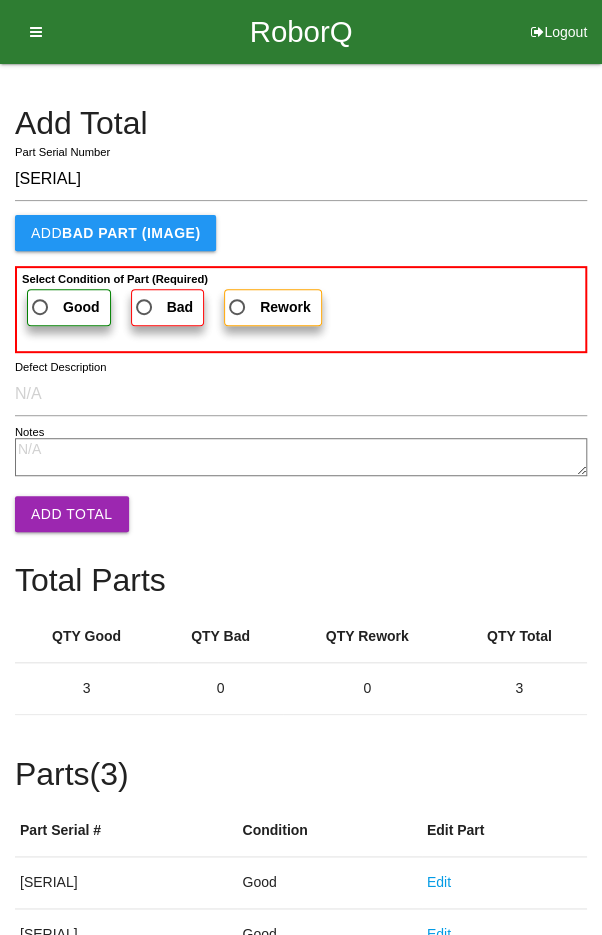 click on "Good" at bounding box center (64, 307) 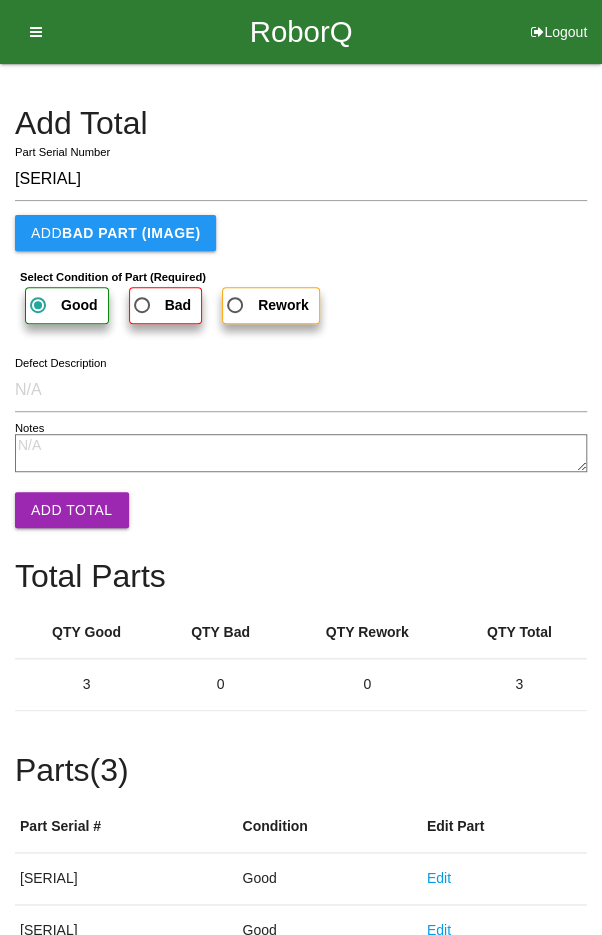 click on "Add Total" at bounding box center (72, 510) 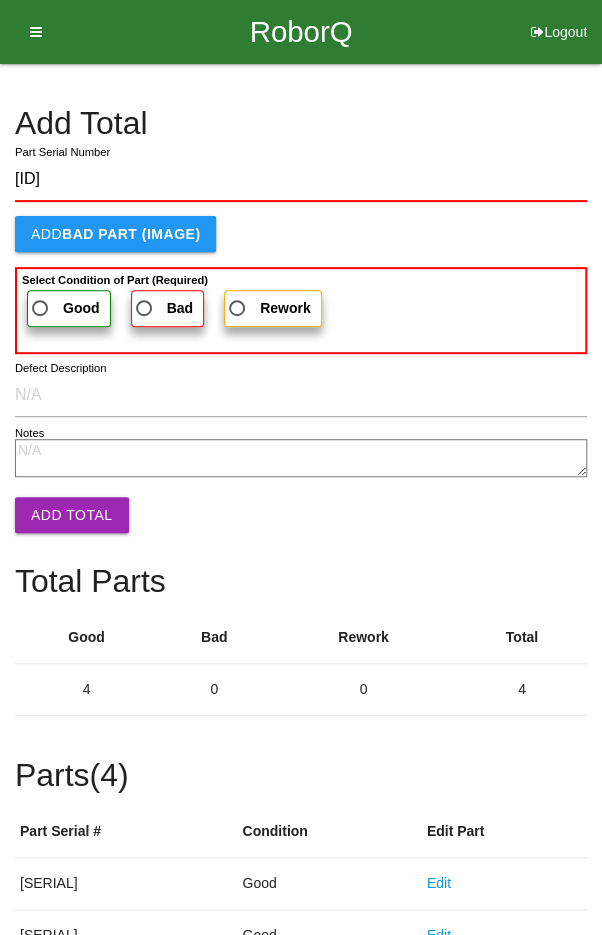 click on "Good" at bounding box center [64, 308] 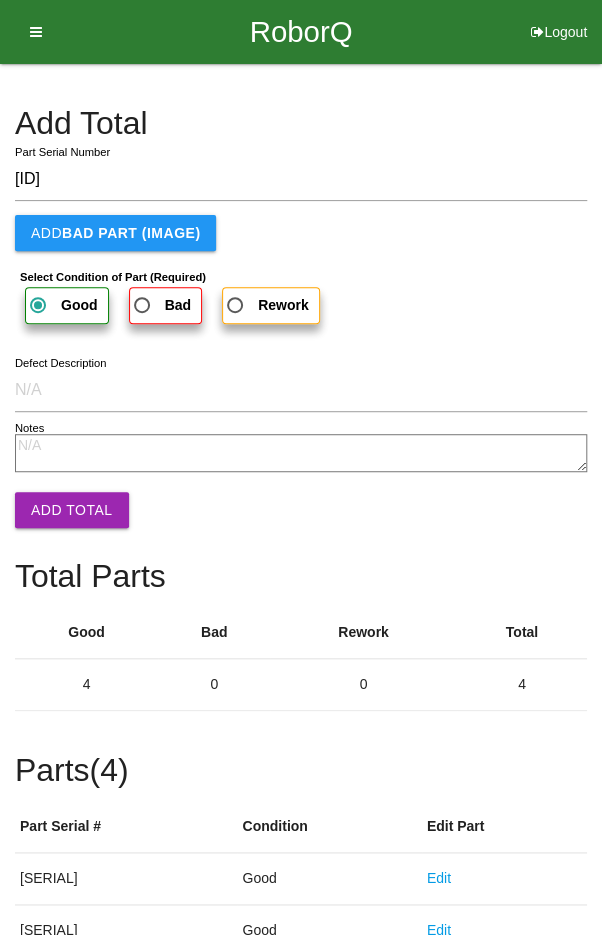 click on "Add Total" at bounding box center [72, 510] 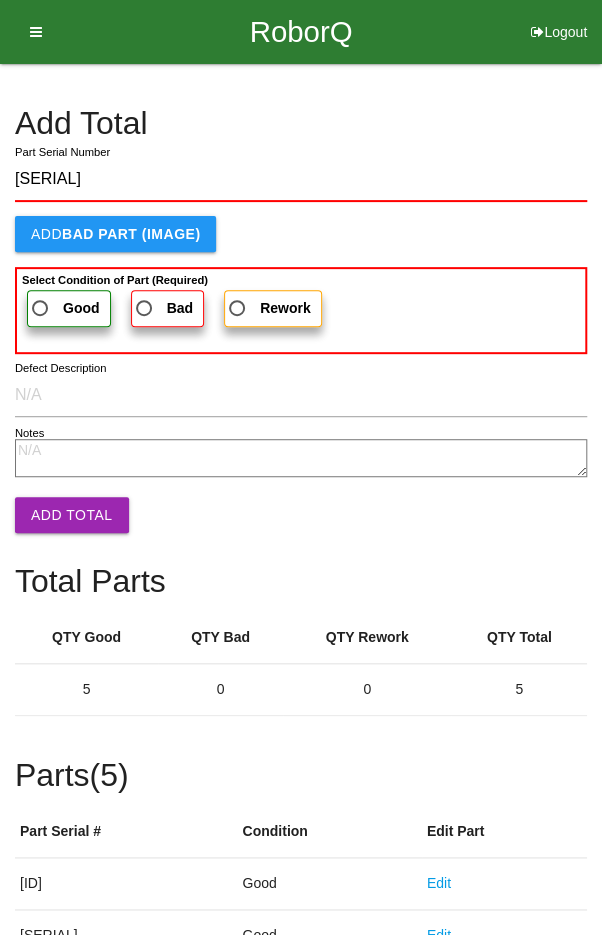 click on "Good" at bounding box center (64, 308) 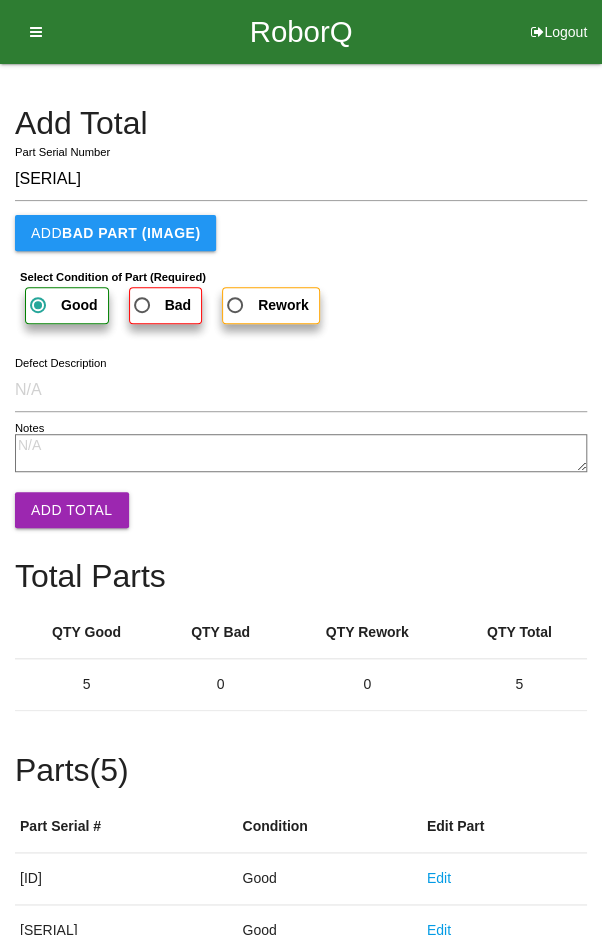 click on "Add Total" at bounding box center (72, 510) 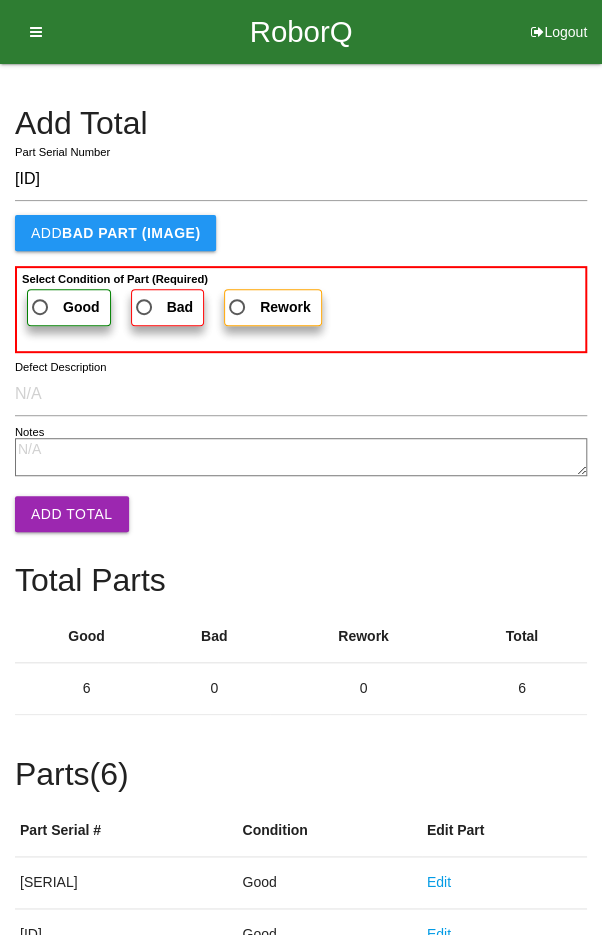 click on "Good" at bounding box center (64, 307) 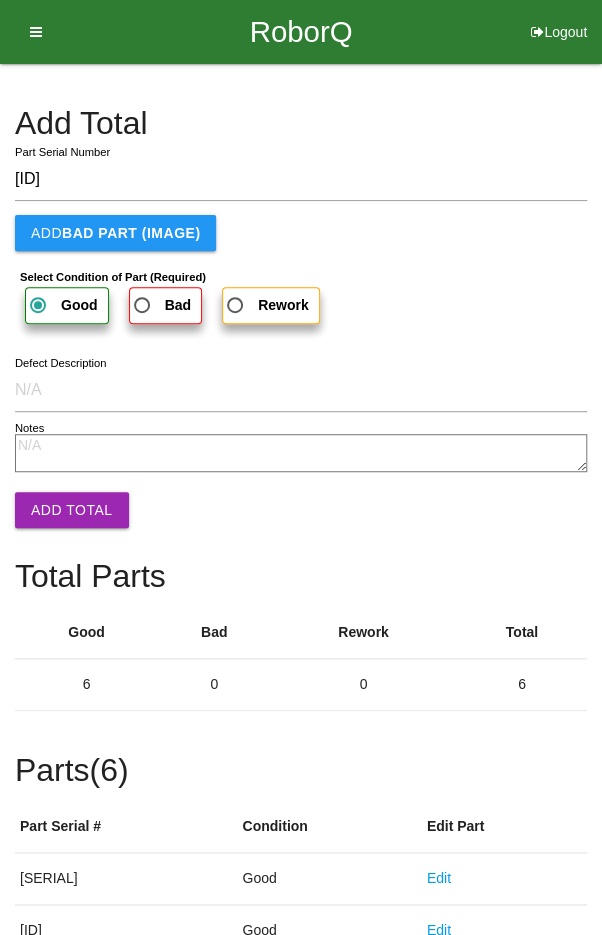 click on "Add Total" at bounding box center (72, 510) 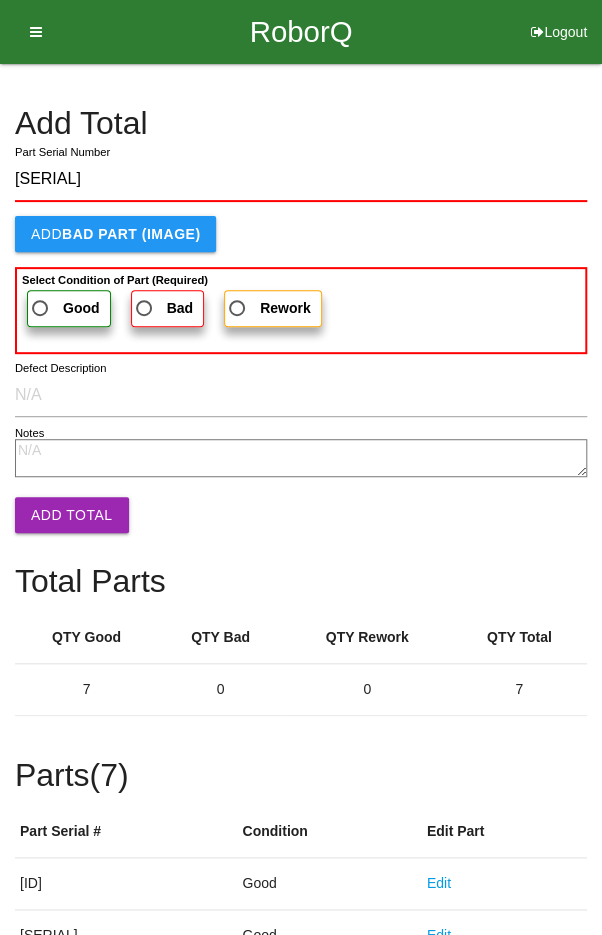 click on "Good" at bounding box center (69, 308) 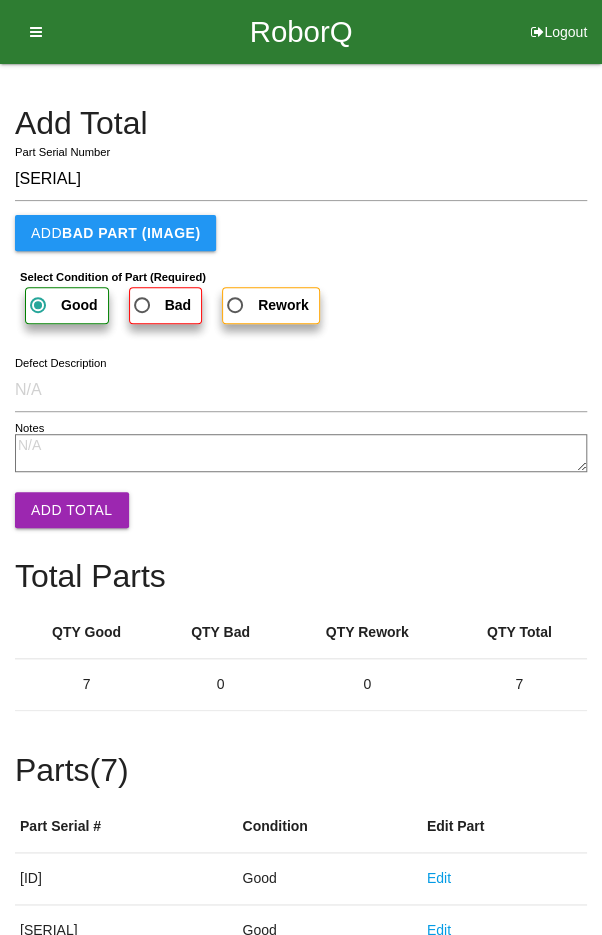 click on "Add Total" at bounding box center (72, 510) 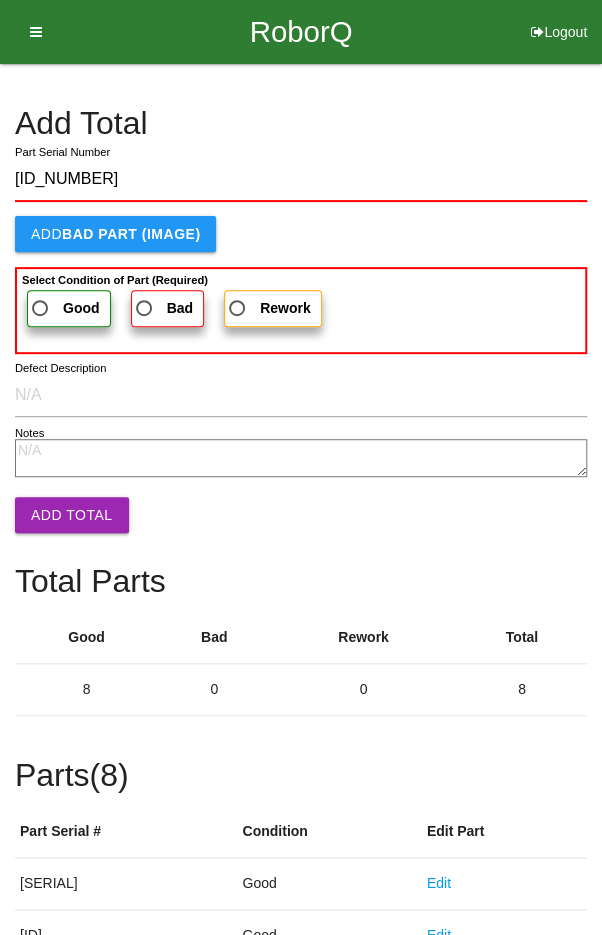 click on "Good" at bounding box center [64, 308] 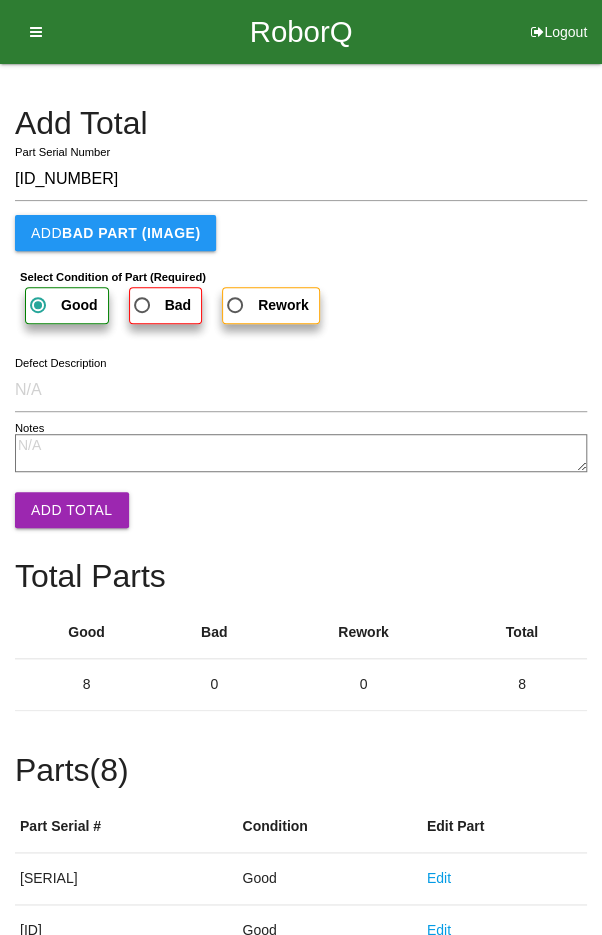 click on "Add Total" at bounding box center [72, 510] 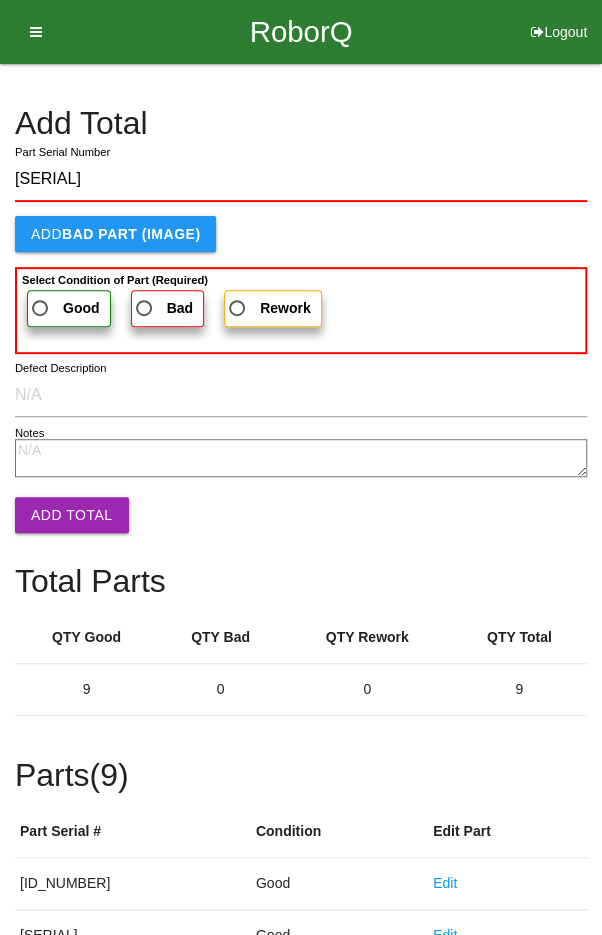 click on "Good" at bounding box center [64, 308] 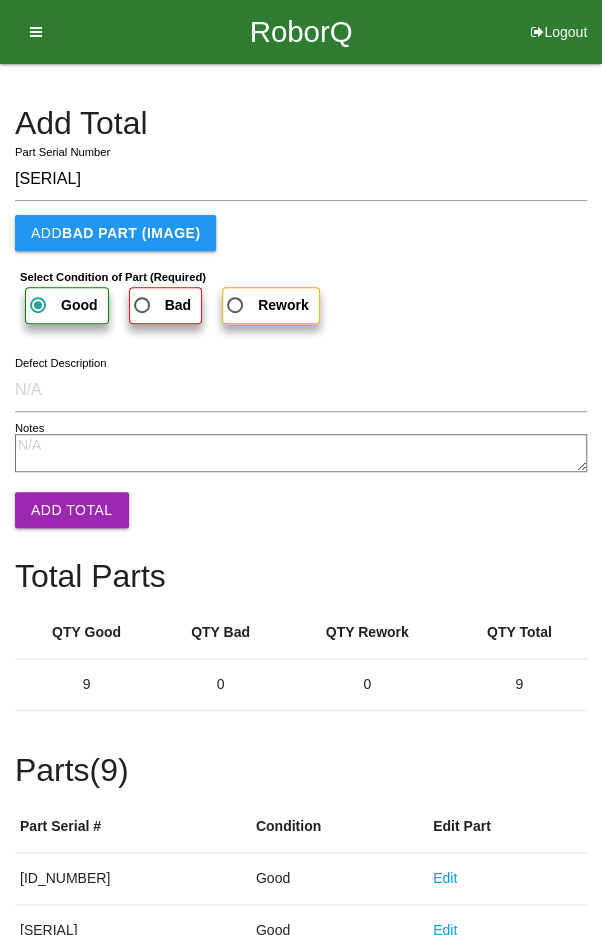 click on "Add Total" at bounding box center (72, 510) 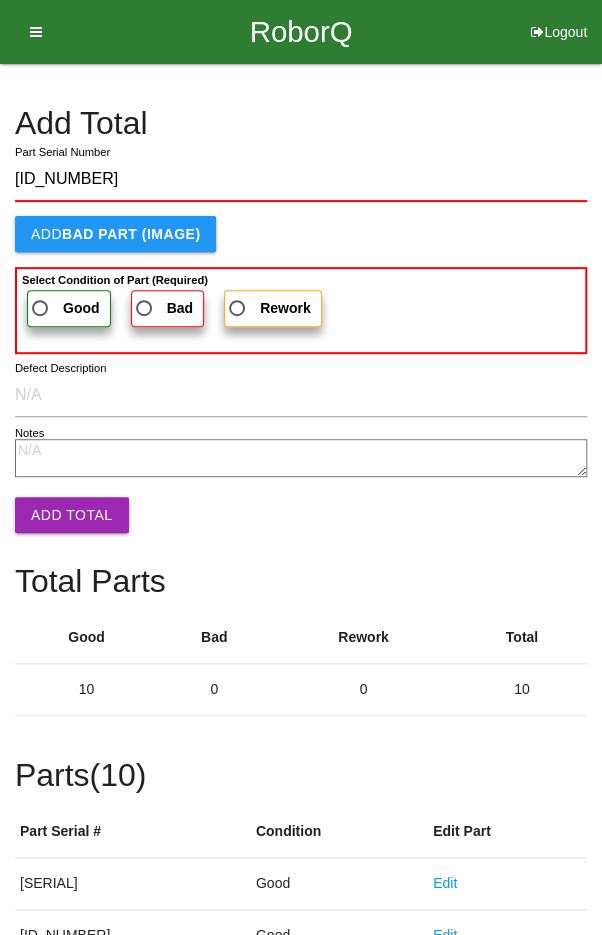 click on "Good" at bounding box center (64, 308) 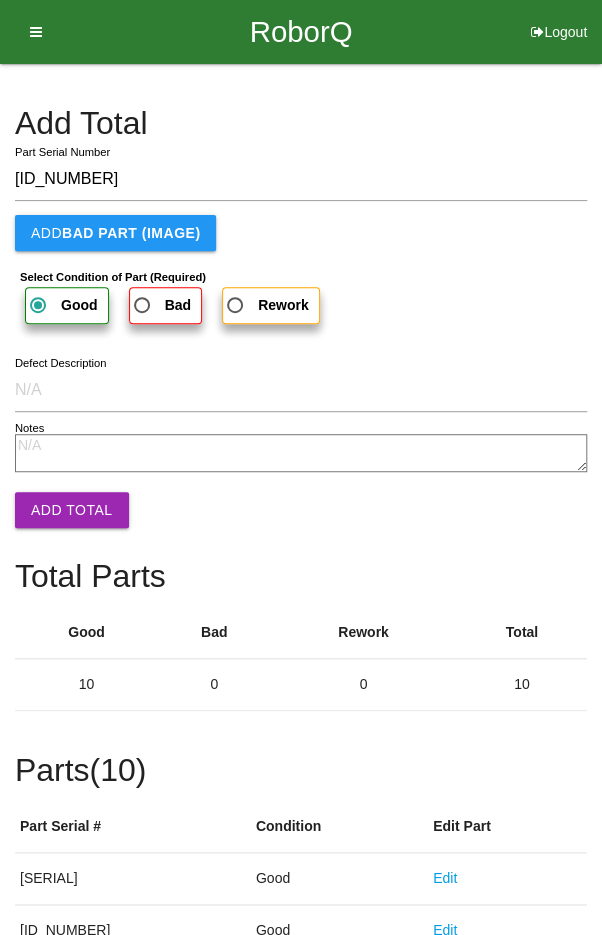 click on "Add Total" at bounding box center [72, 510] 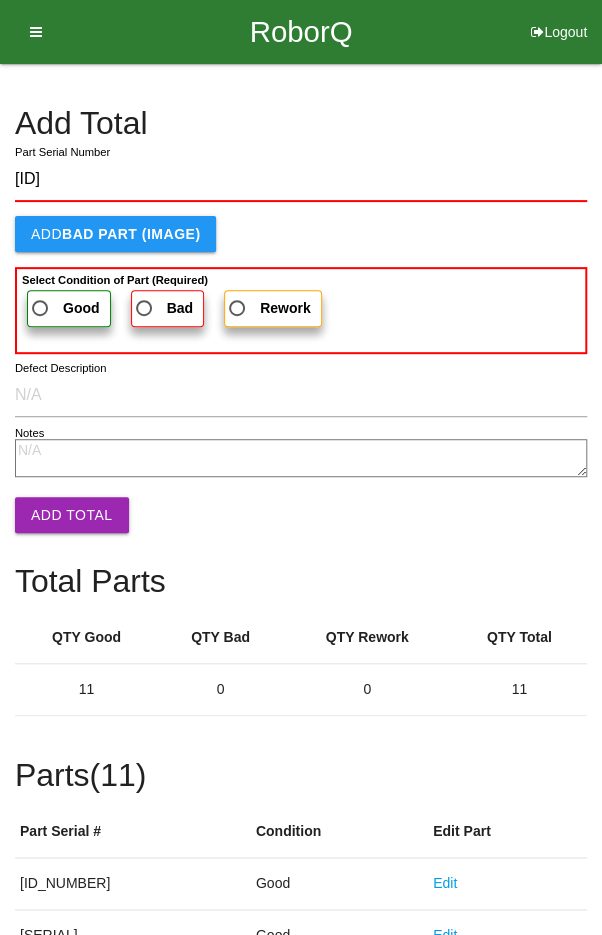 click on "Good" at bounding box center [64, 308] 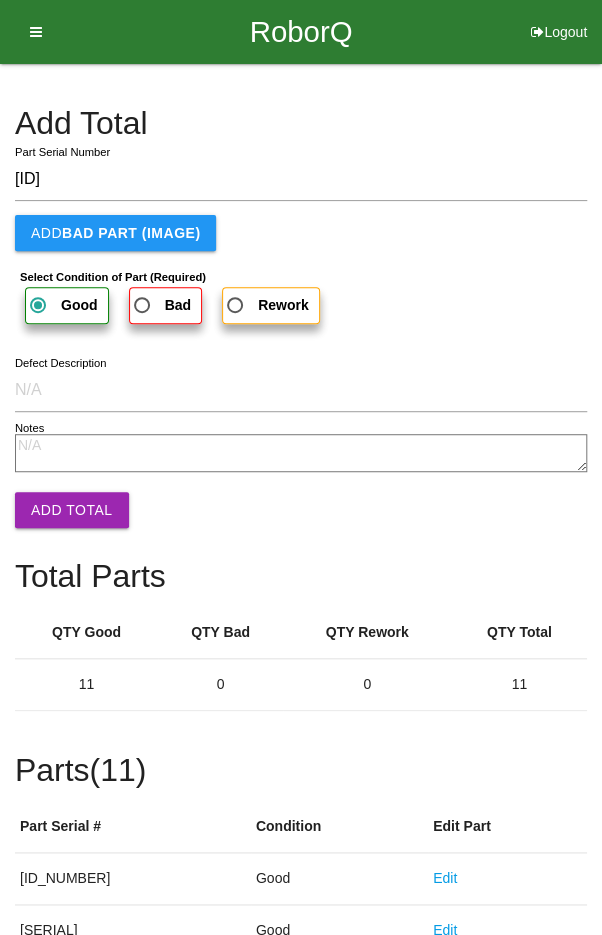 click on "Add Total" at bounding box center [72, 510] 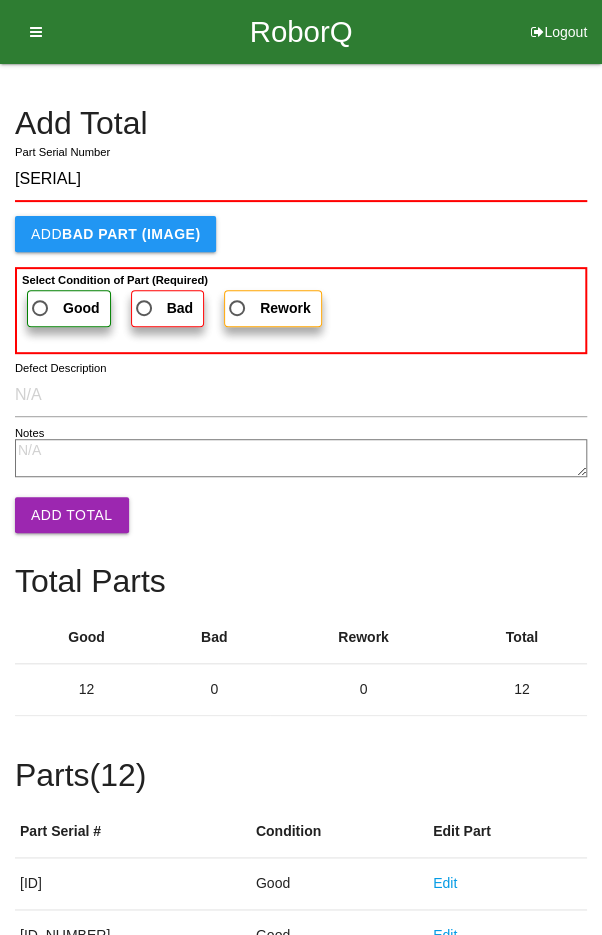 click on "Good" at bounding box center [64, 308] 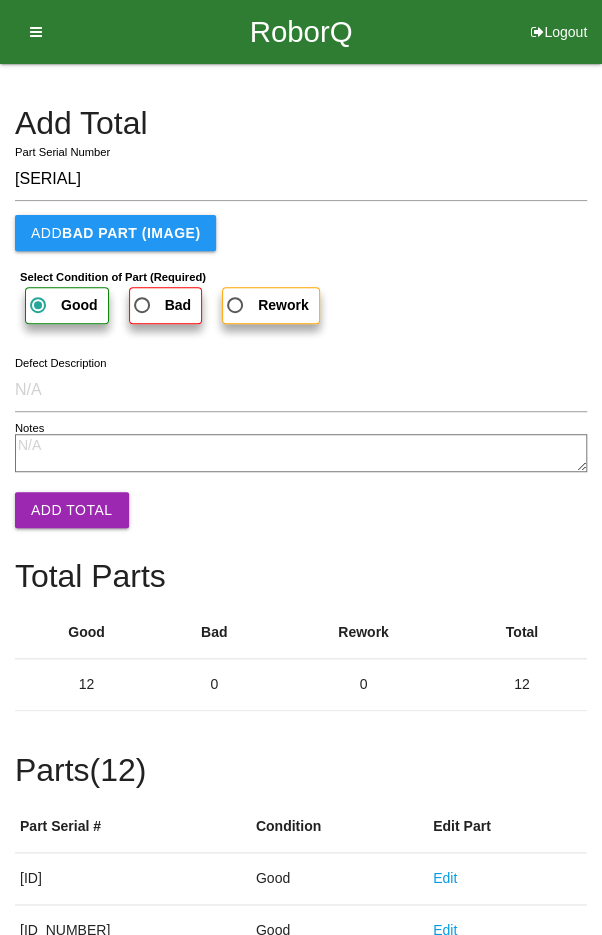 click on "Add Total" at bounding box center (72, 510) 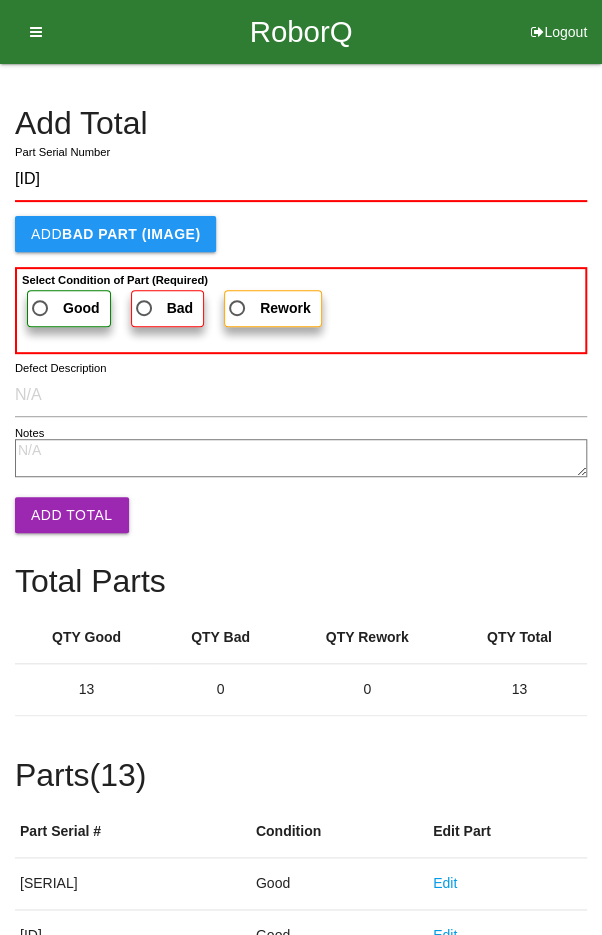 click on "Good" at bounding box center [64, 308] 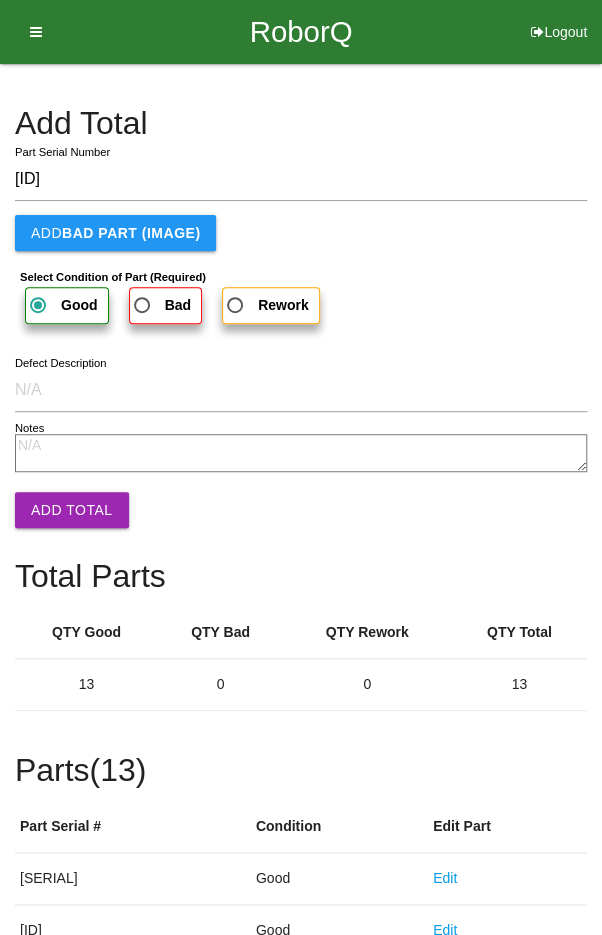 click on "Add Total" at bounding box center [72, 510] 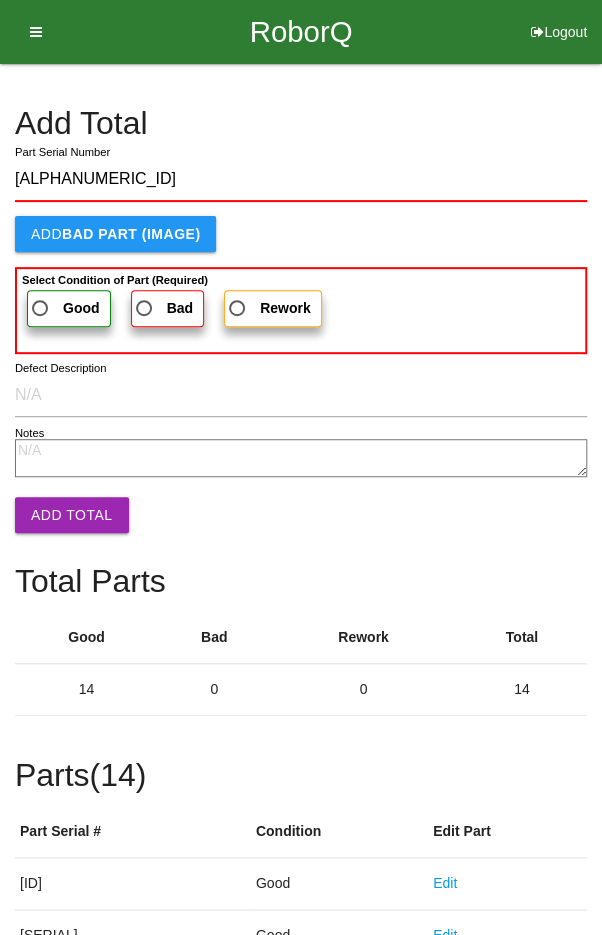 click on "Good" at bounding box center [64, 308] 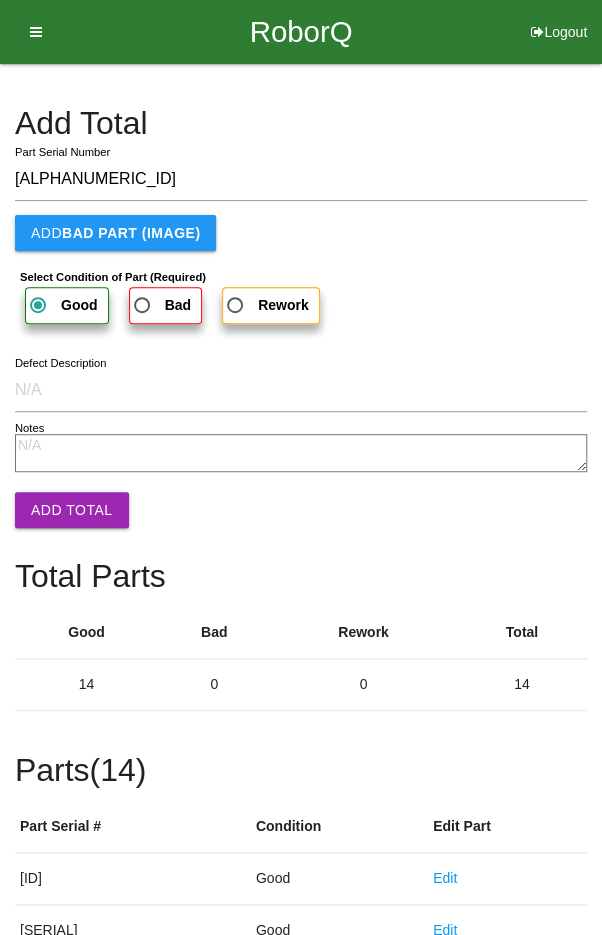 click on "Add Total" at bounding box center [72, 510] 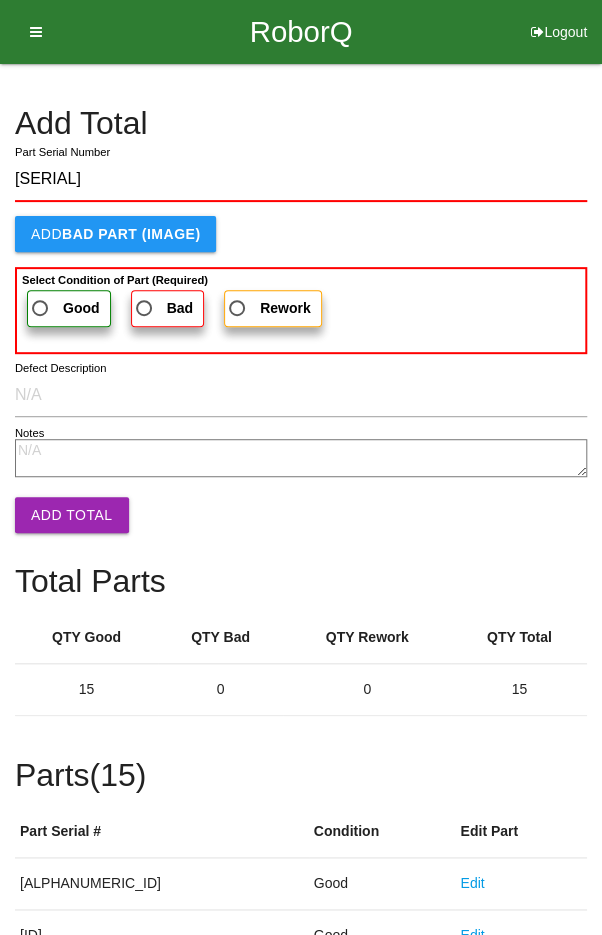 click on "Good" at bounding box center [69, 308] 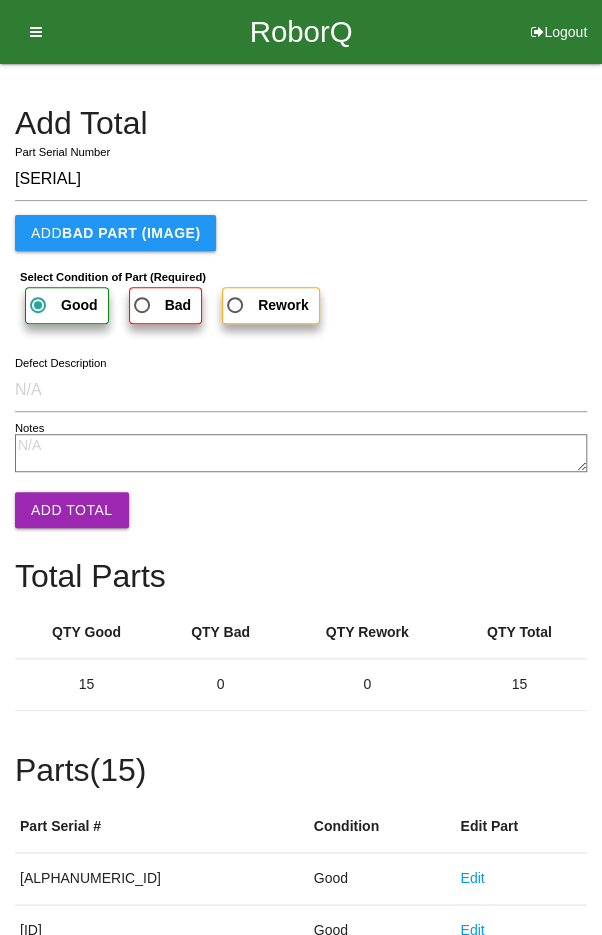 click on "Add Total" at bounding box center [72, 510] 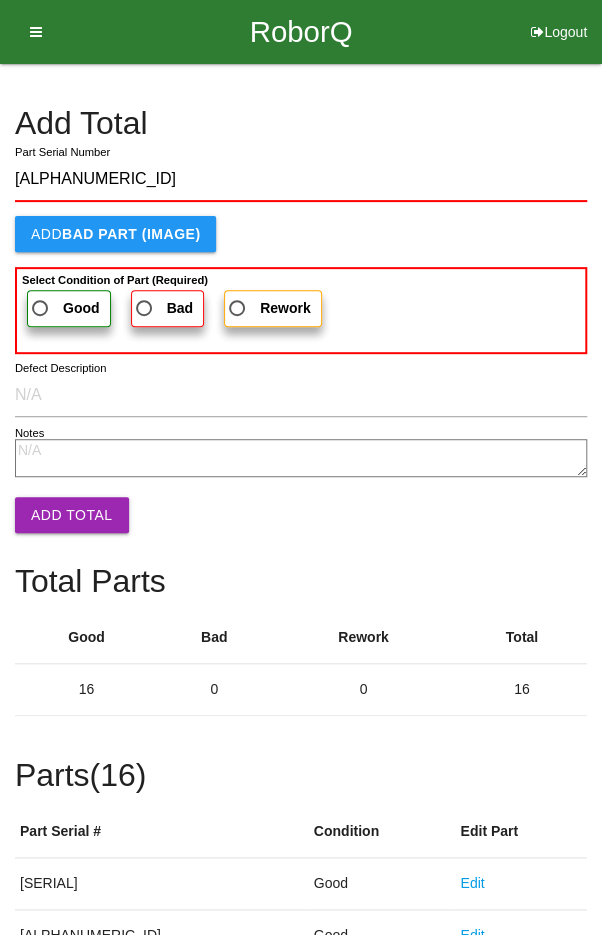 click on "Good" at bounding box center (64, 308) 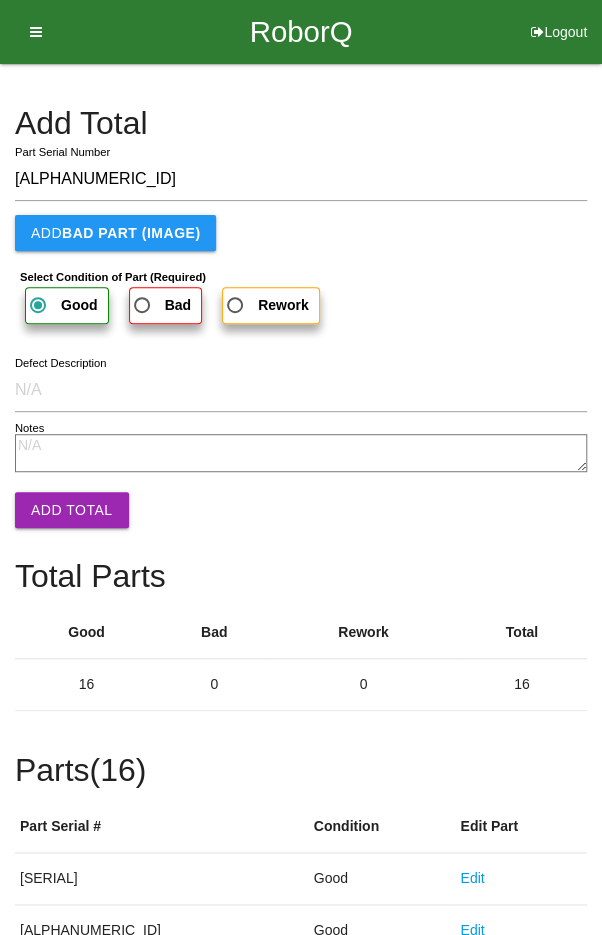 click on "Add Total" at bounding box center (72, 510) 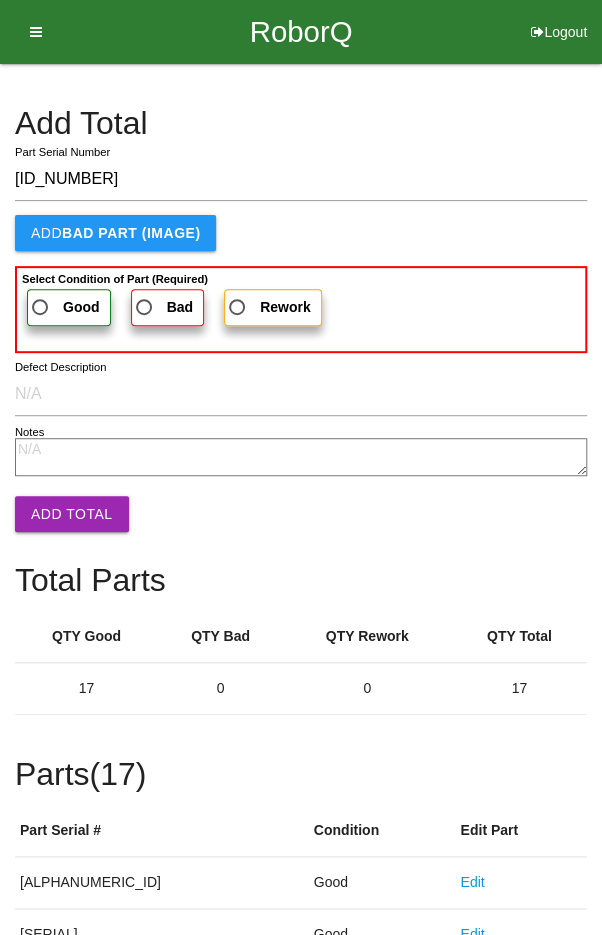 click on "Good" at bounding box center (64, 307) 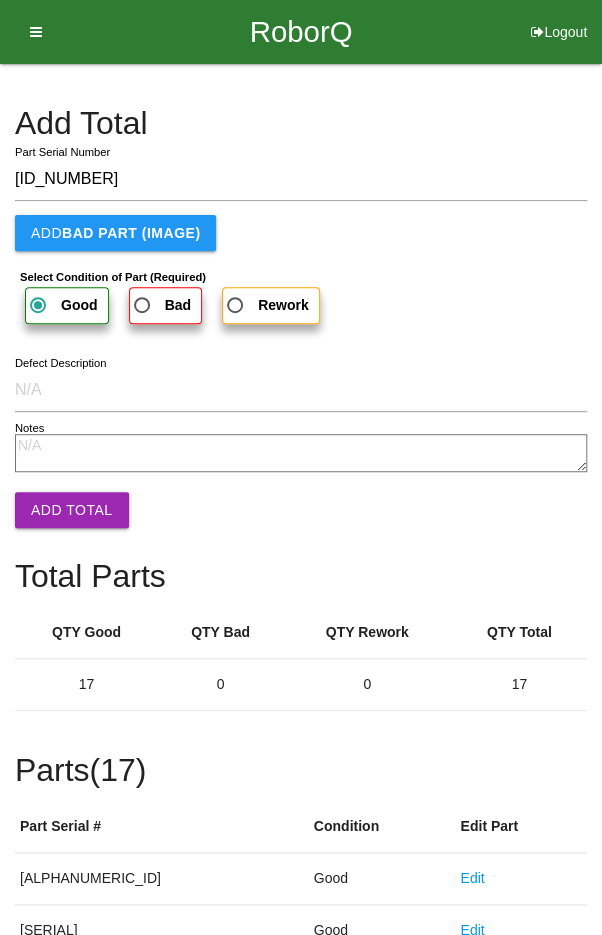 click on "Add Total" at bounding box center [72, 510] 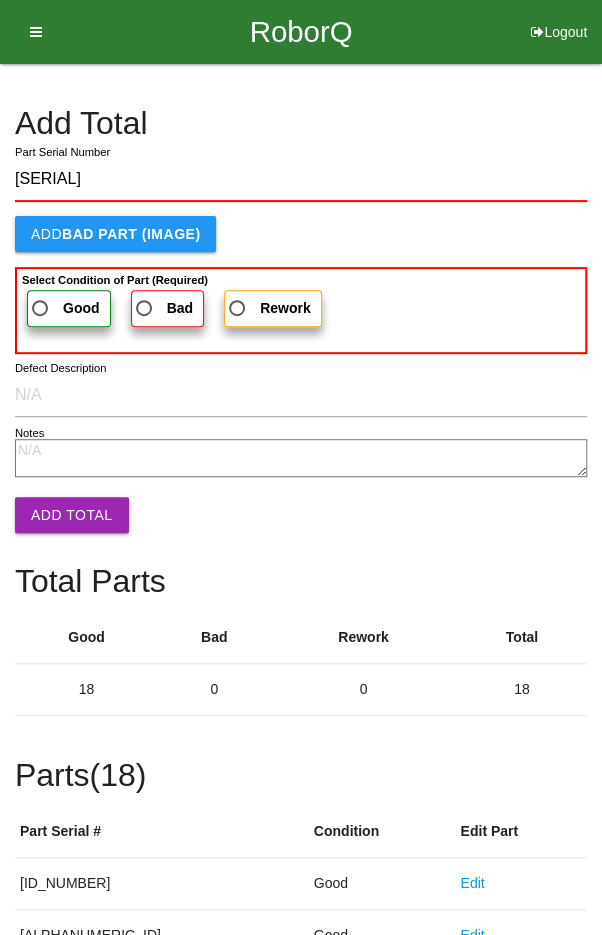 click on "Good" at bounding box center [64, 308] 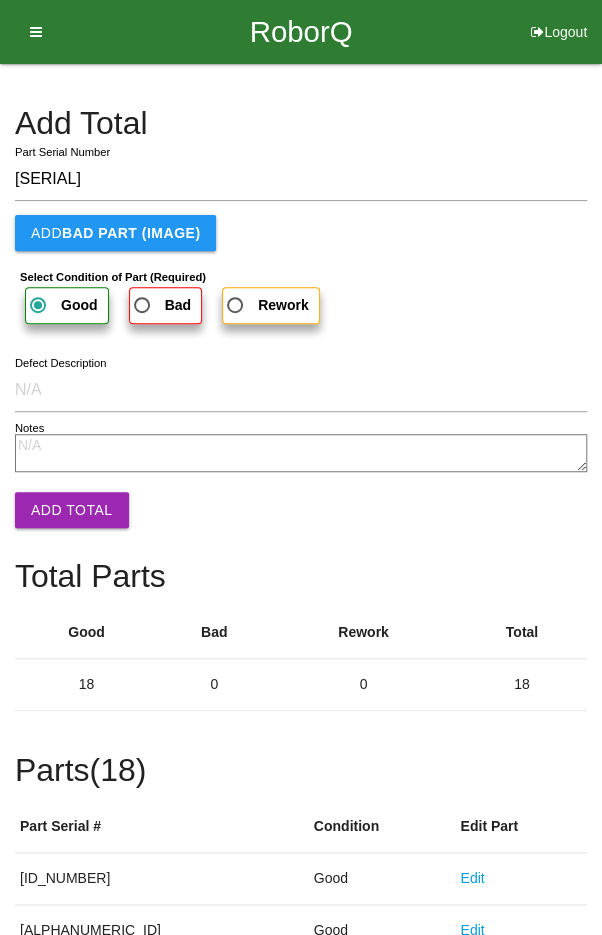 click on "Add Total" at bounding box center [72, 510] 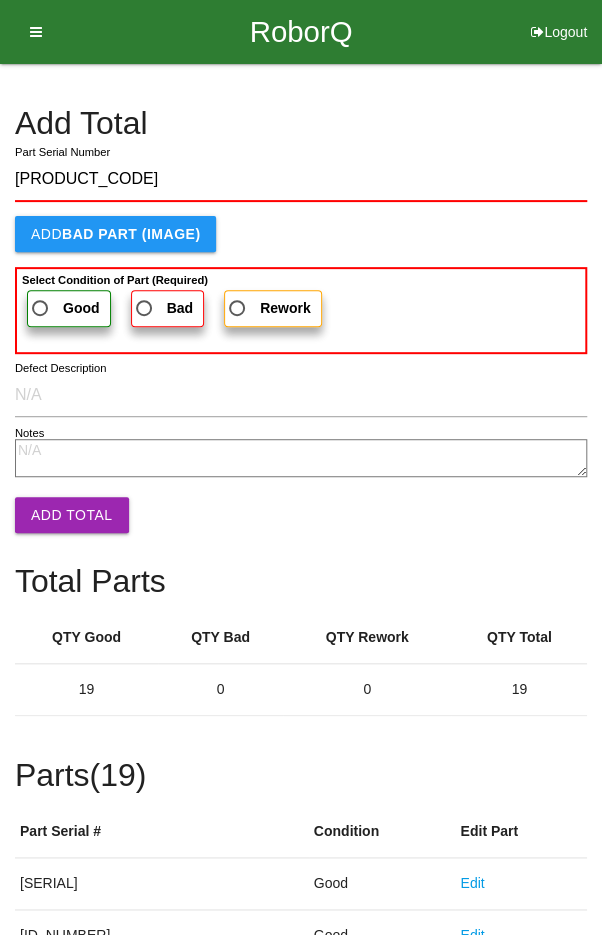 click on "Good" at bounding box center (64, 308) 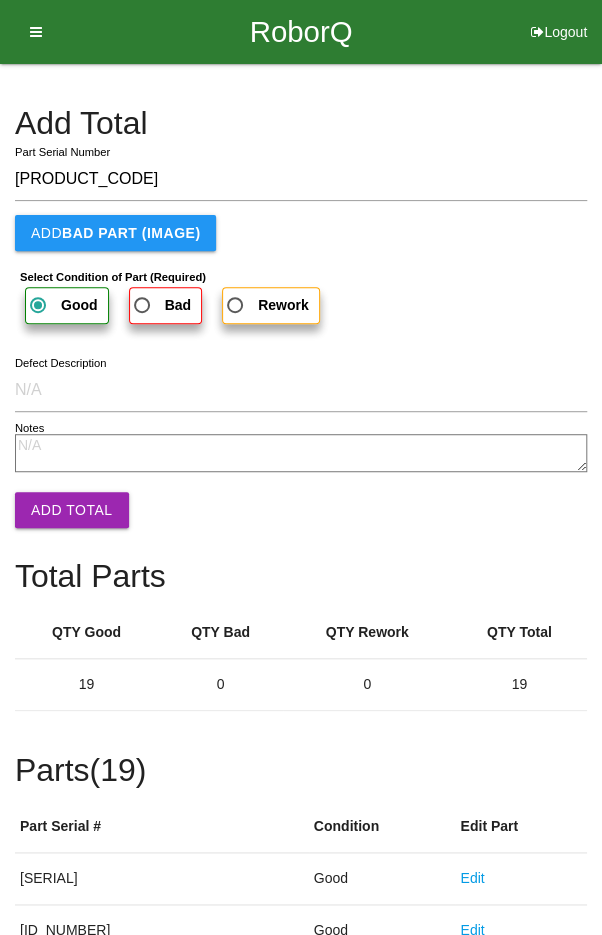 click on "Add Total" at bounding box center (72, 510) 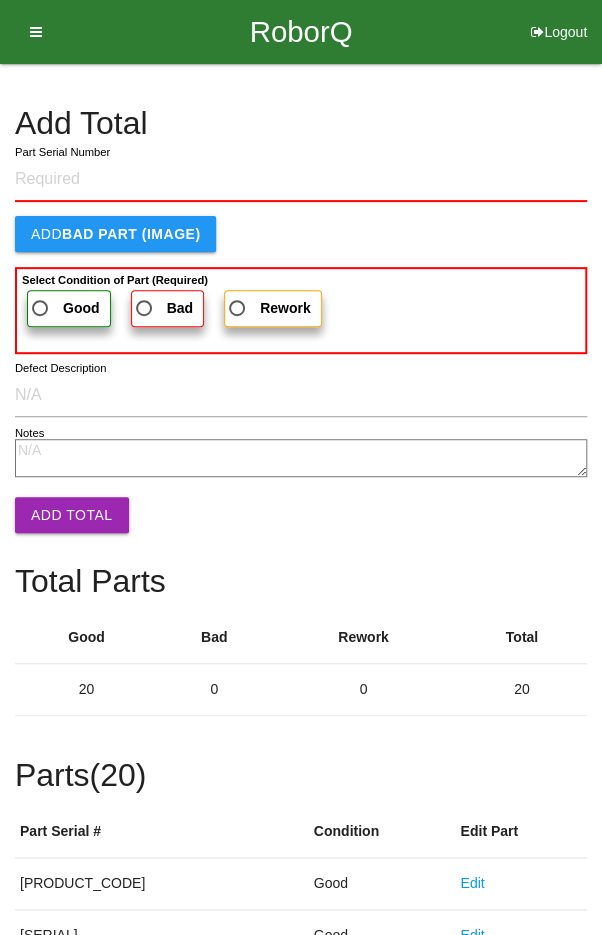click on "Add Total" at bounding box center [301, 123] 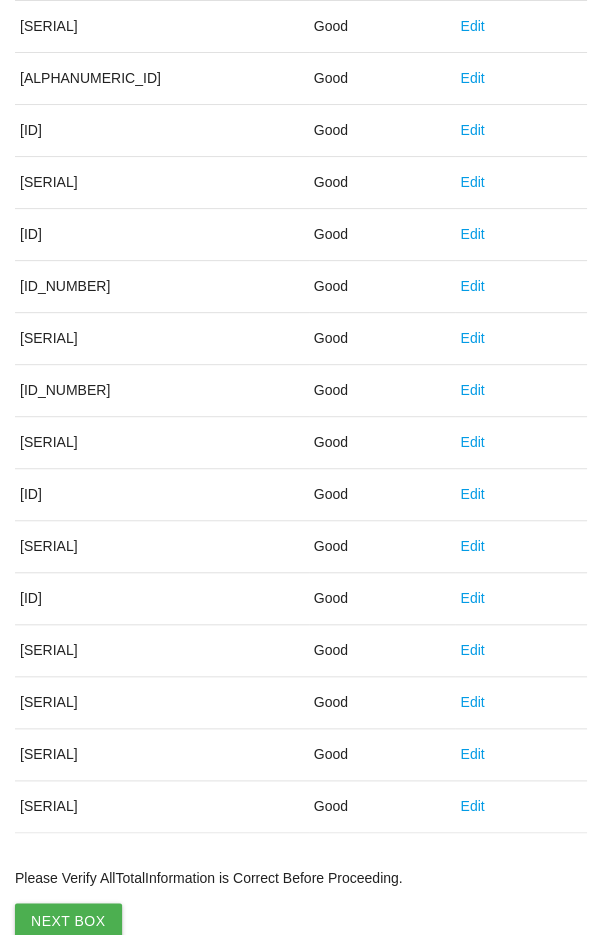 scroll, scrollTop: 1111, scrollLeft: 0, axis: vertical 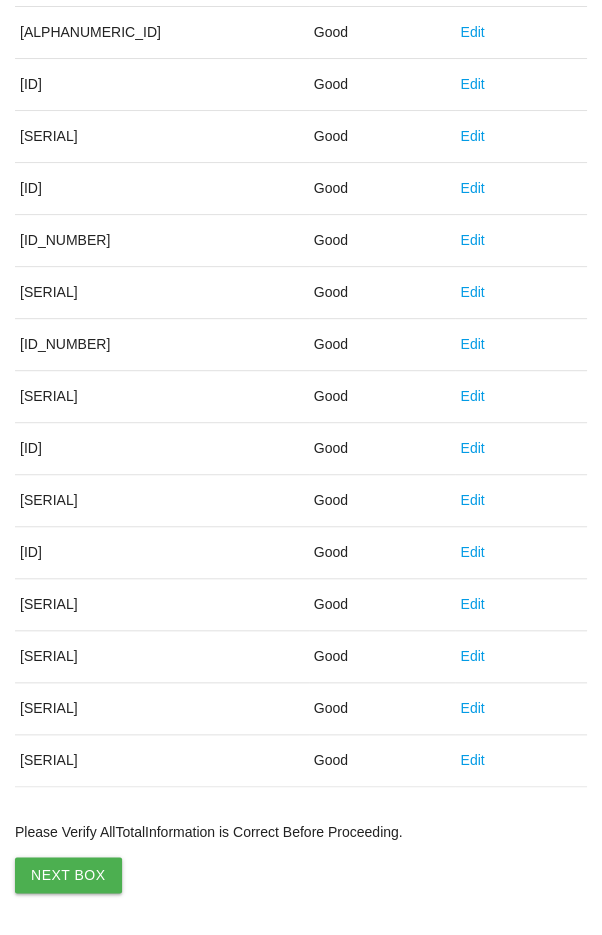 click on "Next Box" at bounding box center [68, 875] 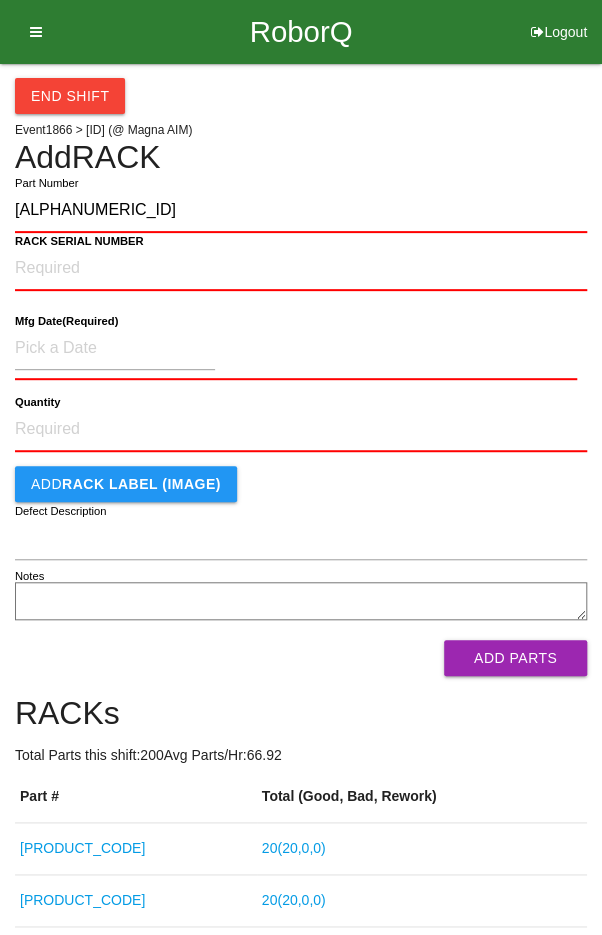 click on "[ALPHANUMERIC_ID]" at bounding box center (301, 211) 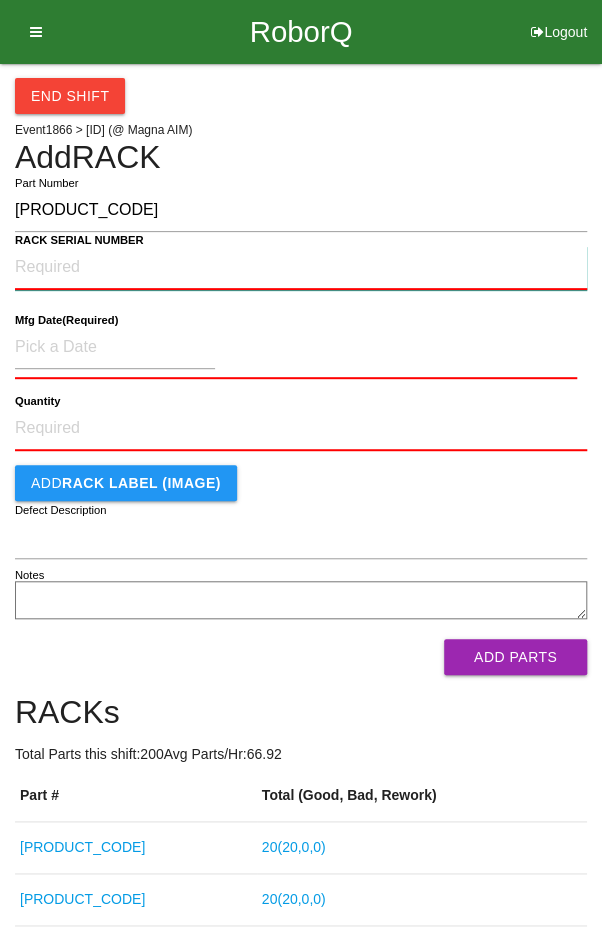 click on "RACK SERIAL NUMBER" at bounding box center [301, 268] 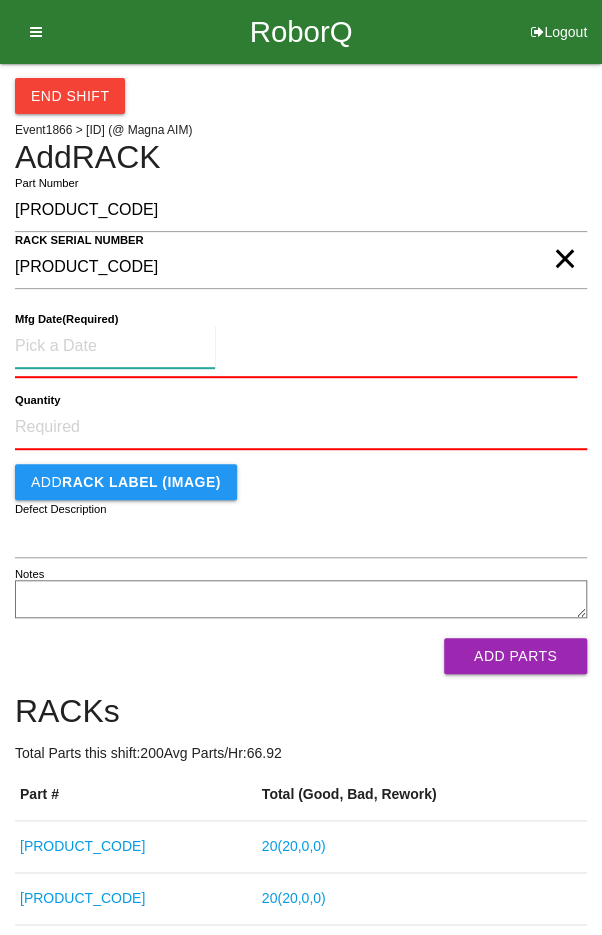 click at bounding box center (115, 346) 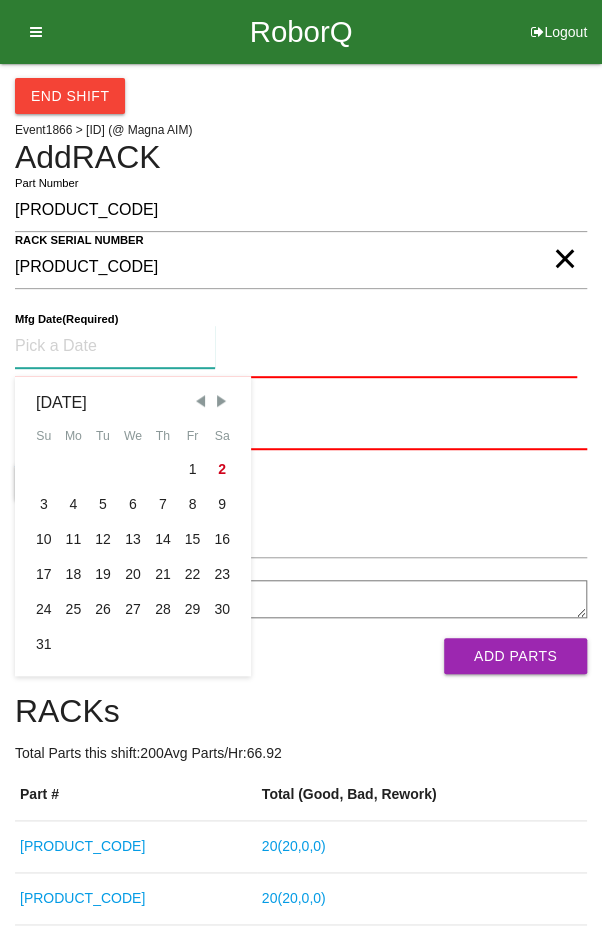 click at bounding box center [200, 401] 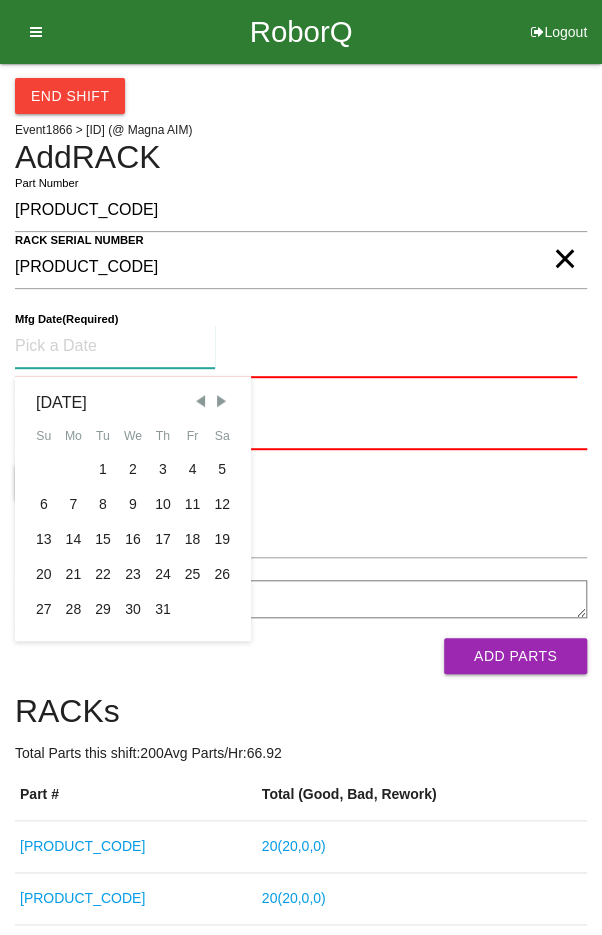 click on "7" at bounding box center (74, 504) 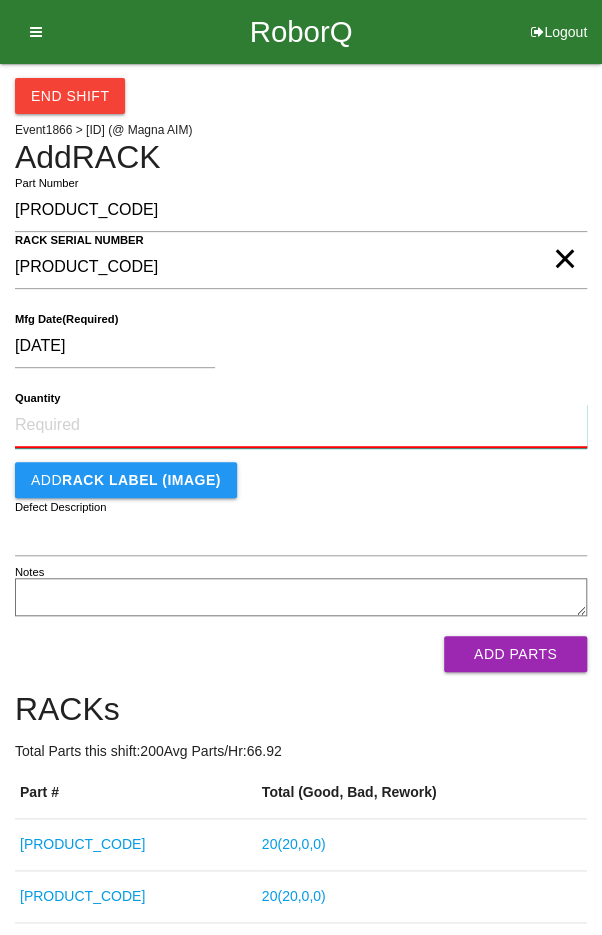 click on "Quantity" at bounding box center (301, 426) 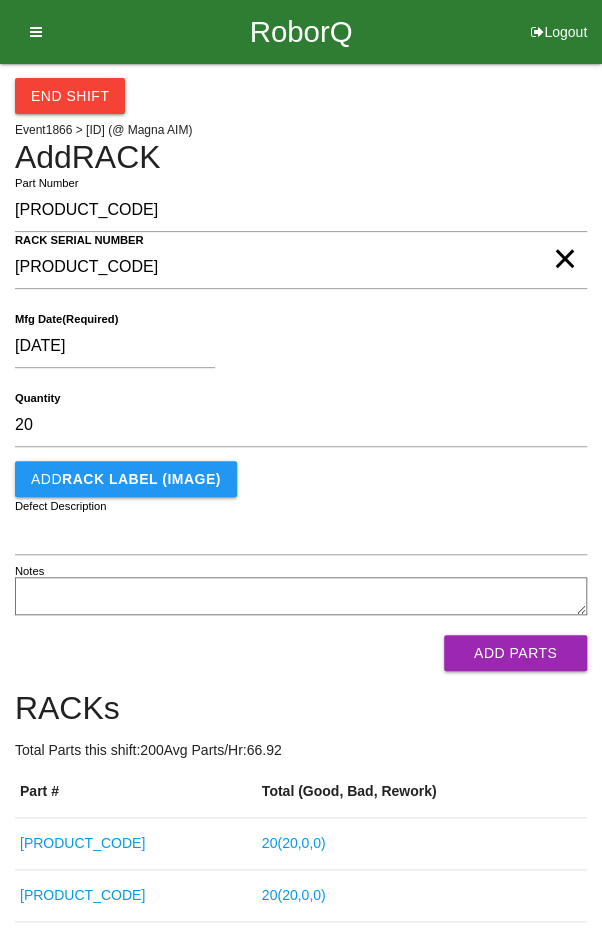 click on "[DATE]" at bounding box center [296, 350] 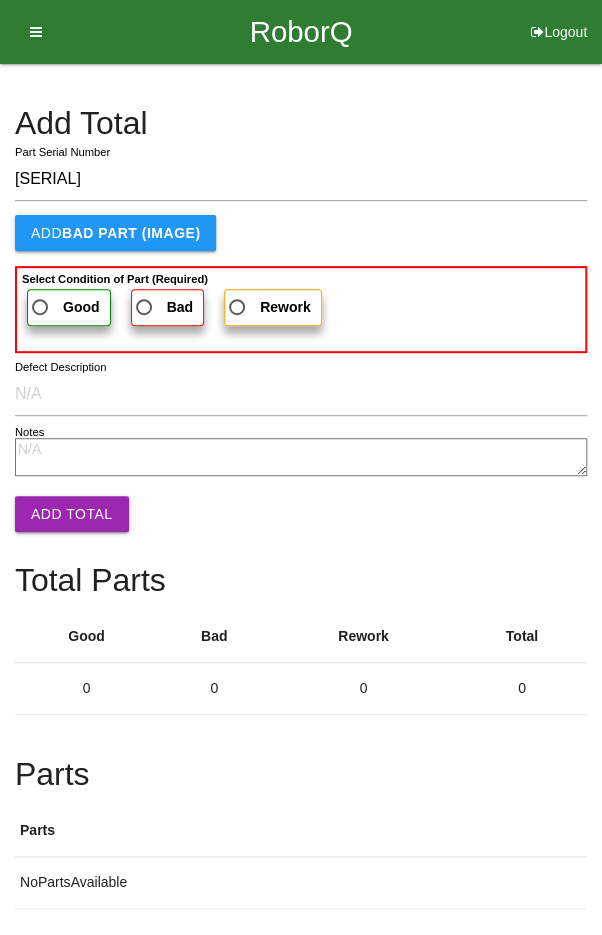 click on "Good" at bounding box center (64, 307) 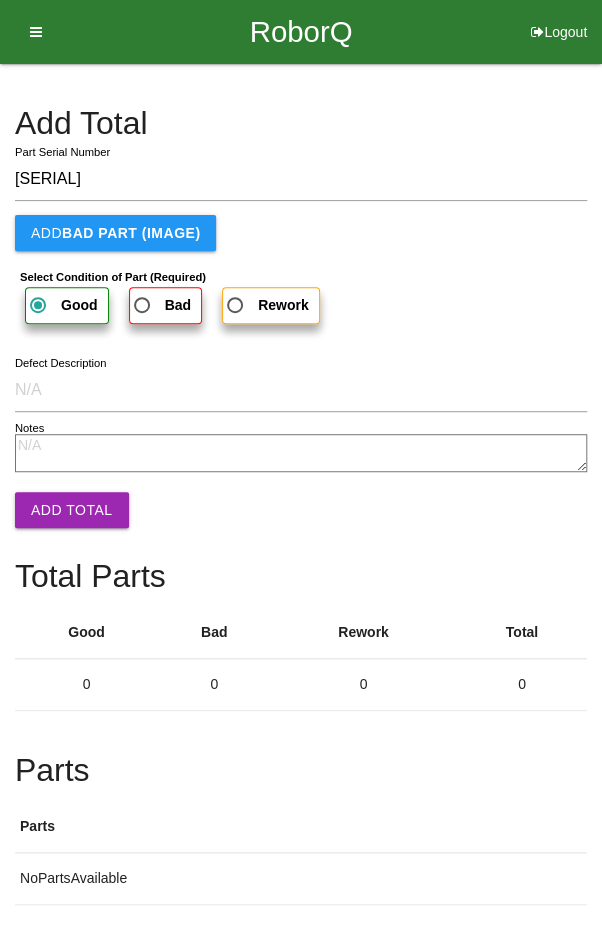 click on "Add Total" at bounding box center (72, 510) 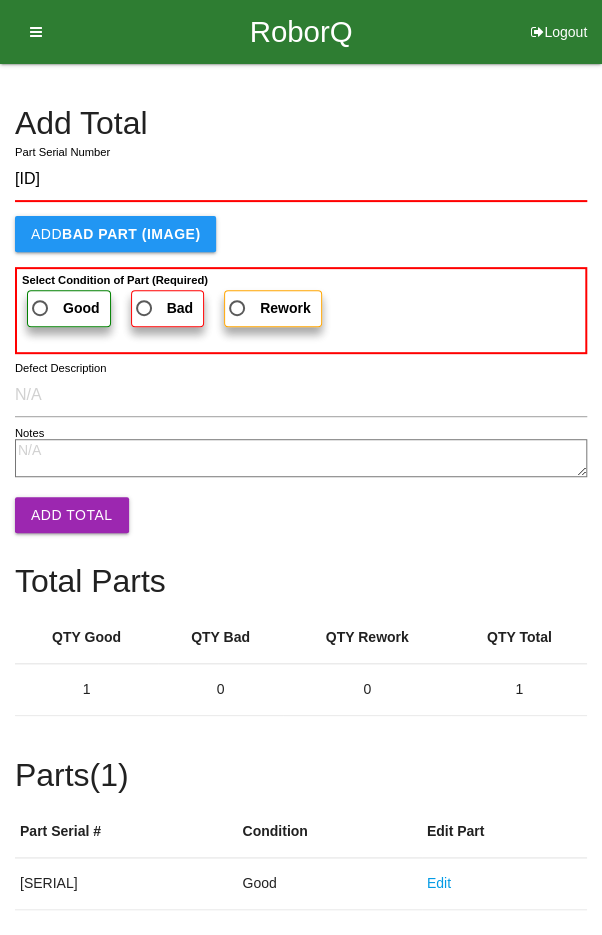 click on "Good" at bounding box center [64, 308] 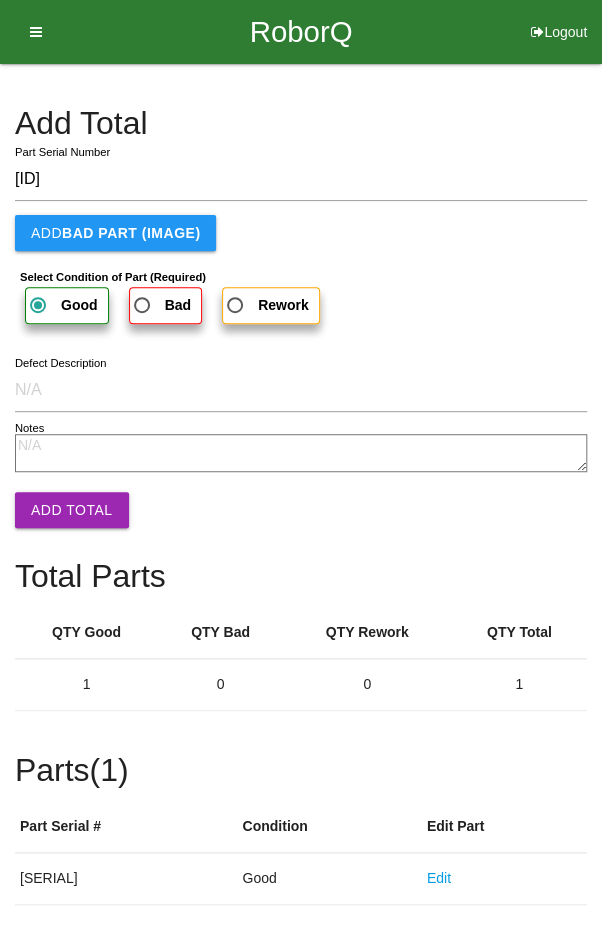 click on "Add Total" at bounding box center (72, 510) 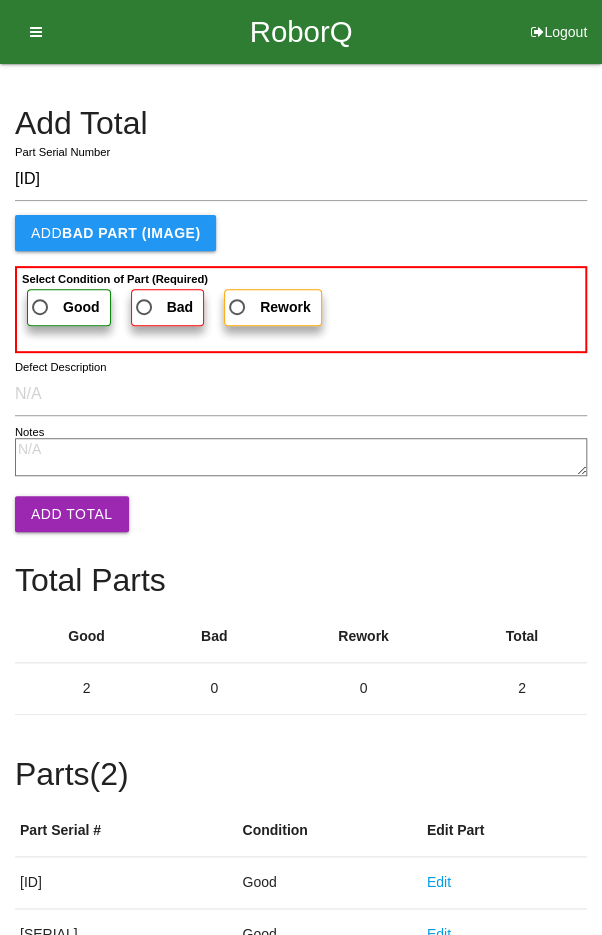 click on "Good" at bounding box center [64, 307] 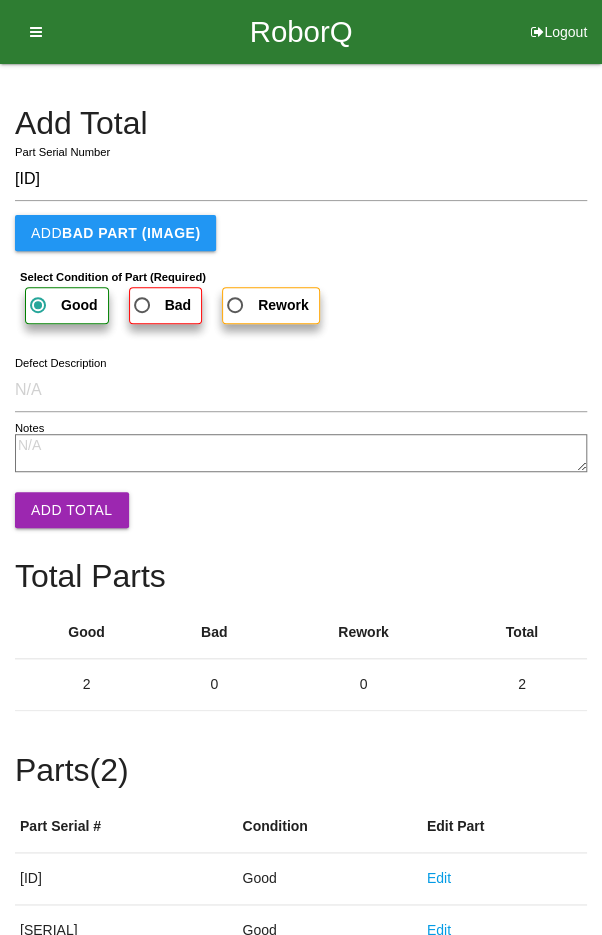 click on "Add Total" at bounding box center (72, 510) 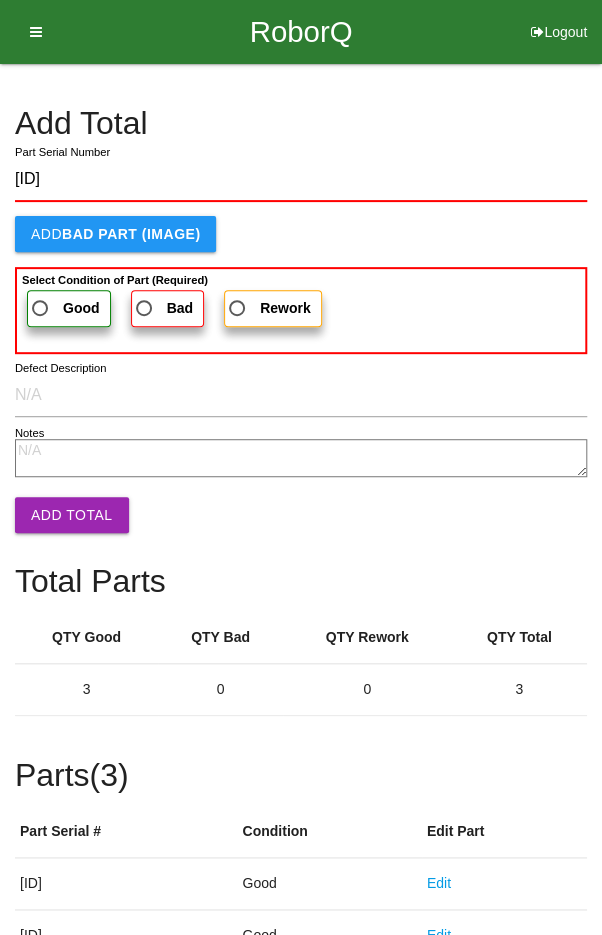 click on "Good" at bounding box center [69, 308] 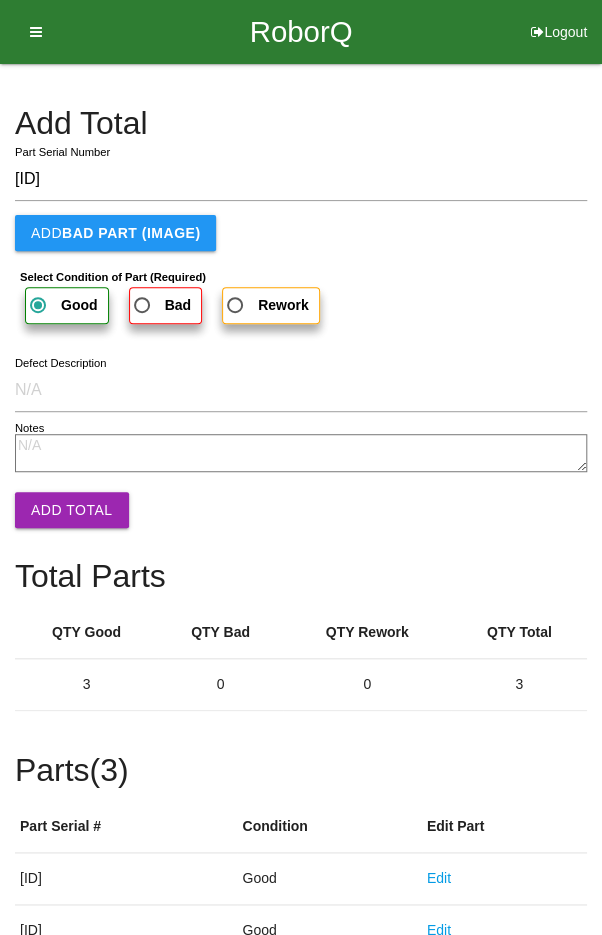 click on "Add Total" at bounding box center [72, 510] 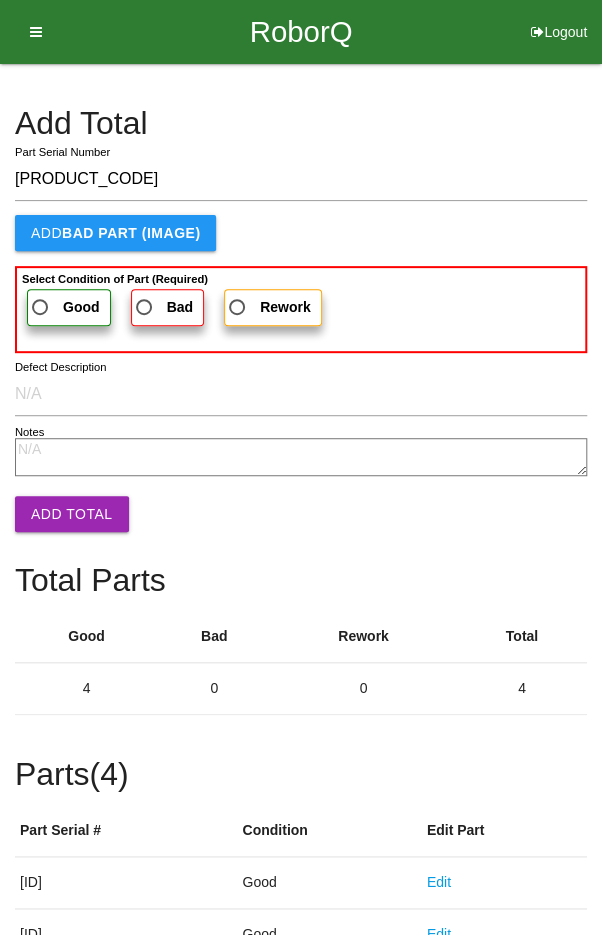 click on "Good" at bounding box center (64, 307) 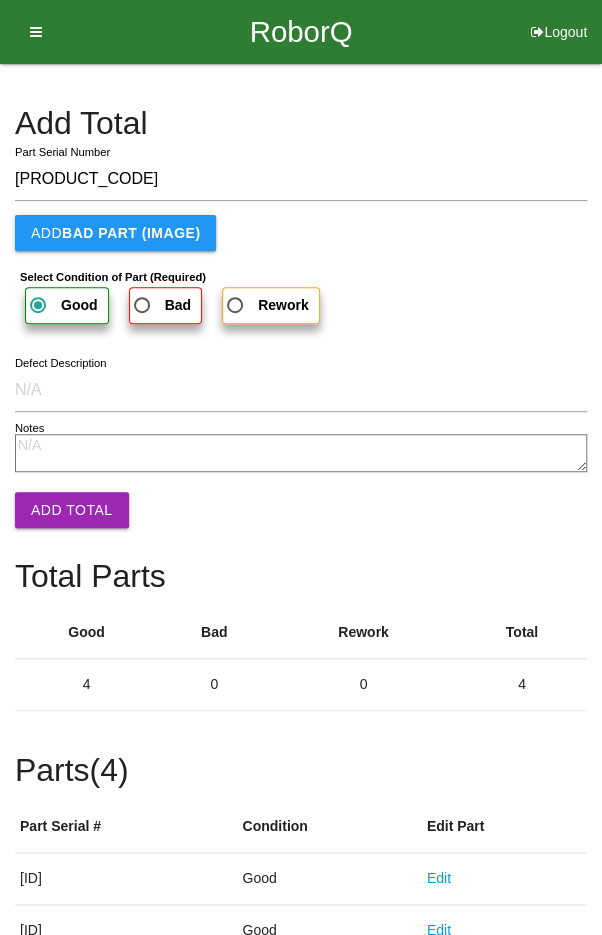 click on "Add Total" at bounding box center [72, 510] 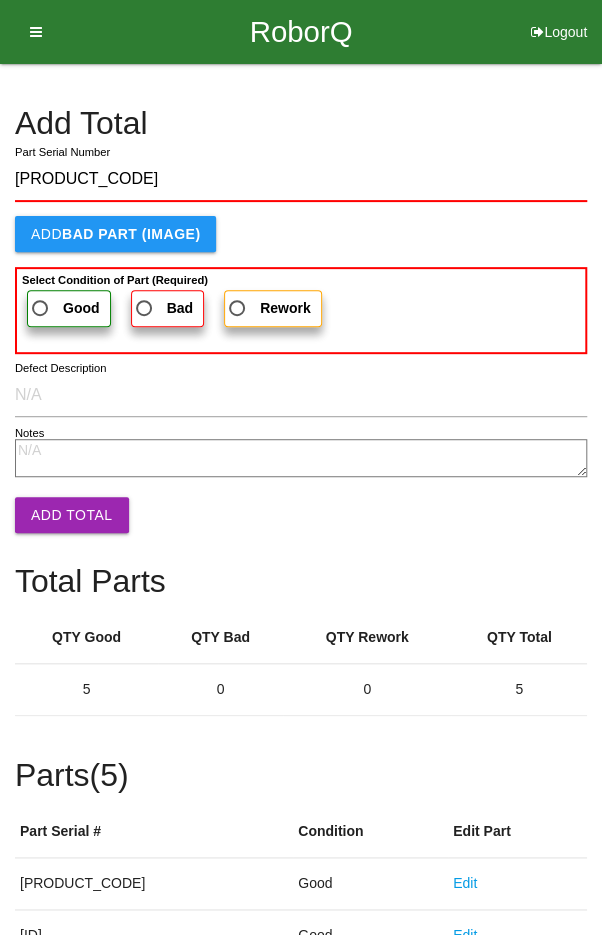 click on "Good" at bounding box center [64, 308] 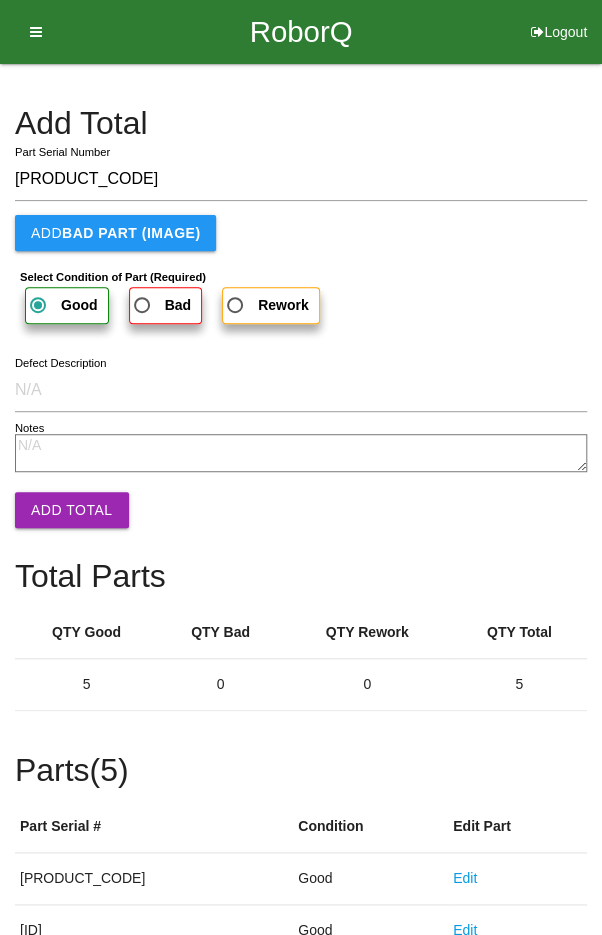 click on "Add Total" at bounding box center [72, 510] 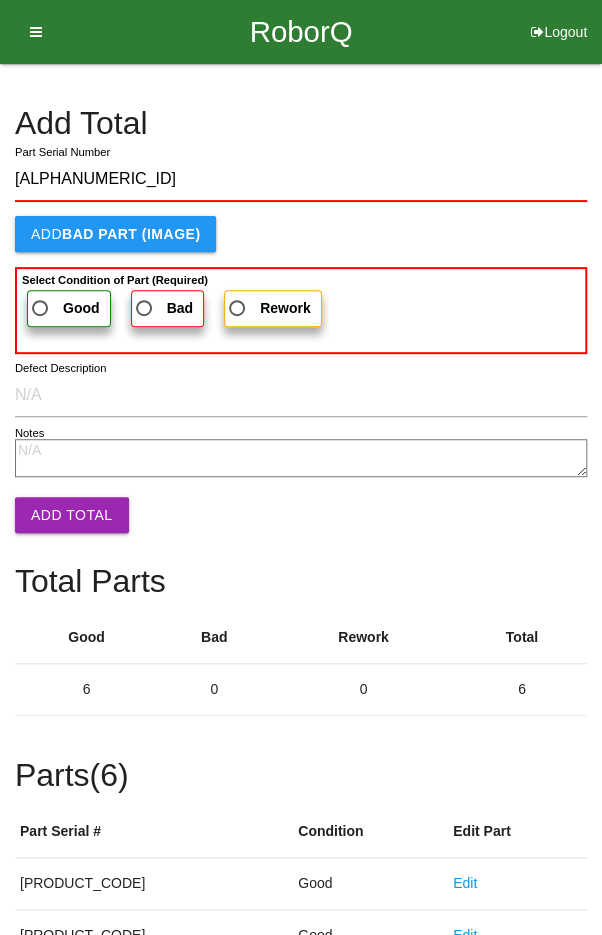 click on "Good" at bounding box center (64, 308) 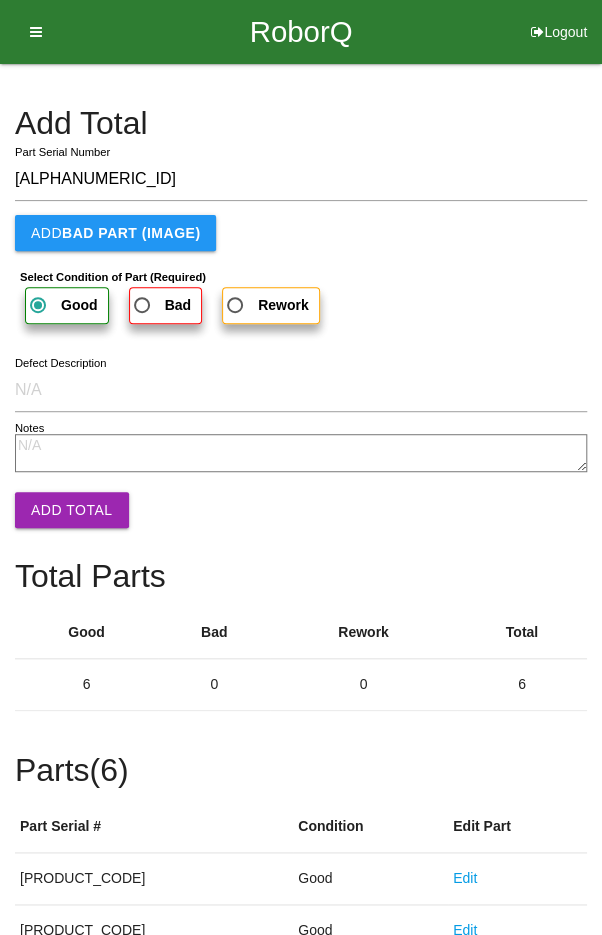 click on "Add Total" at bounding box center [72, 510] 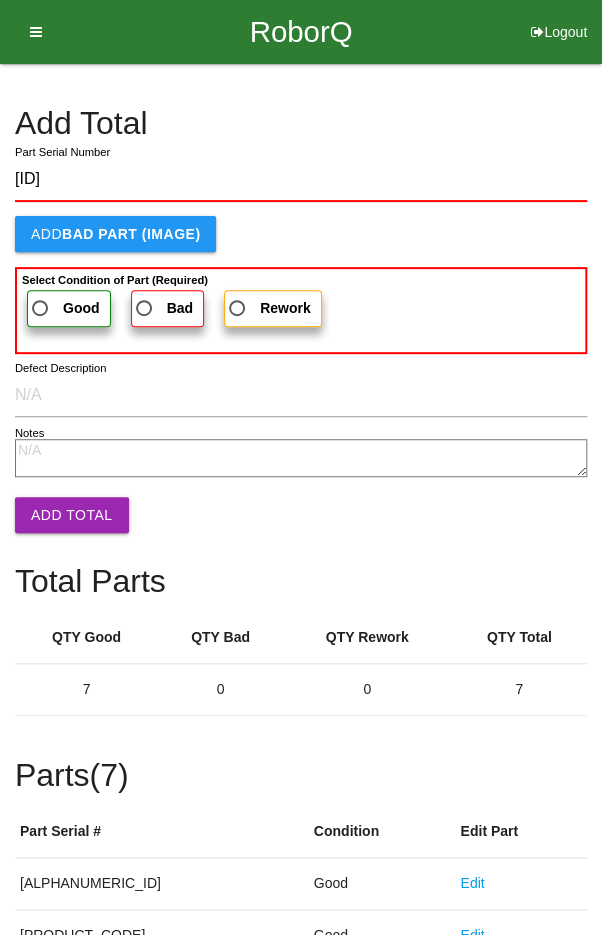 click on "Good" at bounding box center [64, 308] 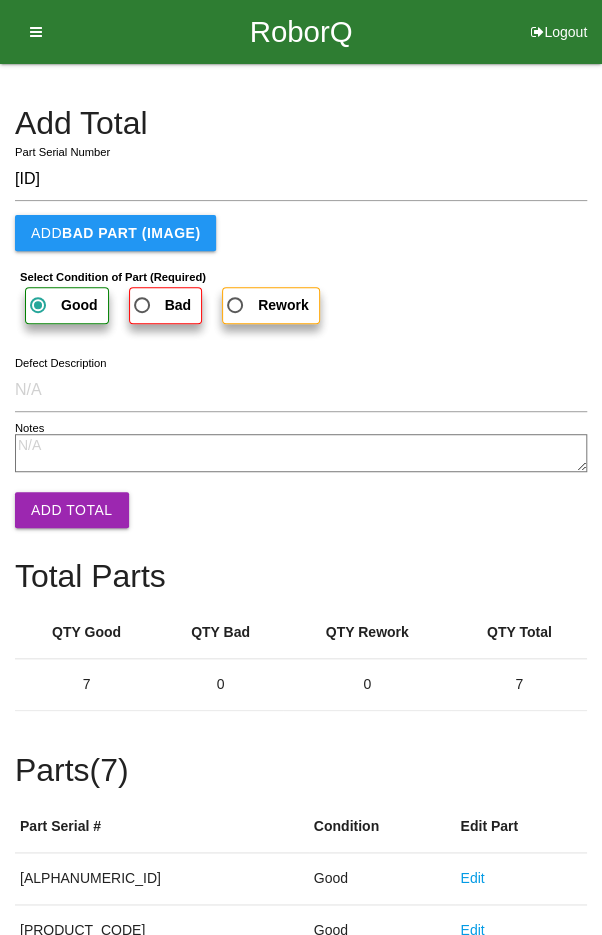 click on "Add Total" at bounding box center [72, 510] 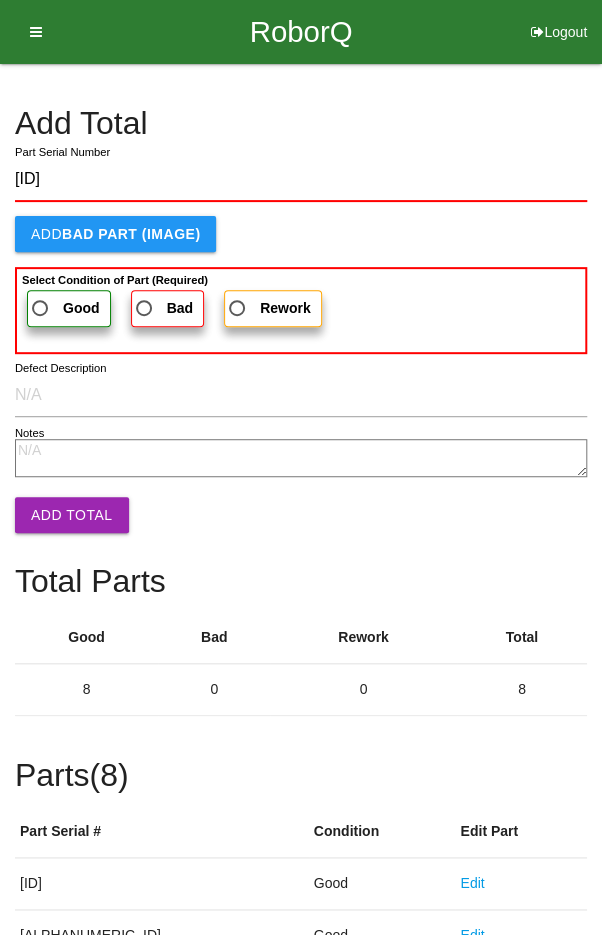 click on "Select Condition of Part (Required)" at bounding box center [115, 280] 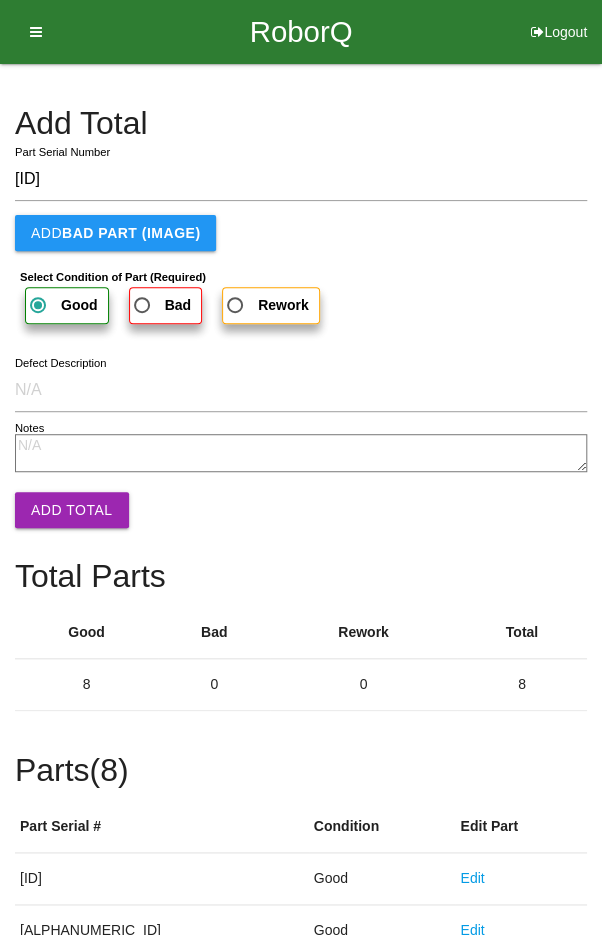 click on "Add Total" at bounding box center [72, 510] 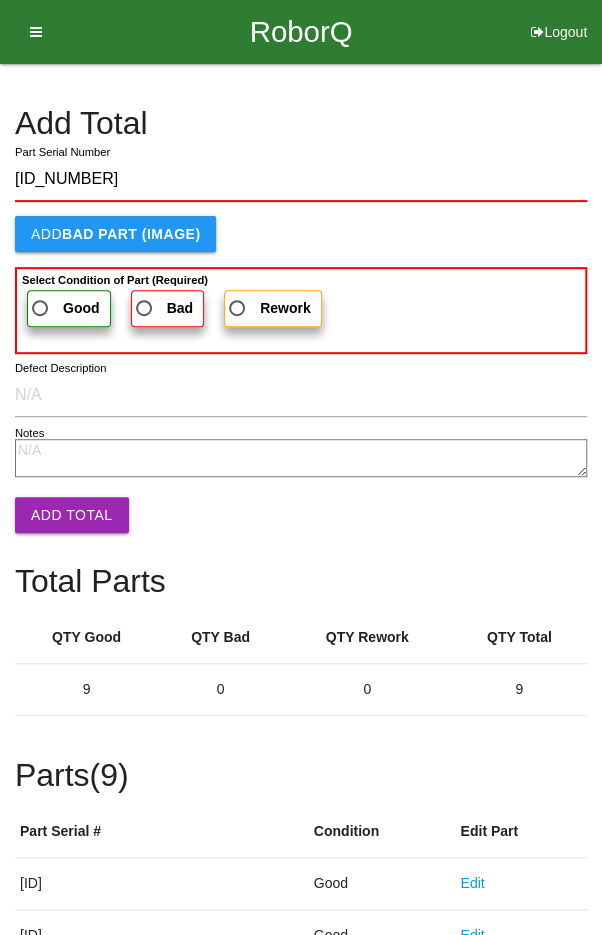 click on "Good" at bounding box center [64, 308] 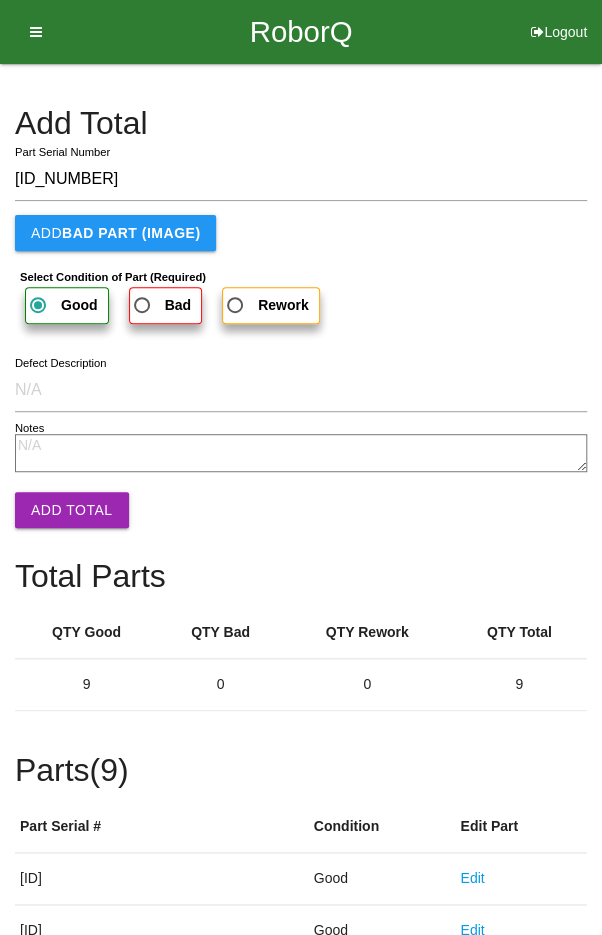click on "Add Total" at bounding box center [72, 510] 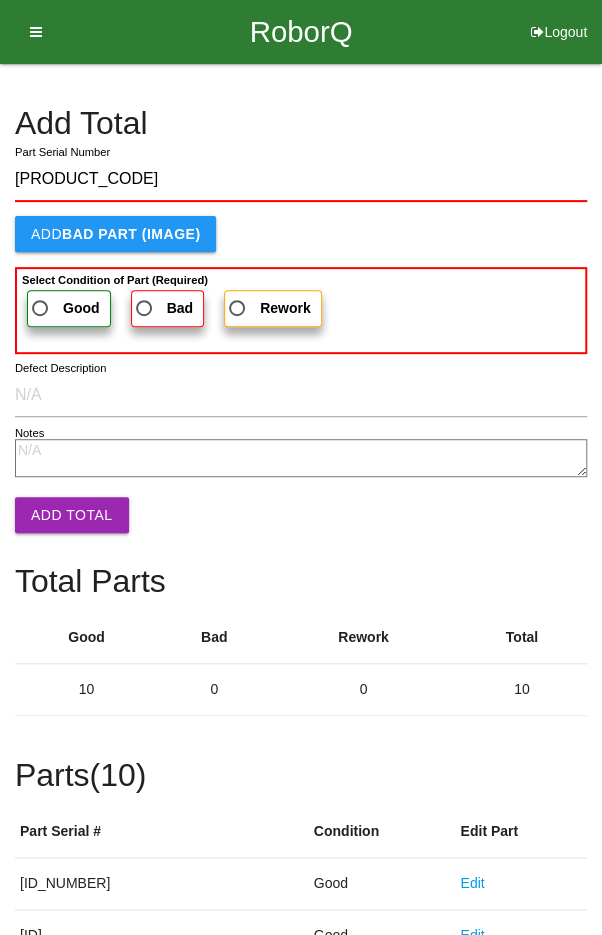 click on "Good" at bounding box center (64, 308) 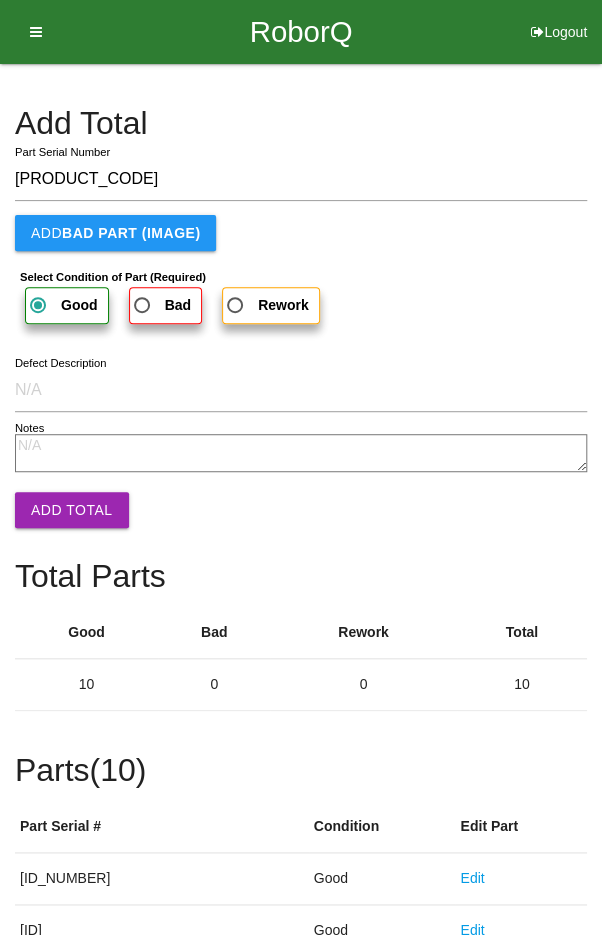 click on "Add Total" at bounding box center [72, 510] 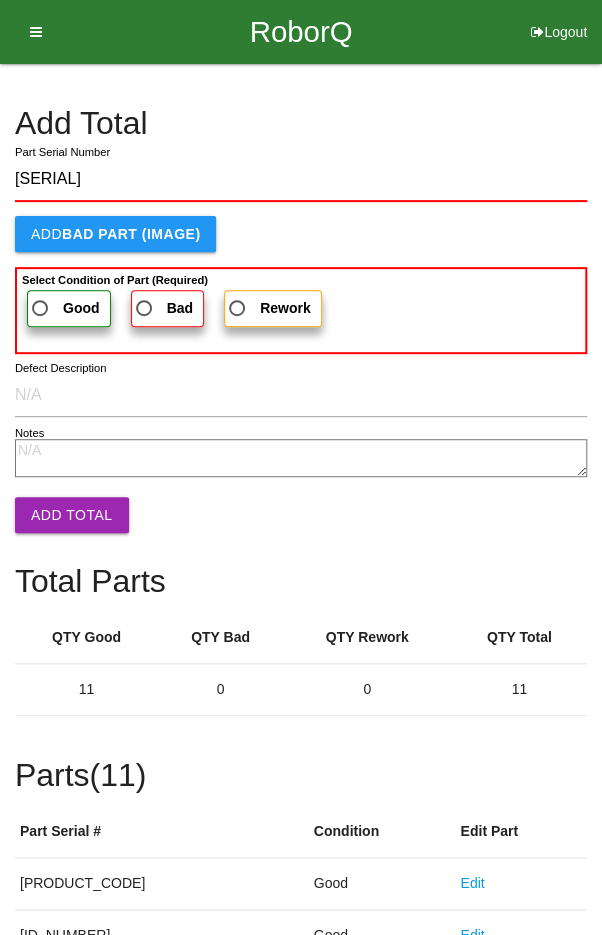 click on "Good" at bounding box center (81, 308) 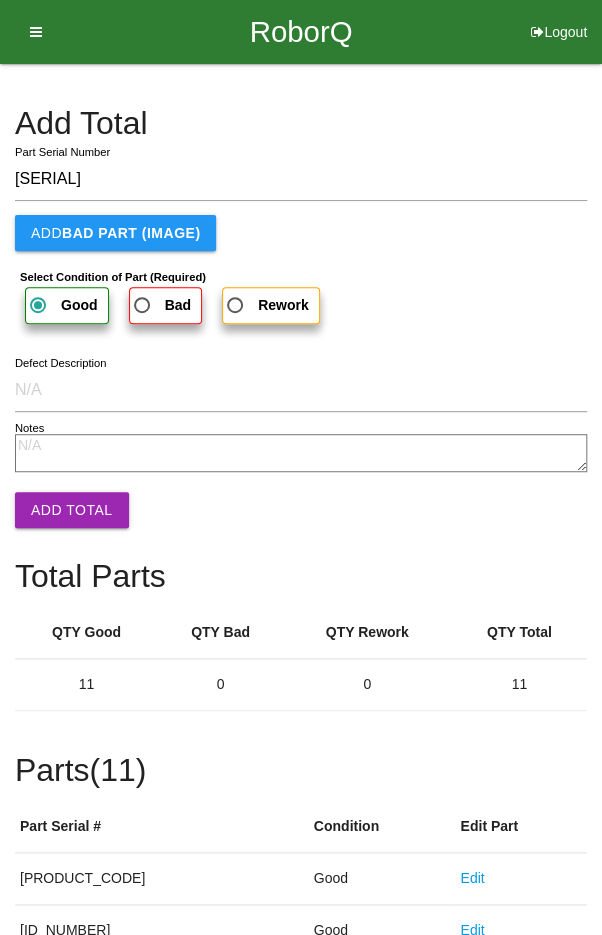 click on "Add Total" at bounding box center (72, 510) 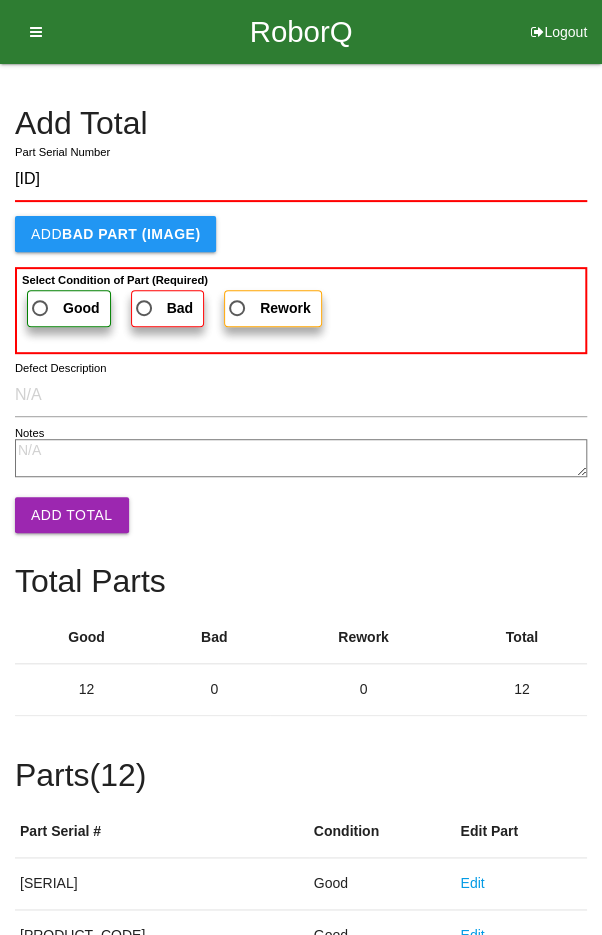 click on "Good" at bounding box center [81, 308] 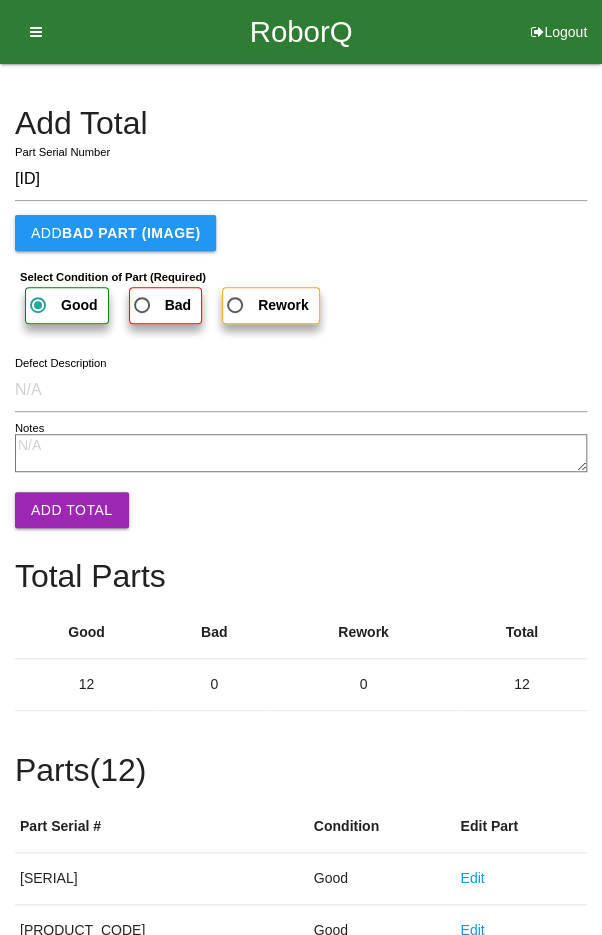 click on "Add Total" at bounding box center (72, 510) 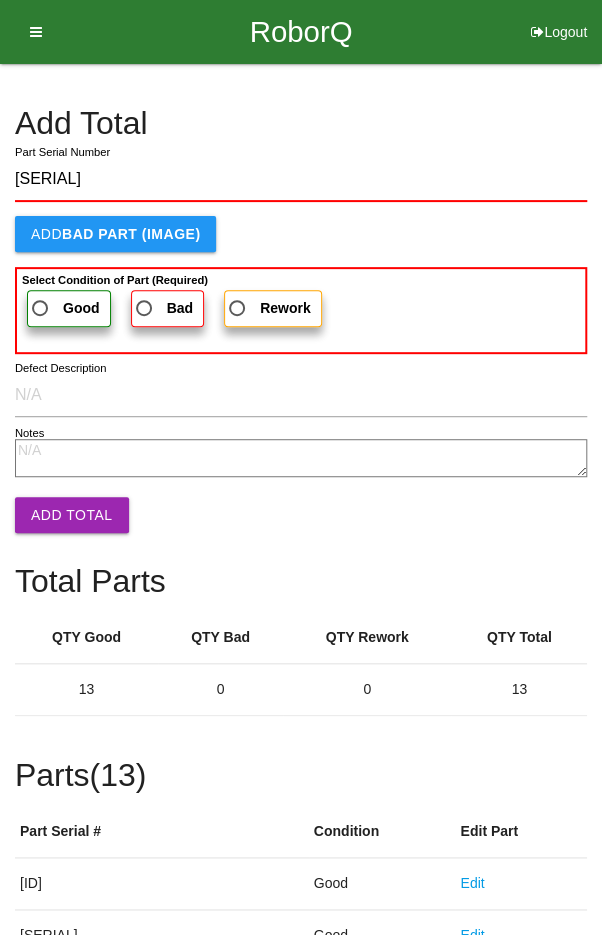 click on "Good" at bounding box center (69, 308) 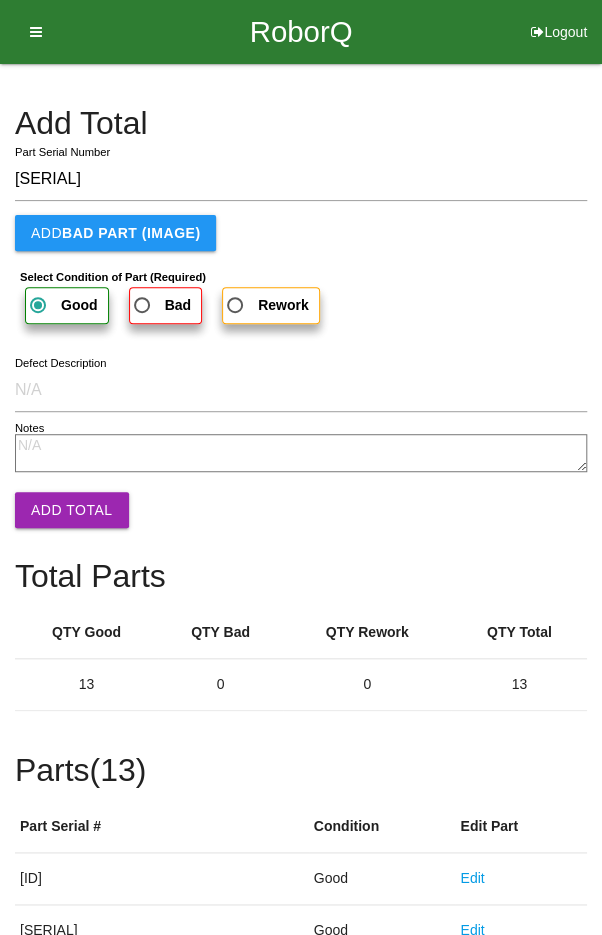 click on "Add Total" at bounding box center [72, 510] 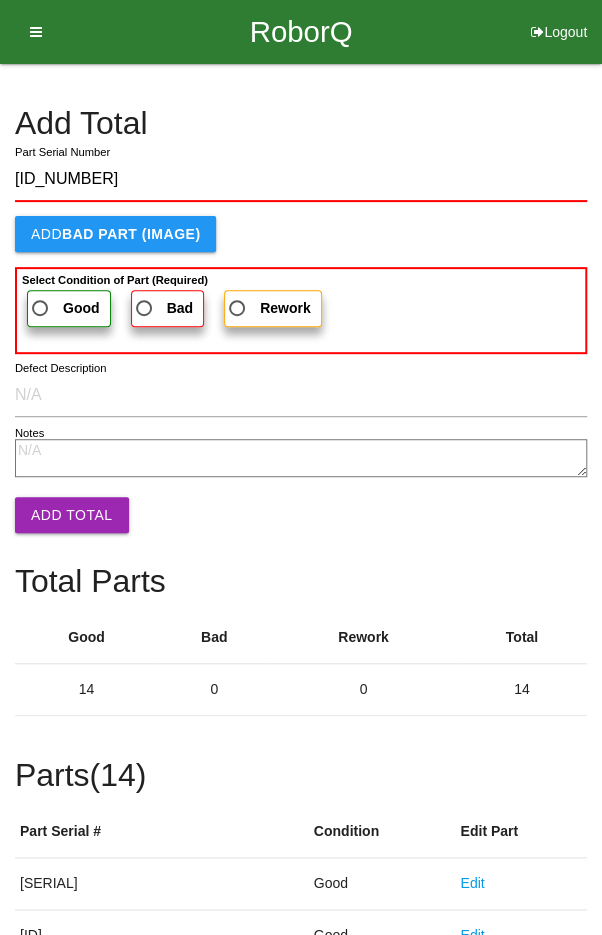 click on "Good" at bounding box center (64, 308) 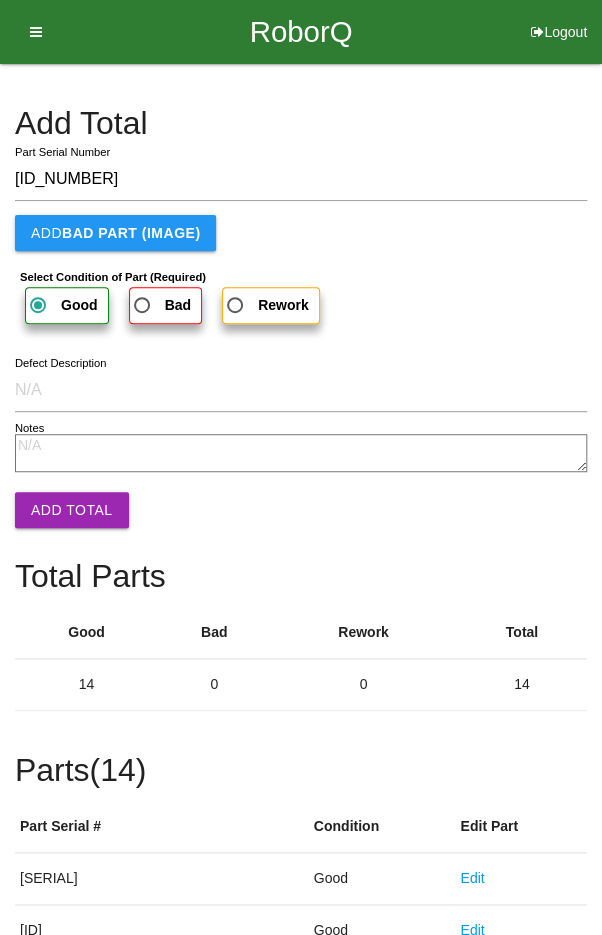 click on "Add Total" at bounding box center [72, 510] 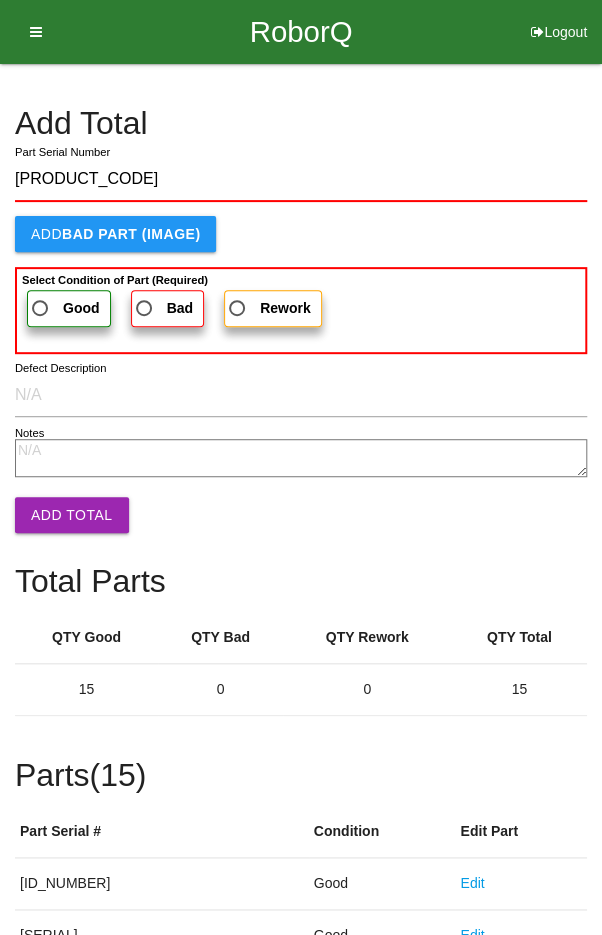 click on "Good" at bounding box center (64, 308) 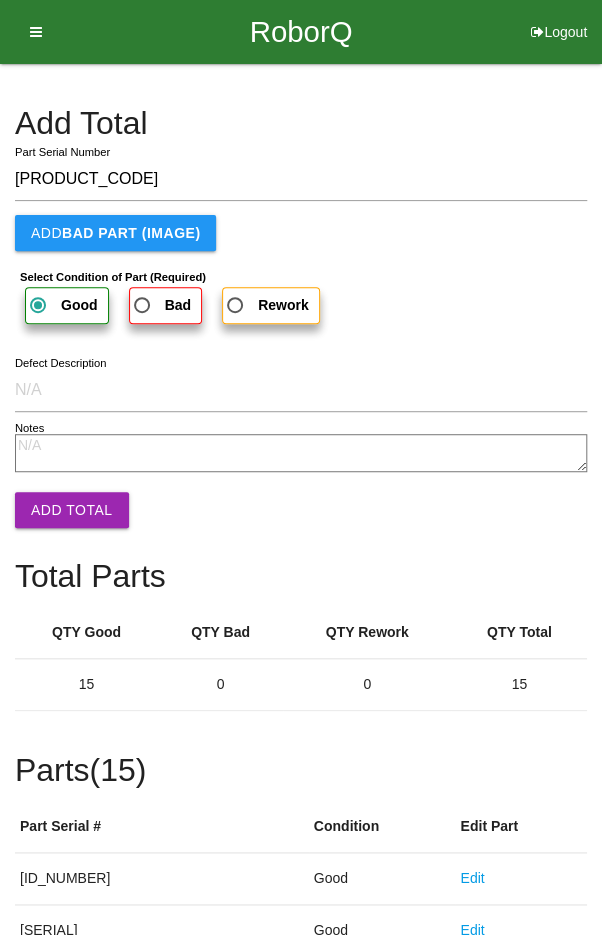 click on "Add Total" at bounding box center (72, 510) 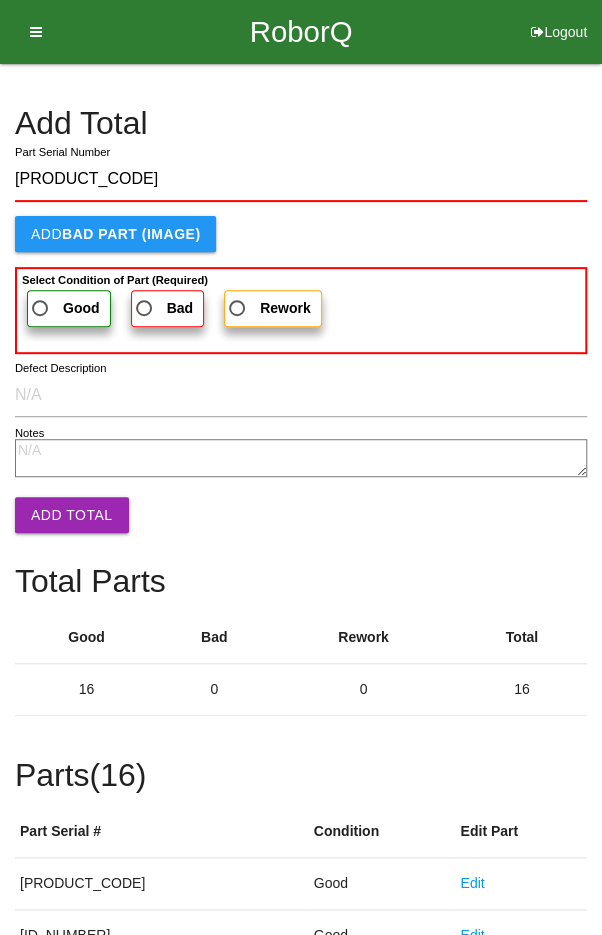 click on "Good" at bounding box center (64, 308) 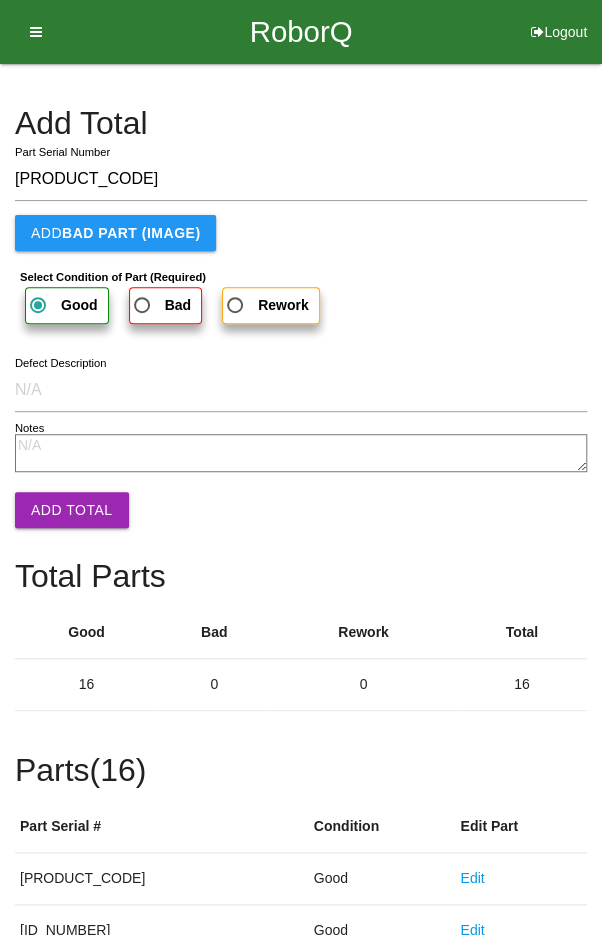 click on "Add Total" at bounding box center [72, 510] 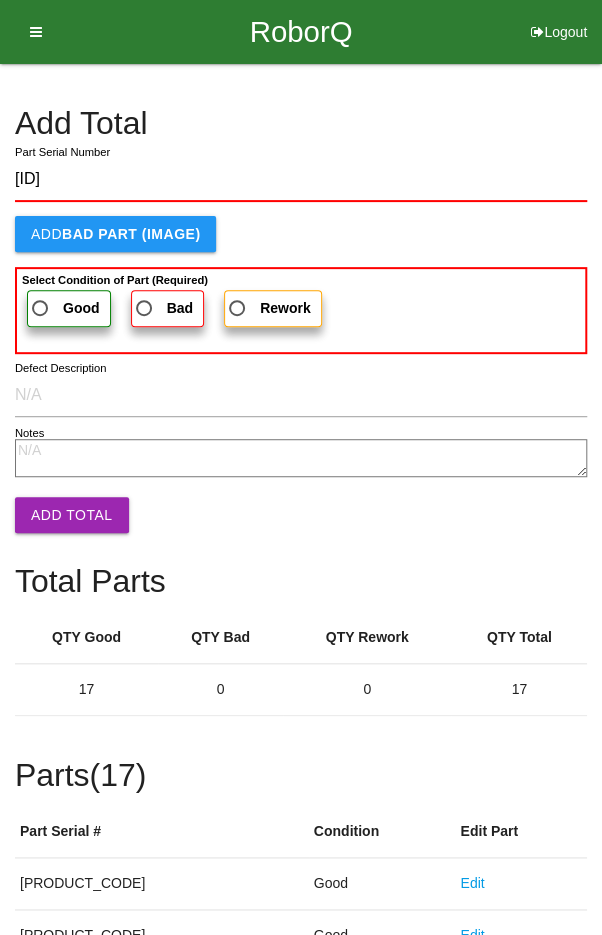click on "Good" at bounding box center [64, 308] 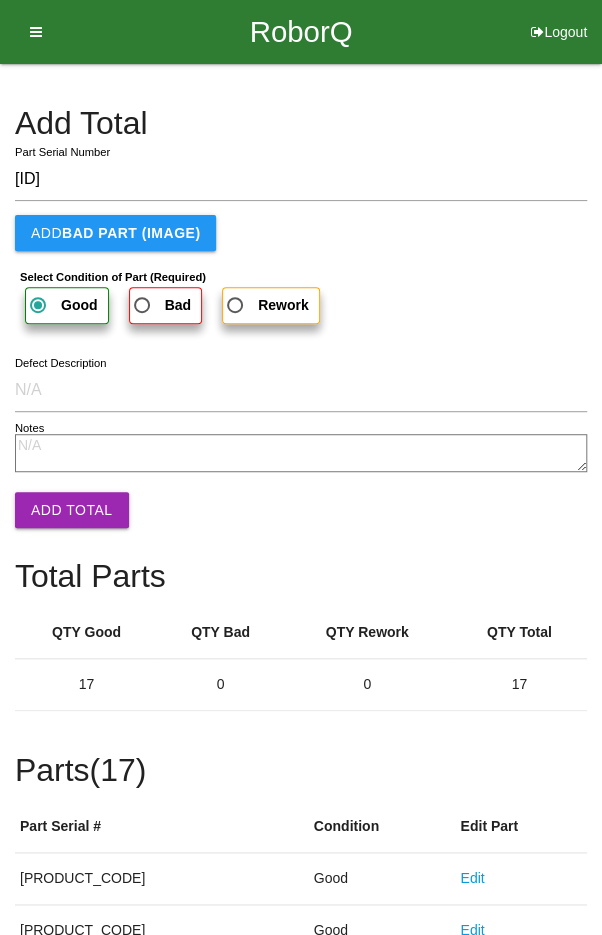 click on "Add Total" at bounding box center [72, 510] 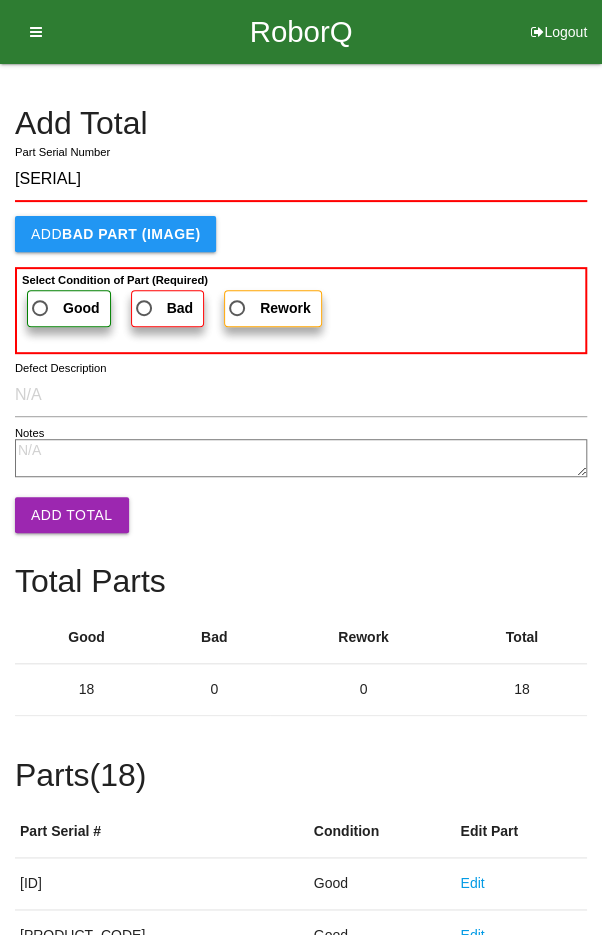 click on "Good" at bounding box center [64, 308] 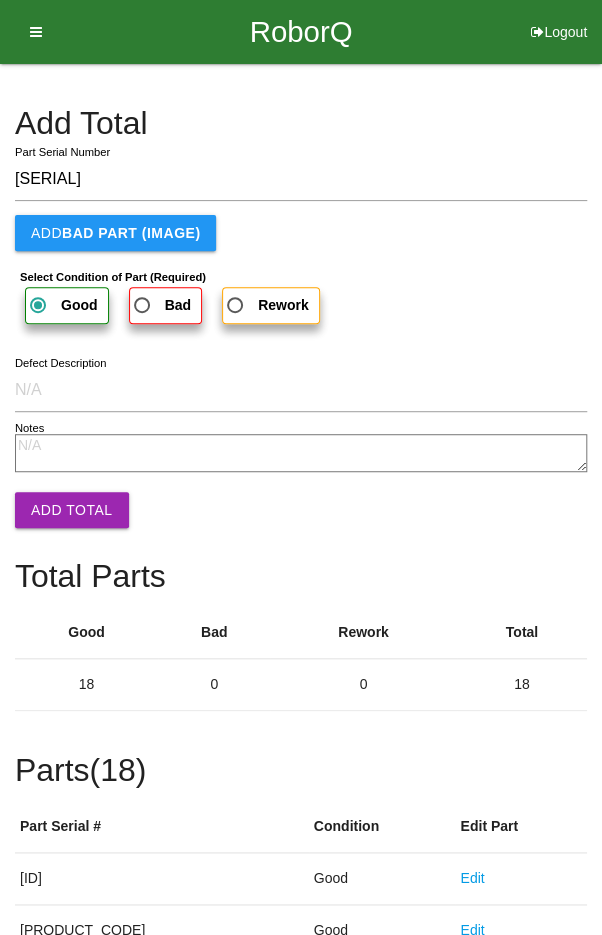 click on "Add Total" at bounding box center (72, 510) 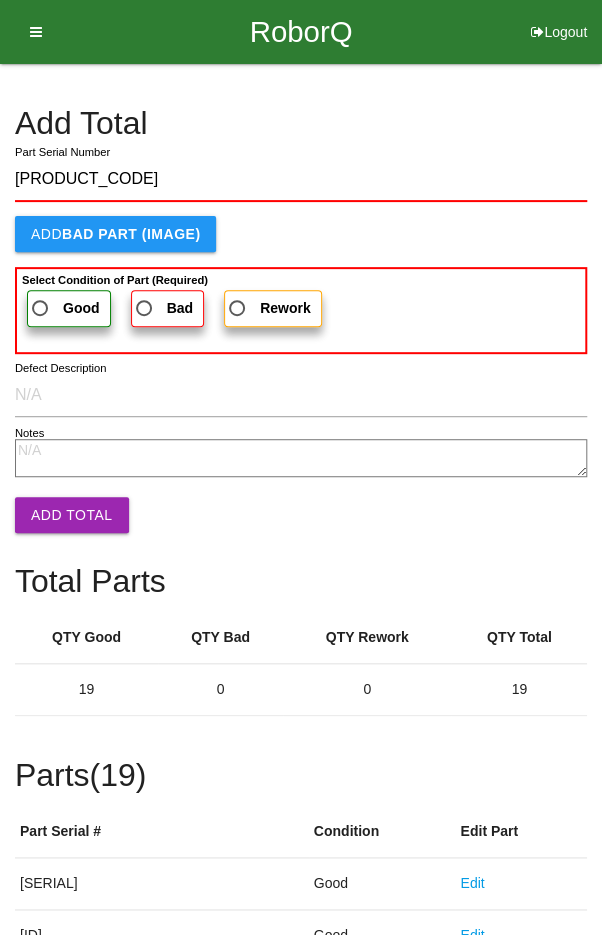 click on "Add Total" at bounding box center [301, 123] 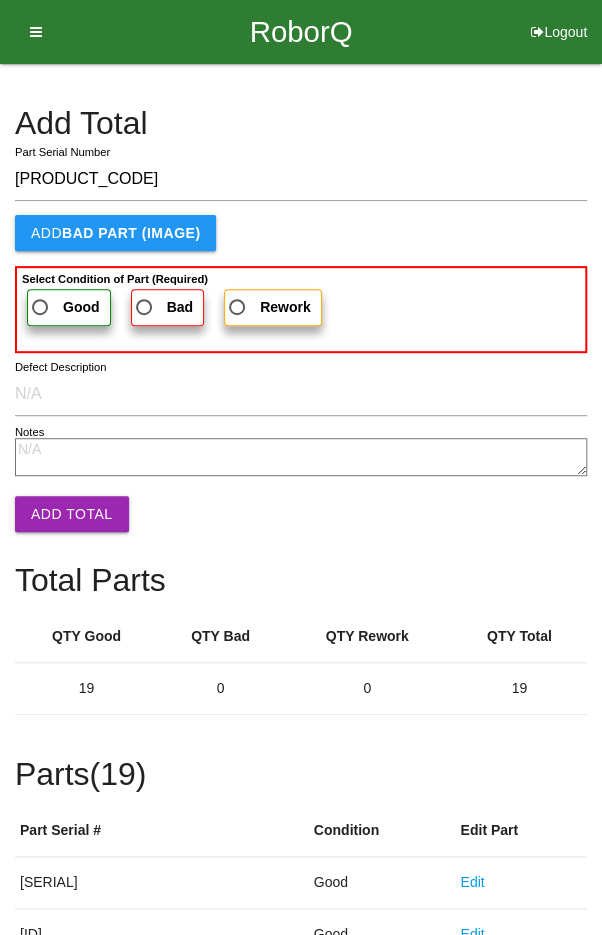 click on "Good" at bounding box center [64, 307] 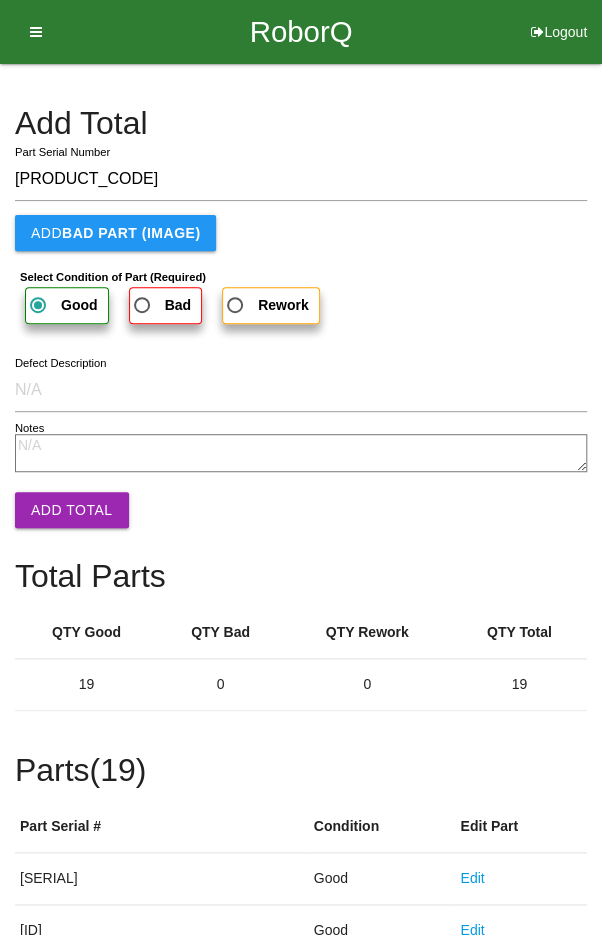 click on "Add Total" at bounding box center (72, 510) 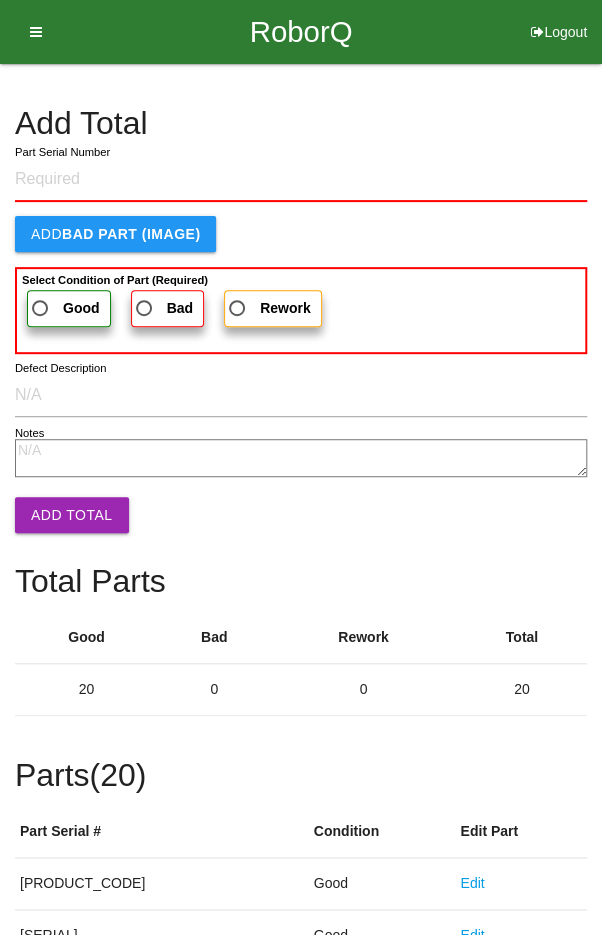 click on "Add Total Part Serial Number Add BAD PART (IMAGE) Select Condition of Part (Required) Good Bad Rework Defect Description Notes Add Total Total Parts Good Bad Rework Total 20 0 0 20 Parts ( 20 ) Part Serial # Condition Edit Part [SERIAL] Good Edit [SERIAL] Good Edit [SERIAL] Good Edit [SERIAL] Good Edit [SERIAL] Good Edit [SERIAL] Good Edit [SERIAL] Good Edit [SERIAL] Good Edit [SERIAL] Good Edit [SERIAL] Good Edit [SERIAL] Good Edit [SERIAL] Good Edit [SERIAL] Good Edit [SERIAL] Good Edit [SERIAL] Good Edit [SERIAL] Good Edit [SERIAL] Good Edit [SERIAL] Good Edit [SERIAL] Good Edit [SERIAL] Good Edit Please Verify All Total Next Box" at bounding box center (301, 1009) 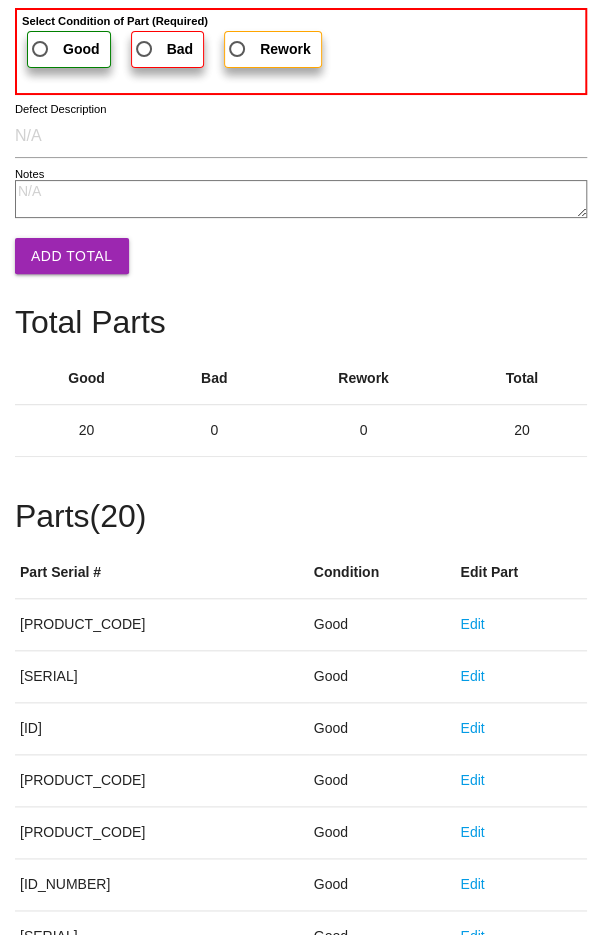 scroll, scrollTop: 1111, scrollLeft: 0, axis: vertical 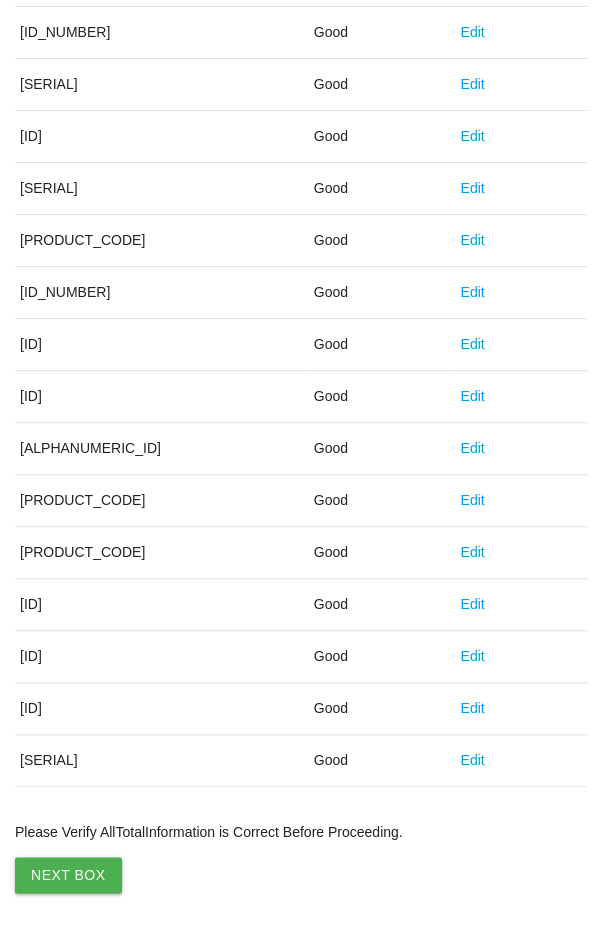 click on "Next Box" at bounding box center (68, 875) 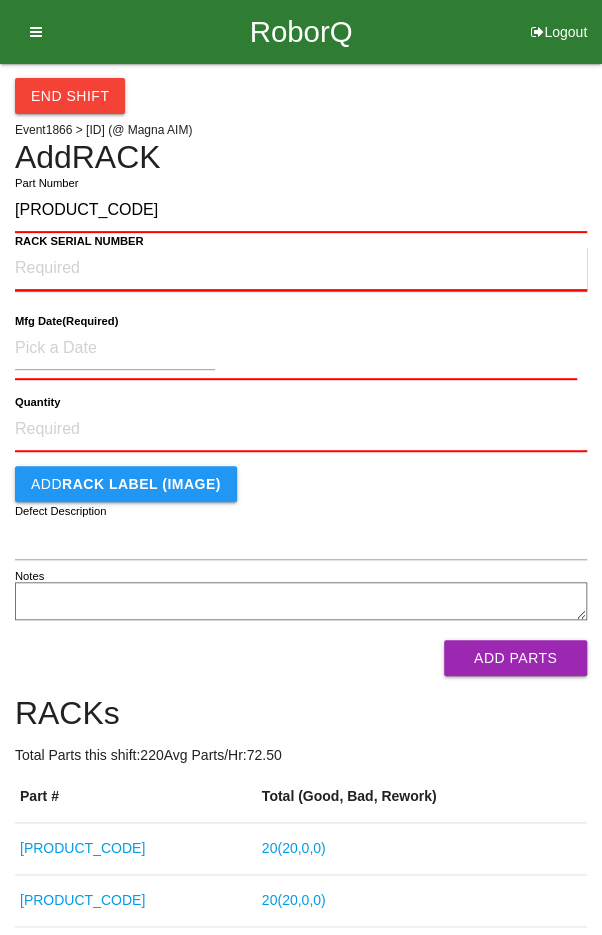 click on "RACK SERIAL NUMBER" at bounding box center (301, 269) 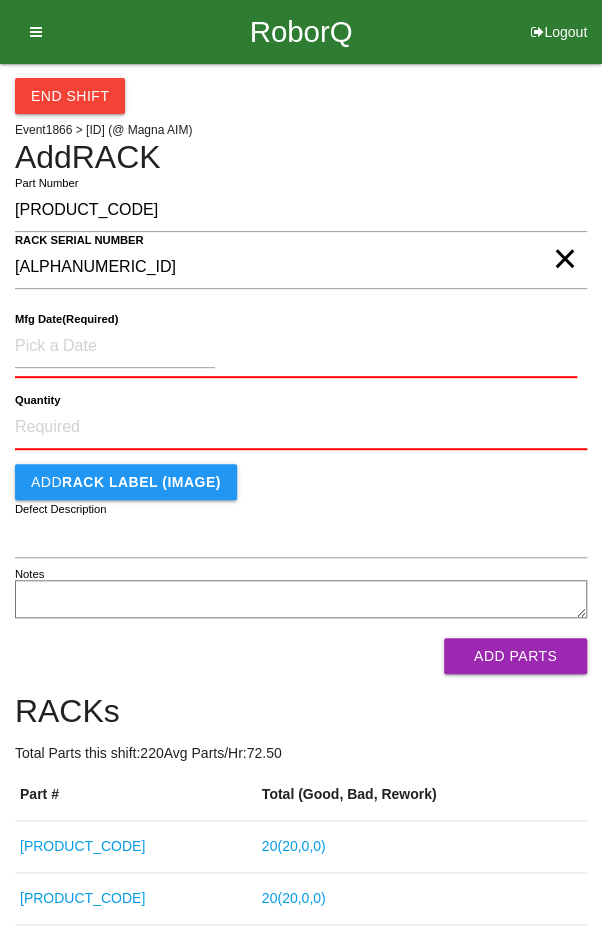 click on "×" at bounding box center (564, 239) 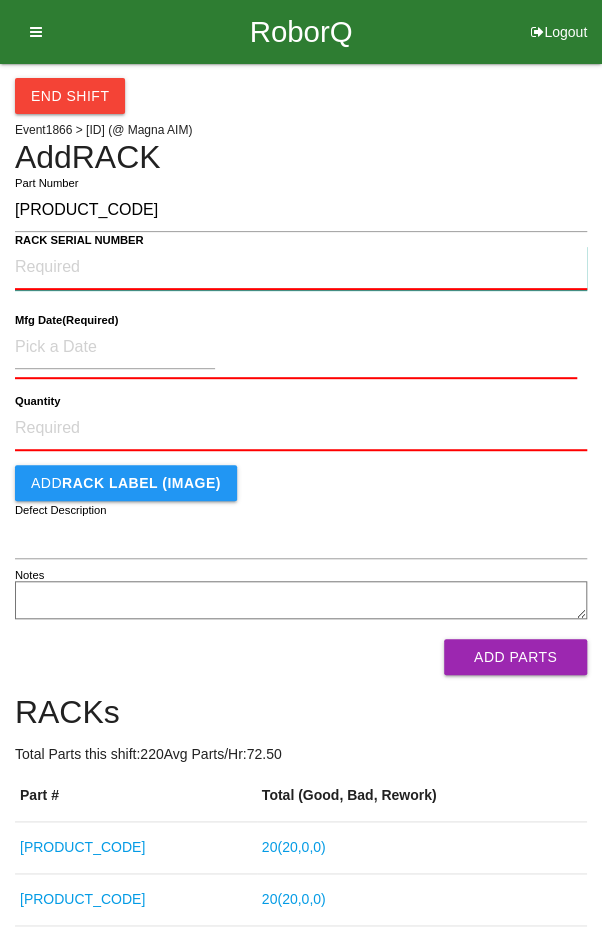 click on "RACK SERIAL NUMBER" at bounding box center [301, 268] 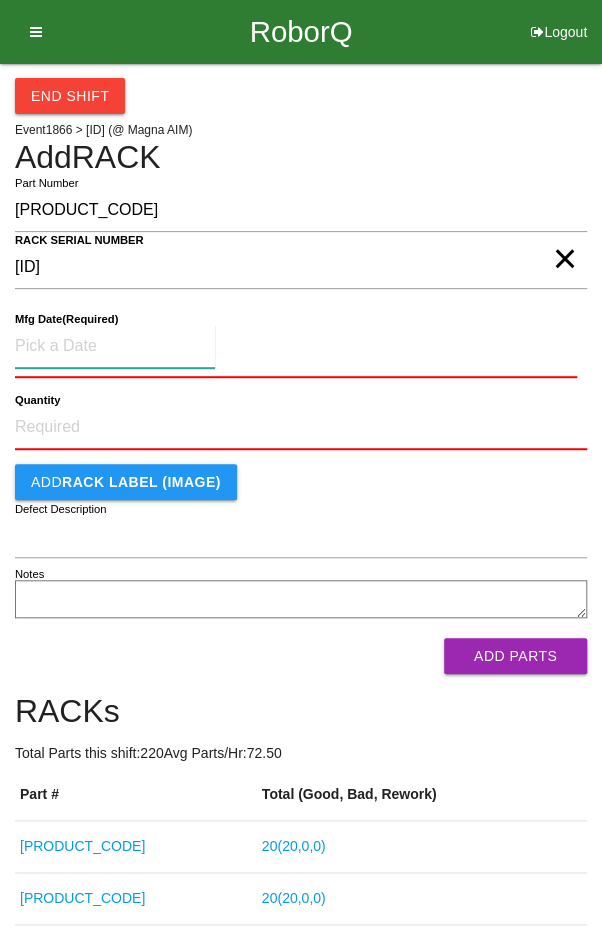 click at bounding box center (115, 346) 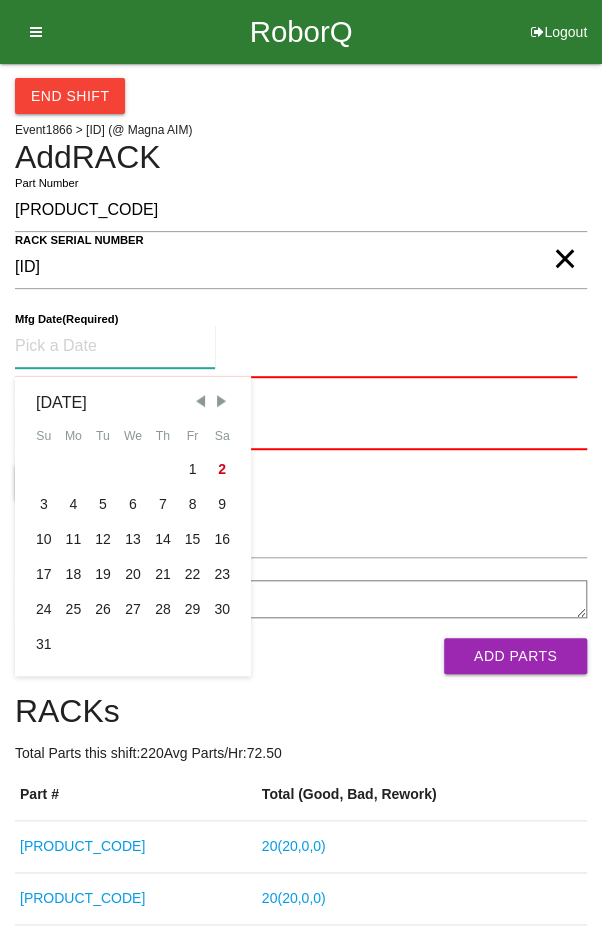 click at bounding box center (200, 401) 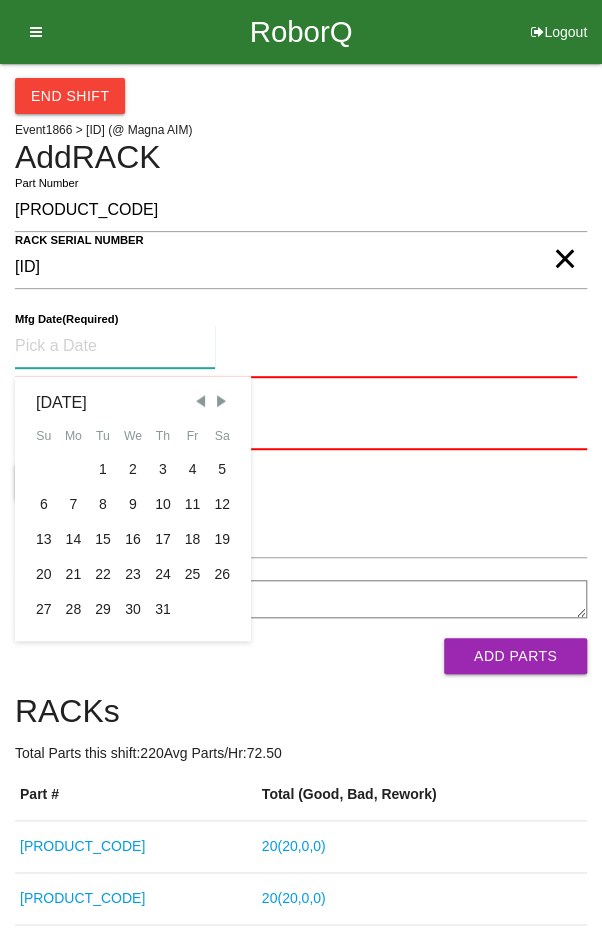 click on "7" at bounding box center [74, 504] 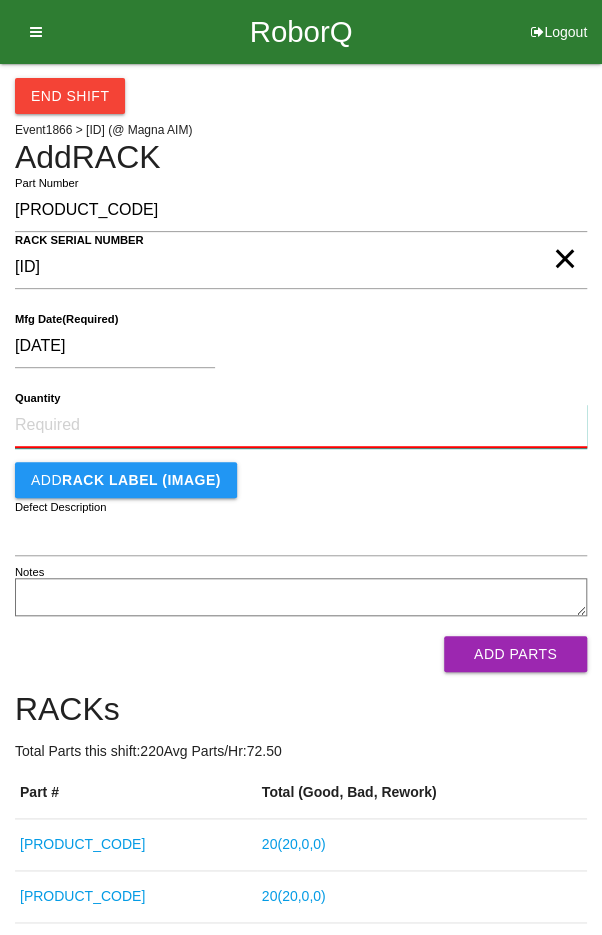 click on "Quantity" at bounding box center (301, 426) 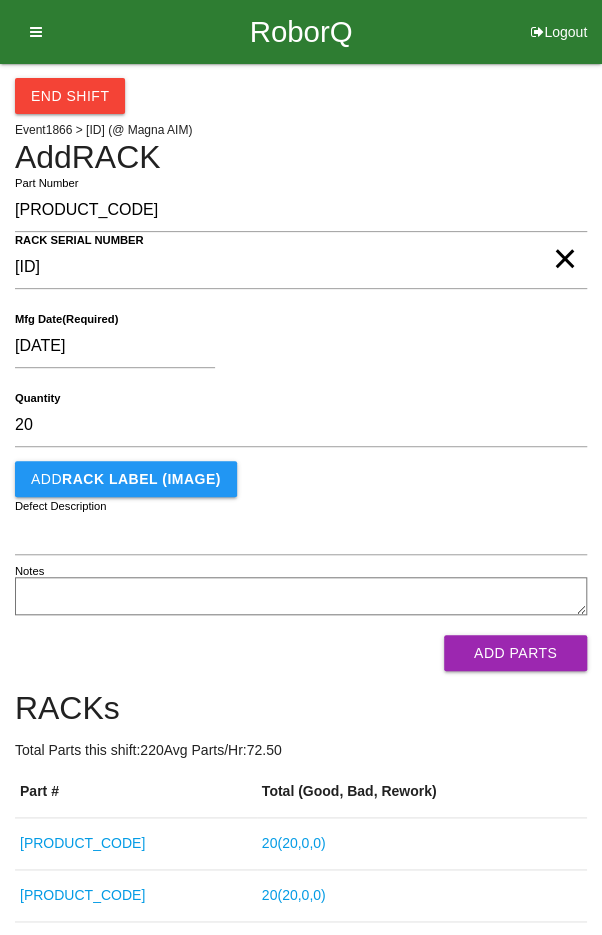 click on "[DATE]" at bounding box center [296, 350] 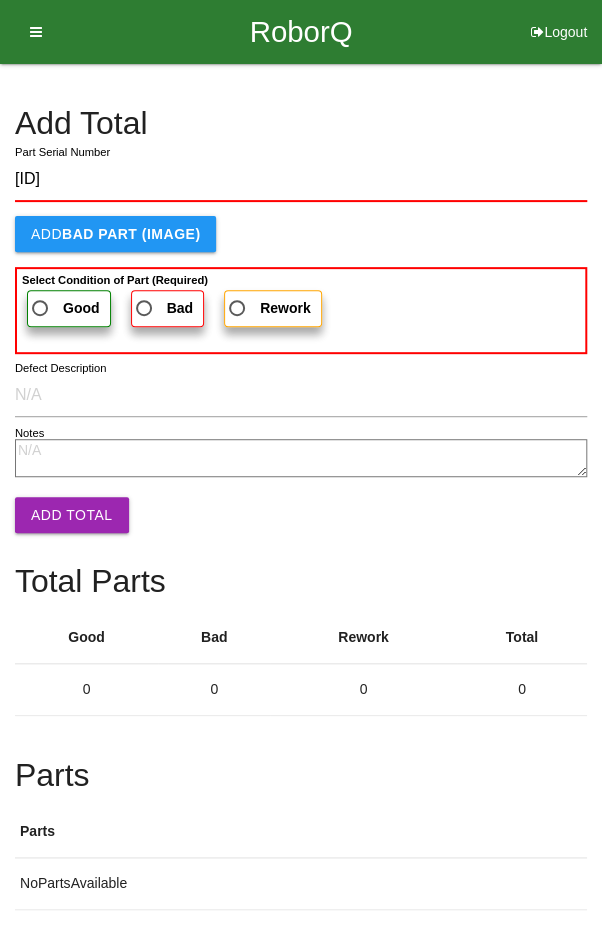 click on "Good" at bounding box center [64, 308] 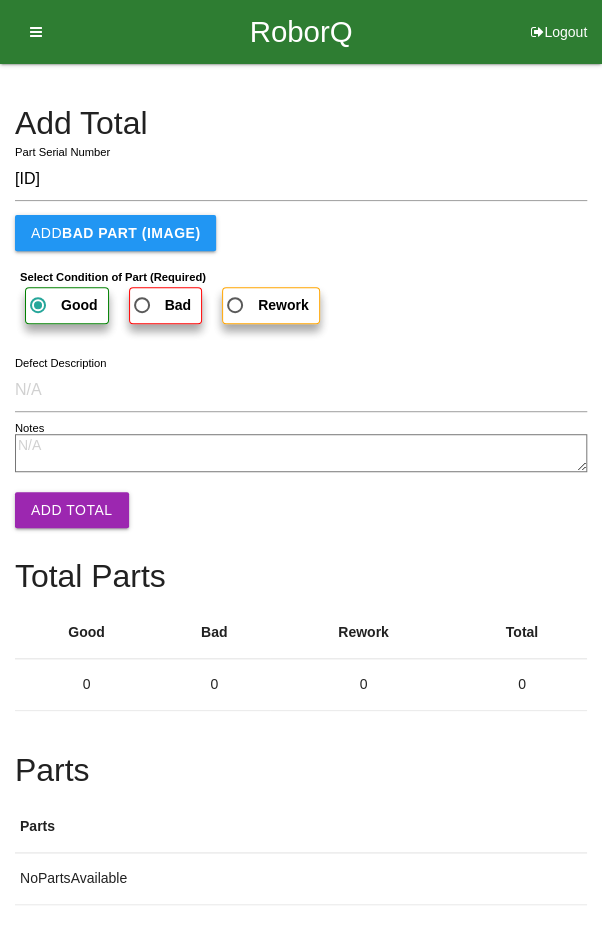 click on "Add Total" at bounding box center [72, 510] 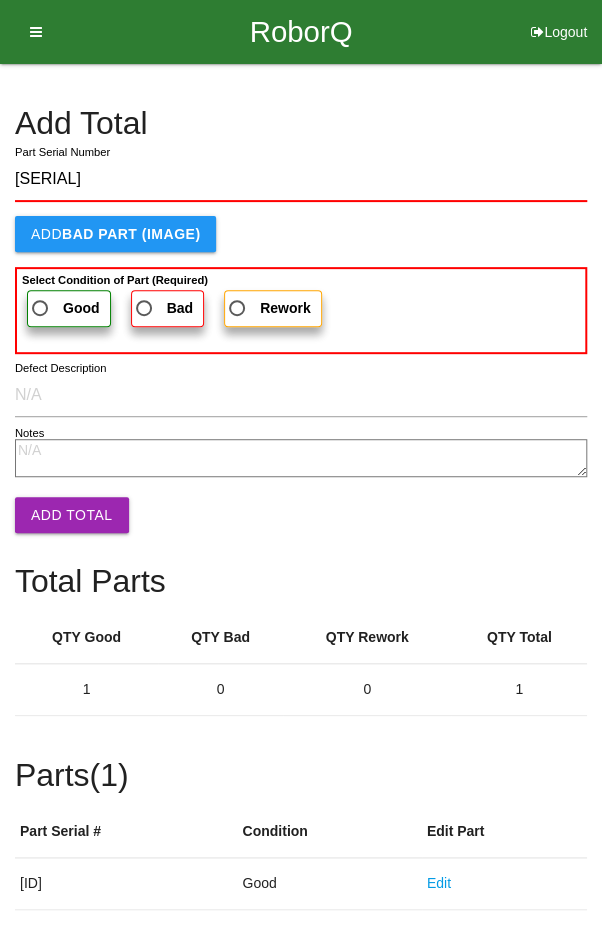 click on "Good" at bounding box center [64, 308] 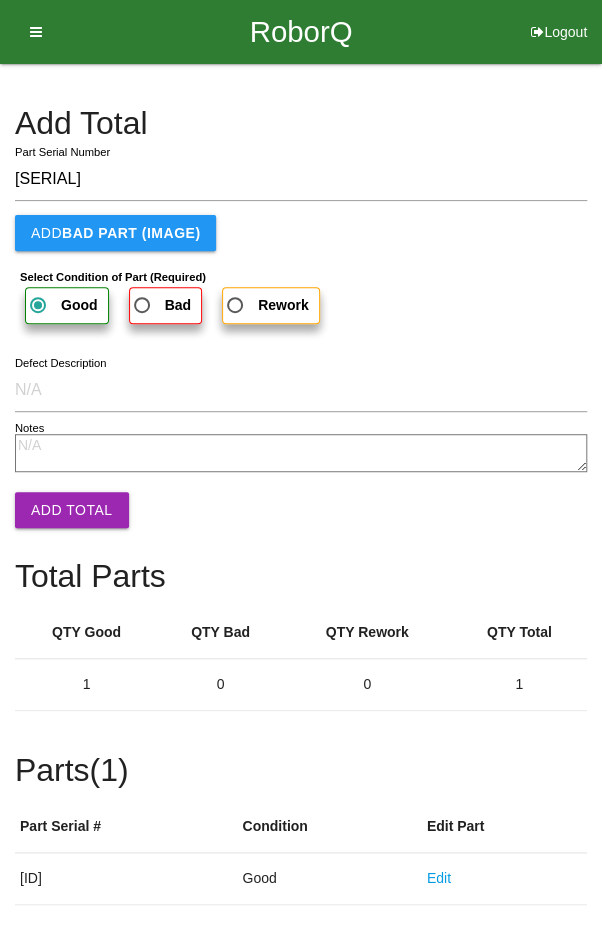 click on "Add Total" at bounding box center [72, 510] 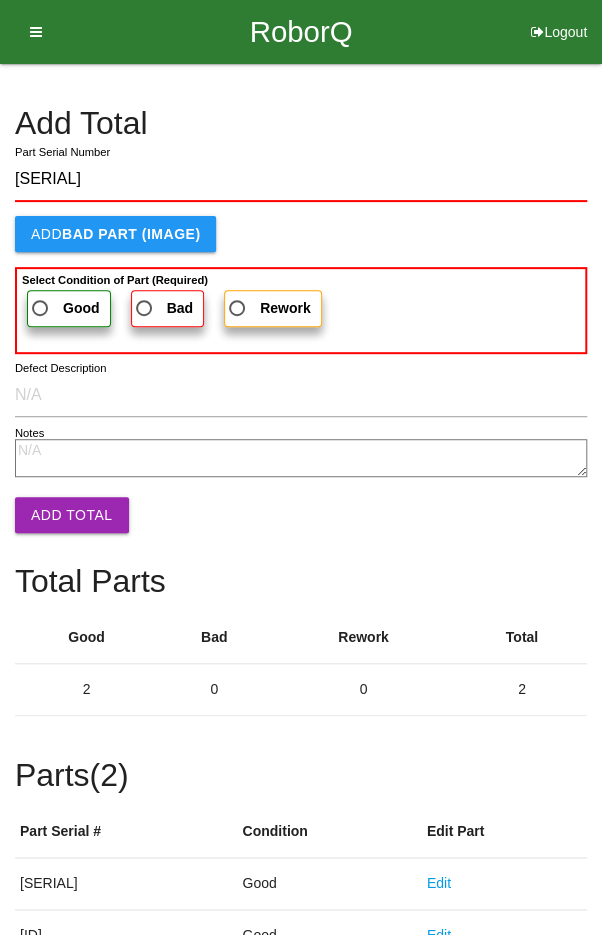 click on "Good" at bounding box center (64, 308) 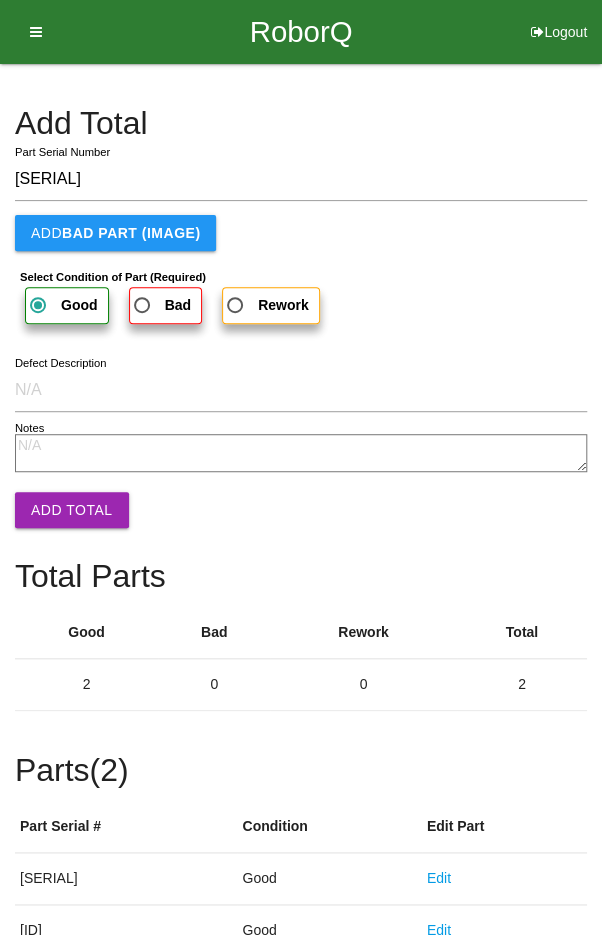 click on "Add Total" at bounding box center [72, 510] 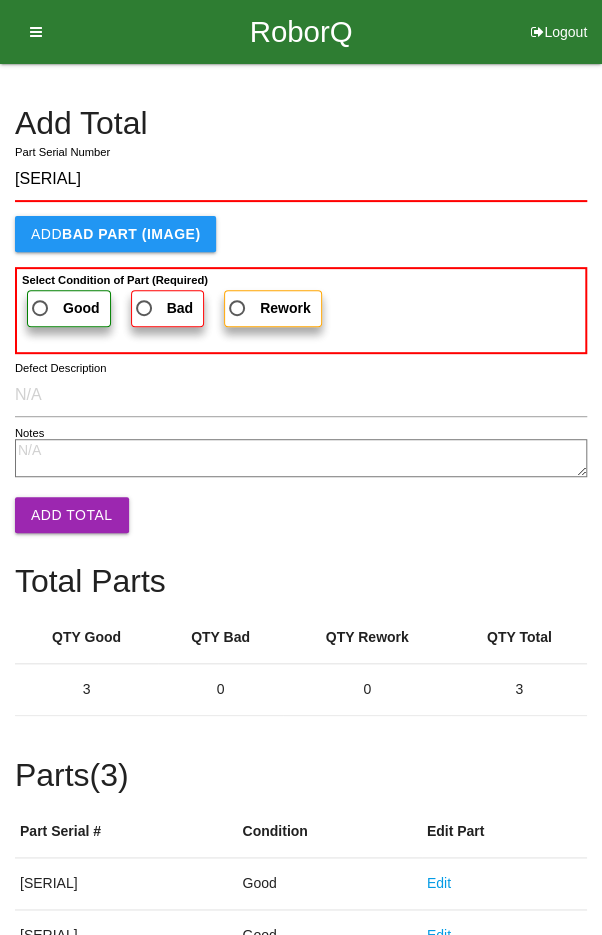 click on "Good" at bounding box center (64, 308) 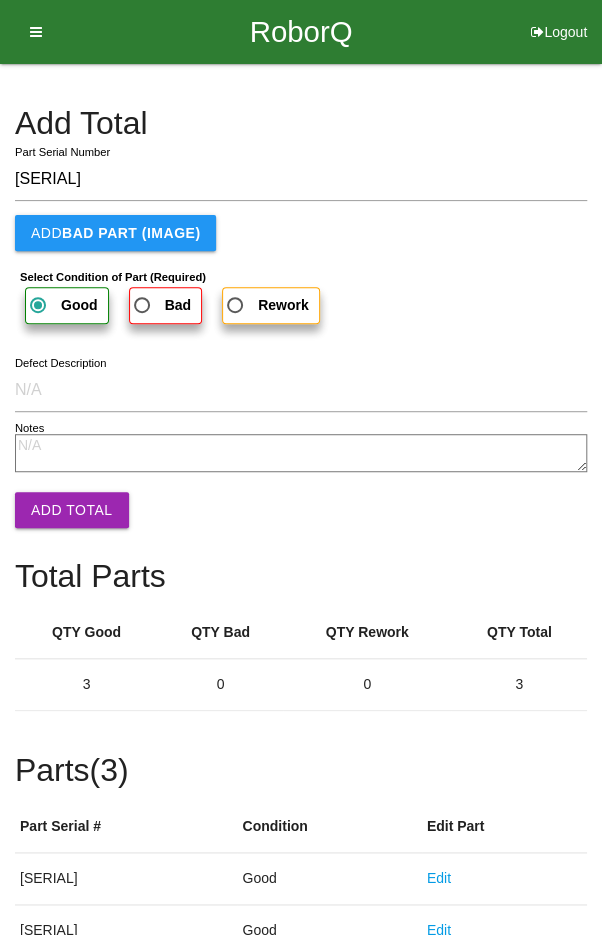 click on "Add Total" at bounding box center (72, 510) 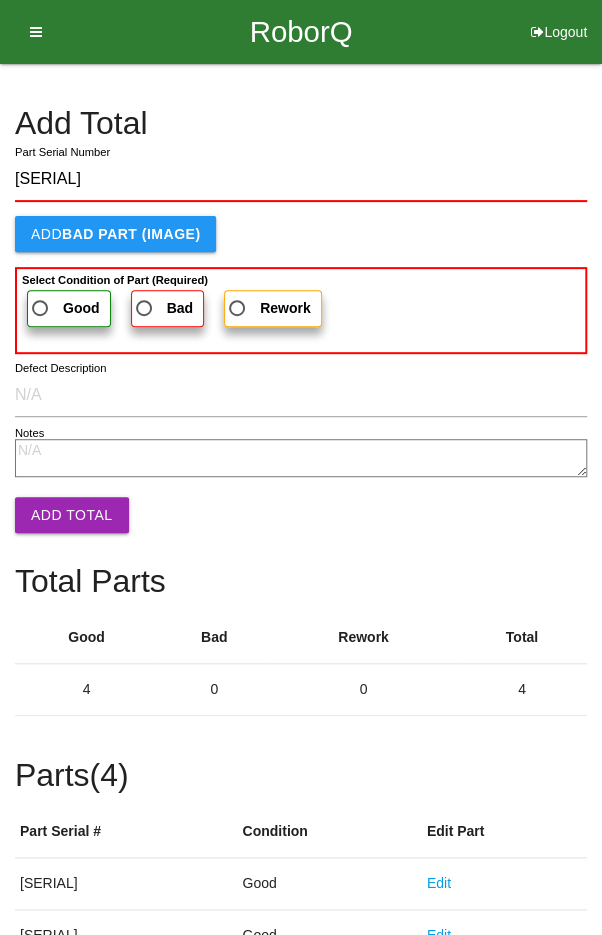click on "Good" at bounding box center (64, 308) 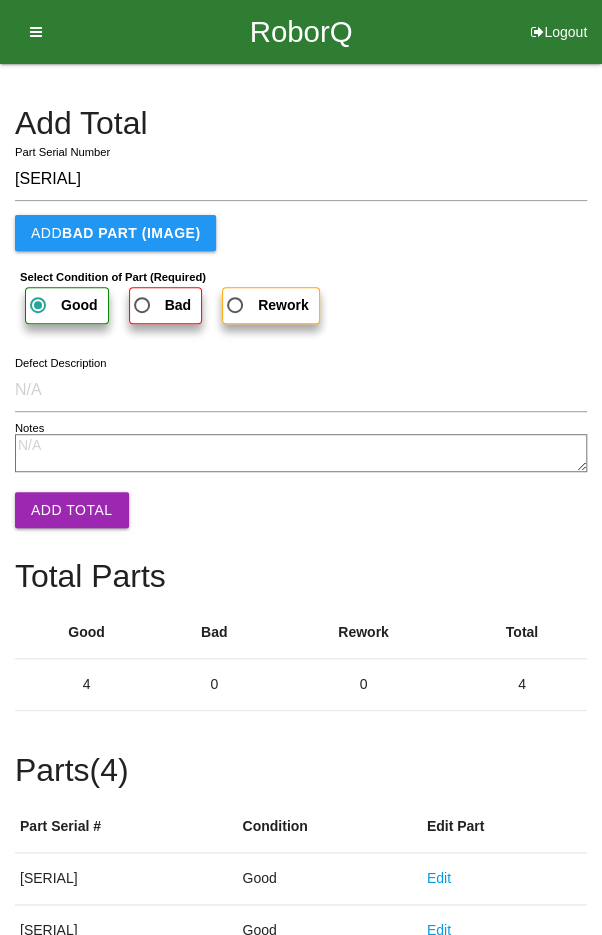 click on "Add Total" at bounding box center [72, 510] 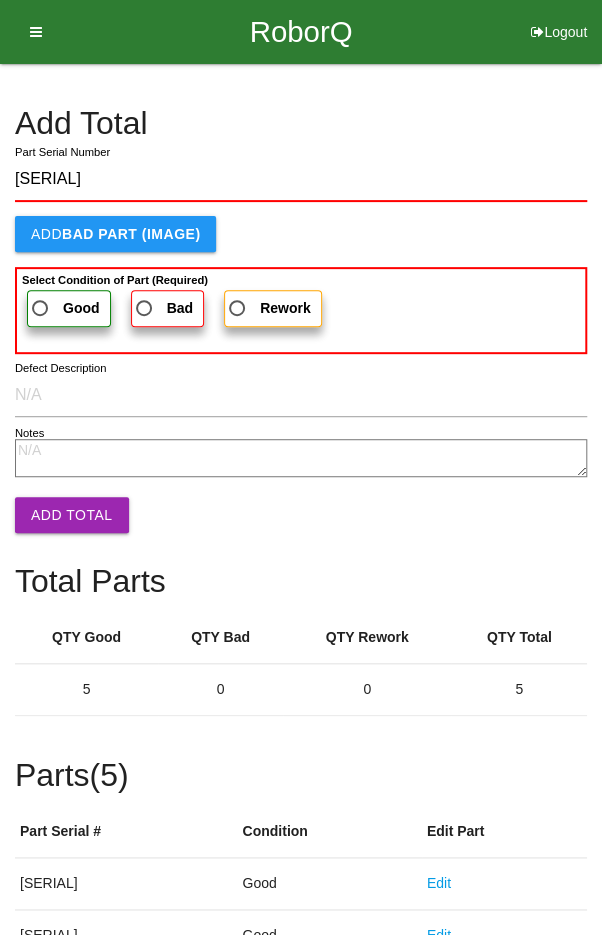 click on "Good" at bounding box center [64, 308] 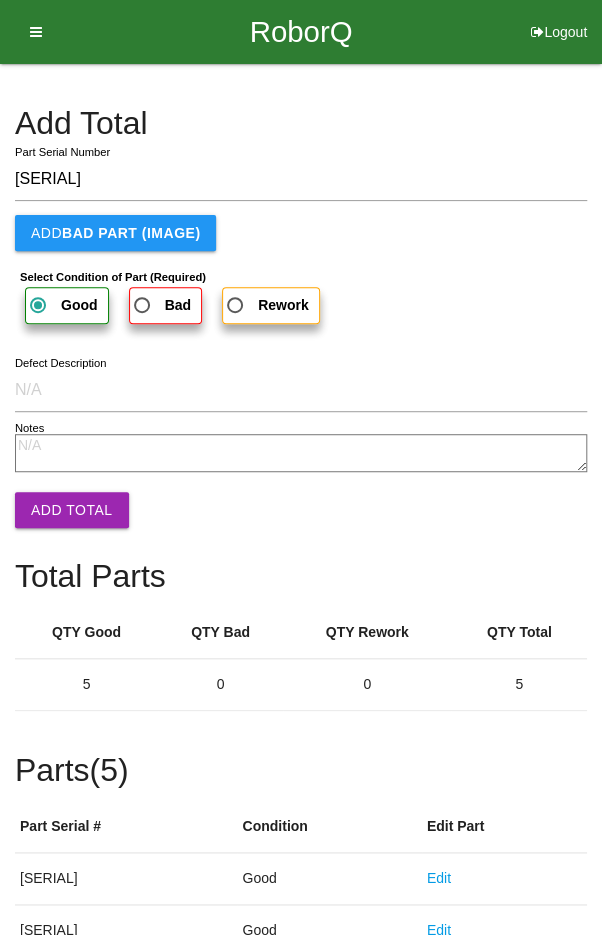 click on "Add Total" at bounding box center [72, 510] 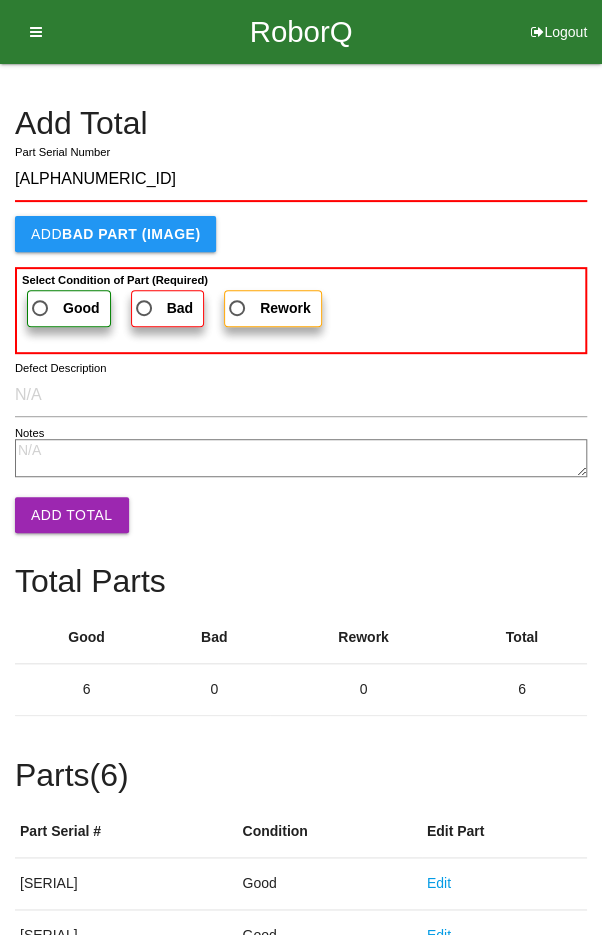 click on "Good" at bounding box center (64, 308) 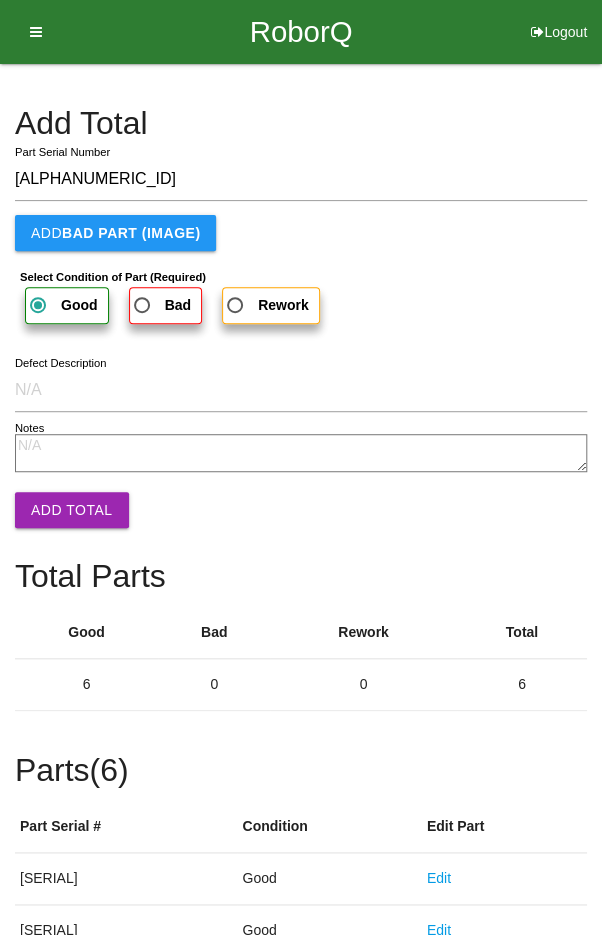 click on "Add Total" at bounding box center [72, 510] 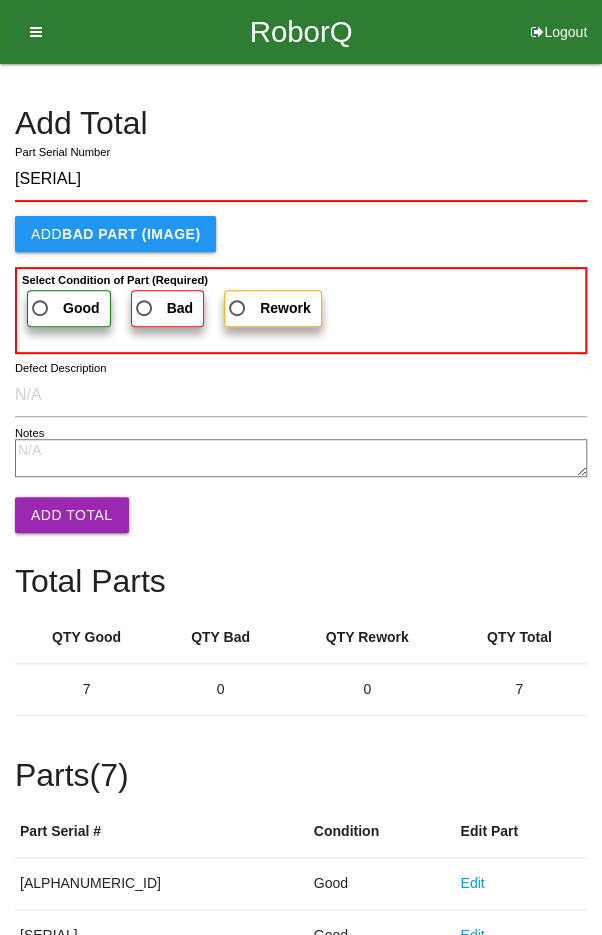 click on "Good" at bounding box center [64, 308] 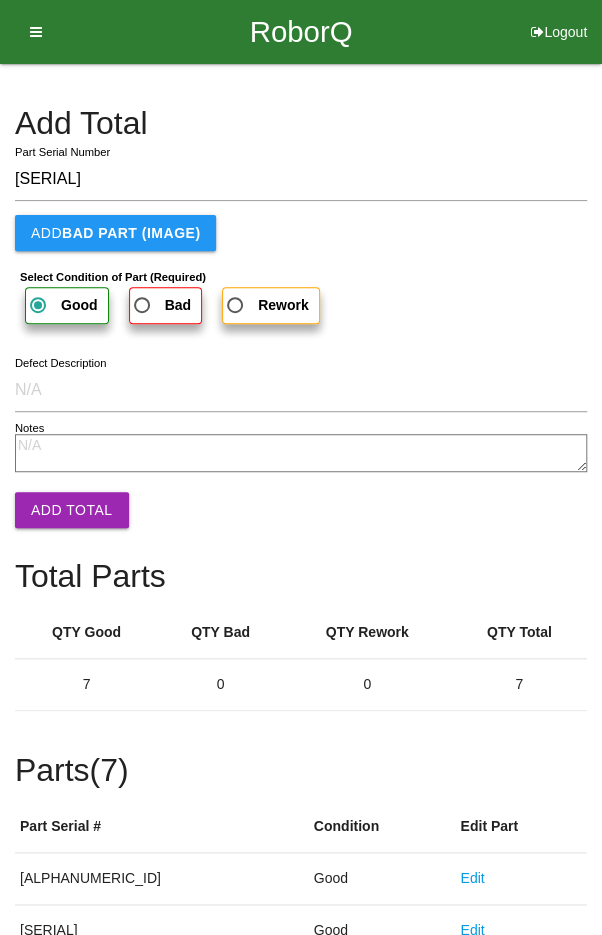 click on "Add Total" at bounding box center [72, 510] 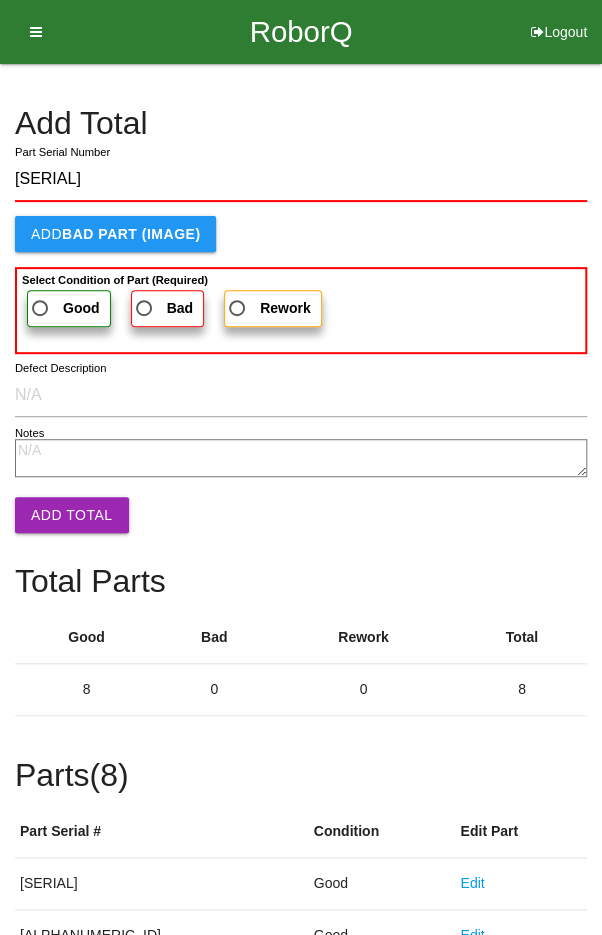 click on "Good" at bounding box center (64, 308) 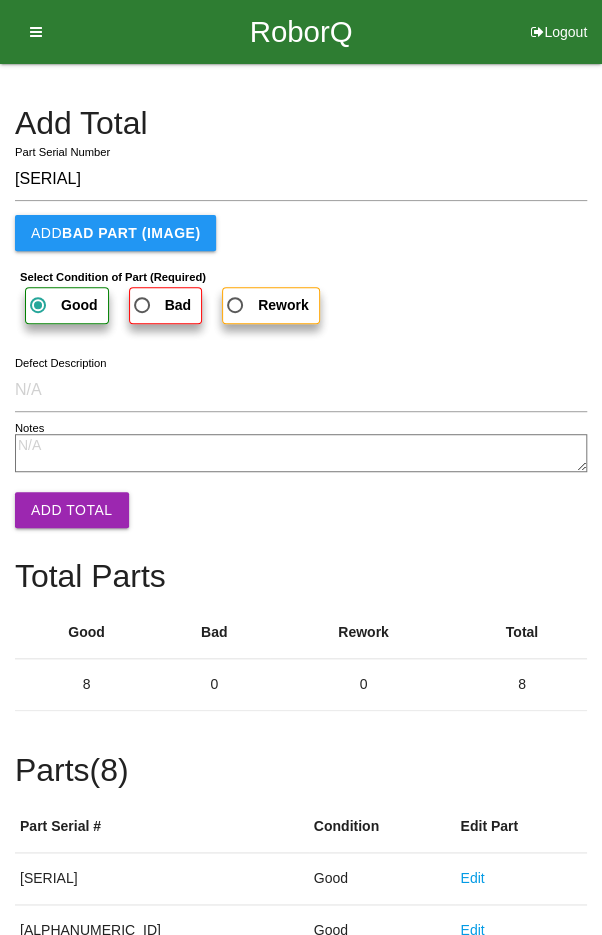 click on "Add Total" at bounding box center [72, 510] 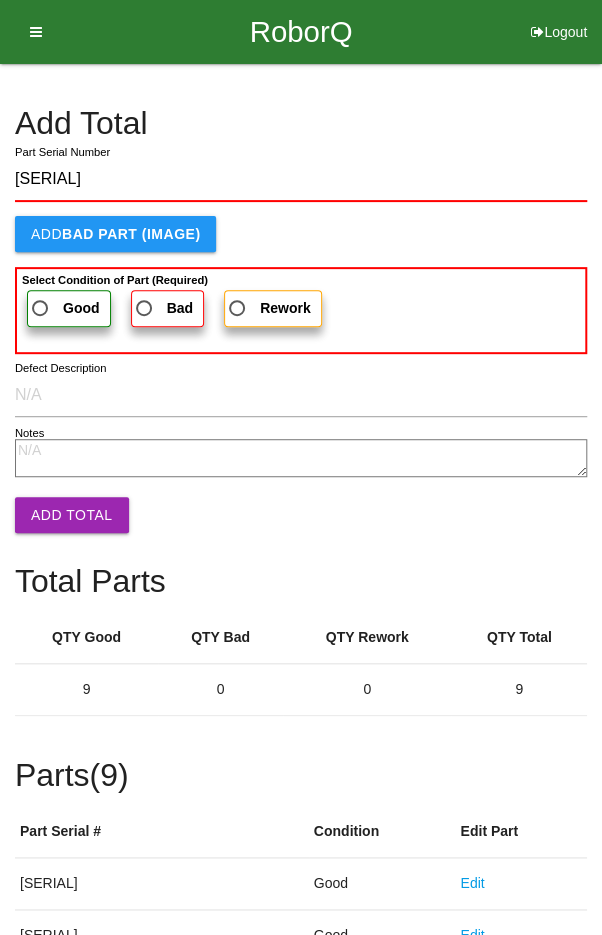 click on "Good" at bounding box center [64, 308] 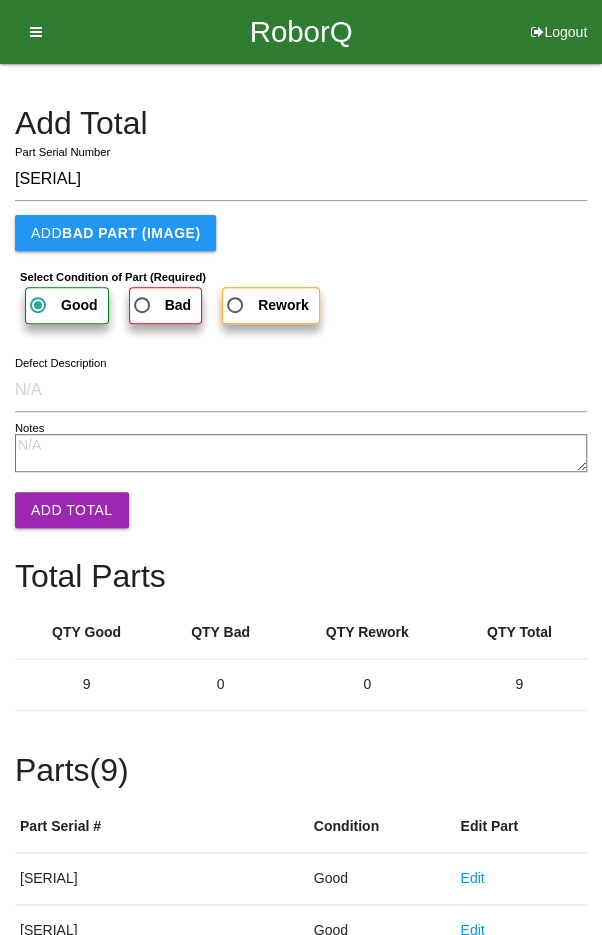 click on "Add Total" at bounding box center [72, 510] 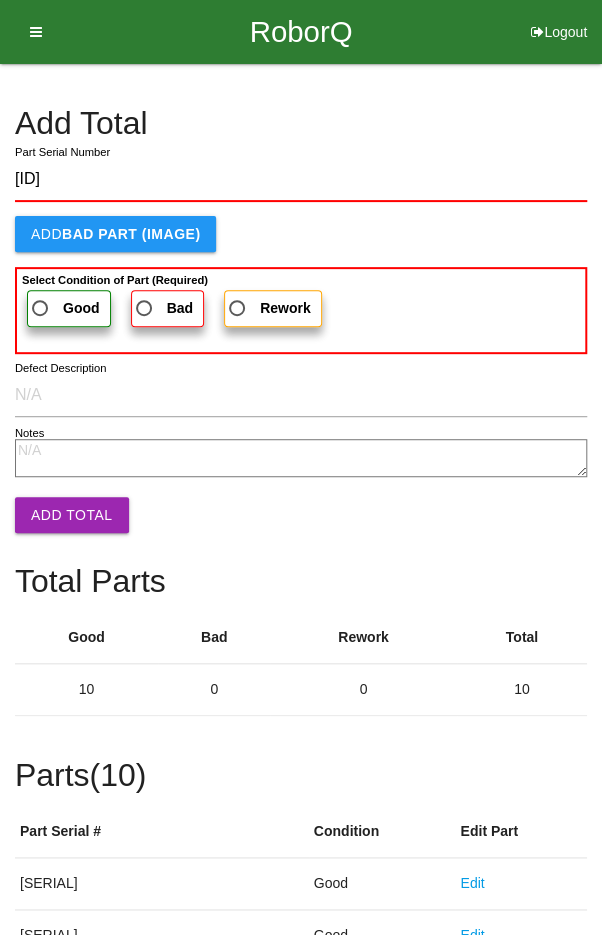 click on "Good" at bounding box center [64, 308] 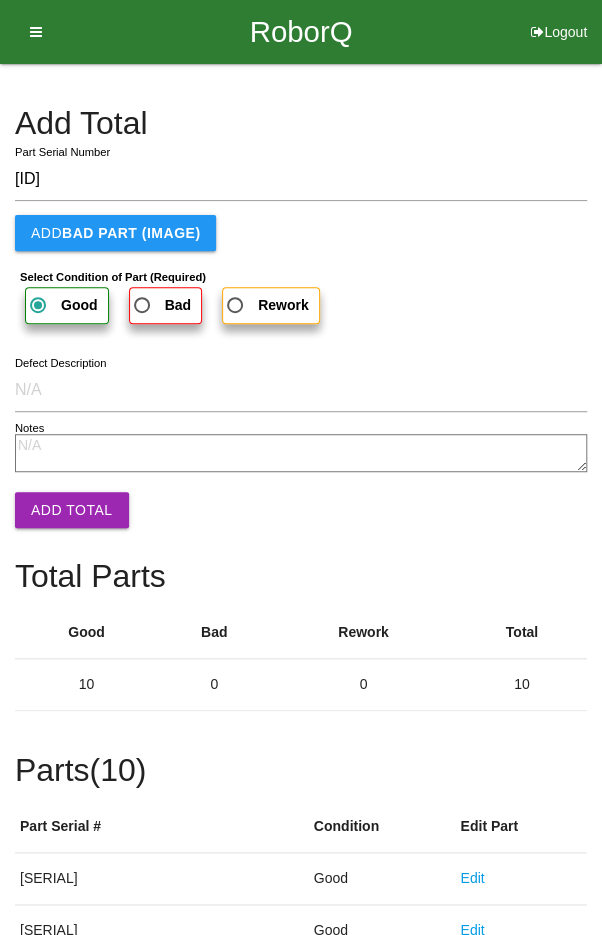 click on "Add Total" at bounding box center [72, 510] 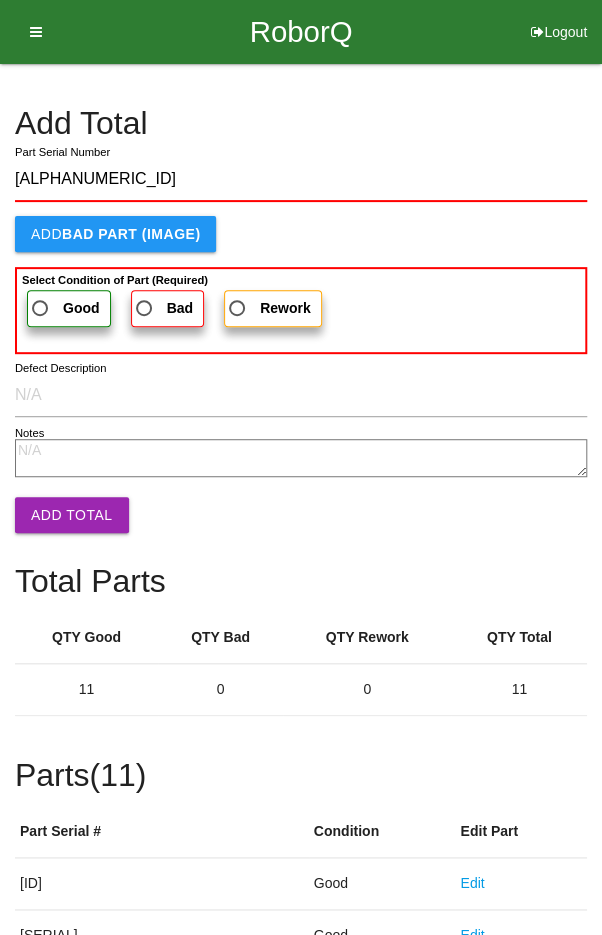 click on "Good" at bounding box center [69, 308] 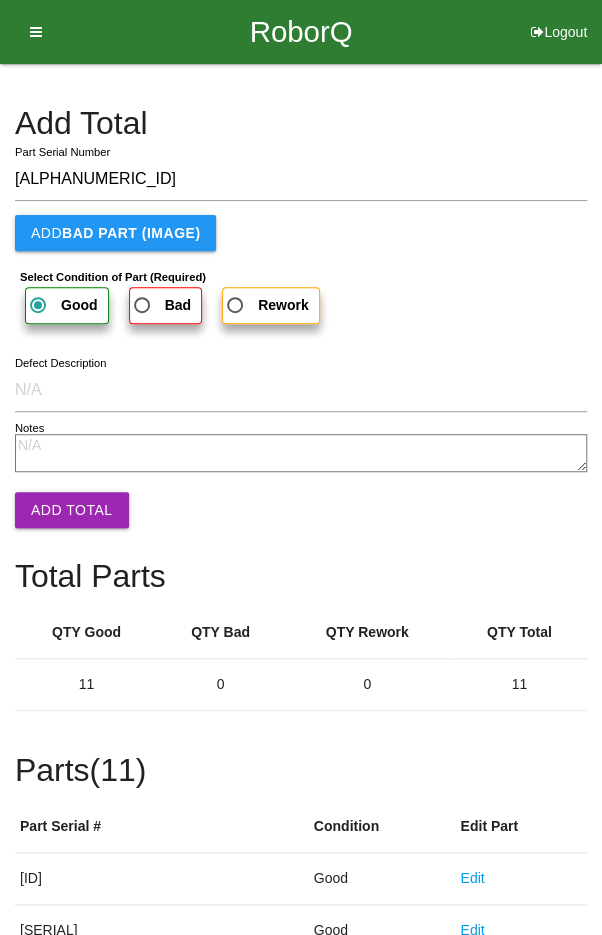 click on "Add Total" at bounding box center [72, 510] 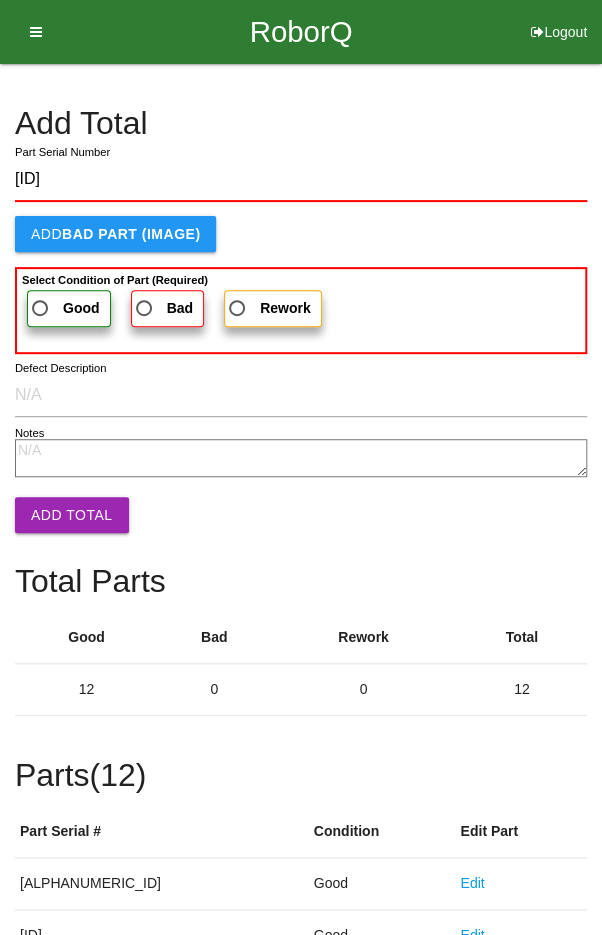 click on "Good" at bounding box center (64, 308) 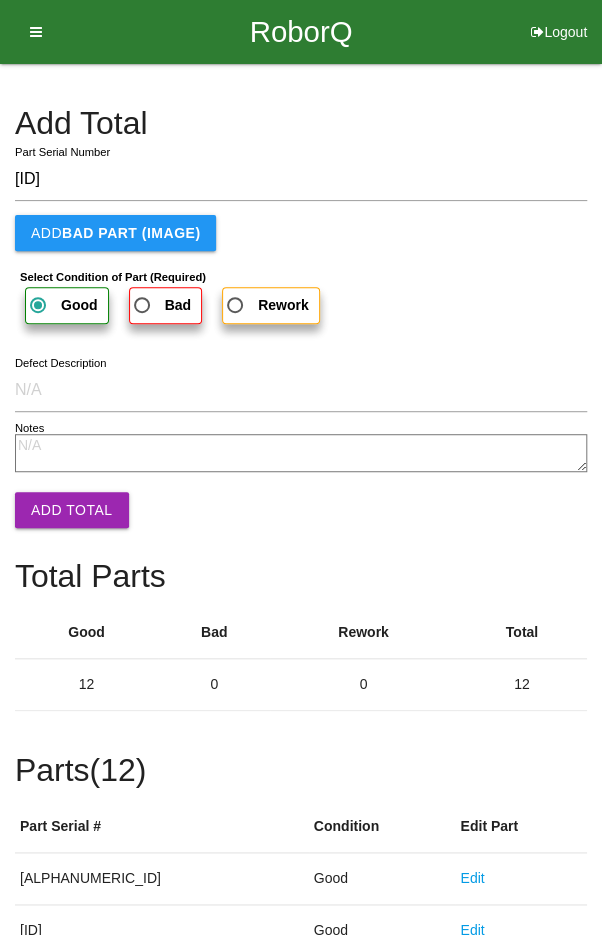 click on "Add Total" at bounding box center [72, 510] 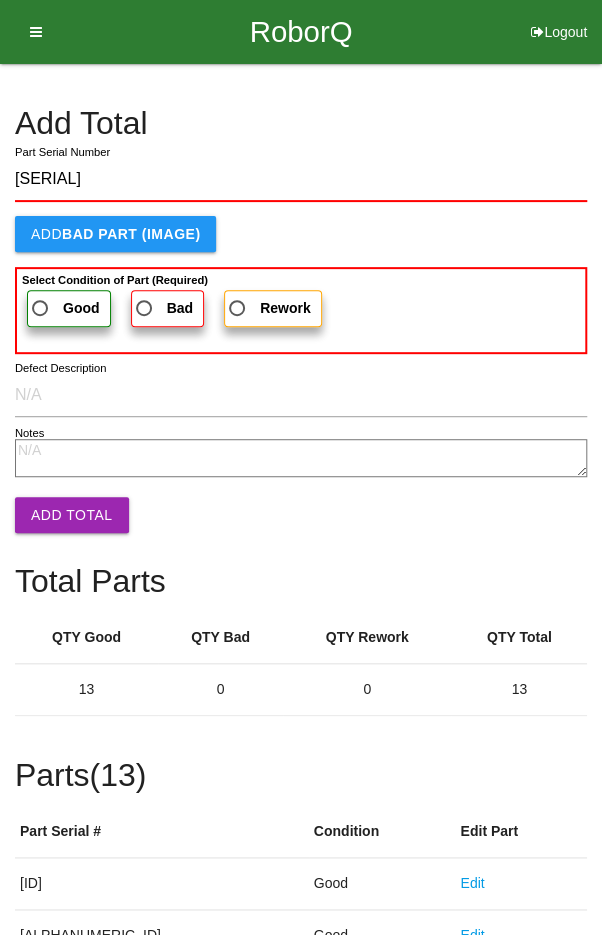 click on "Good" at bounding box center [64, 308] 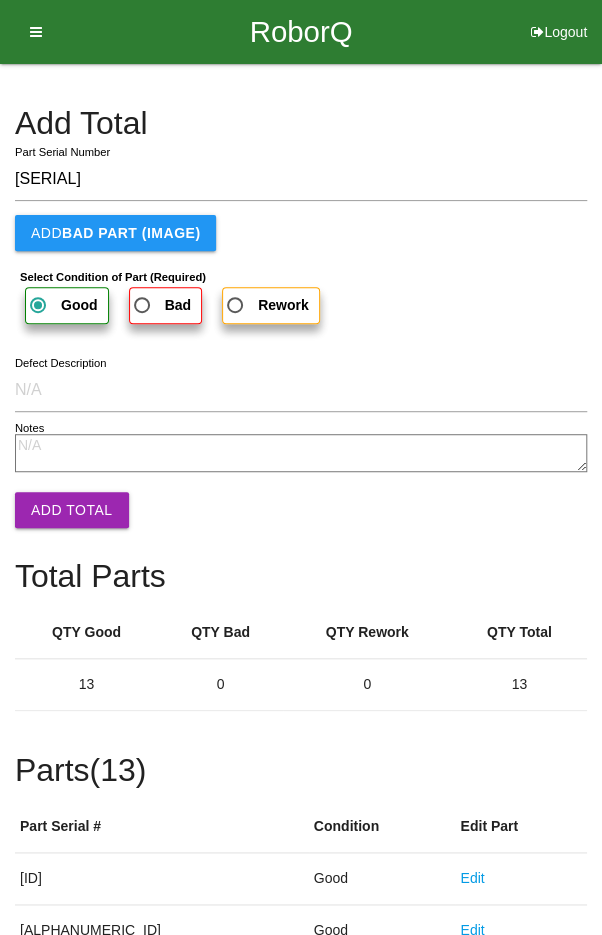 click on "Add Total" at bounding box center [72, 510] 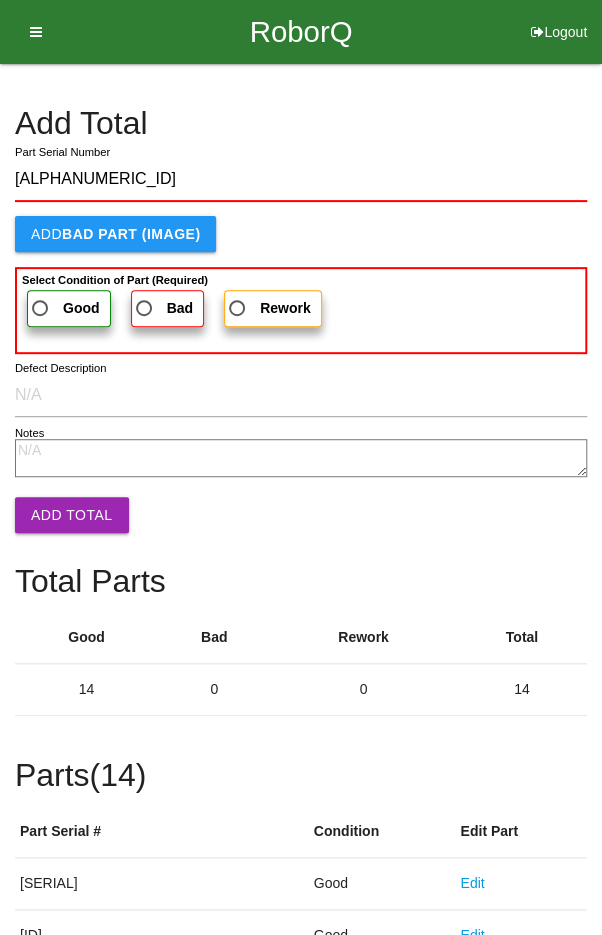 click on "Good" at bounding box center [64, 308] 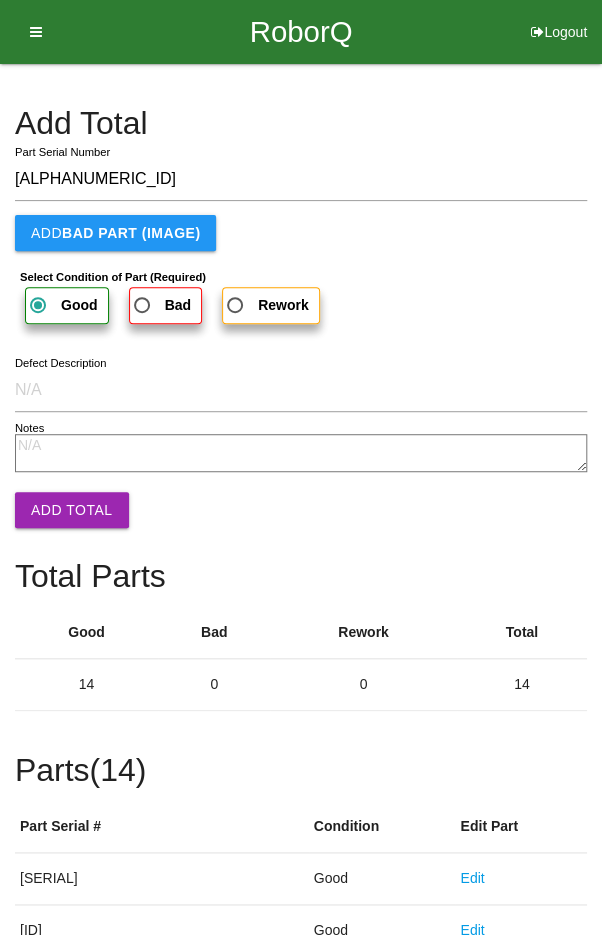 click on "Add Total" at bounding box center [72, 510] 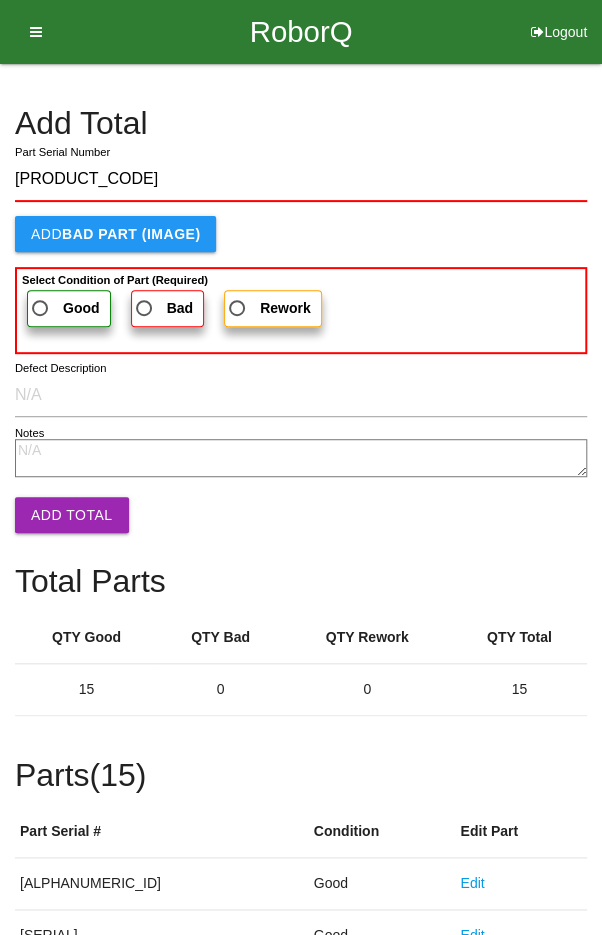 click on "Good" at bounding box center [81, 308] 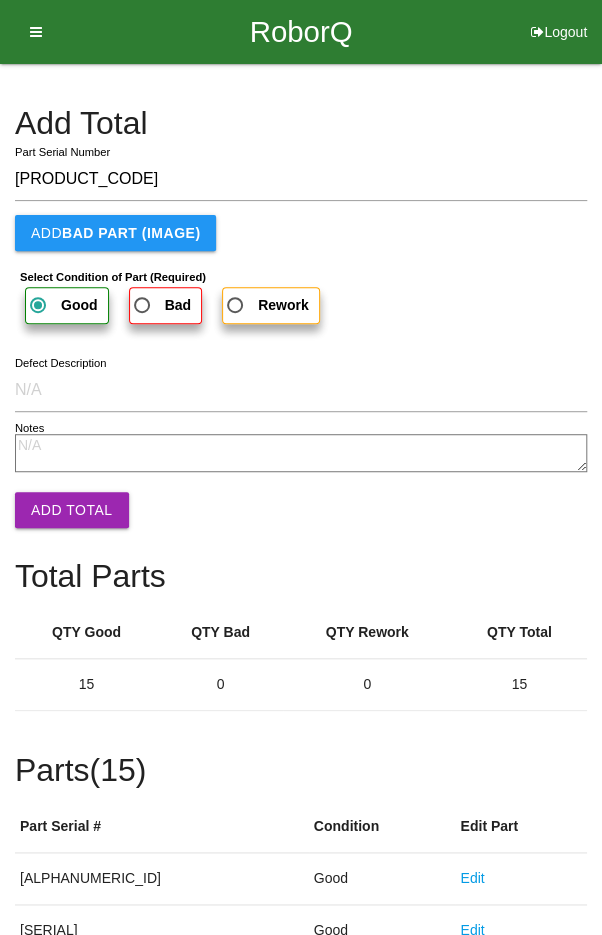 click on "Add Total" at bounding box center [72, 510] 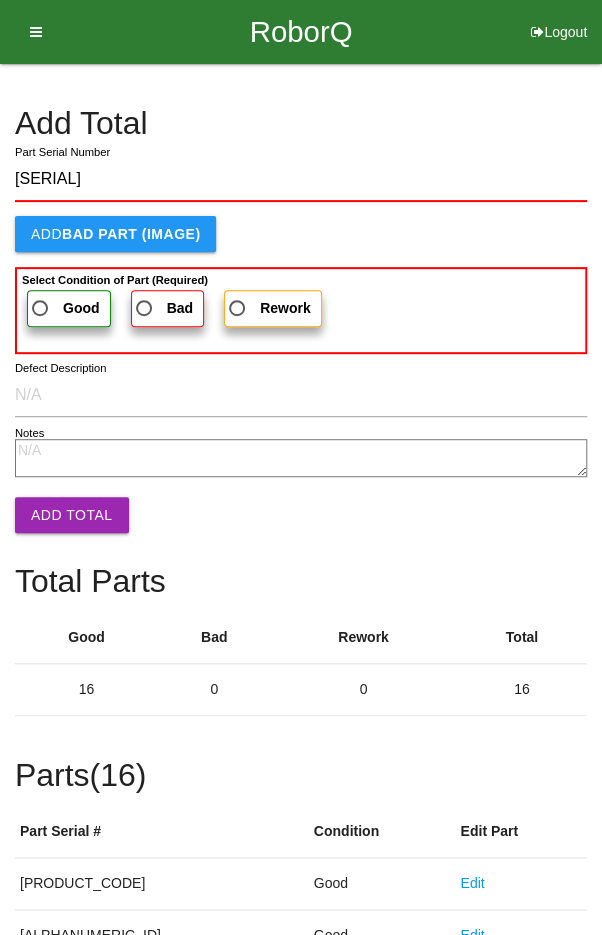 click on "Good" at bounding box center [64, 308] 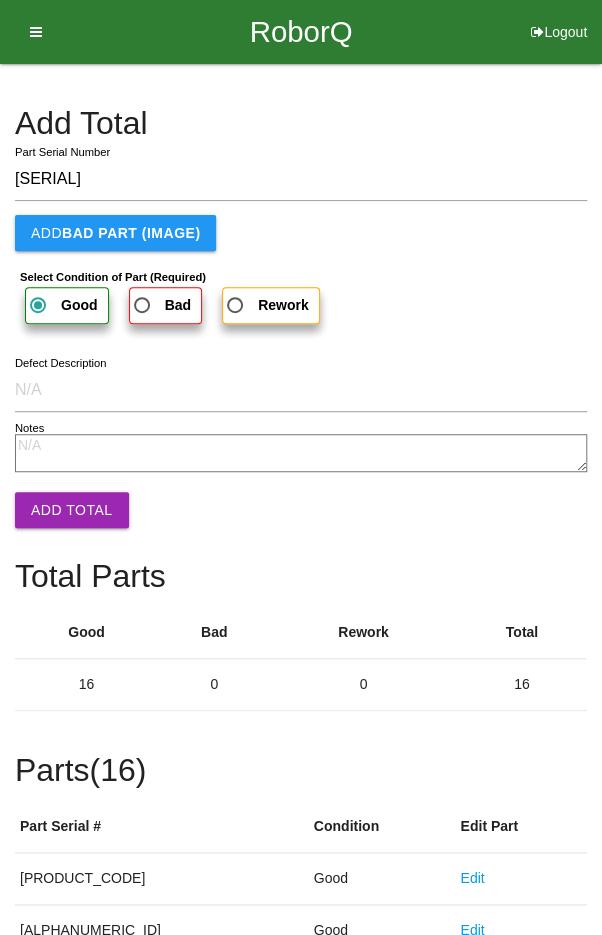 click on "Add Total" at bounding box center (72, 510) 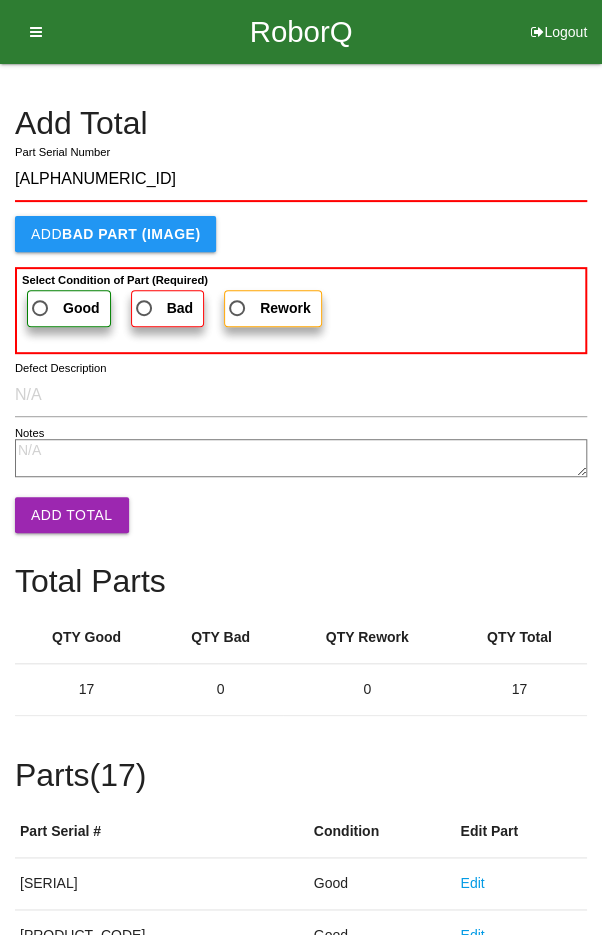click on "Good" at bounding box center [64, 308] 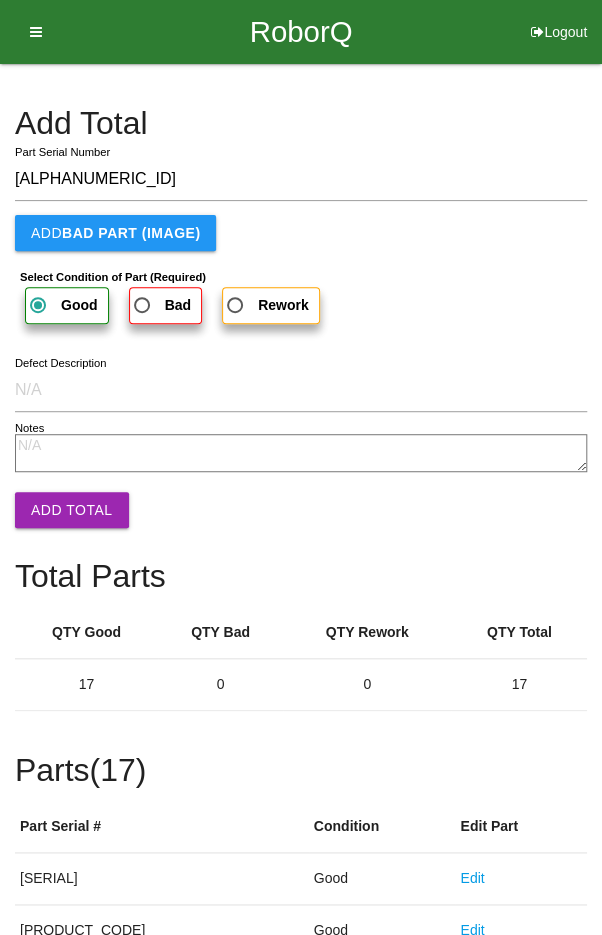 click on "Add Total" at bounding box center (72, 510) 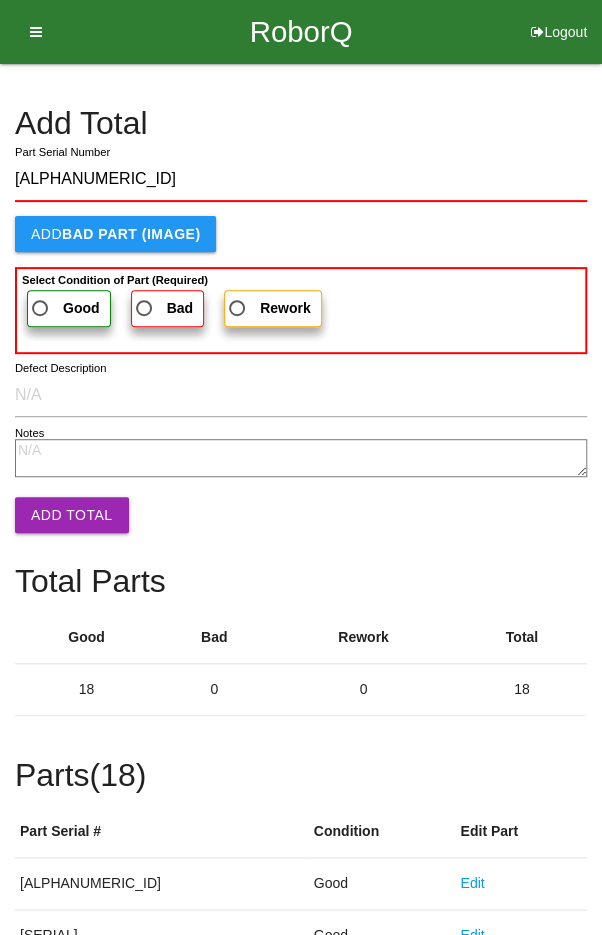 click on "Good" at bounding box center (64, 308) 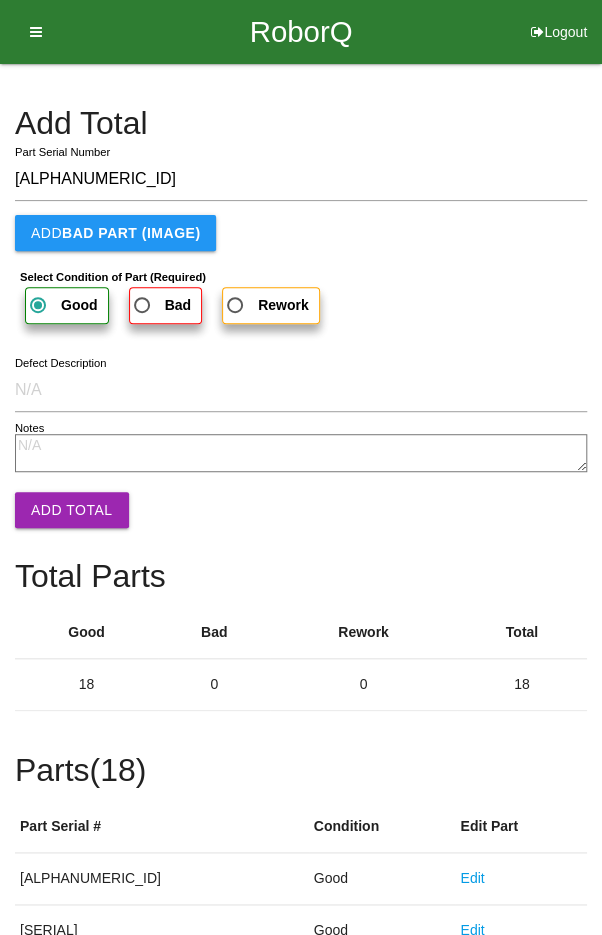 click on "Add Total" at bounding box center (72, 510) 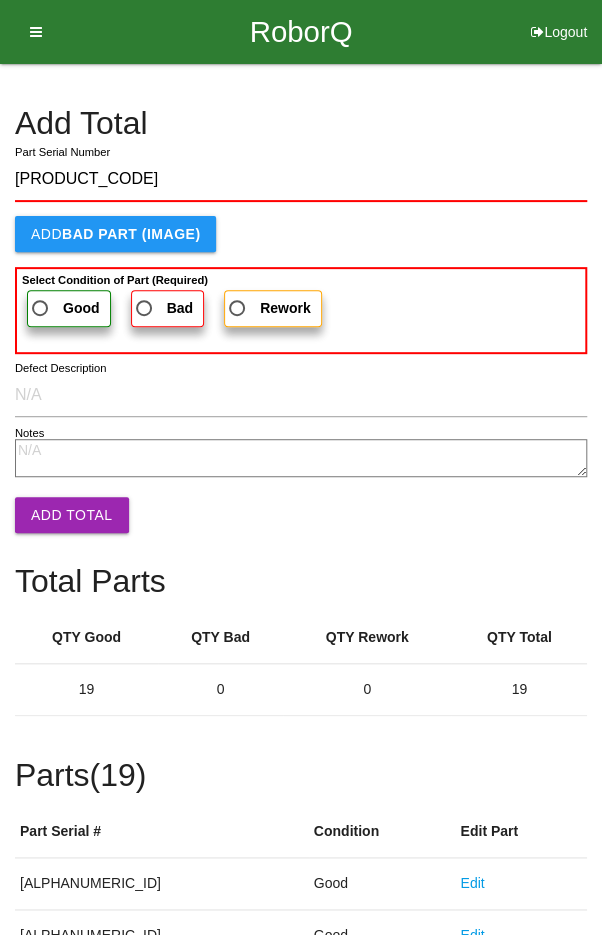 click on "Good" at bounding box center [64, 308] 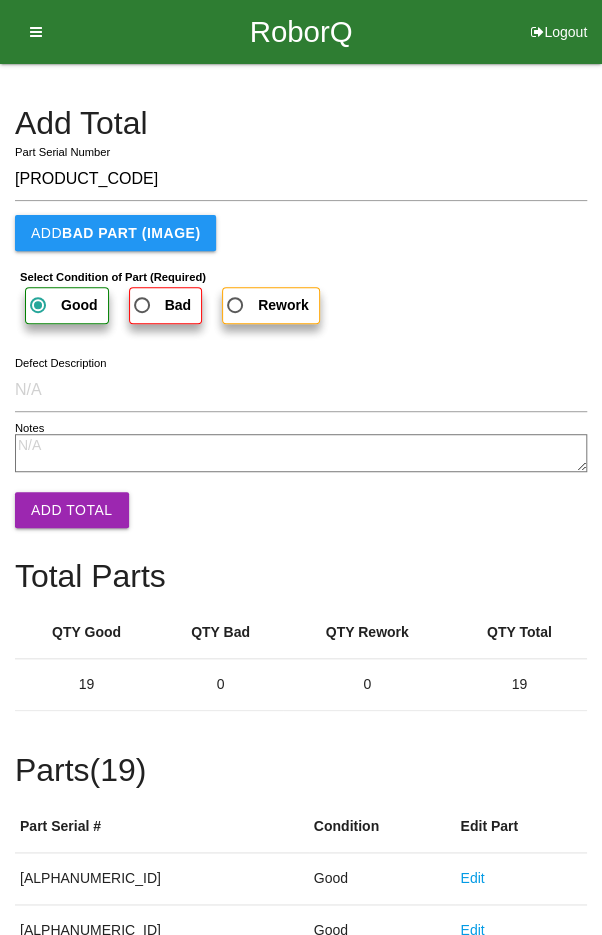 click on "Add Total" at bounding box center [72, 510] 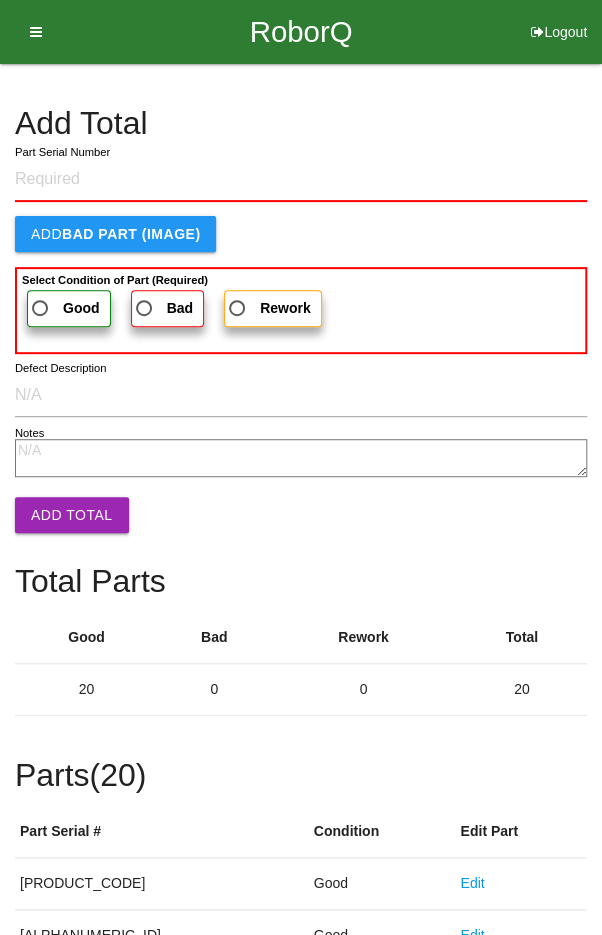 click on "Add Total" at bounding box center [301, 123] 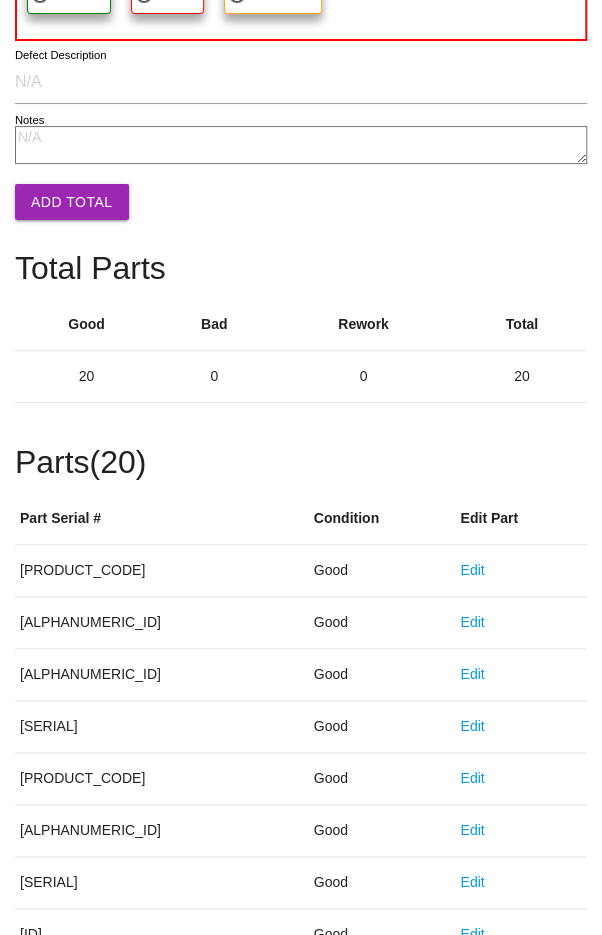 scroll, scrollTop: 1111, scrollLeft: 0, axis: vertical 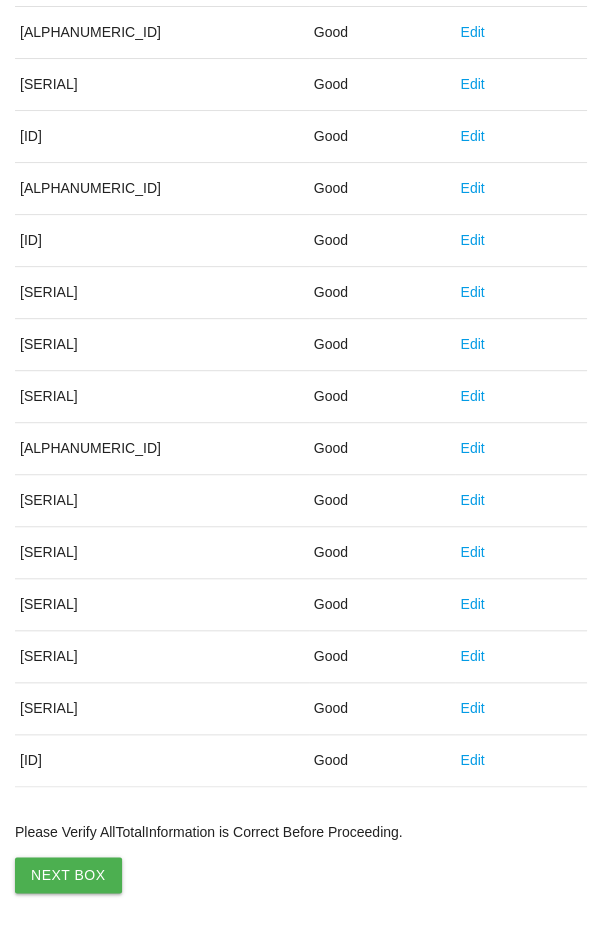 click on "Next Box" at bounding box center [68, 875] 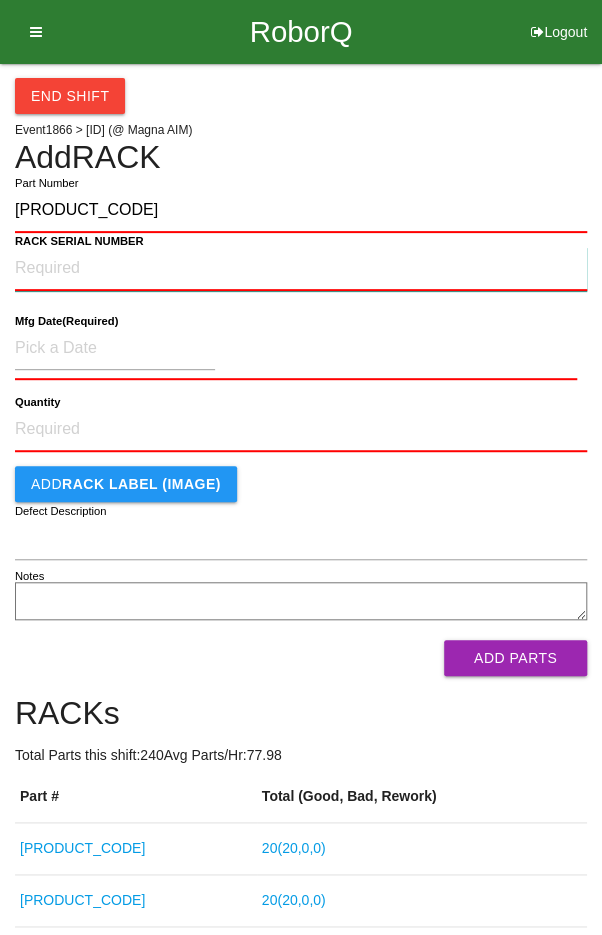 click on "RACK SERIAL NUMBER" at bounding box center (301, 269) 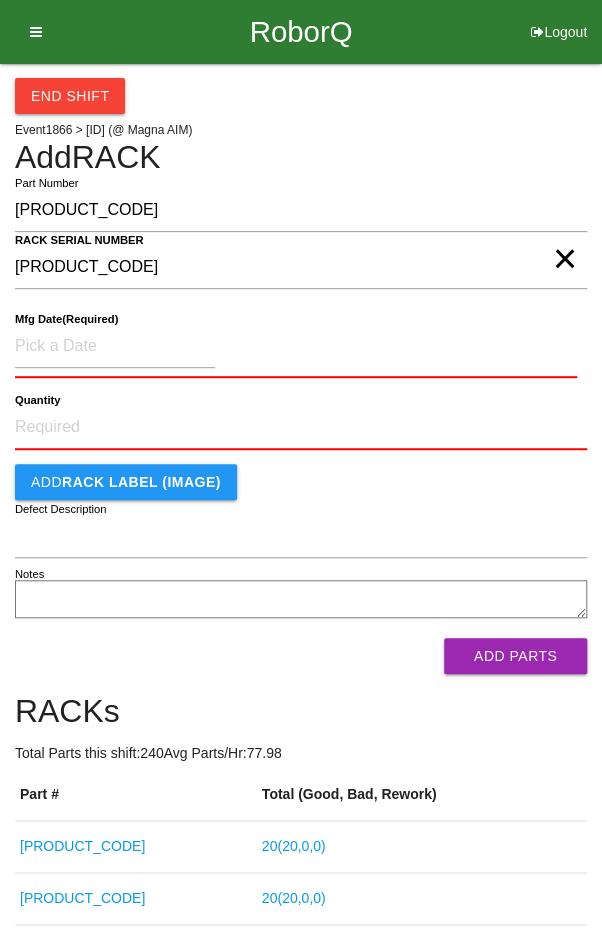 click on "×" at bounding box center (564, 239) 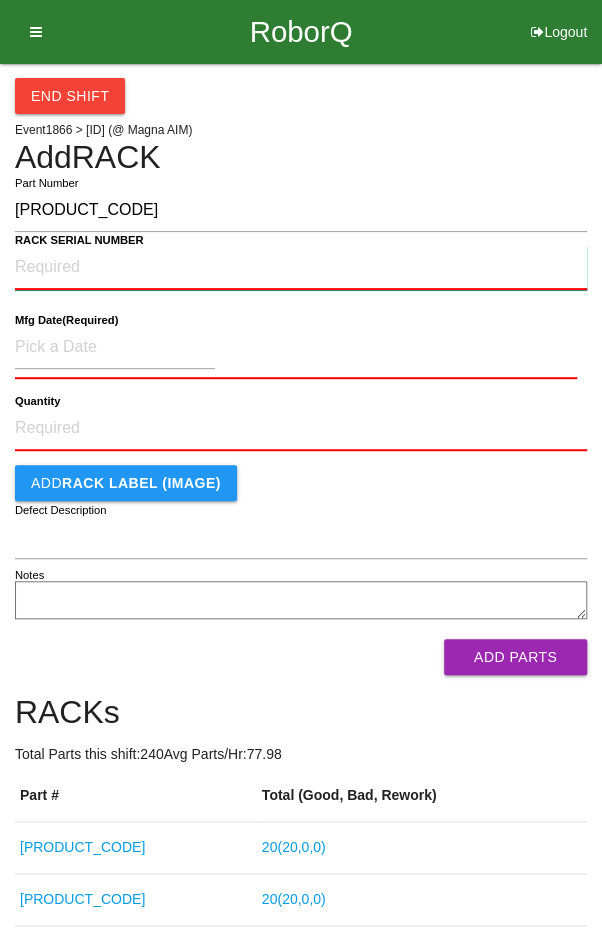 click on "RACK SERIAL NUMBER" at bounding box center [301, 268] 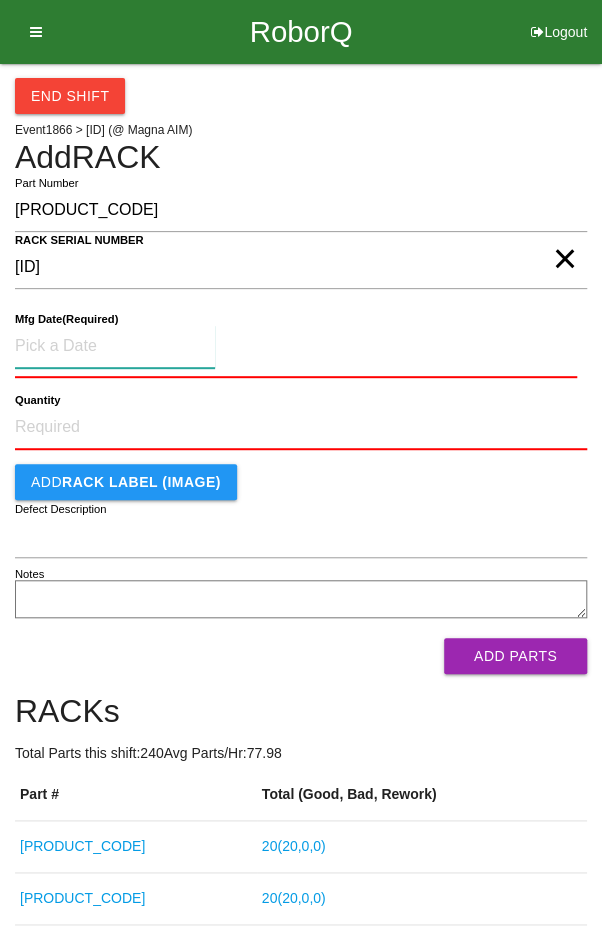 click at bounding box center [115, 346] 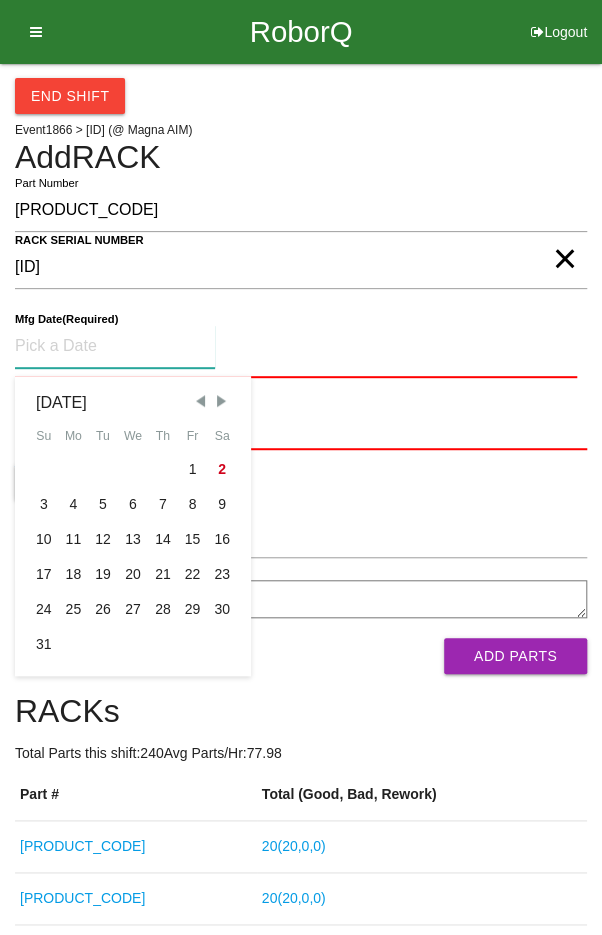 click at bounding box center [200, 401] 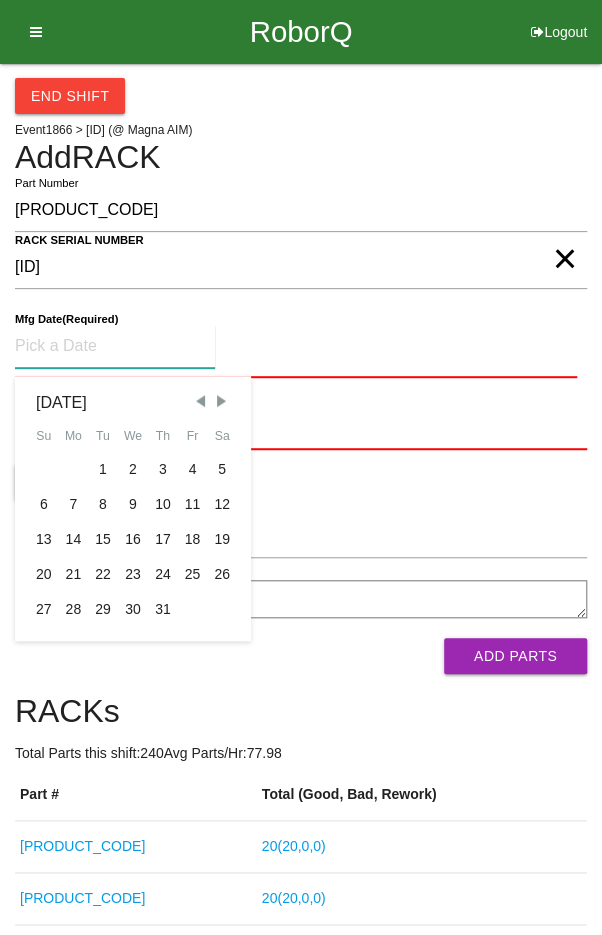 click on "7" at bounding box center (74, 504) 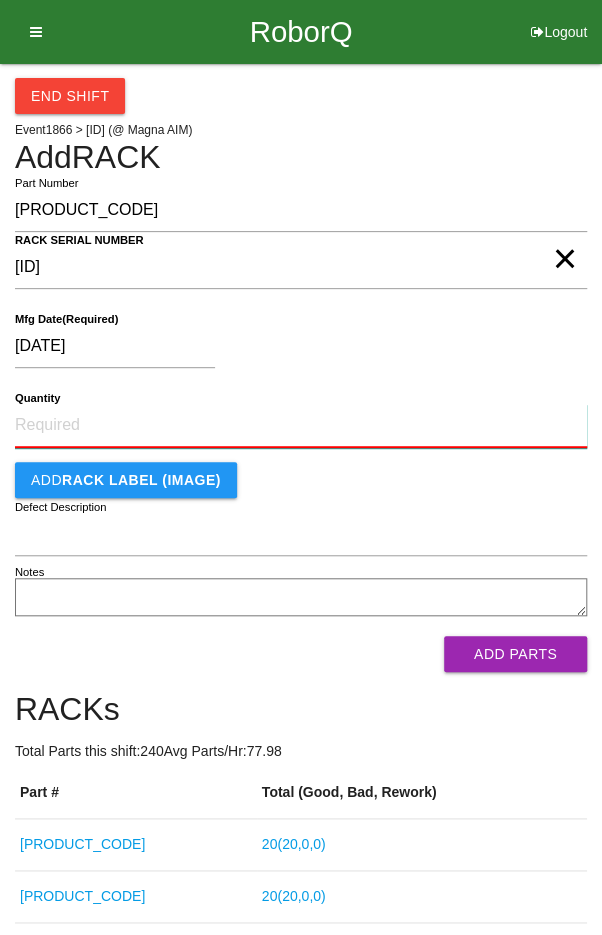 click on "Quantity" at bounding box center (301, 426) 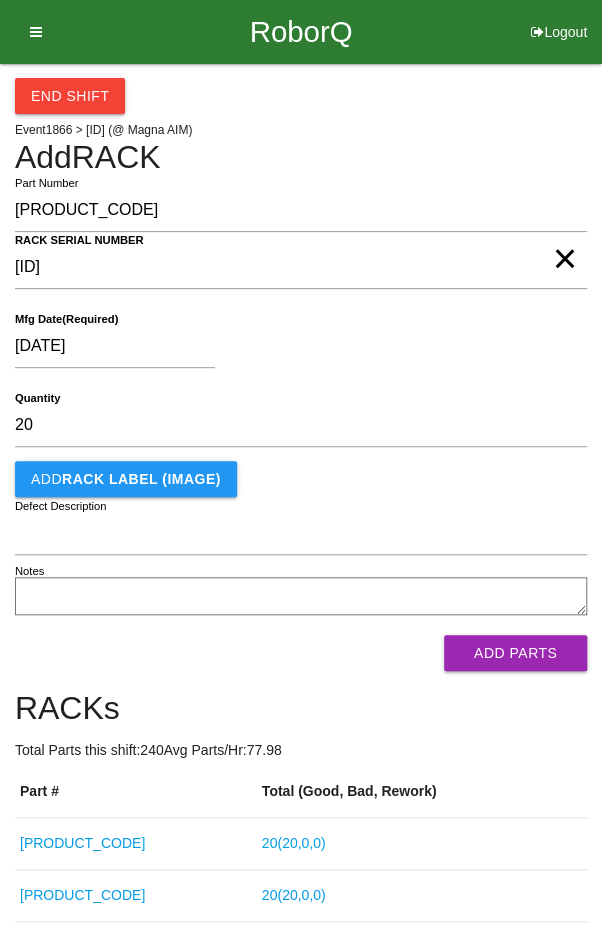 click on "[DATE]" at bounding box center (296, 350) 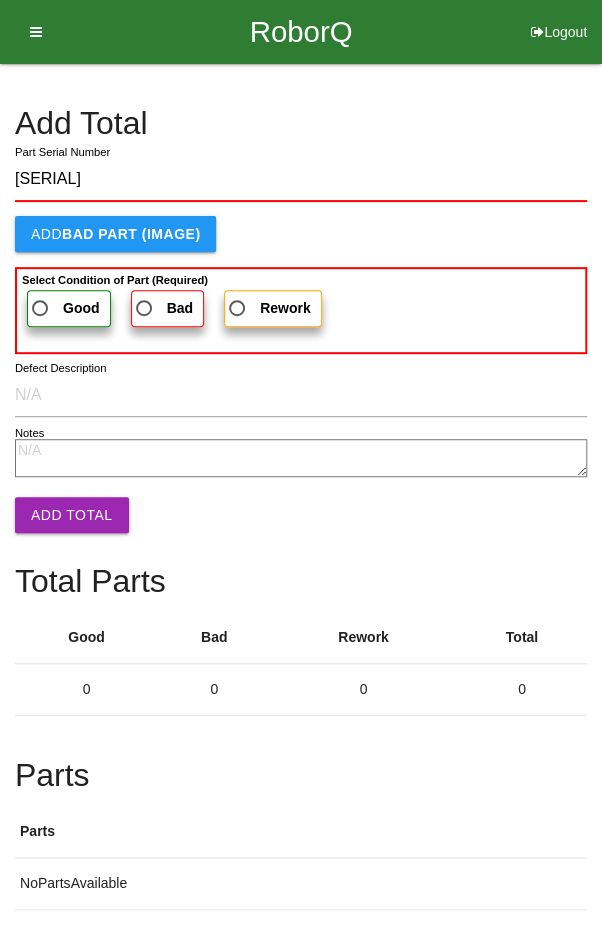 click on "Good" at bounding box center (64, 308) 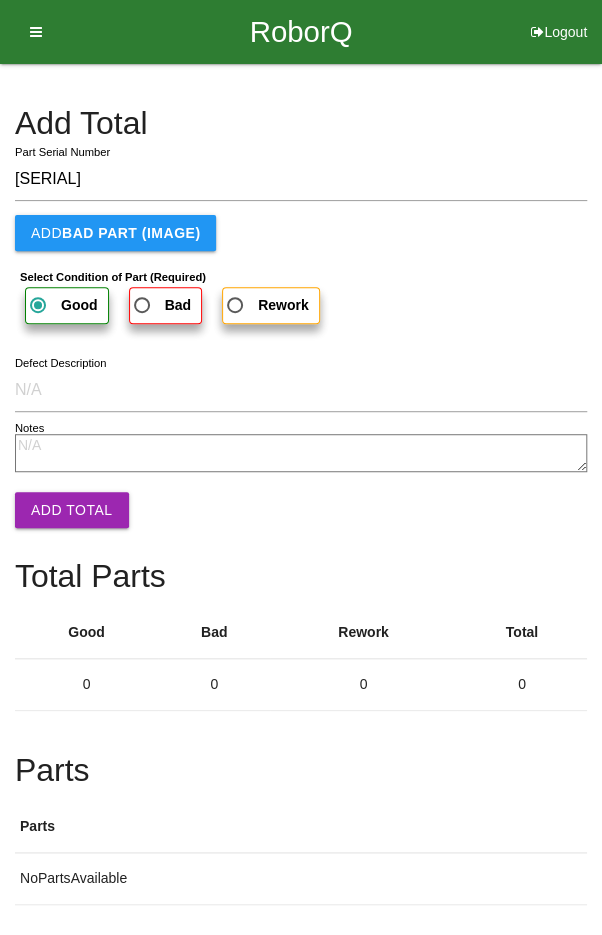 click on "Add Total" at bounding box center [72, 510] 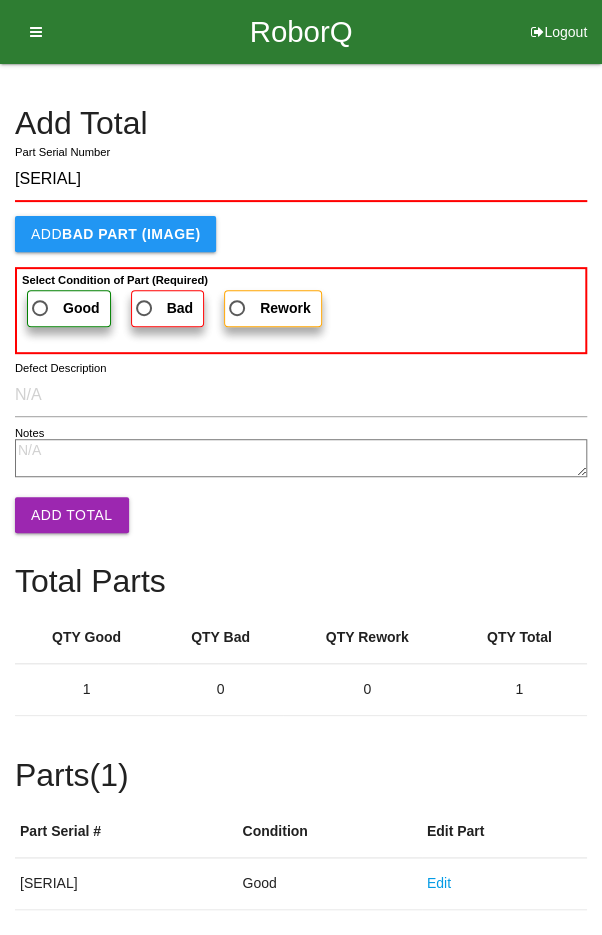 click on "Good" at bounding box center (64, 308) 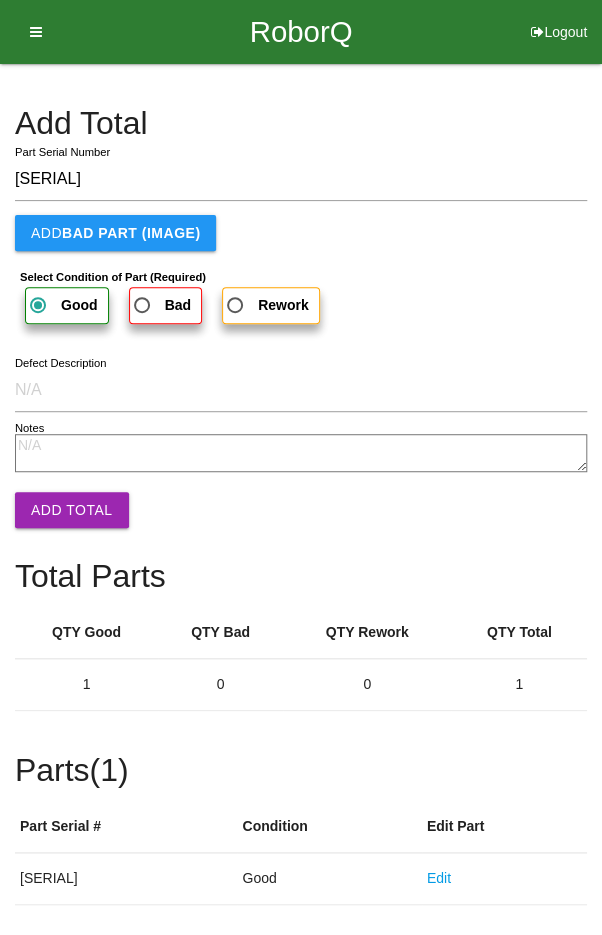 click on "Add Total" at bounding box center [72, 510] 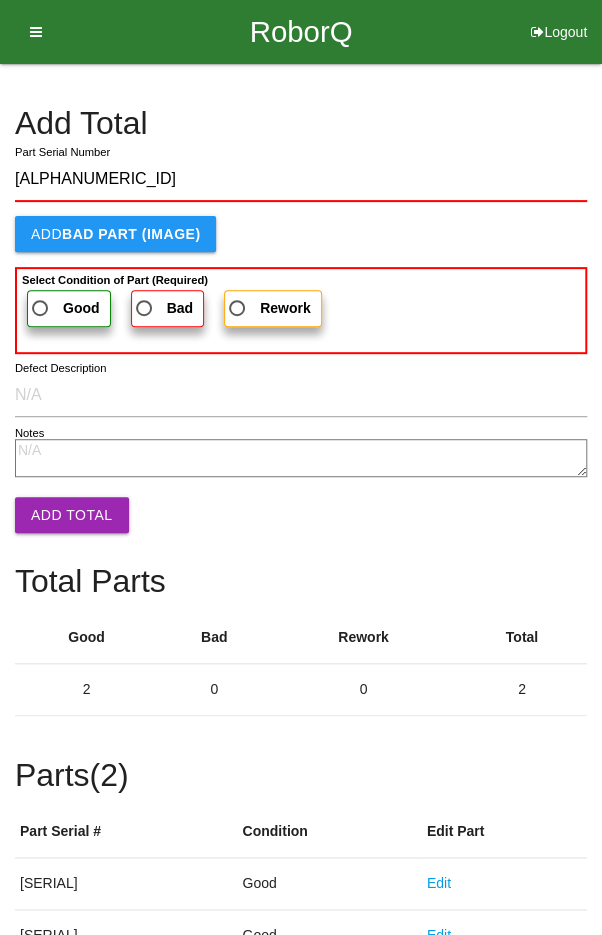 click on "Good" at bounding box center [64, 308] 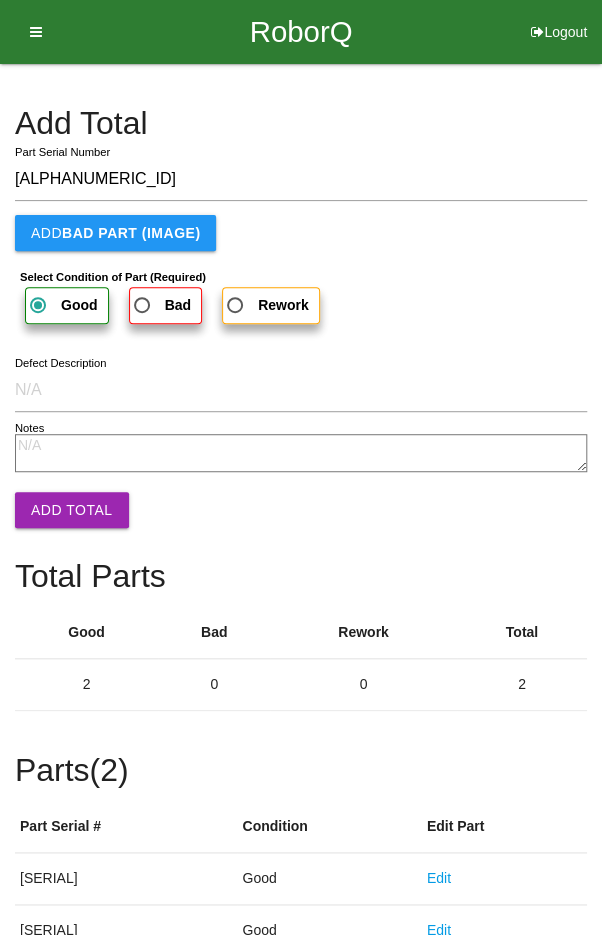 click on "Add Total" at bounding box center (72, 510) 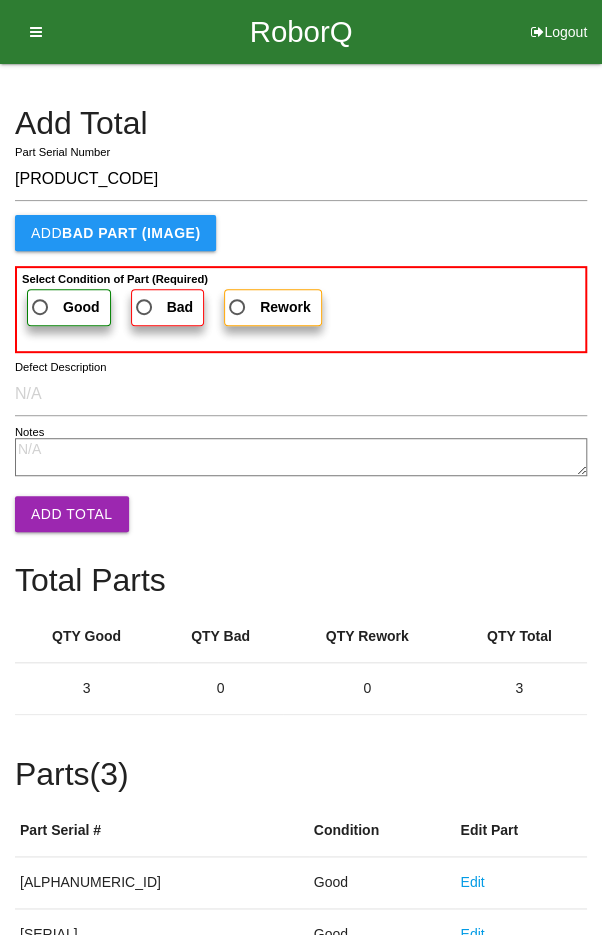 click on "Good" at bounding box center (69, 307) 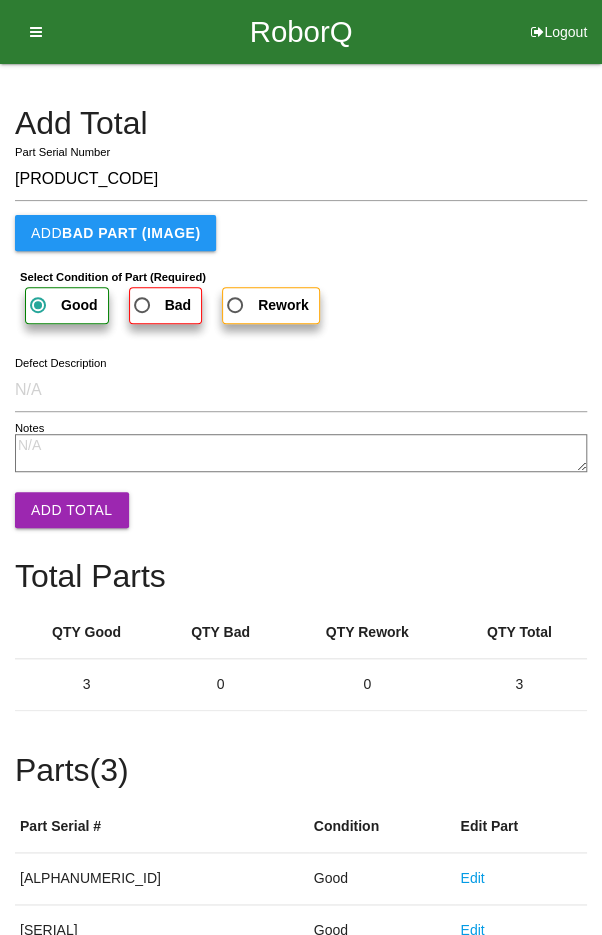 click on "Add Total" at bounding box center [72, 510] 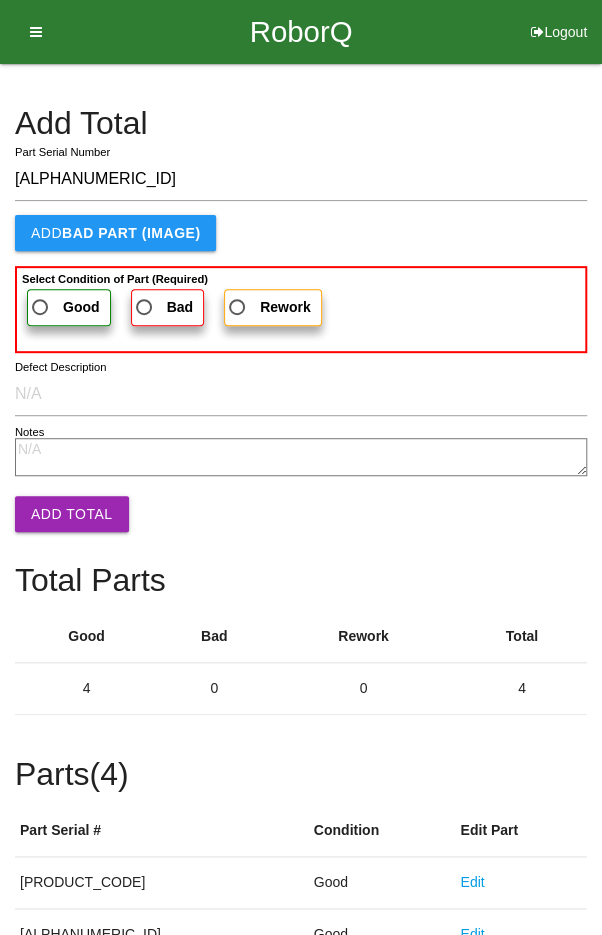 click on "Good" at bounding box center (64, 307) 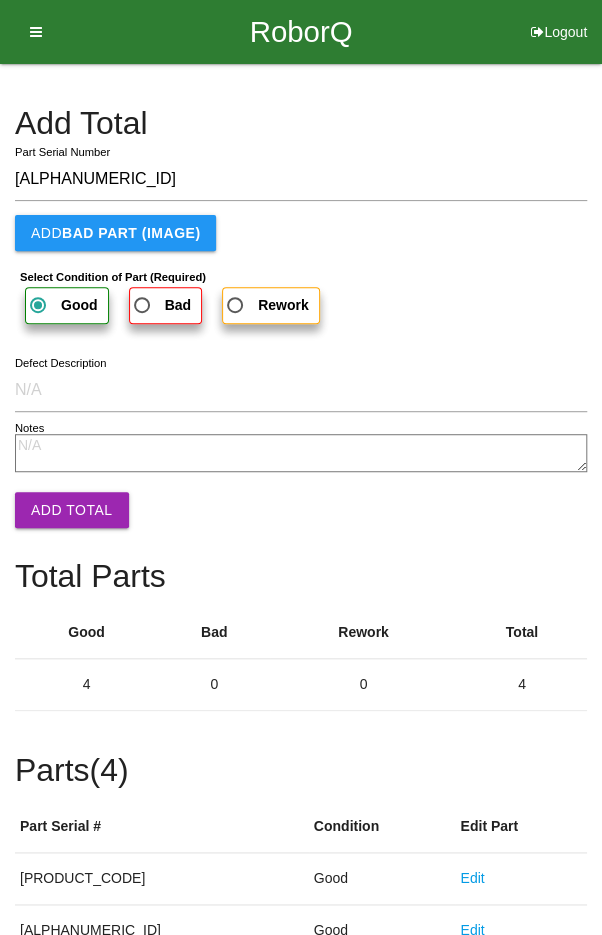 click on "Add Total" at bounding box center [72, 510] 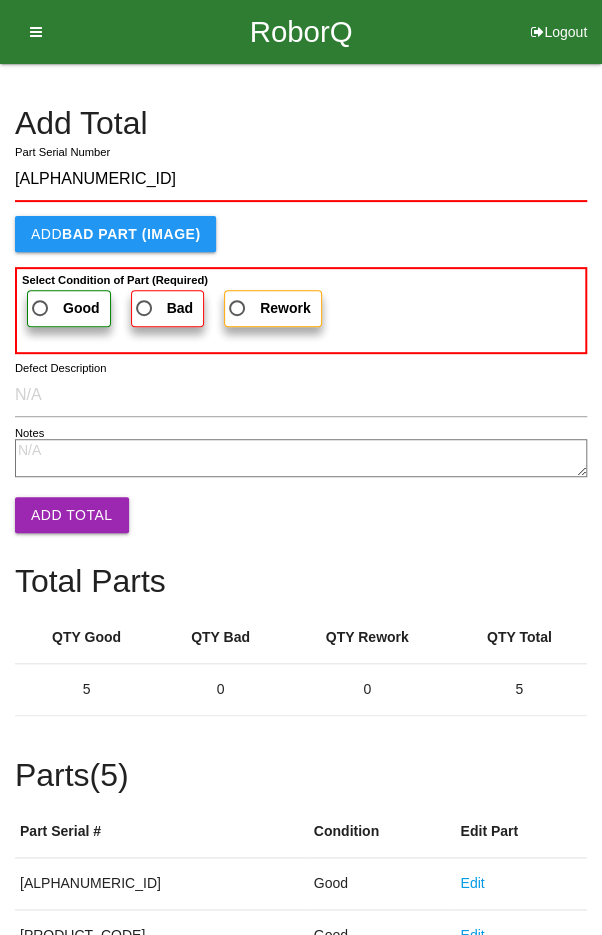 click on "Good" at bounding box center [64, 308] 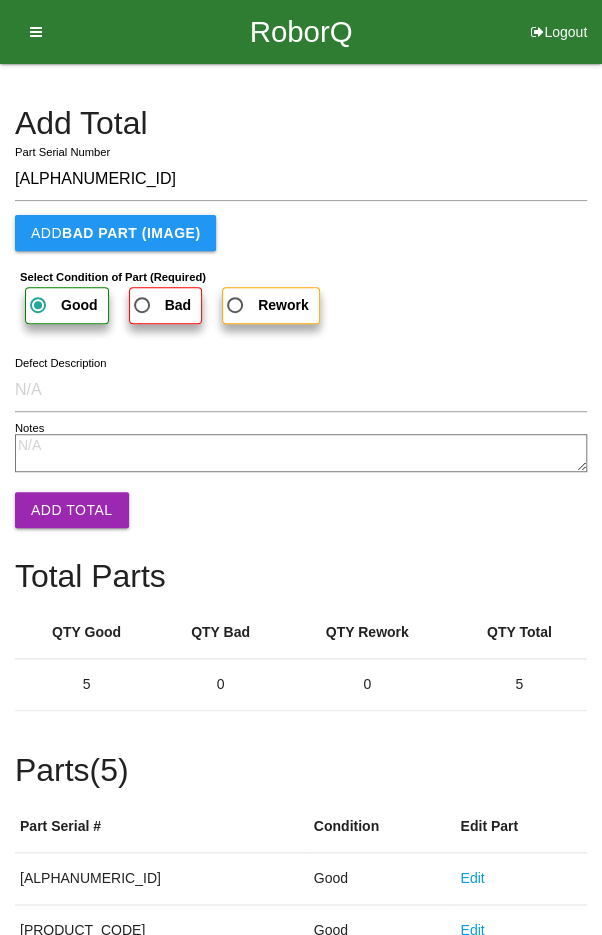 click on "Add Total" at bounding box center (72, 510) 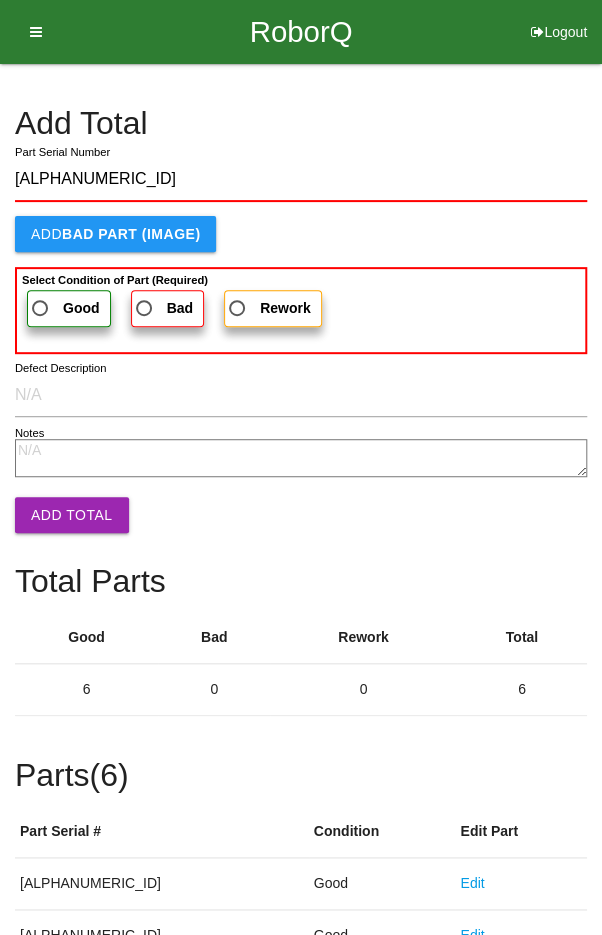 click on "Good" at bounding box center [64, 308] 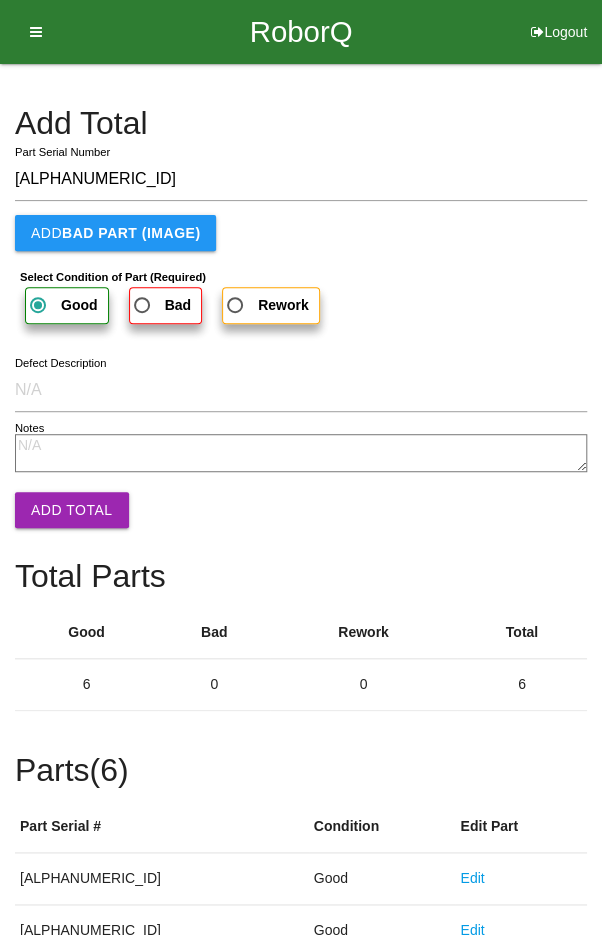 click on "Add Total" at bounding box center (72, 510) 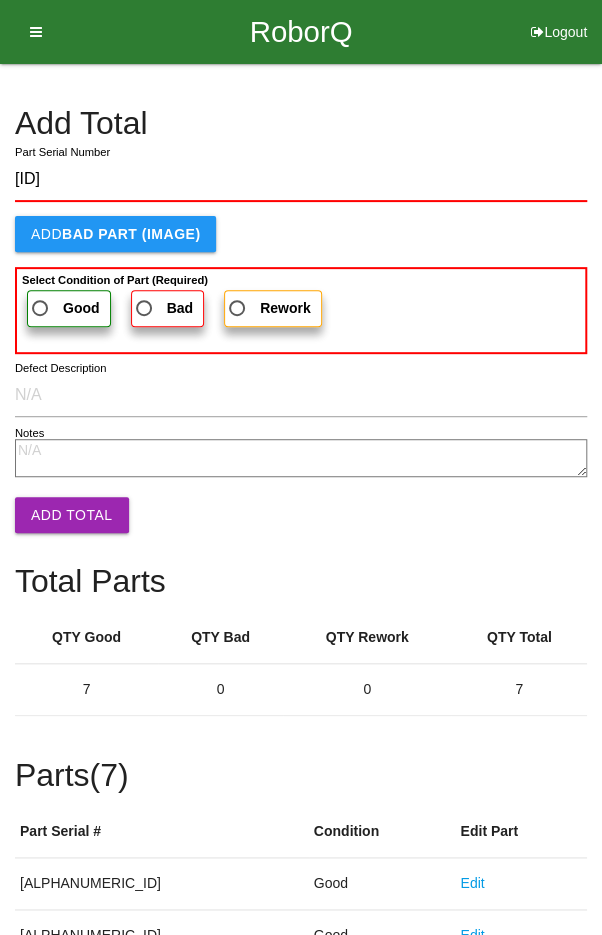 click on "Good" at bounding box center [64, 308] 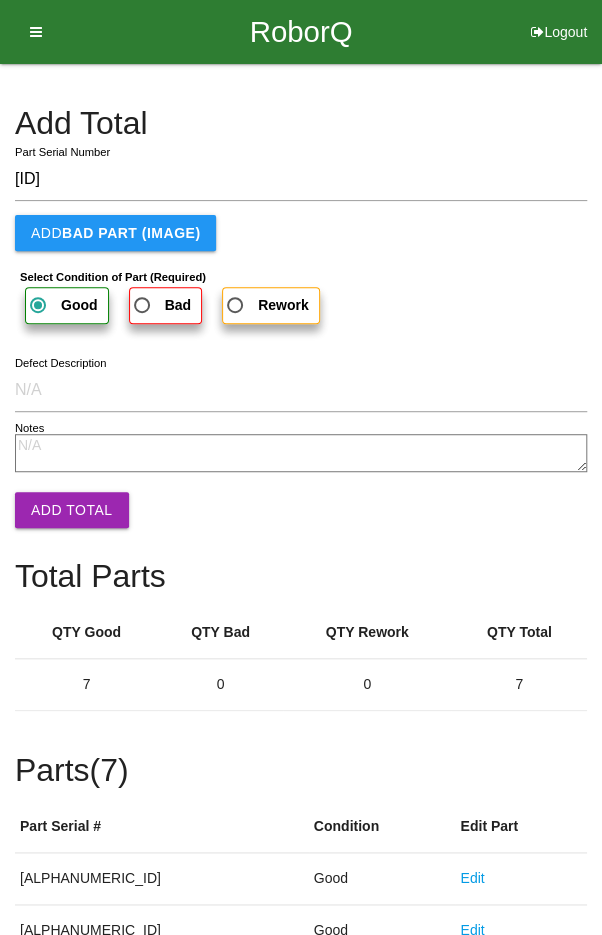 click on "Add Total" at bounding box center (72, 510) 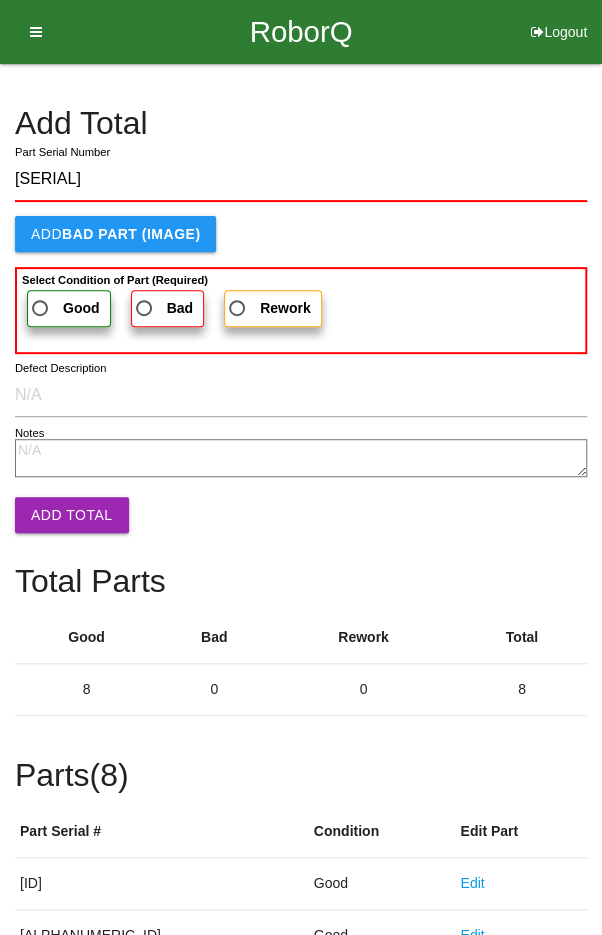 click on "Good" at bounding box center (64, 308) 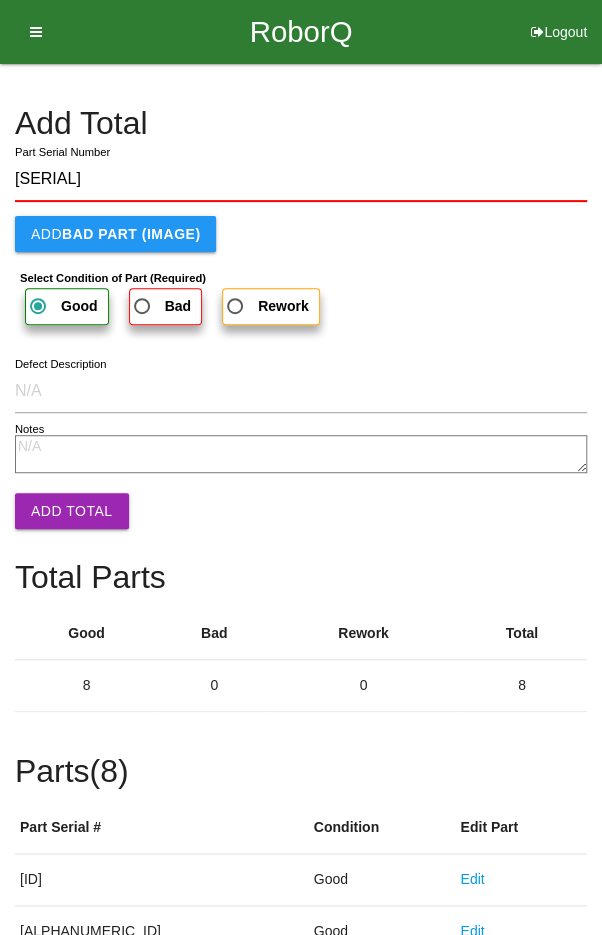 click on "Add Total" at bounding box center (72, 511) 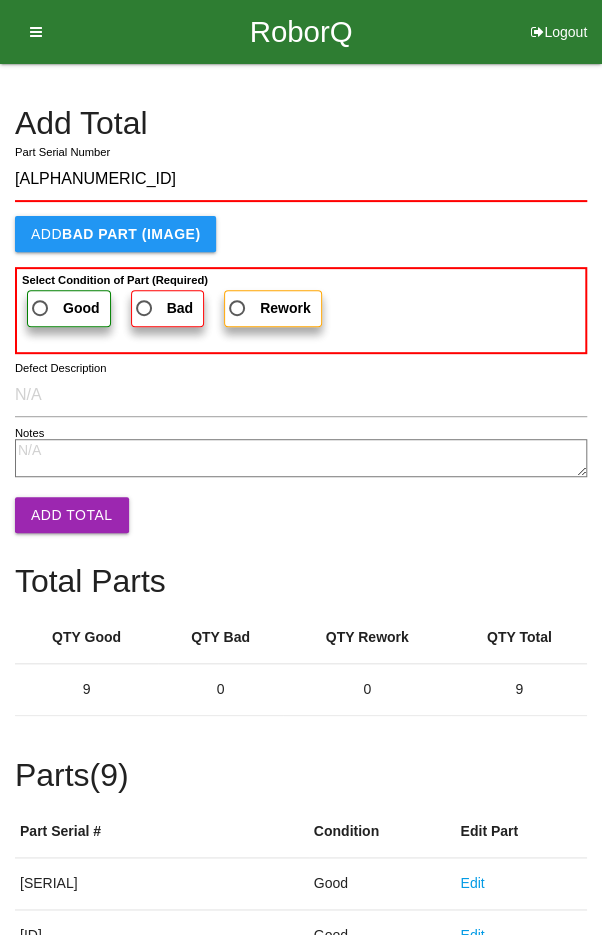 click on "Good" at bounding box center [64, 308] 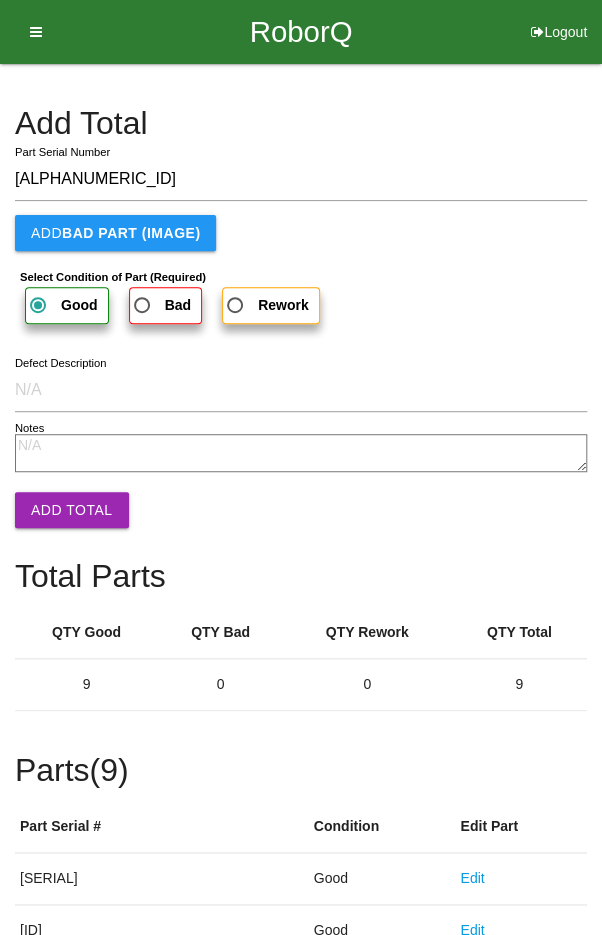 click on "Add Total" at bounding box center [72, 510] 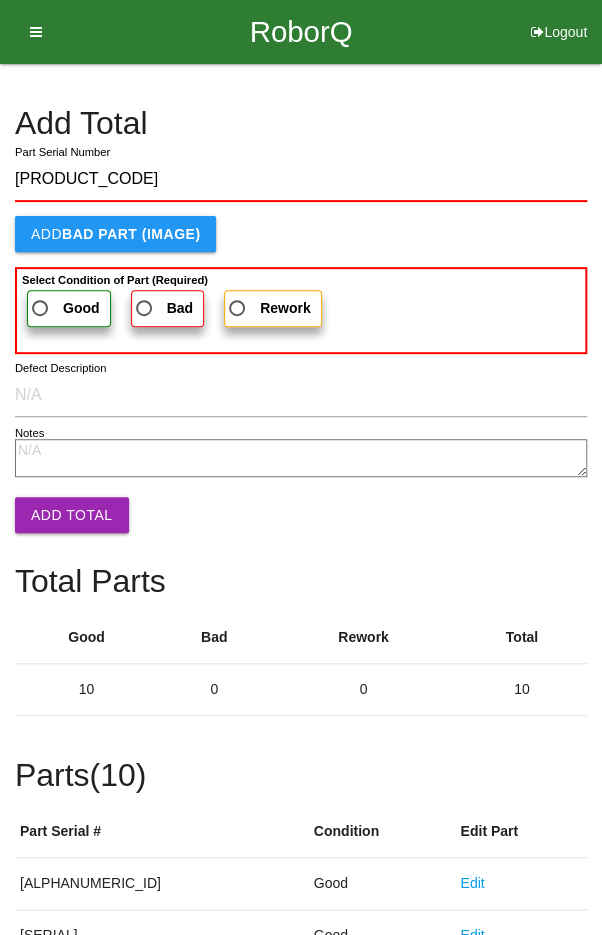 click on "Good" at bounding box center (64, 308) 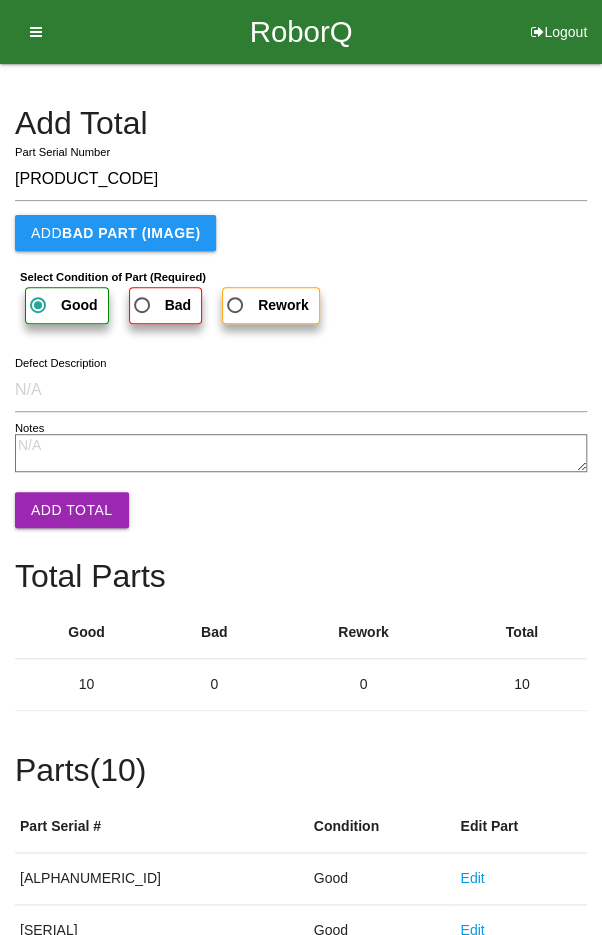 click on "Add Total" at bounding box center [72, 510] 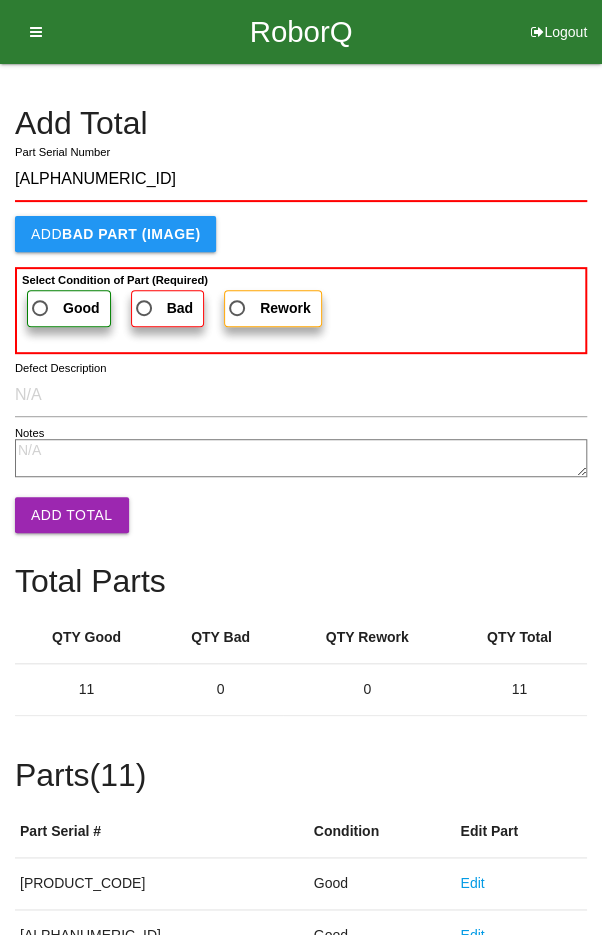 click on "Good" at bounding box center (81, 308) 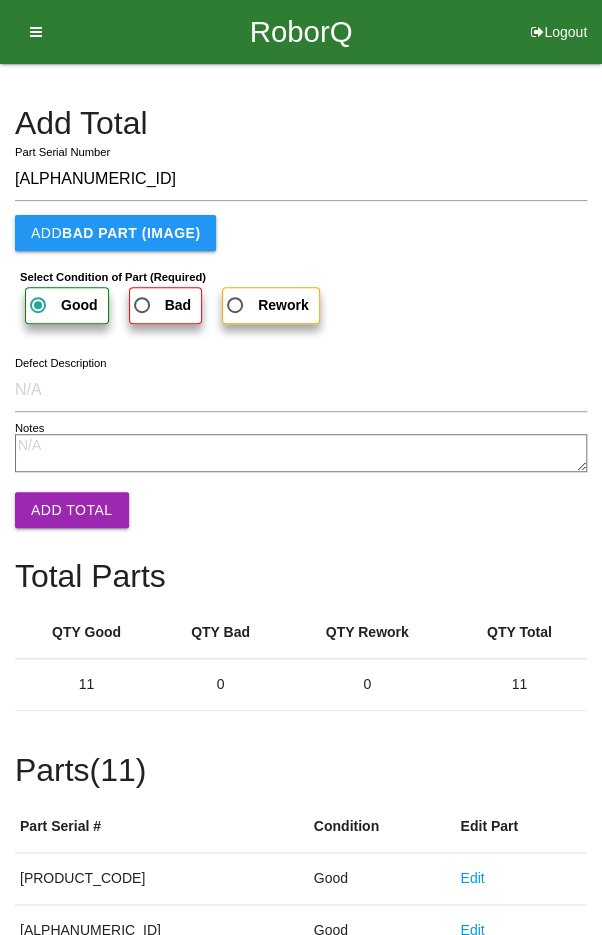 click on "Add Total" at bounding box center (72, 510) 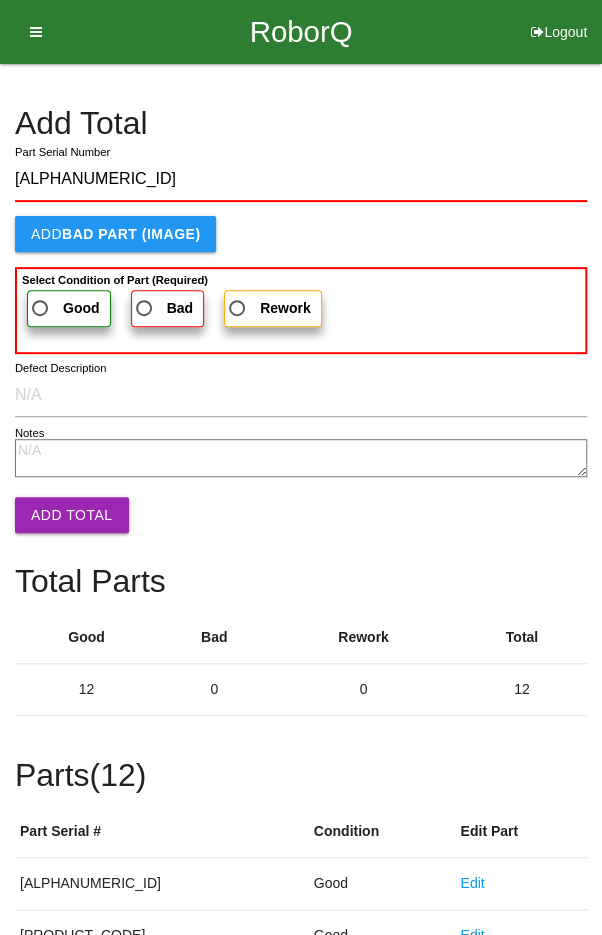 click on "Good" at bounding box center (64, 308) 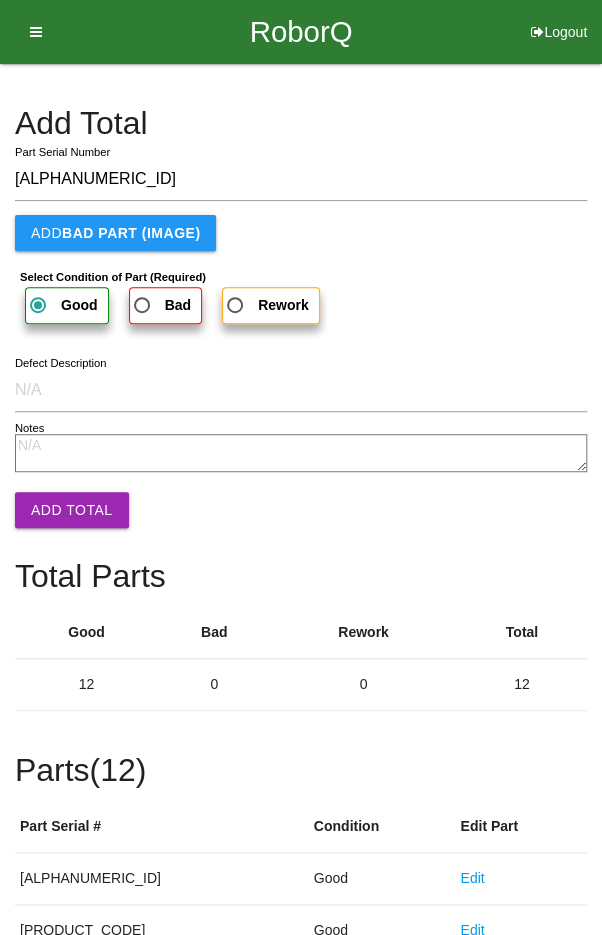 click on "Add Total" at bounding box center (72, 510) 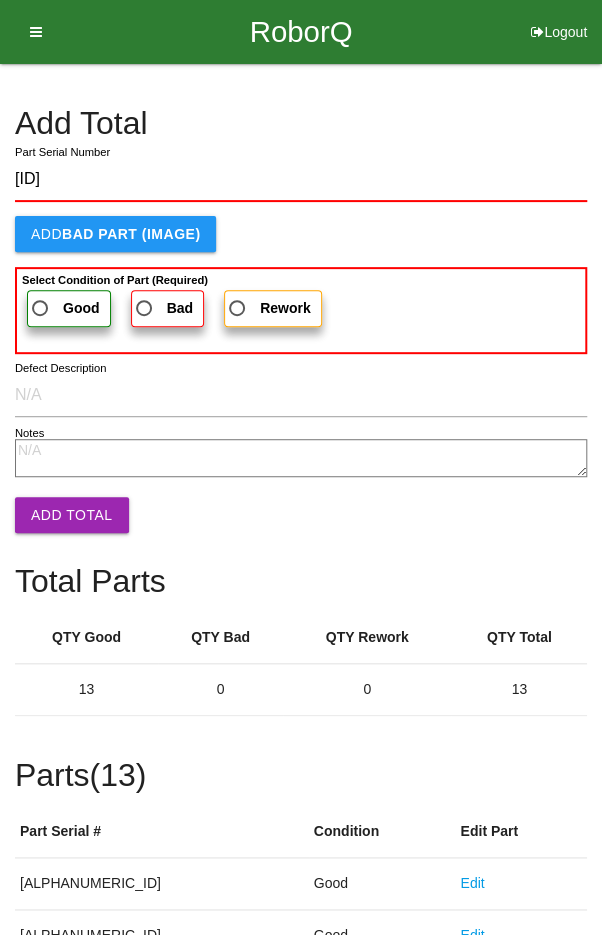 click on "Good" at bounding box center (64, 308) 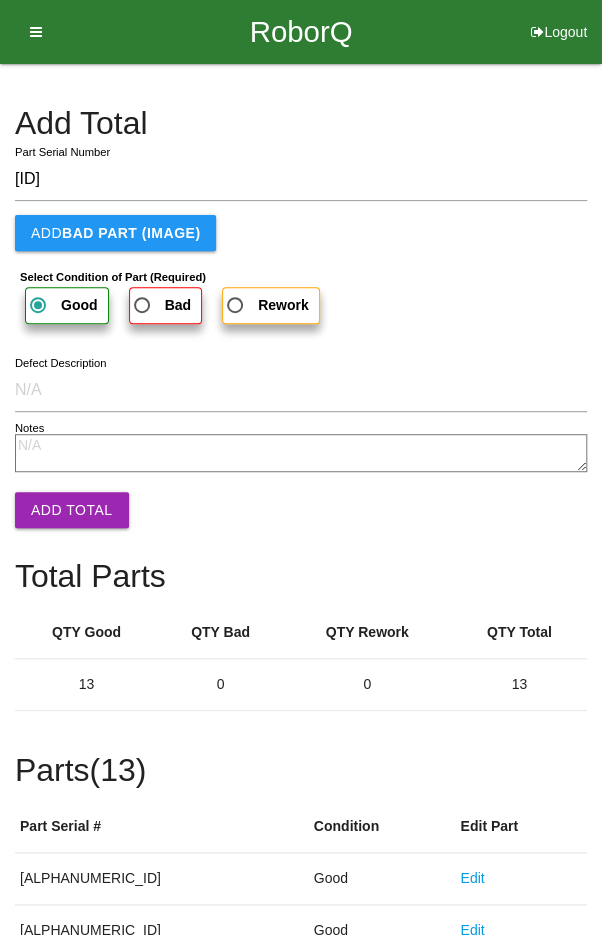 click on "Add Total" at bounding box center (72, 510) 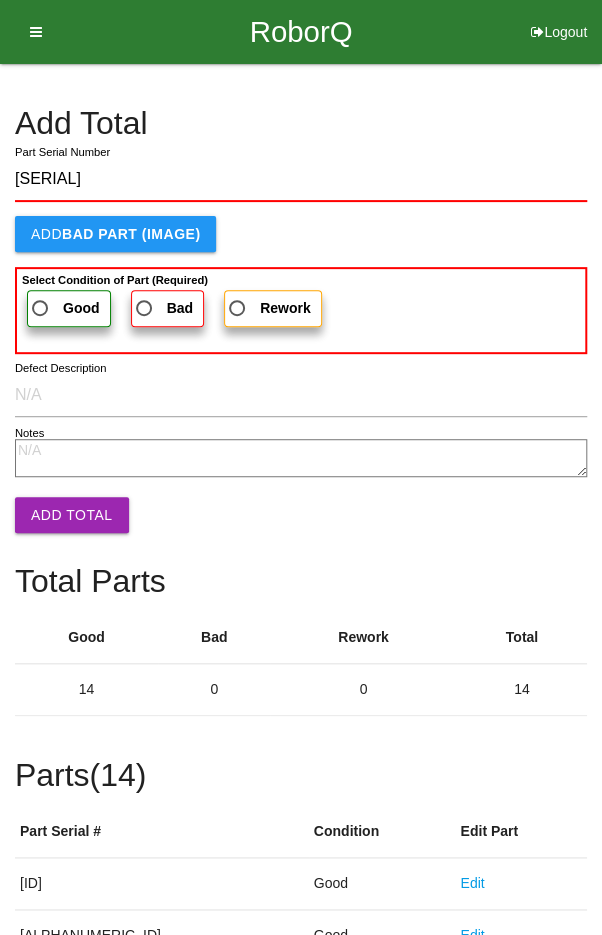 click on "Good" at bounding box center [64, 308] 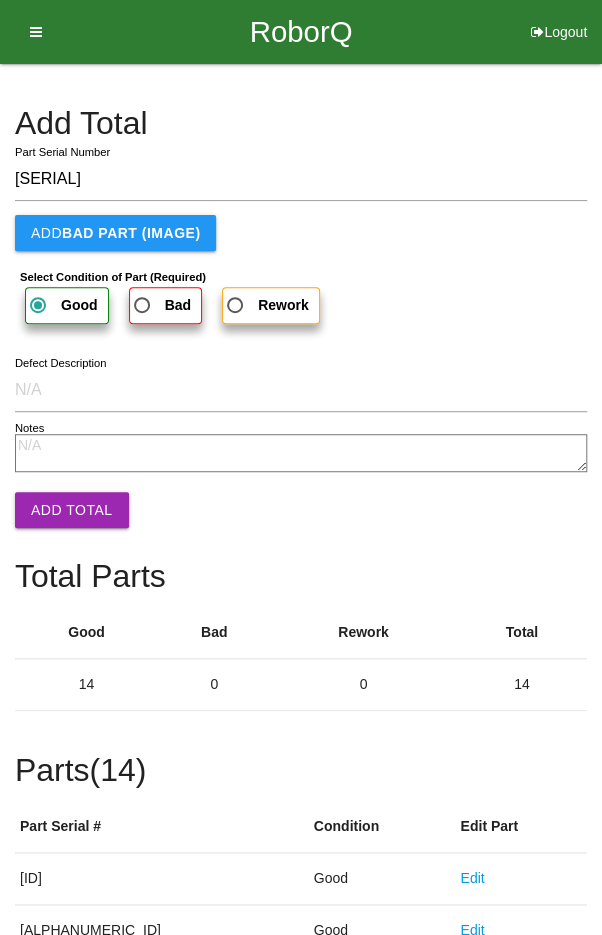 click on "Add Total" at bounding box center [72, 510] 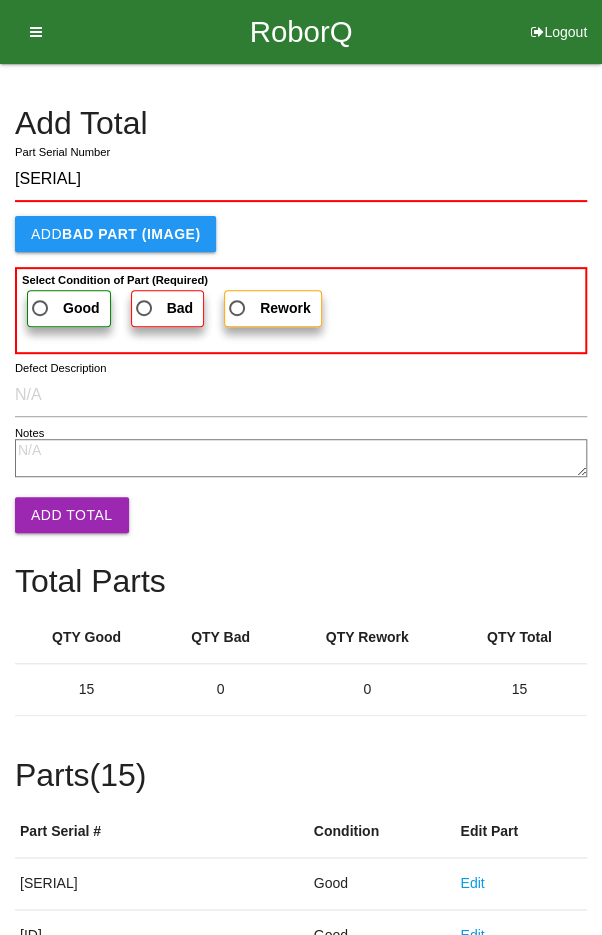 click on "Good" at bounding box center [64, 308] 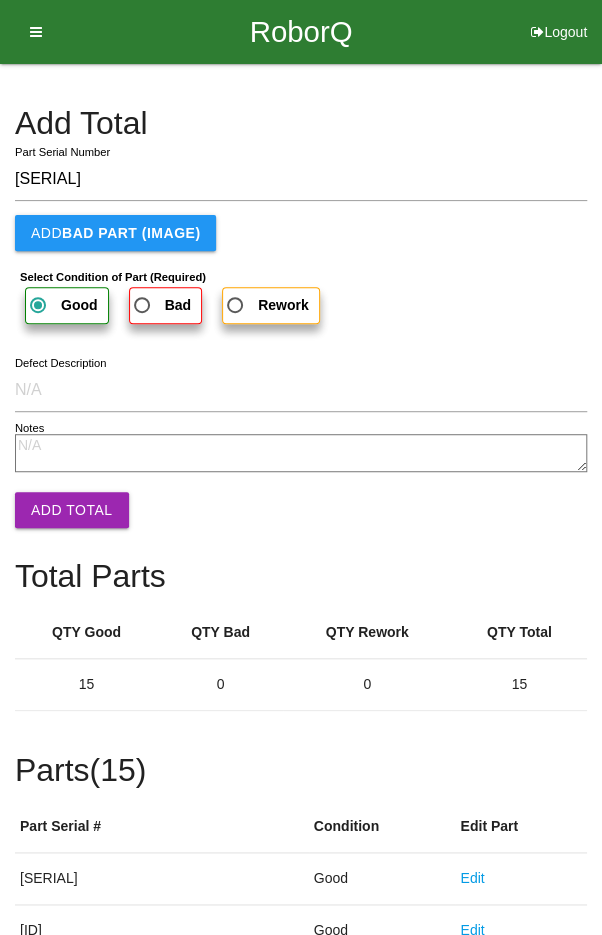 click on "Add Total" at bounding box center (72, 510) 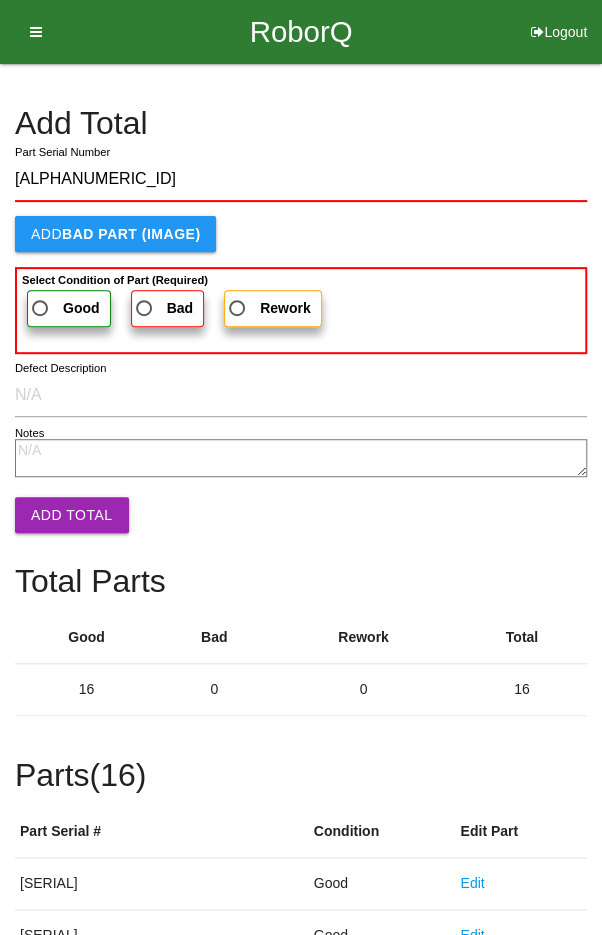 click on "Good" at bounding box center (64, 308) 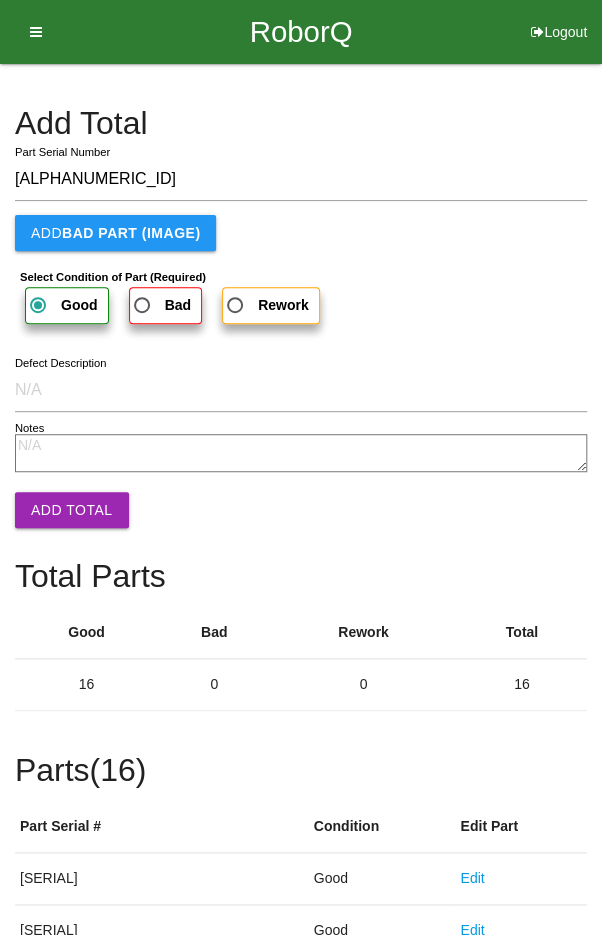 click on "Add Total" at bounding box center [72, 510] 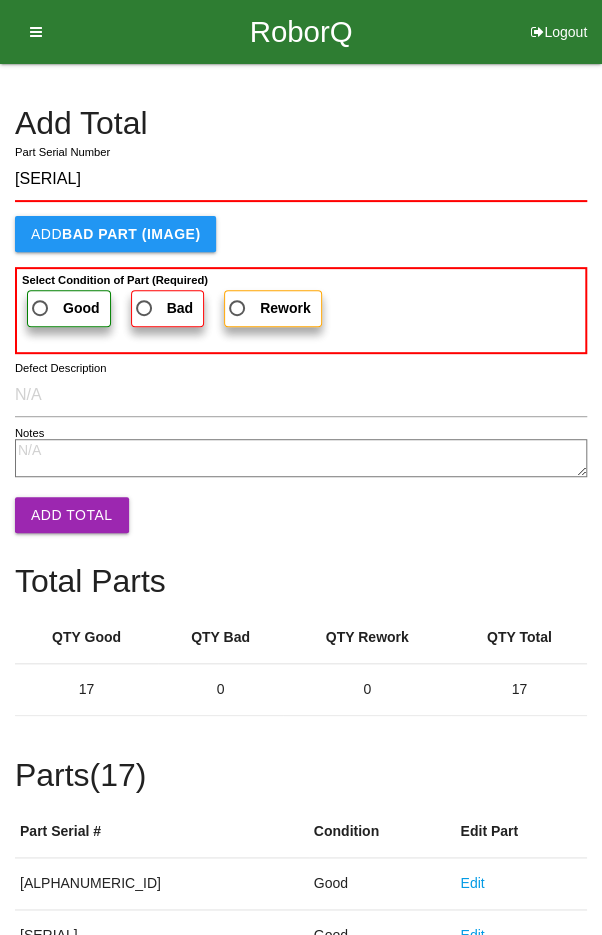 click on "Good" at bounding box center [64, 308] 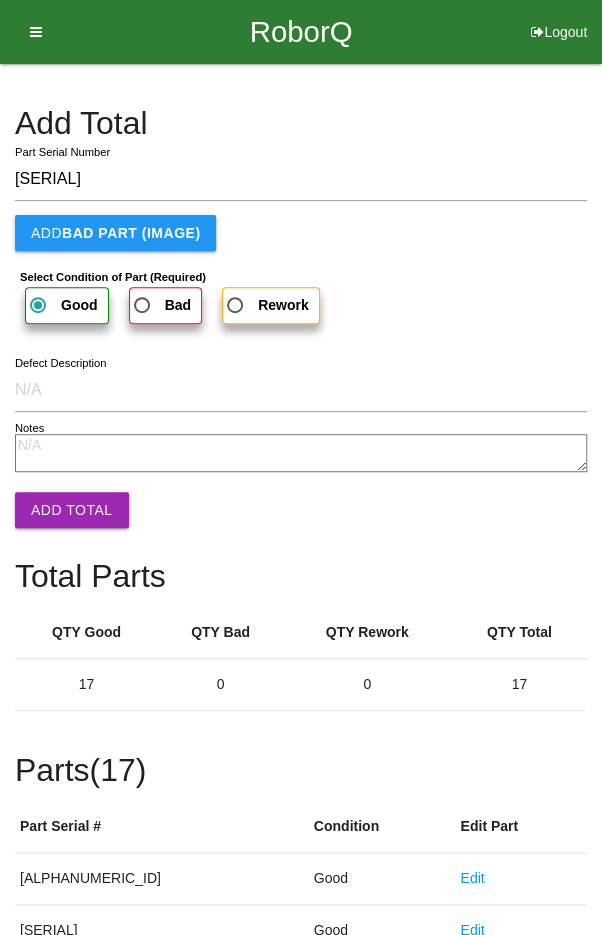 click on "Add Total" at bounding box center [72, 510] 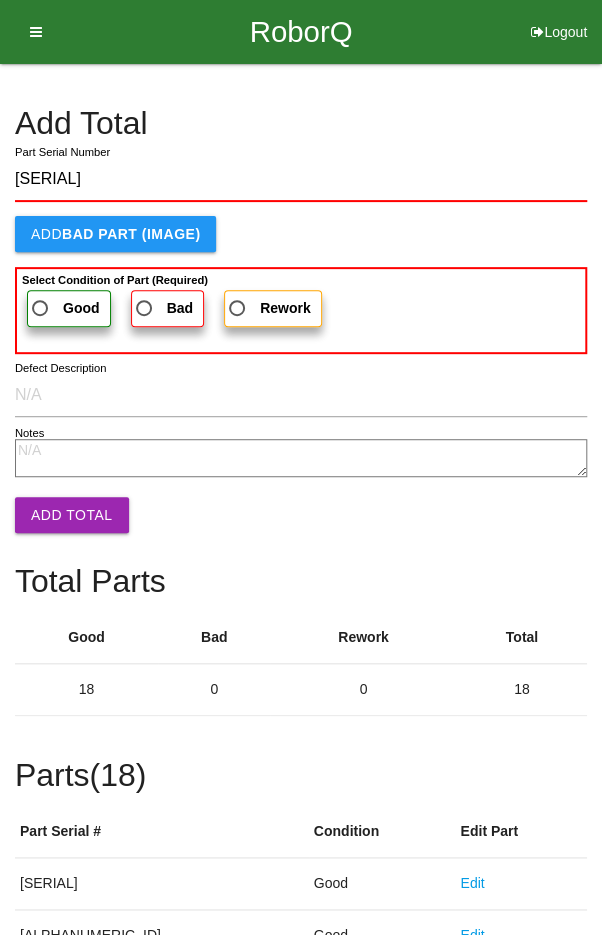 click on "Good" at bounding box center (64, 308) 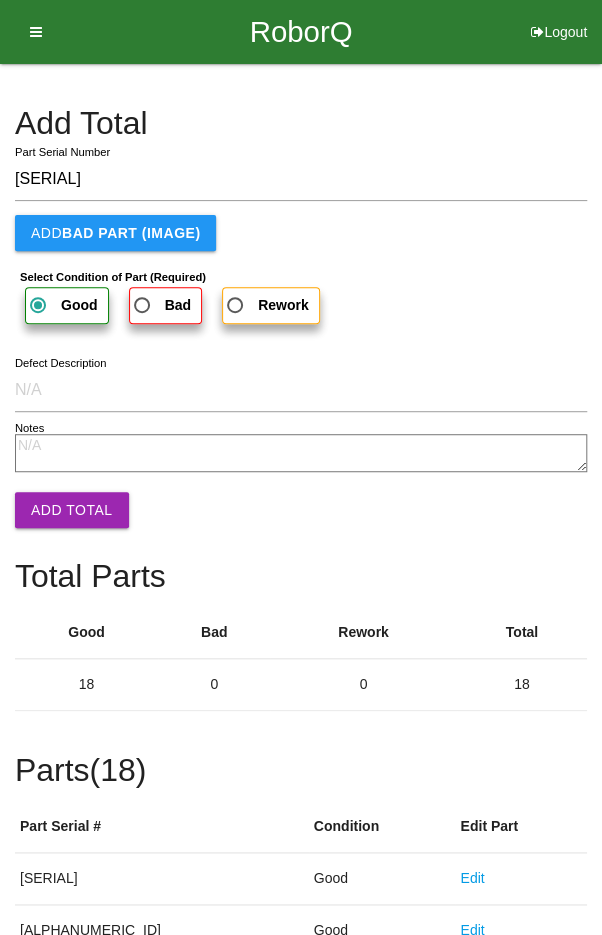 click on "Add Total" at bounding box center [72, 510] 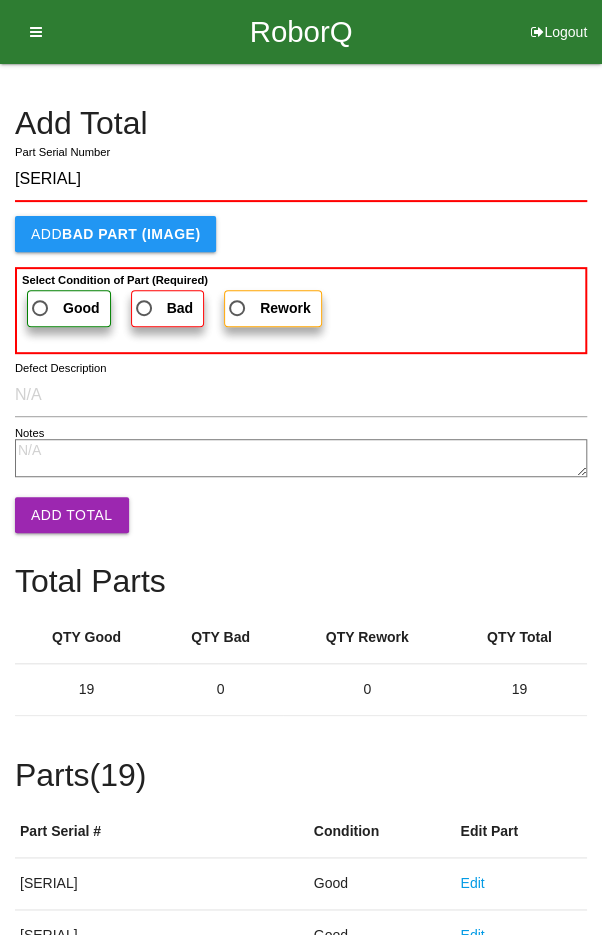 click on "Good" at bounding box center (64, 308) 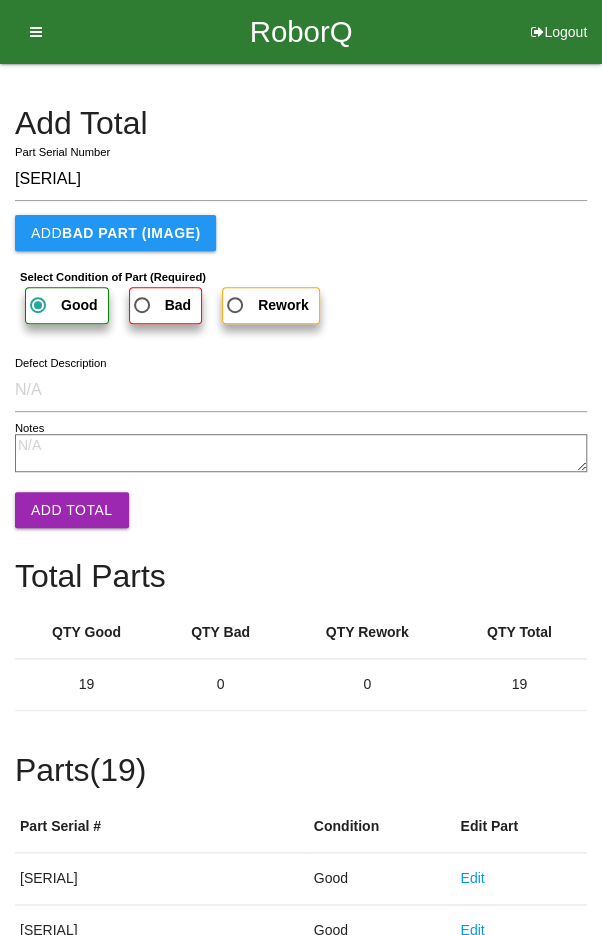 click on "Add Total" at bounding box center (72, 510) 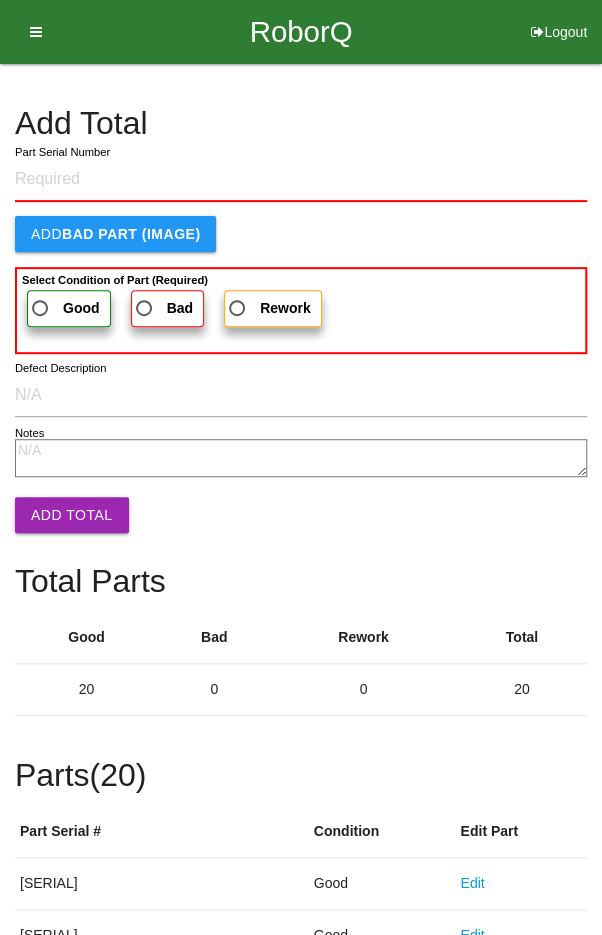 click on "Add Total" at bounding box center [301, 123] 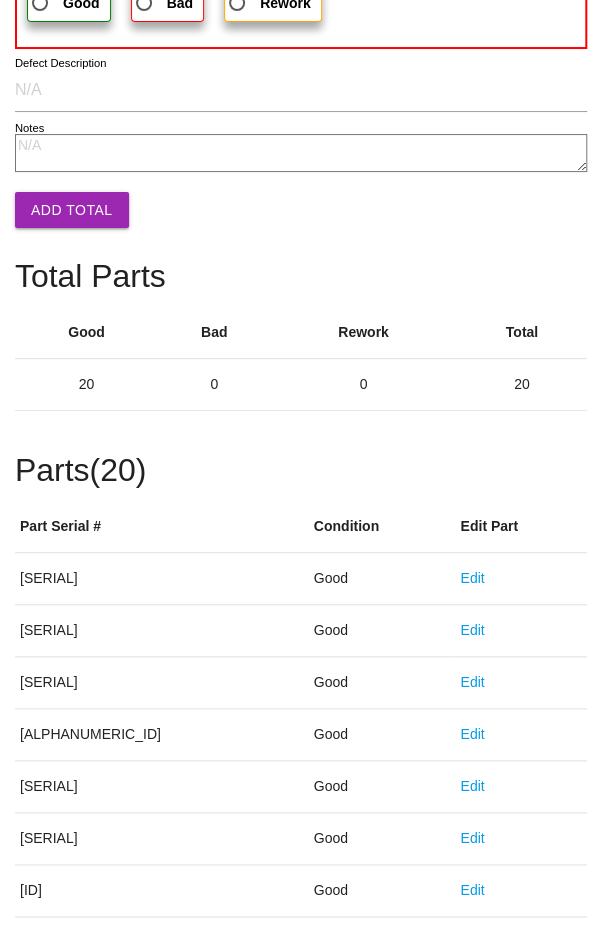 scroll, scrollTop: 1111, scrollLeft: 0, axis: vertical 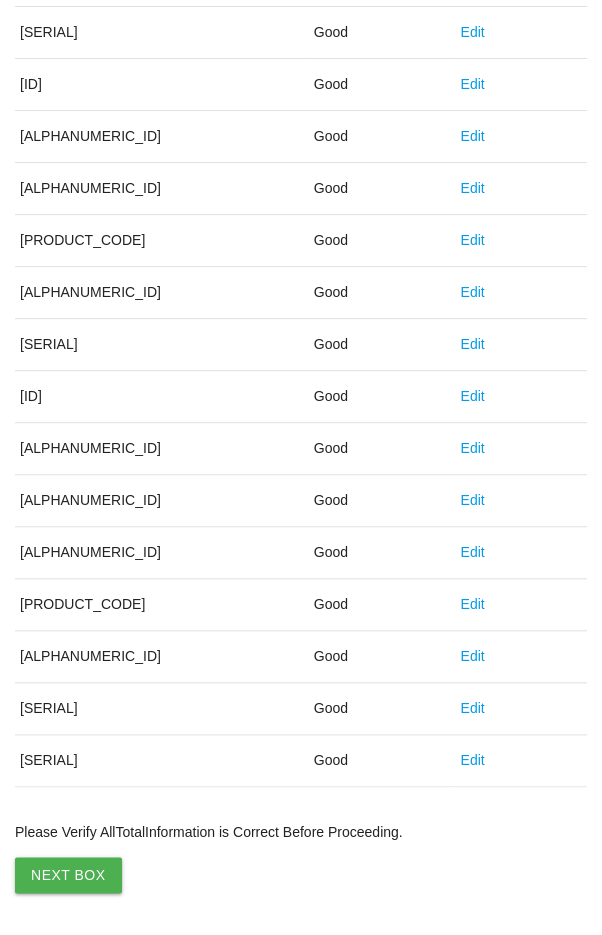 click on "Next Box" at bounding box center [68, 875] 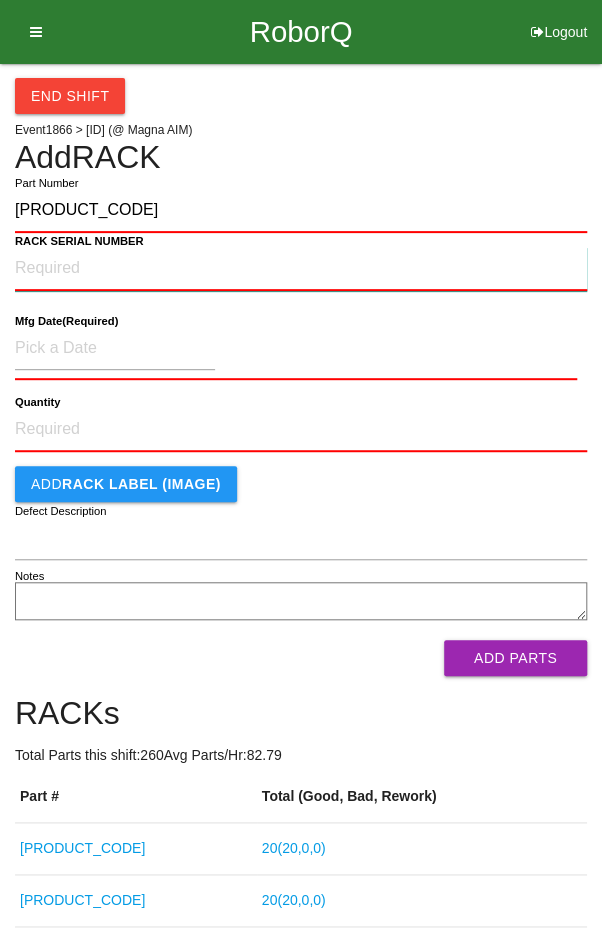 click on "RACK SERIAL NUMBER" at bounding box center [301, 269] 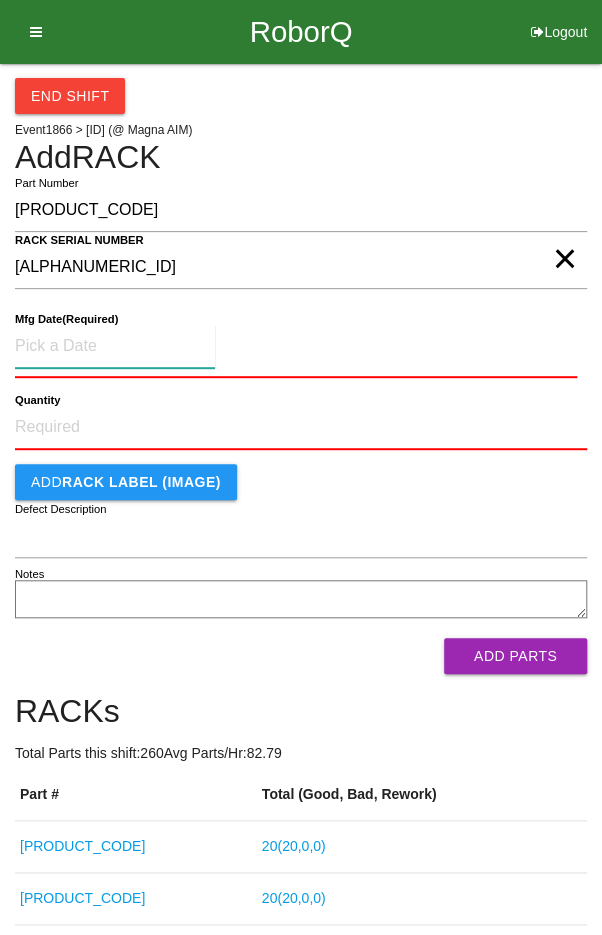 click at bounding box center (115, 346) 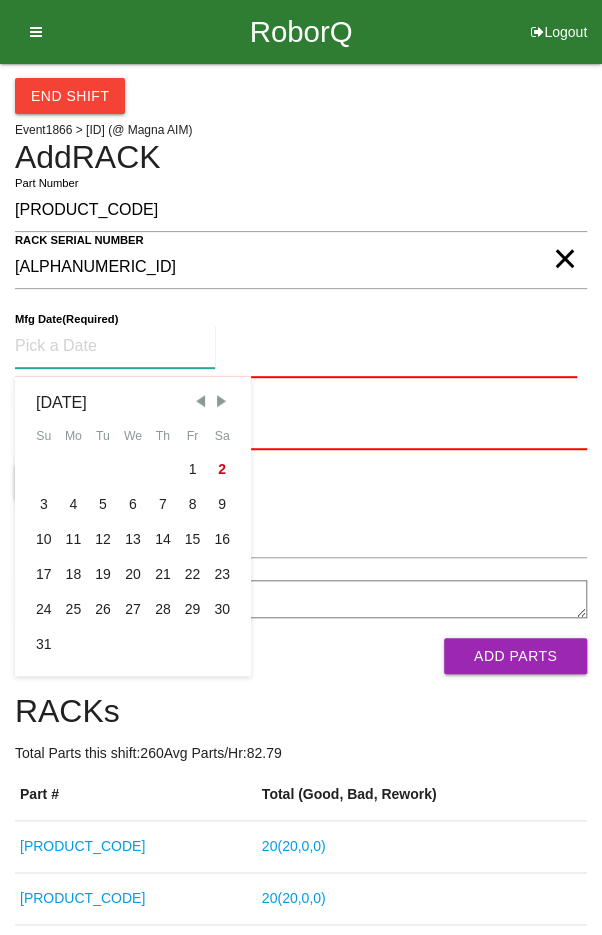 click at bounding box center [200, 401] 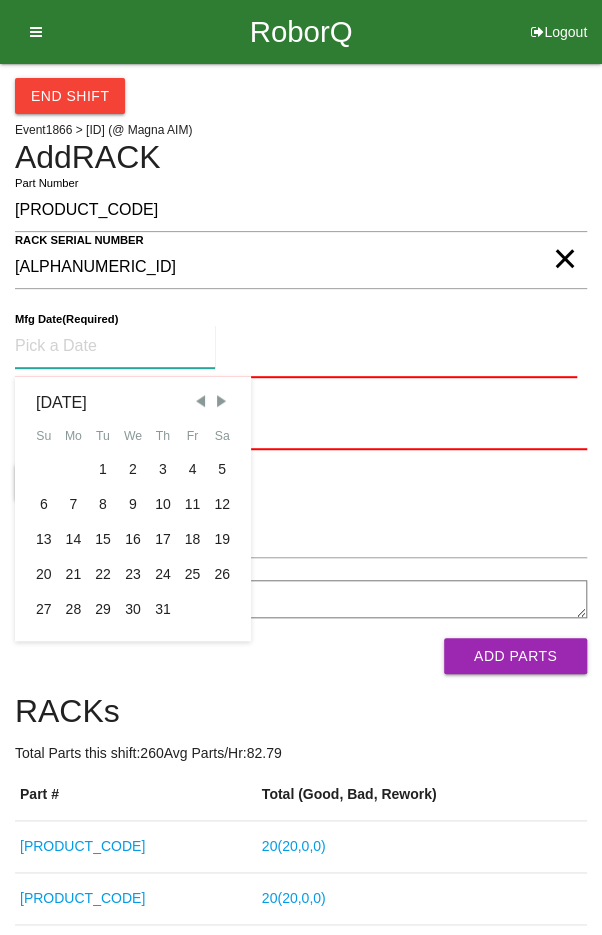 click on "7" at bounding box center [74, 504] 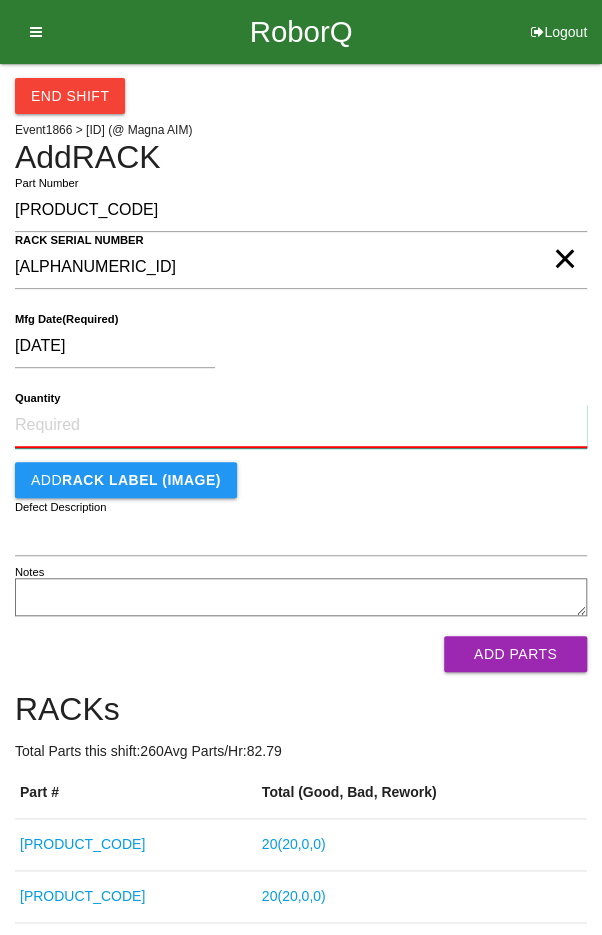 click on "Quantity" at bounding box center (301, 426) 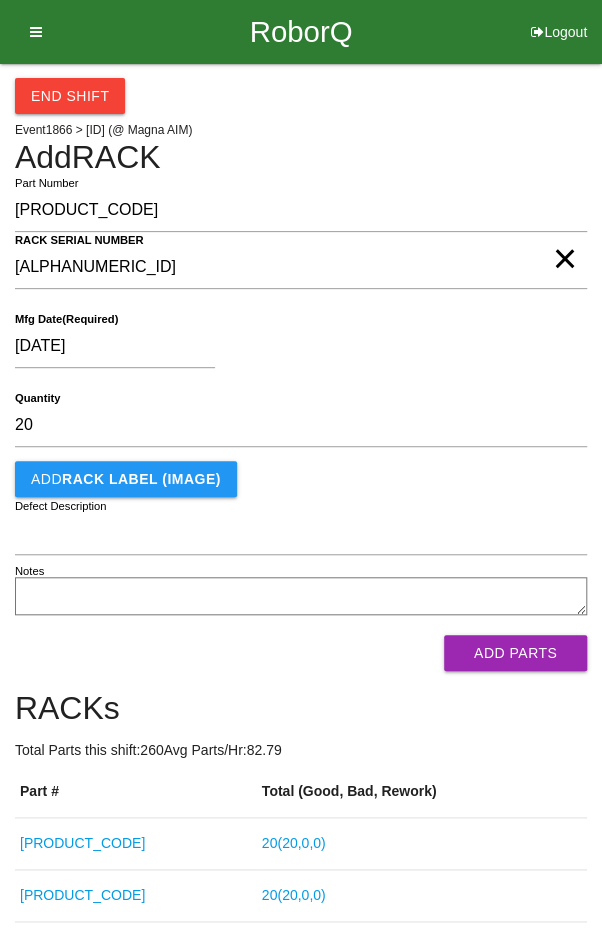 click on "[DATE]" at bounding box center [296, 350] 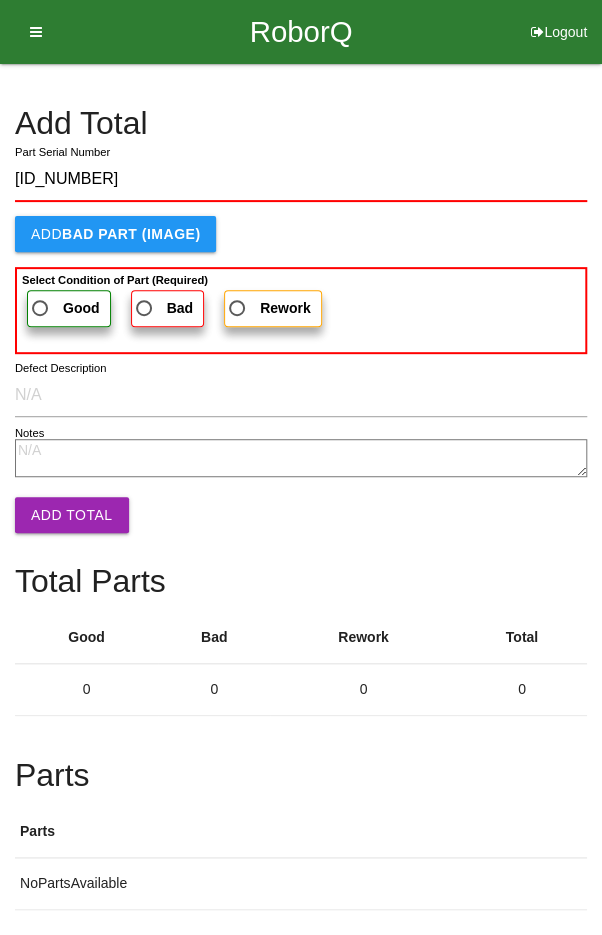 click on "Good" at bounding box center (69, 308) 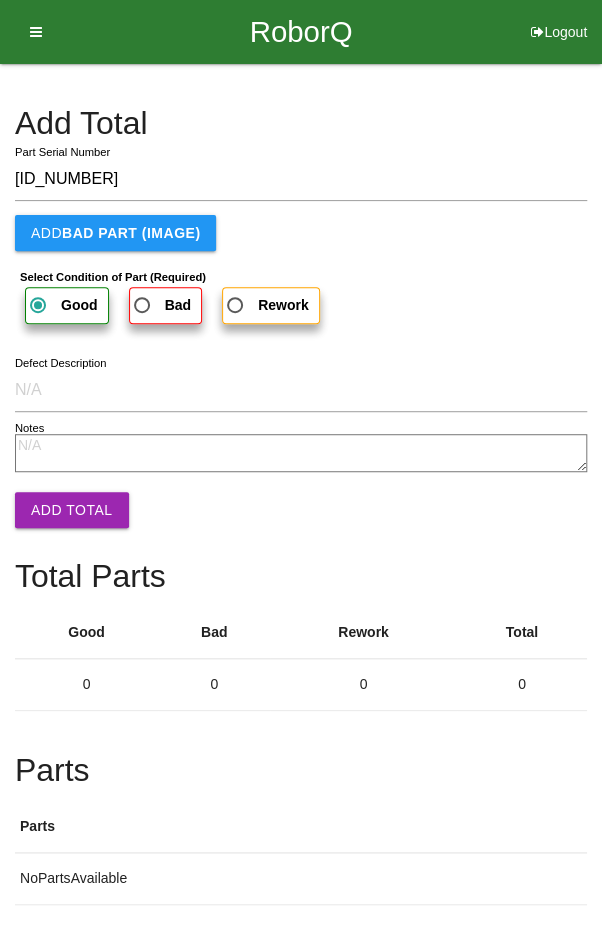 click on "Add Total" at bounding box center (72, 510) 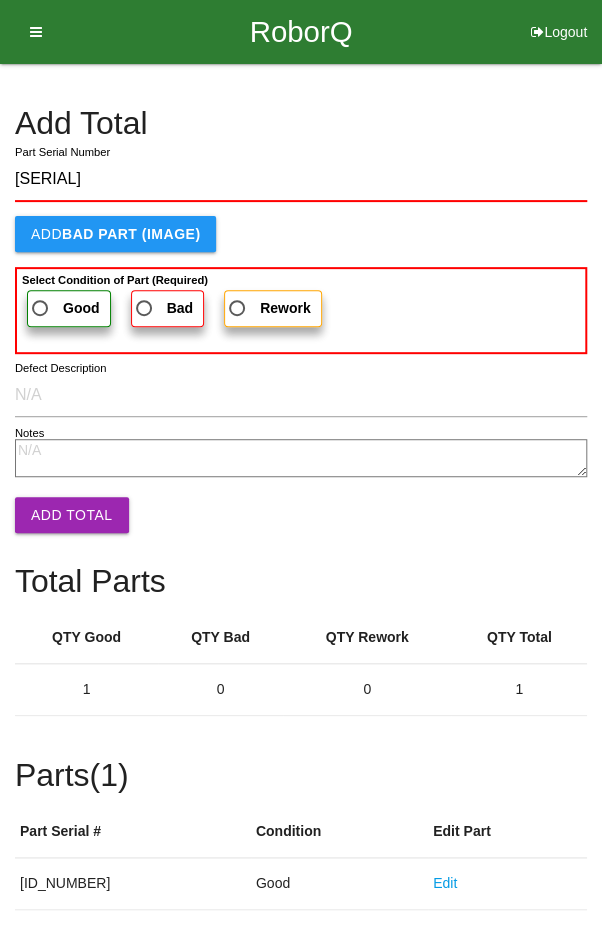 click on "Good" at bounding box center (64, 308) 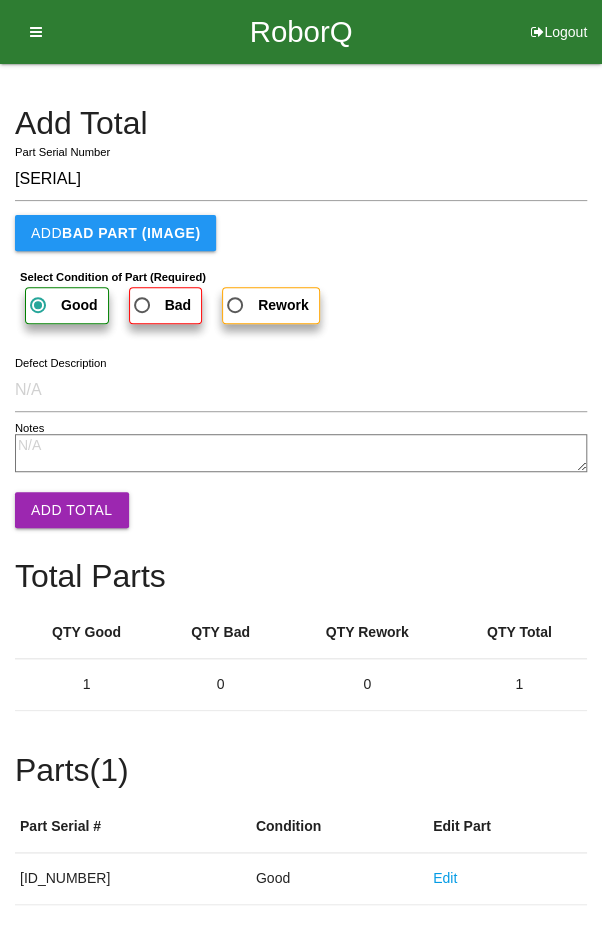 click on "Add Total" at bounding box center [72, 510] 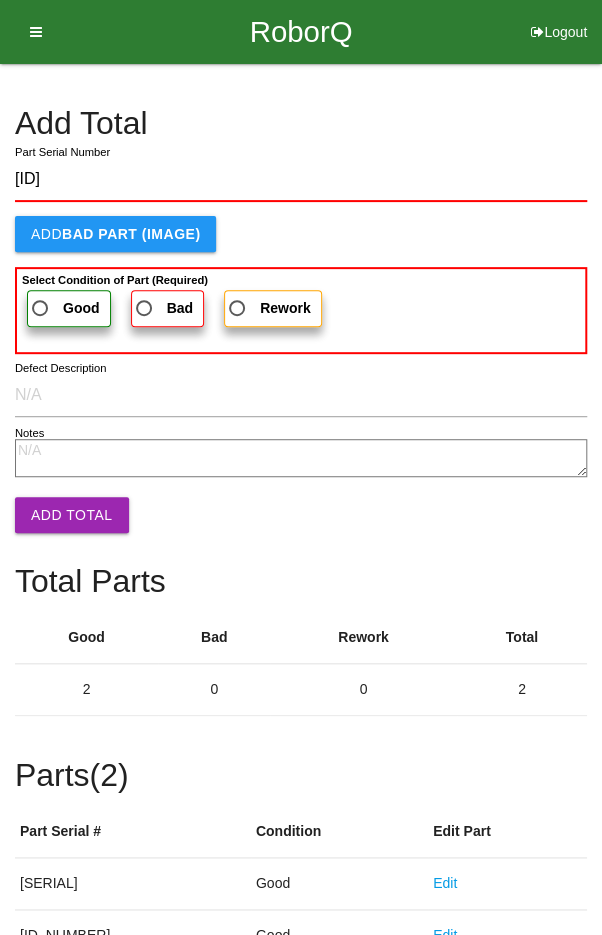 click on "Good" at bounding box center (64, 308) 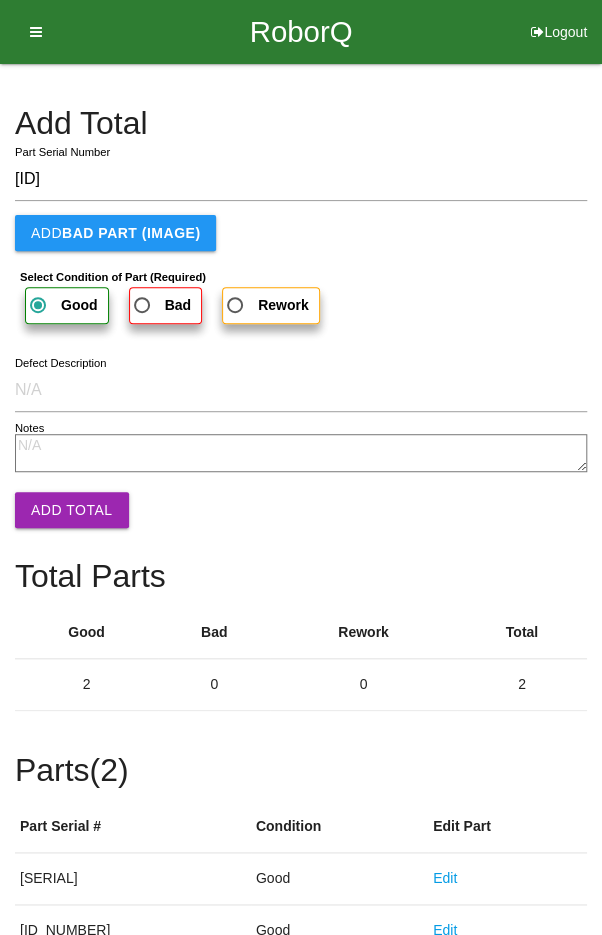 click on "Add Total" at bounding box center [72, 510] 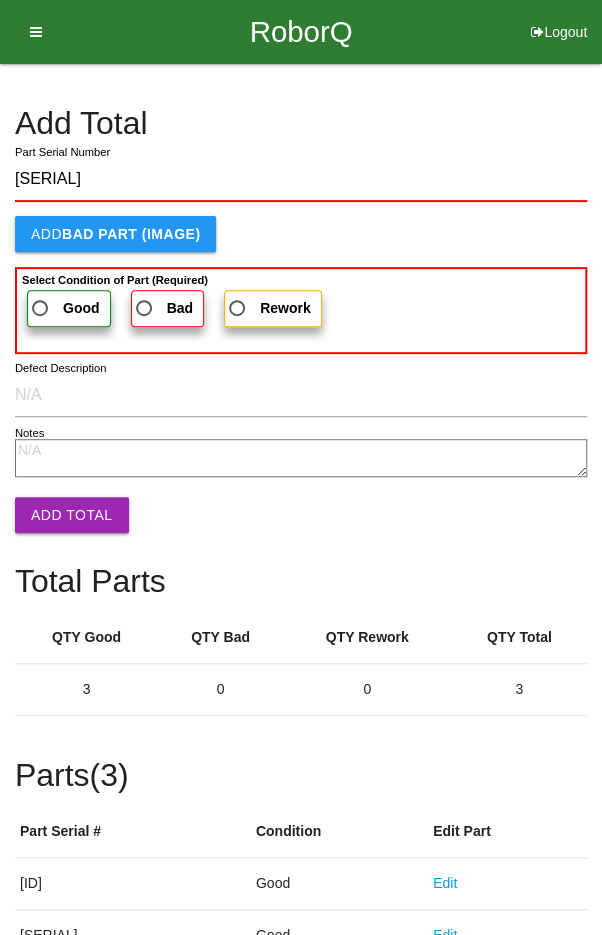 click on "Good" at bounding box center [64, 308] 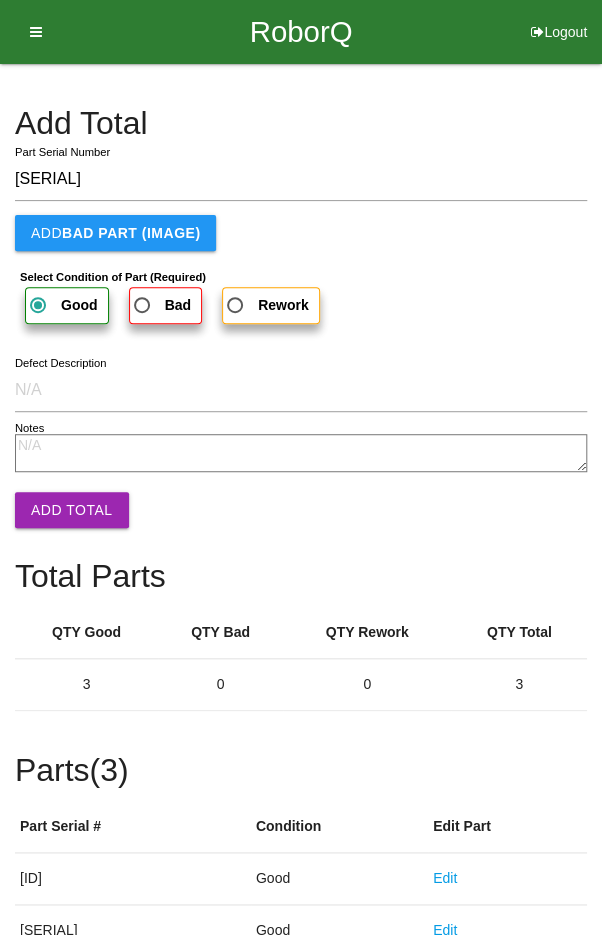 click on "Add Total" at bounding box center (72, 510) 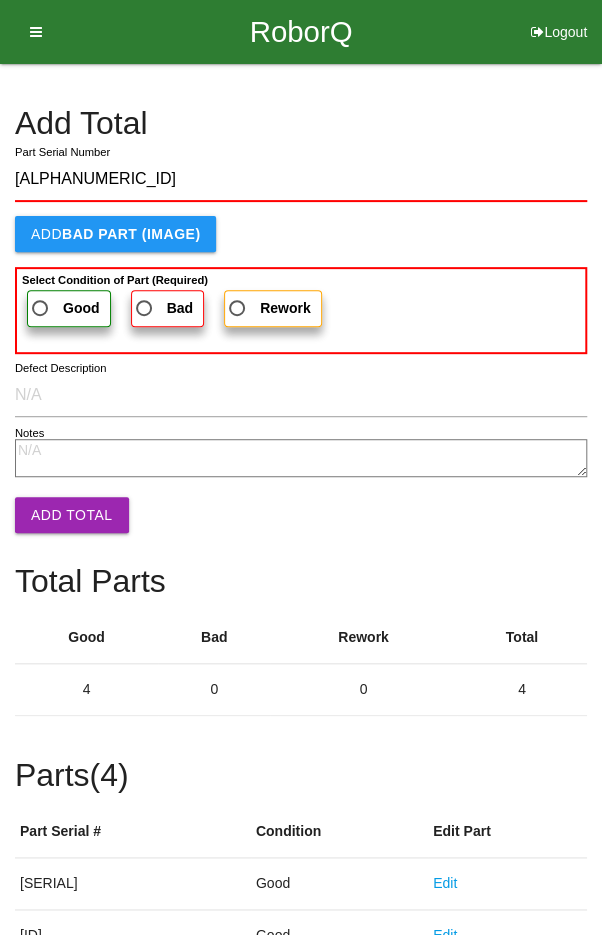 click on "Good" at bounding box center (64, 308) 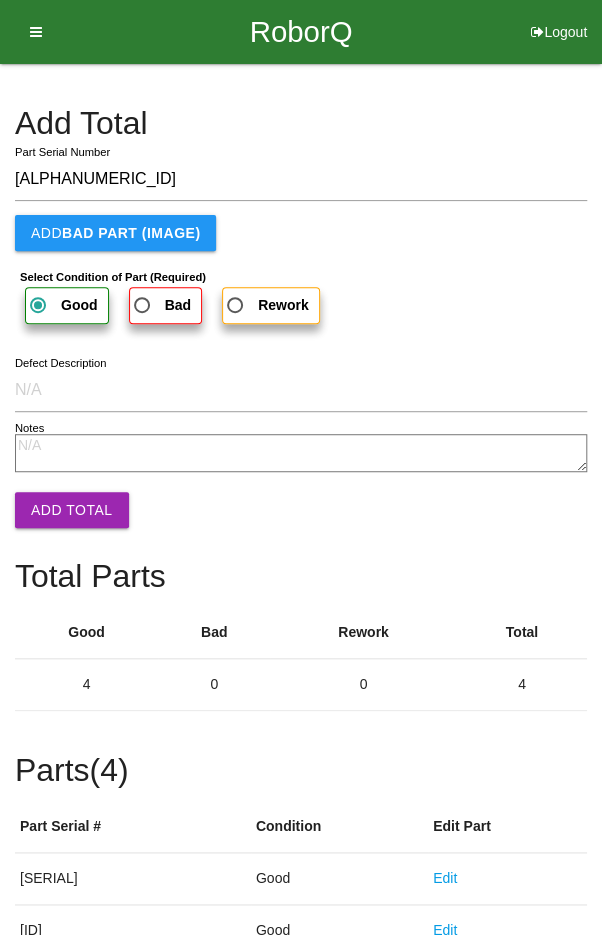 click on "Add Total" at bounding box center [72, 510] 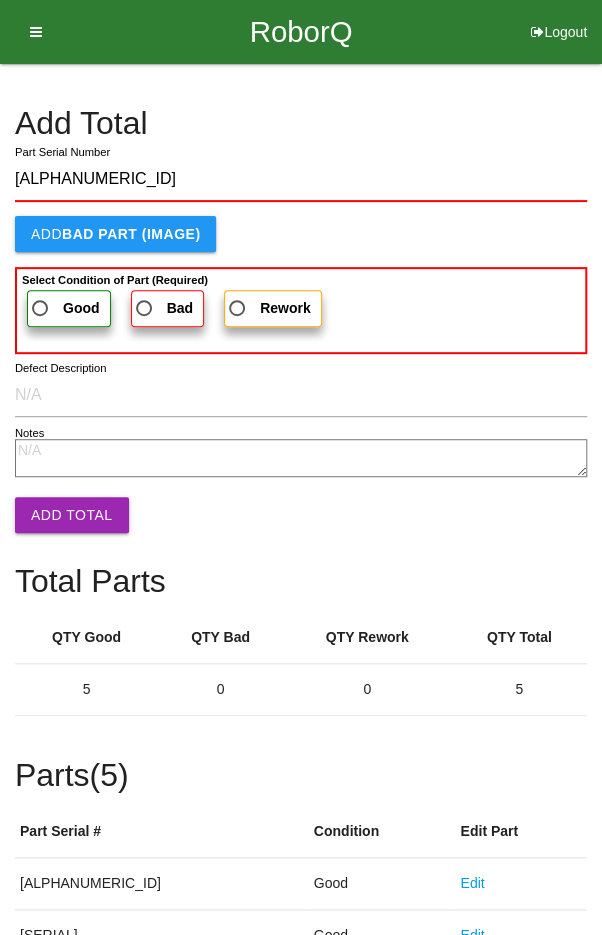 click on "Good" at bounding box center (64, 308) 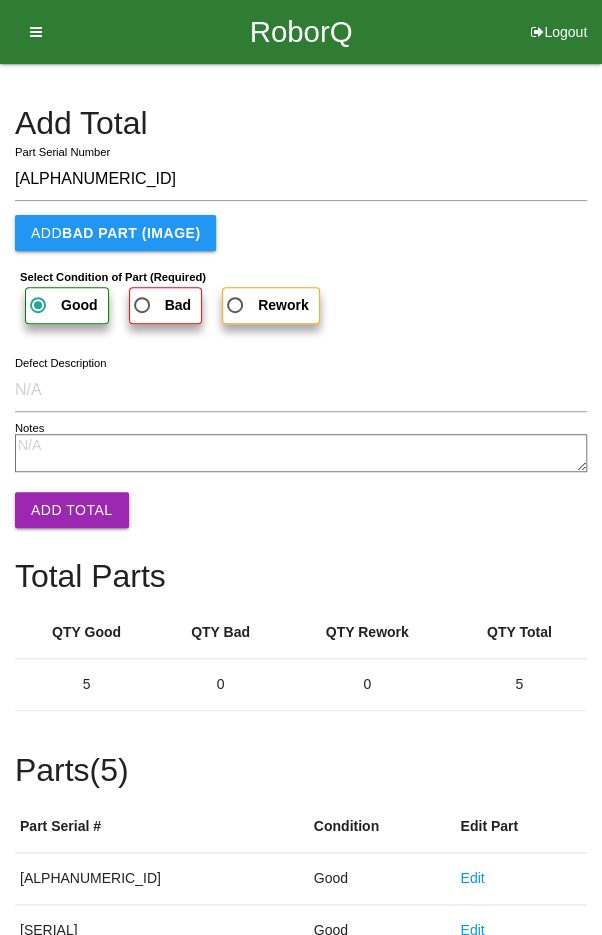 click on "Add Total" at bounding box center [72, 510] 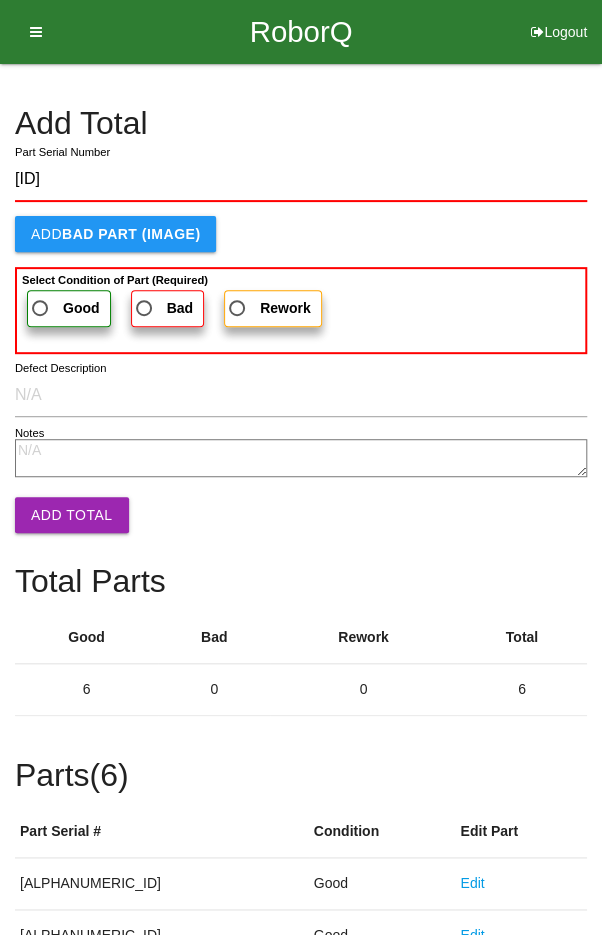 click on "Good" at bounding box center [64, 308] 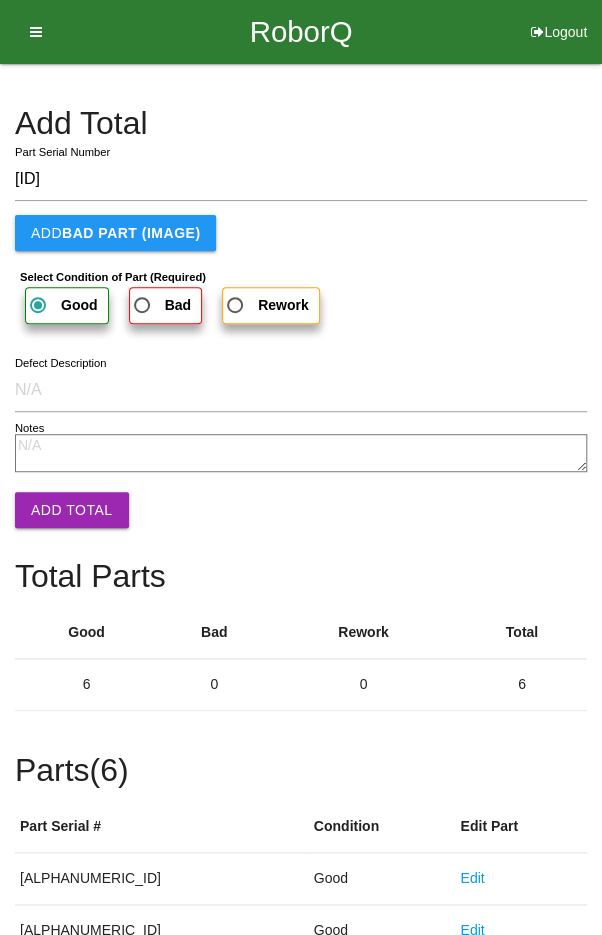 click on "Add Total" at bounding box center [72, 510] 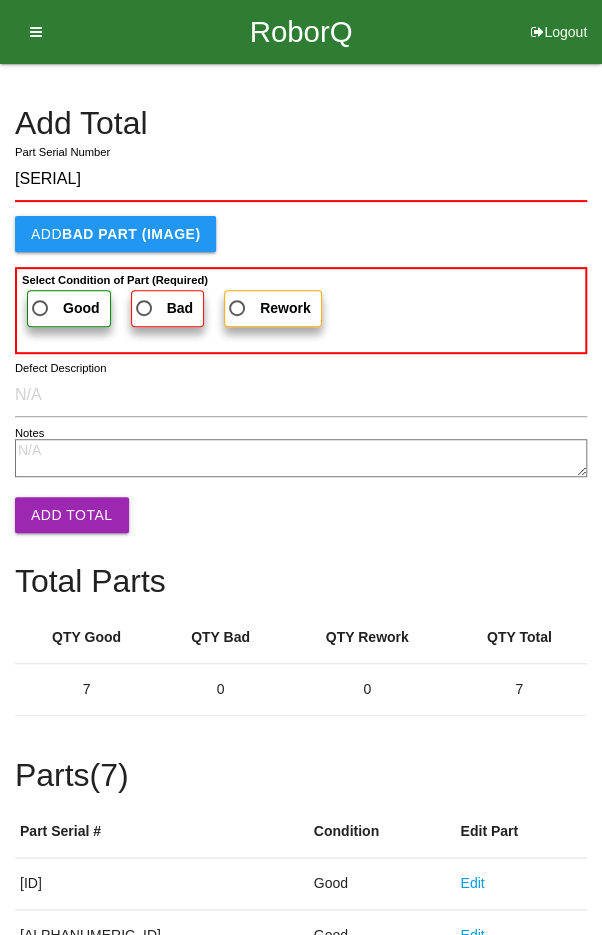 click on "Good" at bounding box center (64, 308) 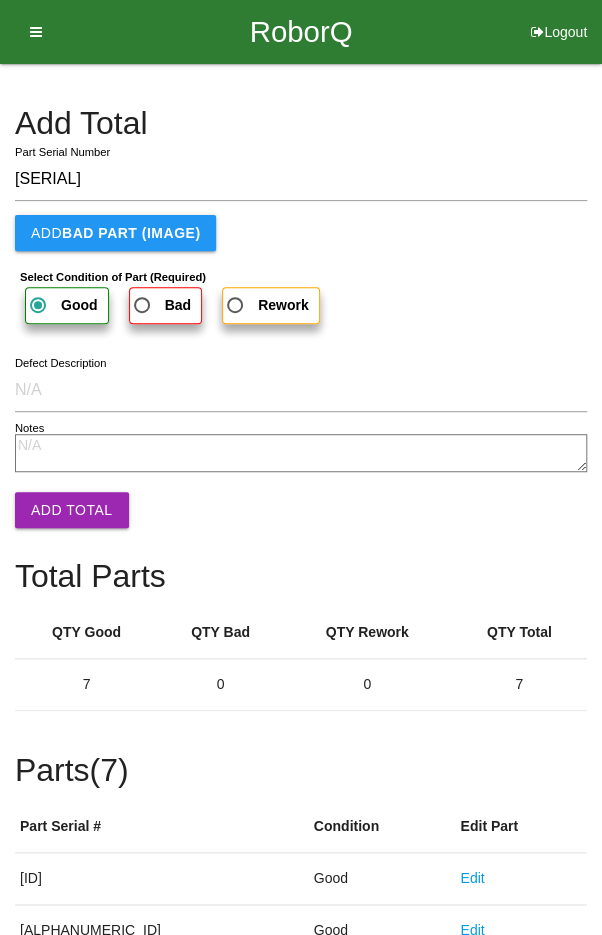 click on "Add Total" at bounding box center [72, 510] 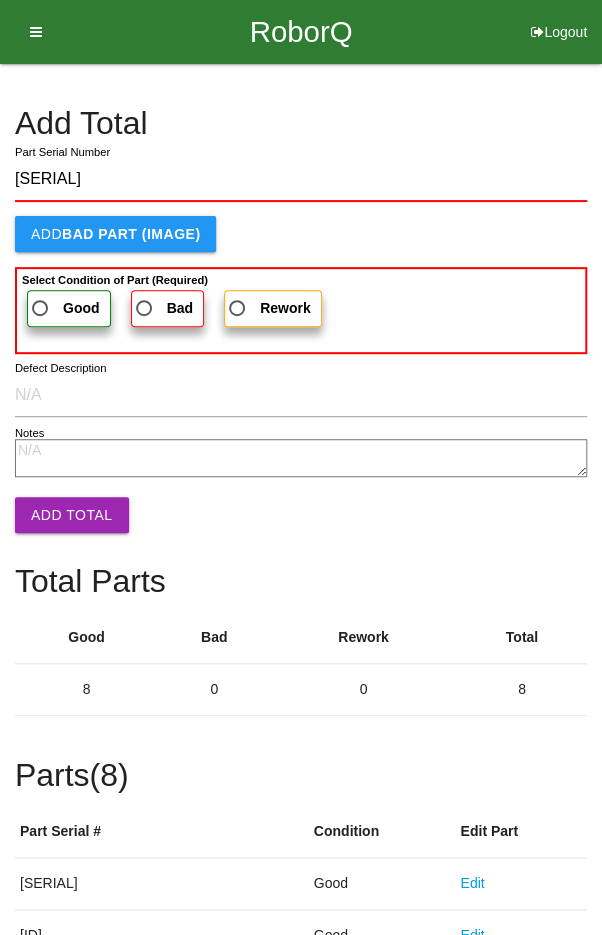 click on "Good" at bounding box center [64, 308] 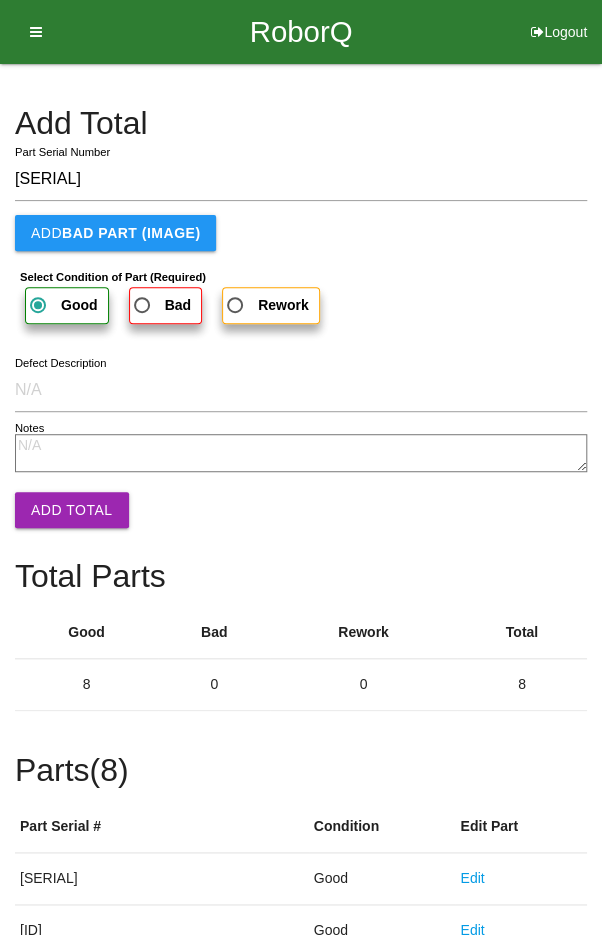 click on "Add Total" at bounding box center (72, 510) 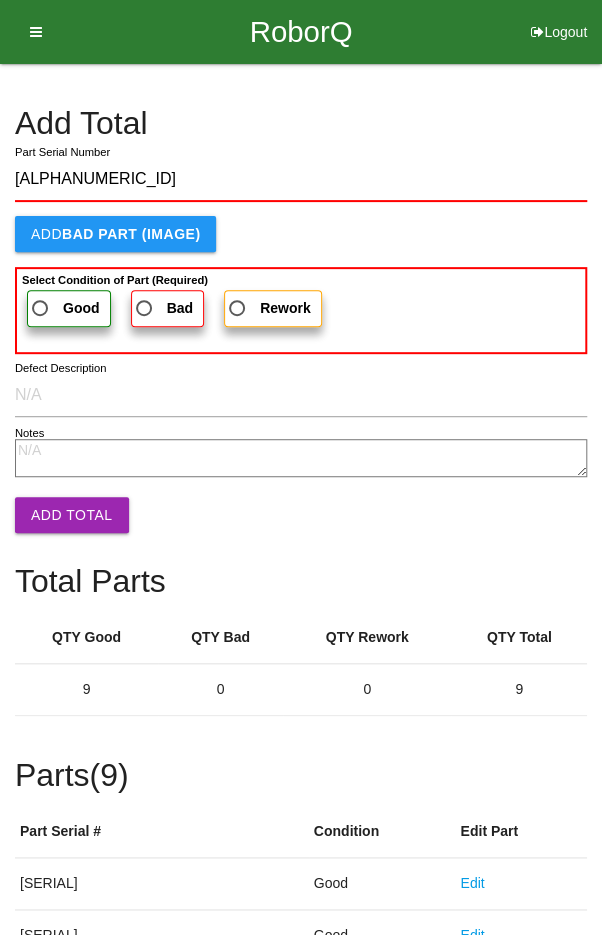 click on "Good" at bounding box center (64, 308) 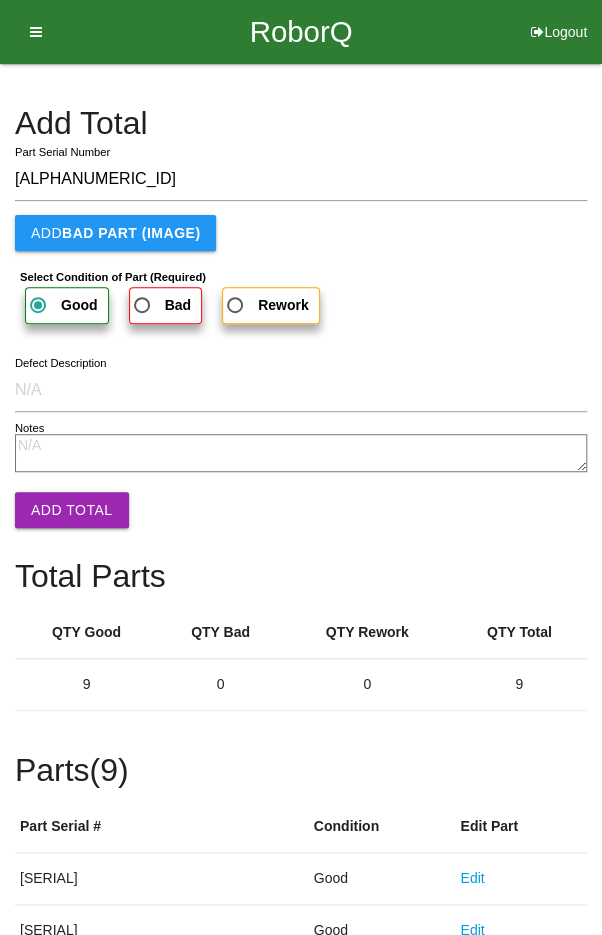 click on "Add Total" at bounding box center (72, 510) 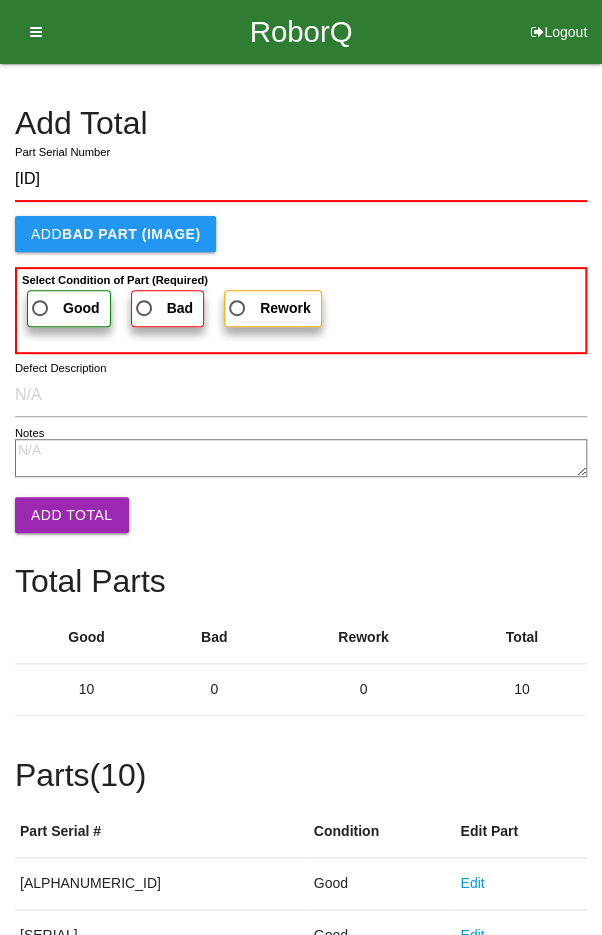 click on "Good" at bounding box center [64, 308] 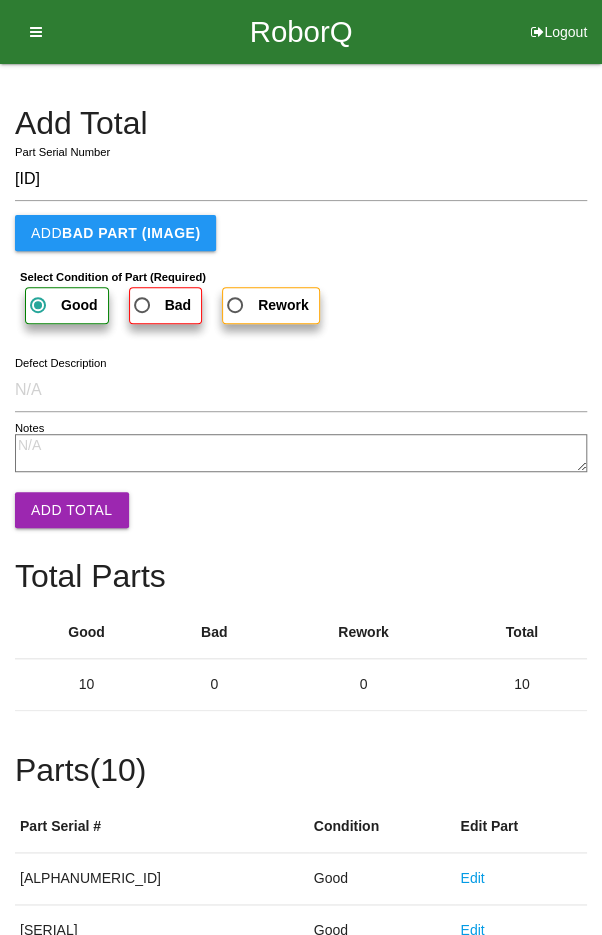 click on "Add Total" at bounding box center [72, 510] 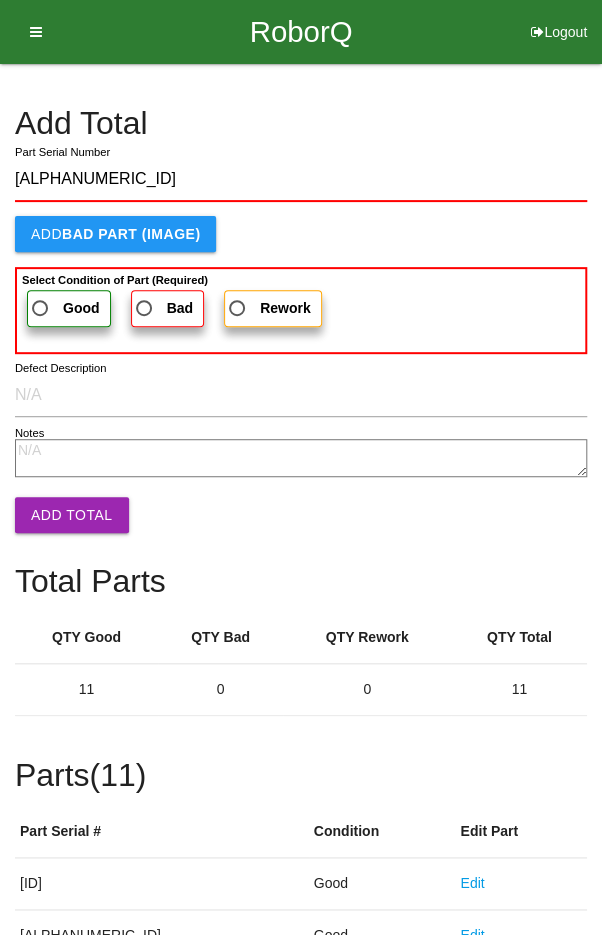 click on "Good" at bounding box center [64, 308] 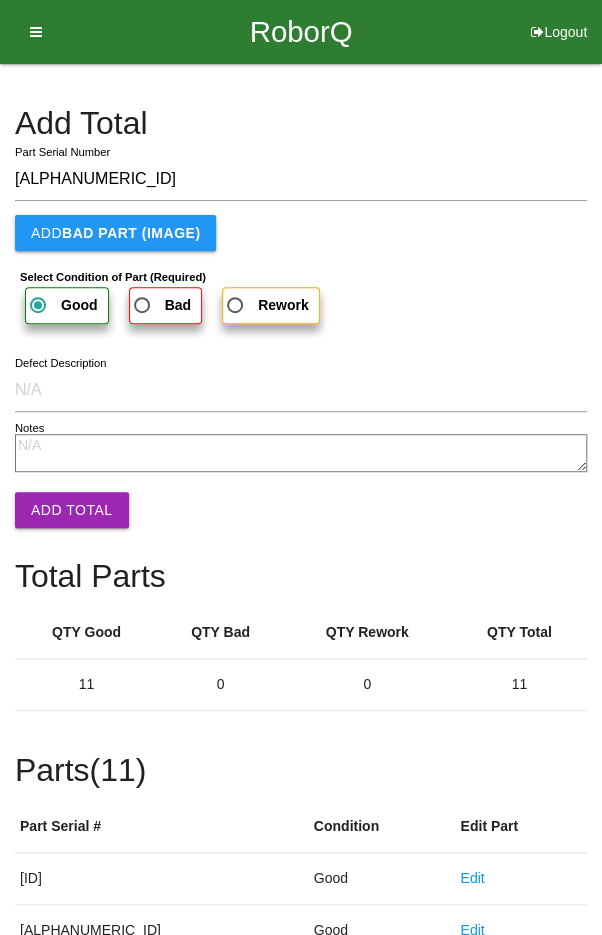 click on "Add Total" at bounding box center (72, 510) 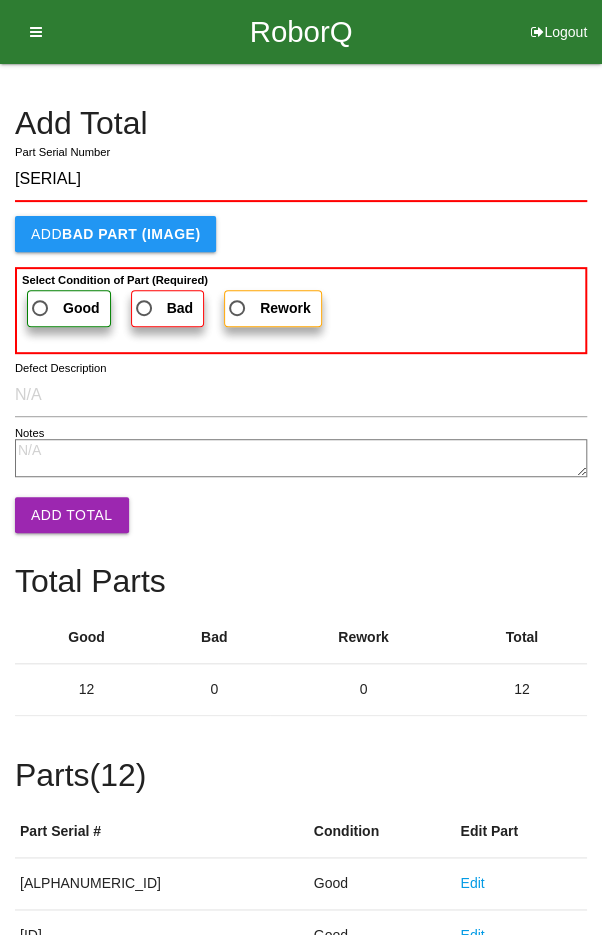 click on "Good" at bounding box center (64, 308) 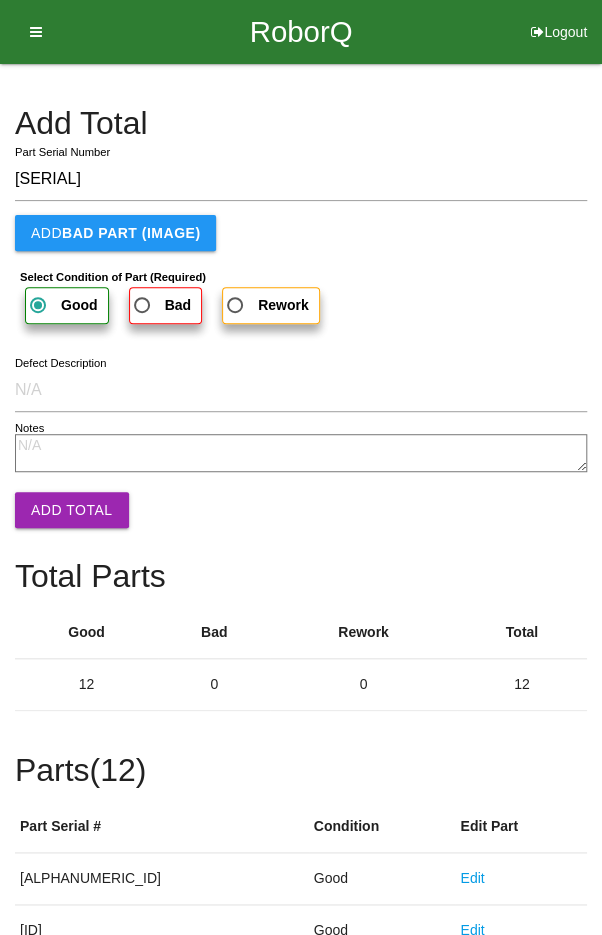 click on "Add Total" at bounding box center [72, 510] 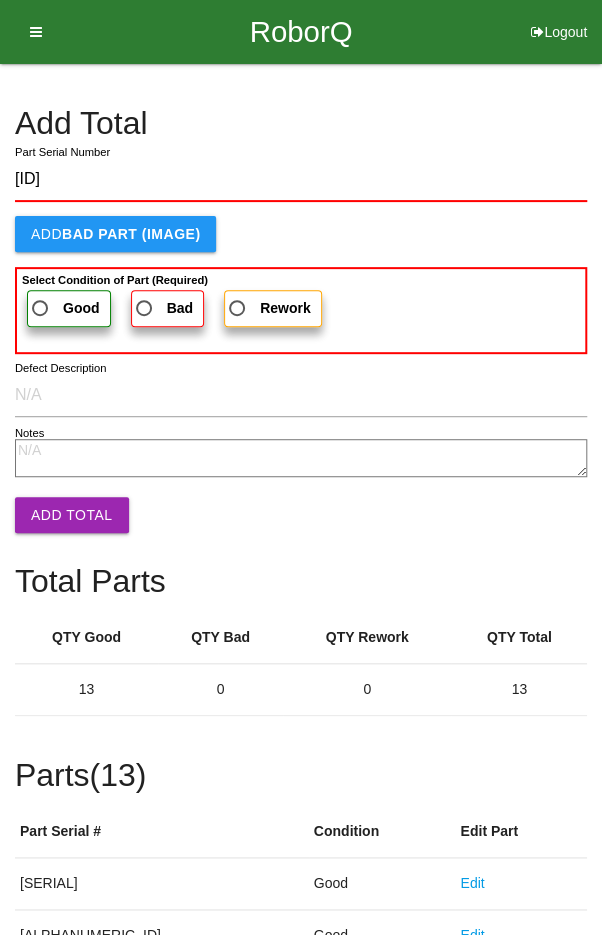 click on "Good" at bounding box center [64, 308] 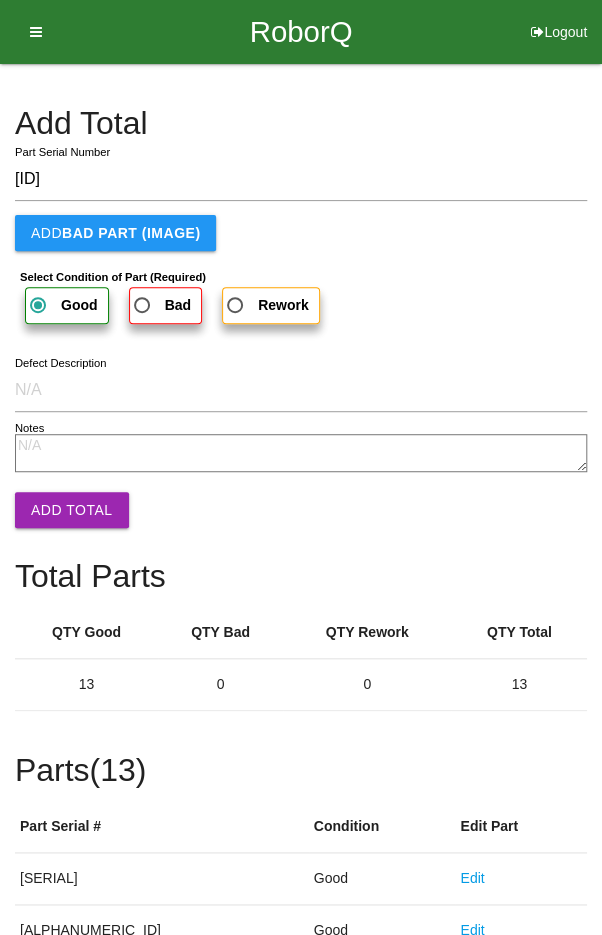 click on "Add Total" at bounding box center (72, 510) 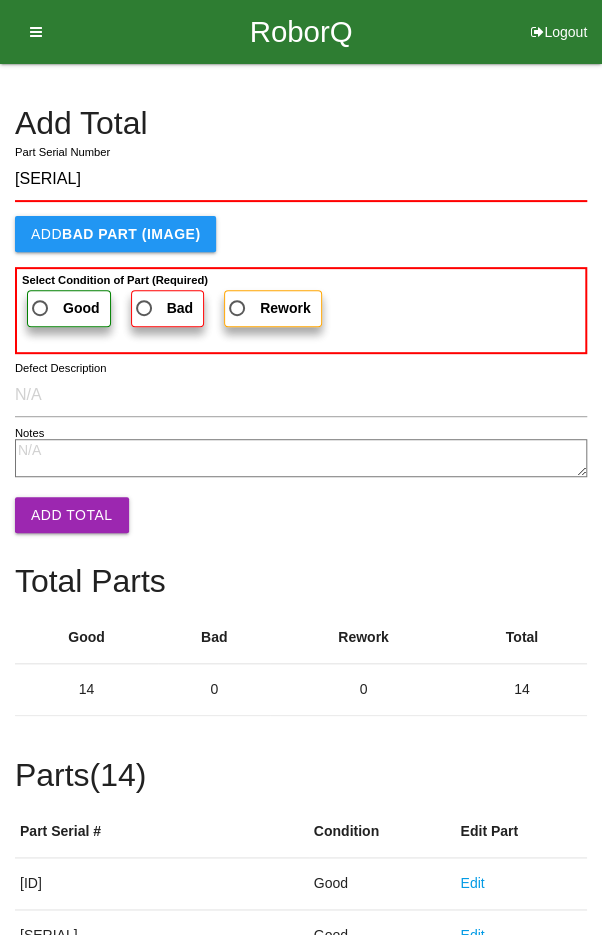 click on "Good" at bounding box center (64, 308) 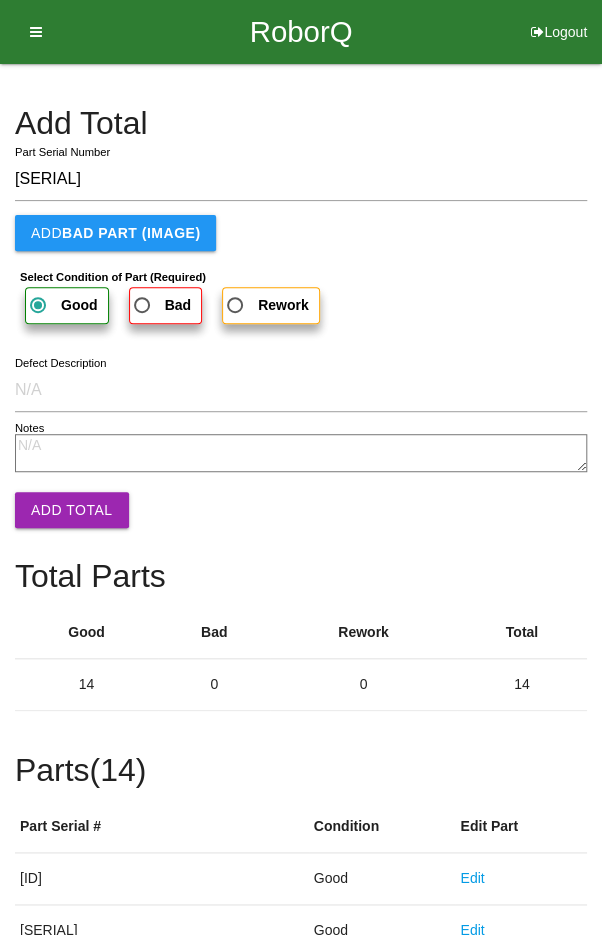 click on "Add Total" at bounding box center (72, 510) 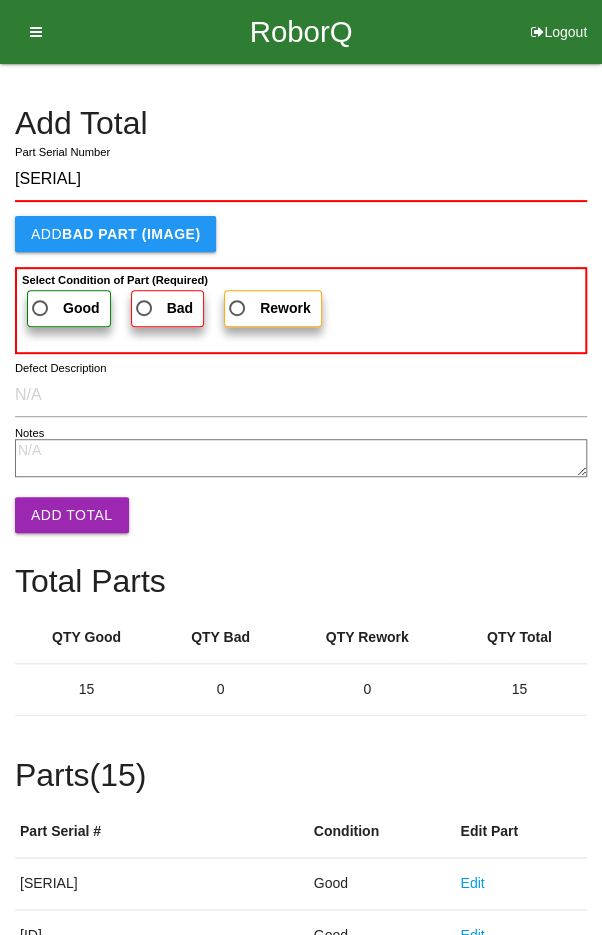 click on "Good" at bounding box center (64, 308) 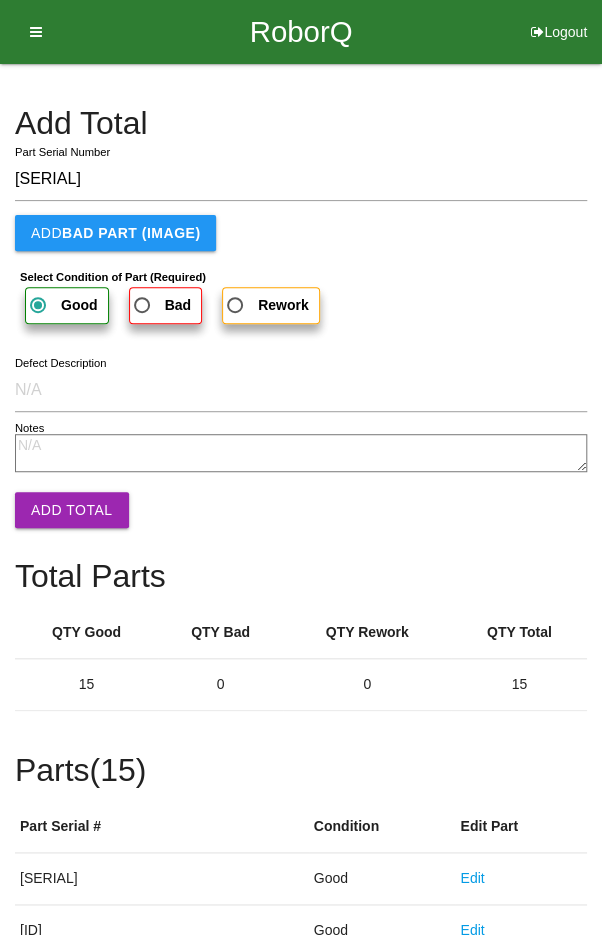 click on "Add Total" at bounding box center [72, 510] 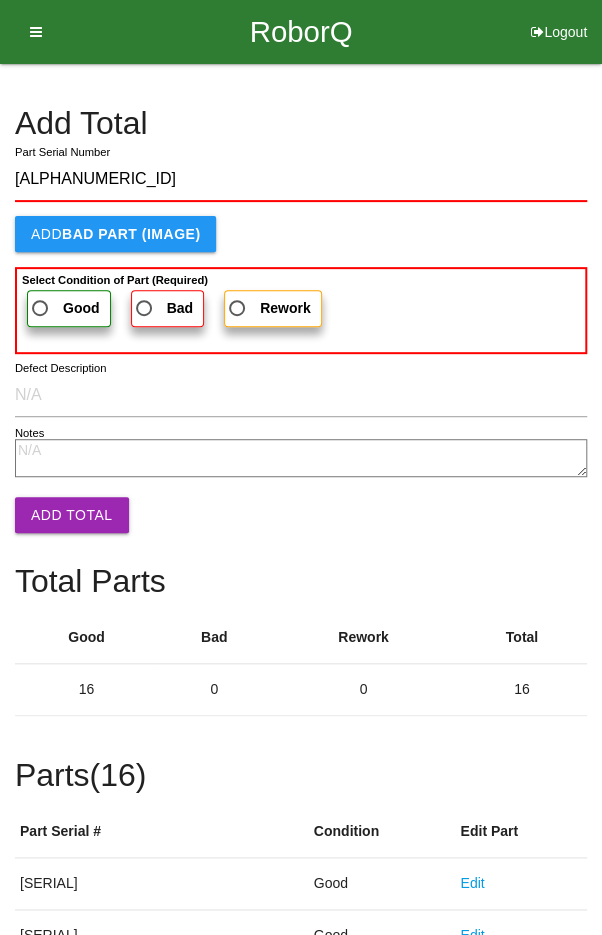 click on "Good" at bounding box center [64, 308] 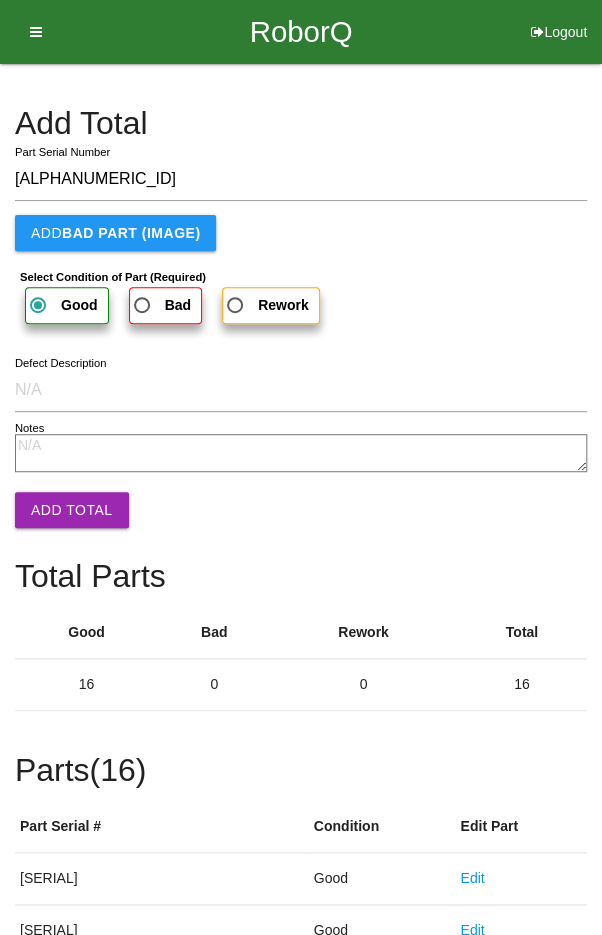 click on "Add Total" at bounding box center (72, 510) 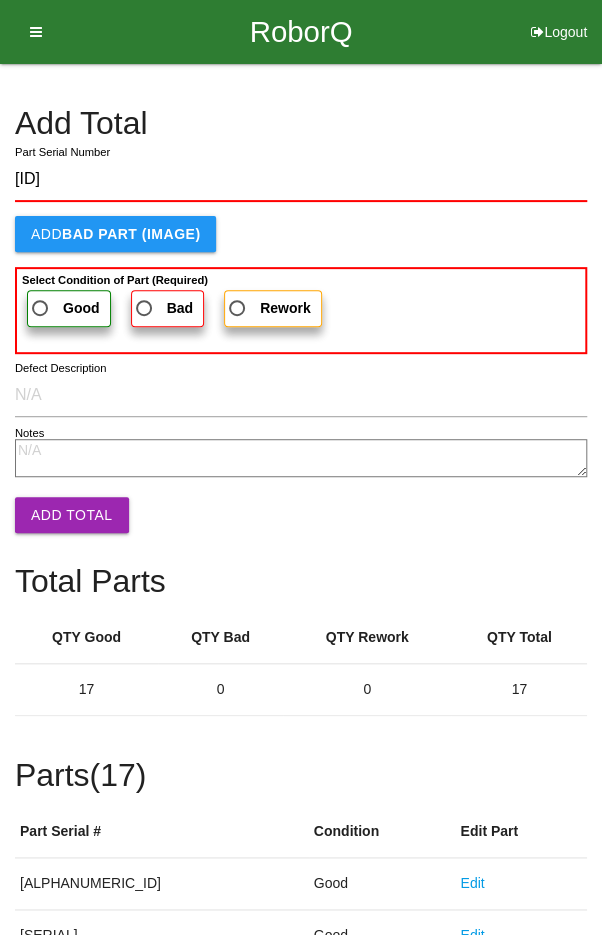 click on "Good" at bounding box center [64, 308] 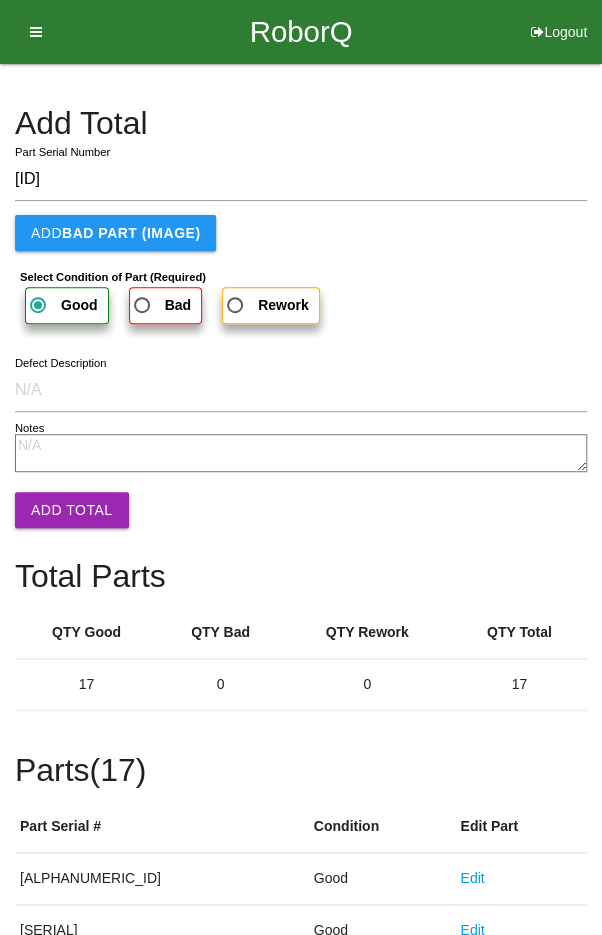 click on "Add Total" at bounding box center [72, 510] 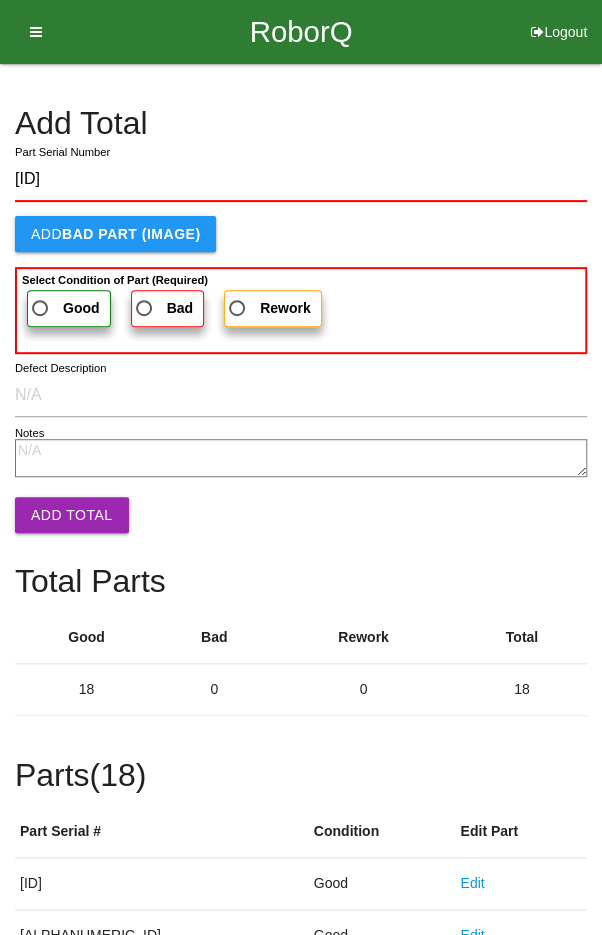 click on "Good" at bounding box center [64, 308] 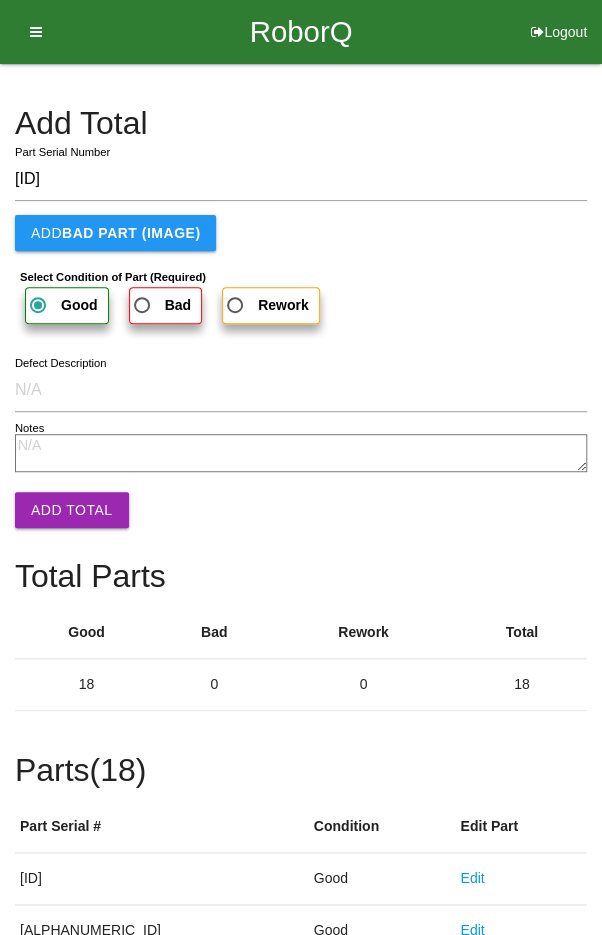 click on "Add Total" at bounding box center [72, 510] 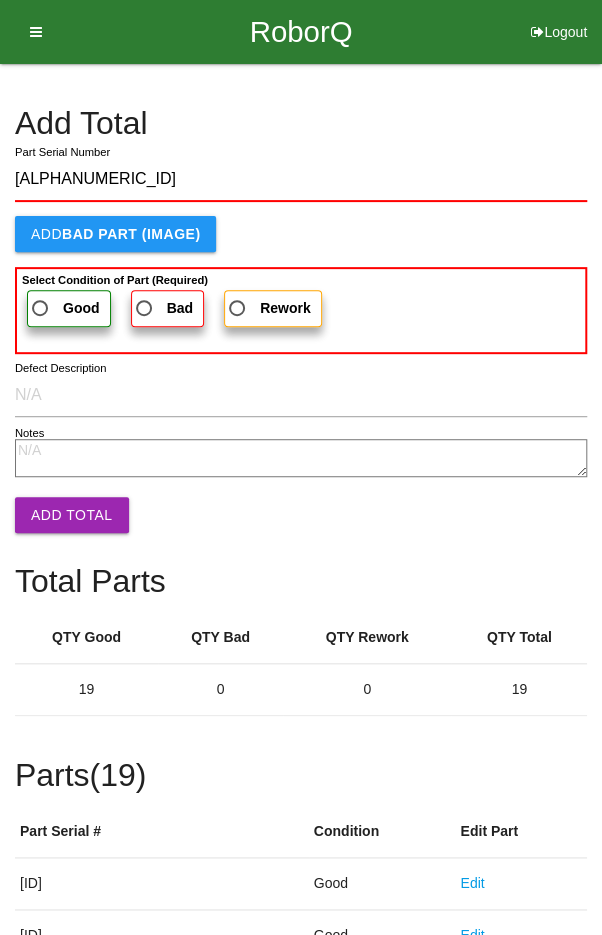 click on "Good" at bounding box center [64, 308] 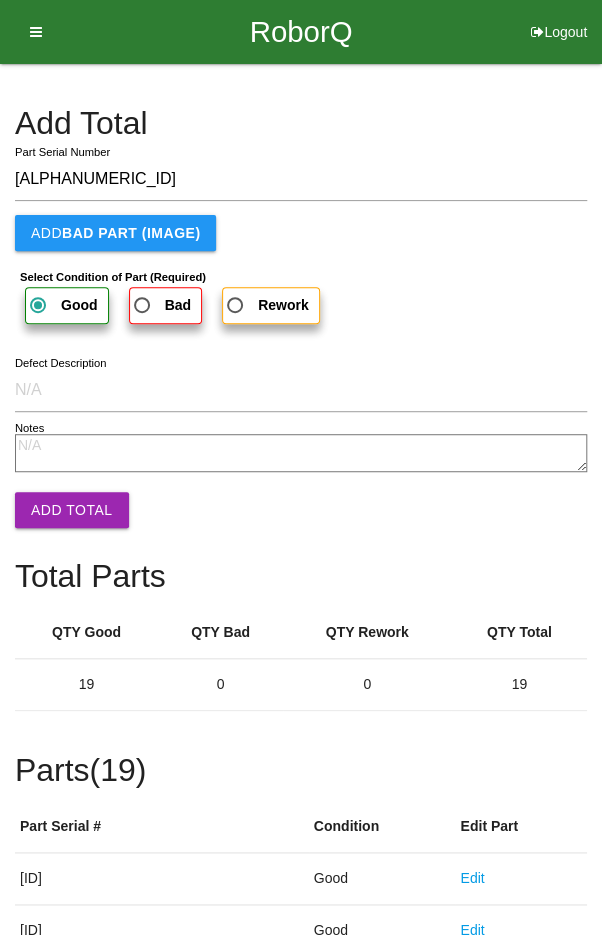 click on "Add Total" at bounding box center [72, 510] 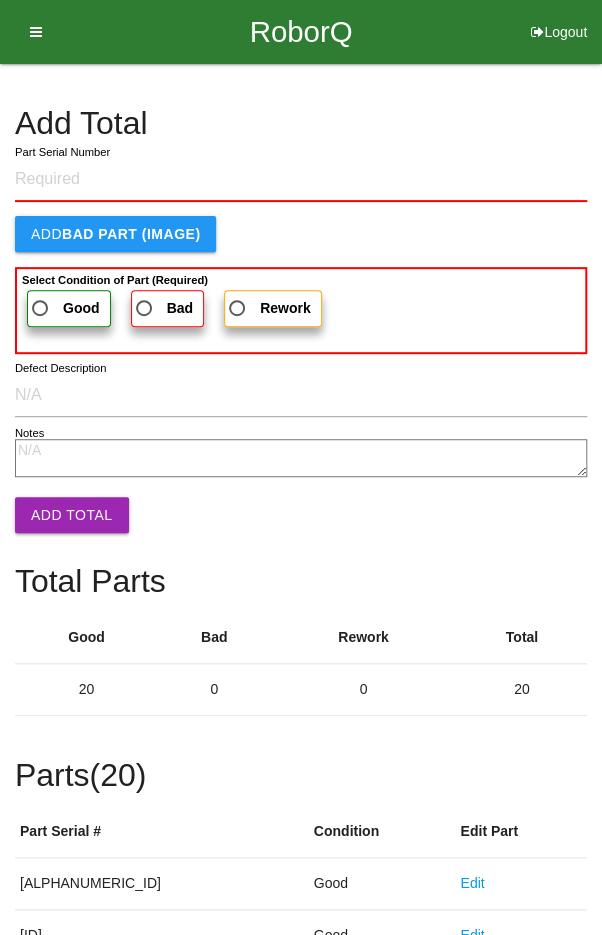 click on "Add Total" at bounding box center [301, 123] 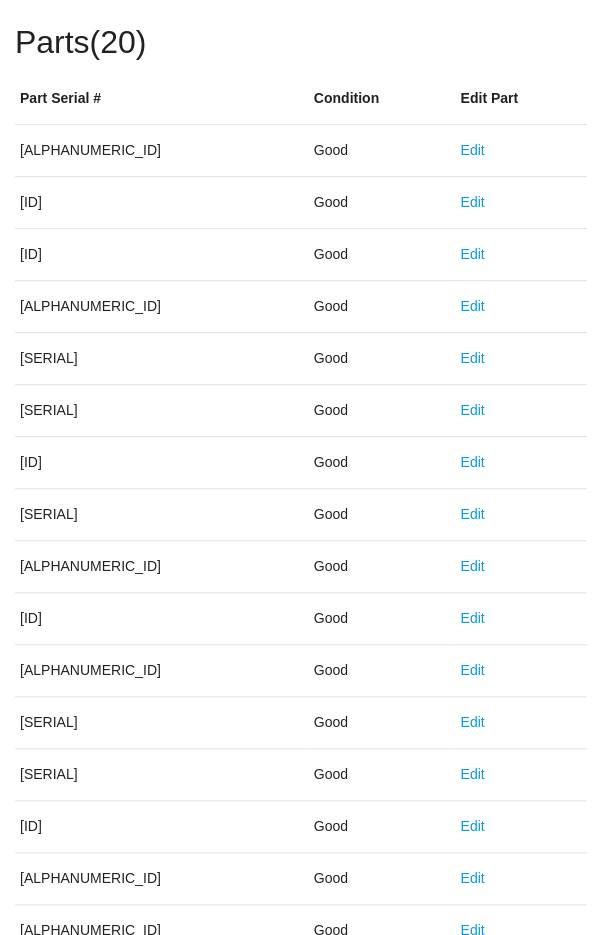 scroll, scrollTop: 1111, scrollLeft: 0, axis: vertical 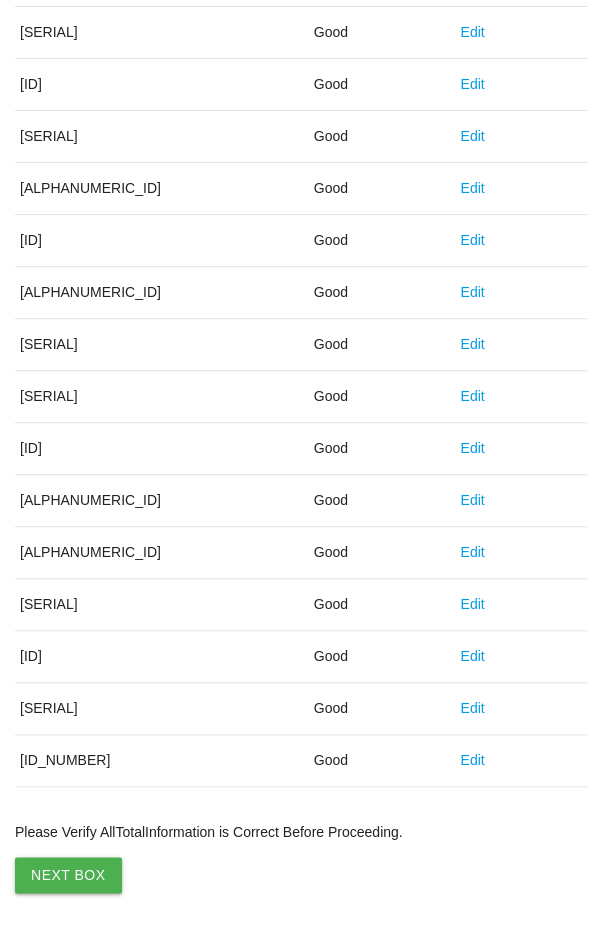 click on "Next Box" at bounding box center (68, 875) 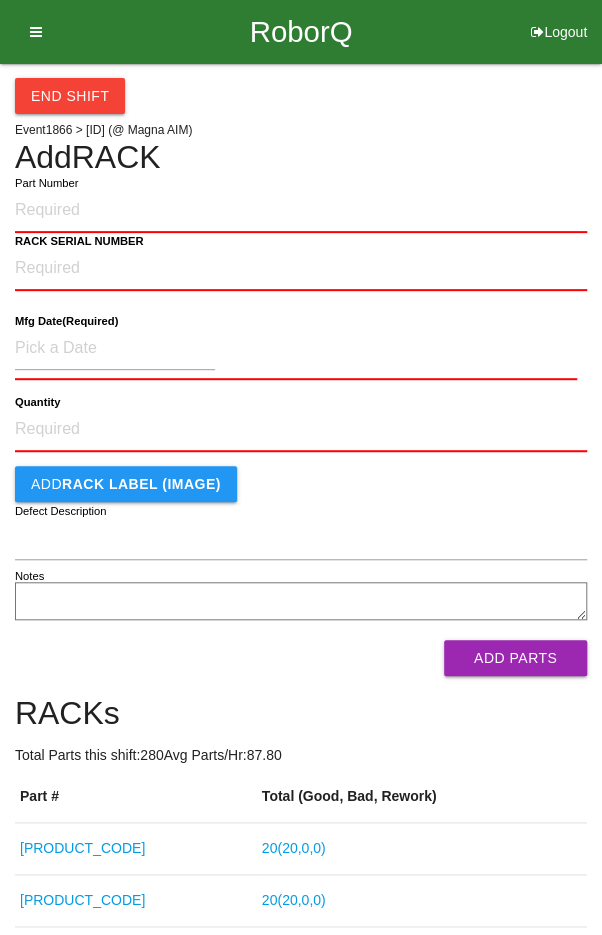 click on "Add RACK" at bounding box center [301, 157] 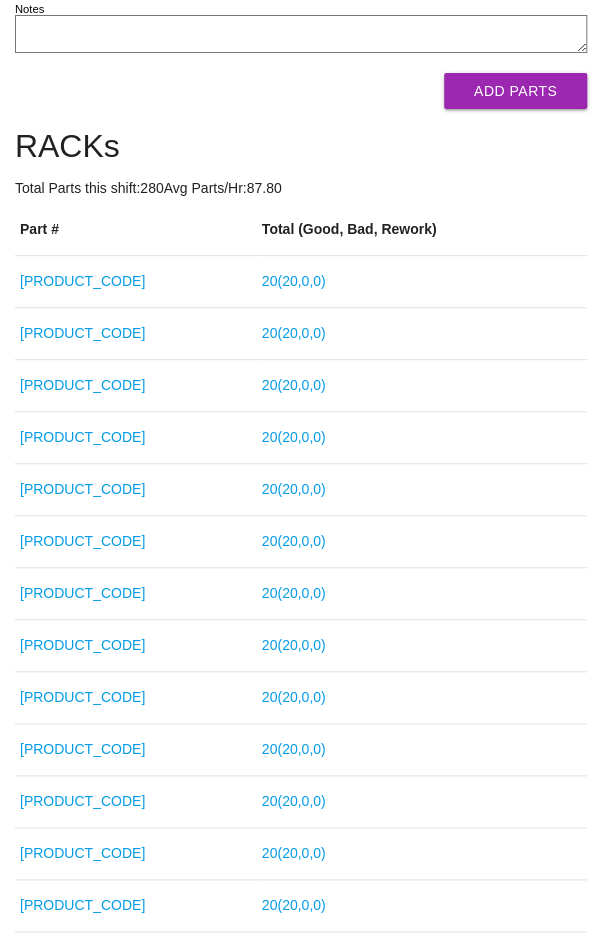 scroll, scrollTop: 0, scrollLeft: 0, axis: both 